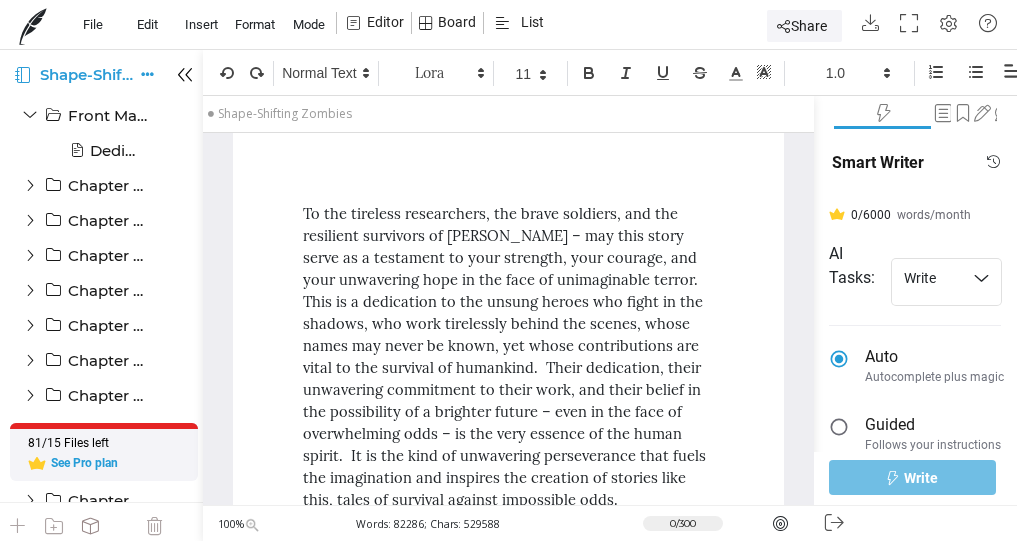 scroll, scrollTop: 0, scrollLeft: 0, axis: both 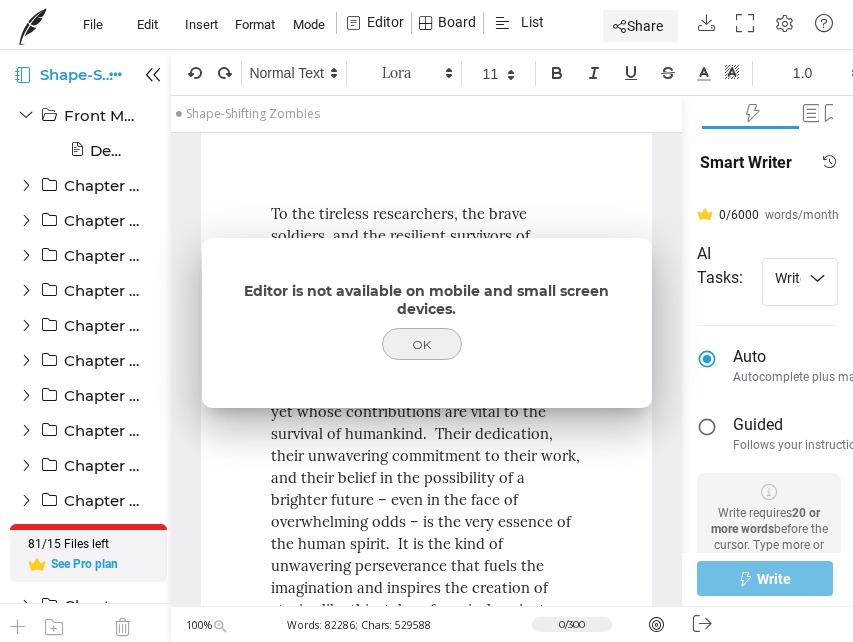 click on "Notifications   1   Home   Templates   Starred   Shared with you   All your folders   Trash      Discord community File Edit Insert Format Mode  Editor   Board   List   Share   T      Tray     Account settings      Sign out Are you sure you want permanently delete this project and all of its associated content? yes  no Shape-Shifting Zombies Are you sure you want to delete? Delete Cancel Front Matter   Front Matter Dedication   Dedication Chapter 1: Arrival   Chapter 1: Arrival Chapter 2: Time Jumps   Chapter 2: Time Jumps Chapter 3:  Ancient Civilizations   Chapter 3:  Ancient Civilizations Chapter 4: The Future Shock   Chapter 4: The Future Shock Chapter 5:  Homeward Bound   Chapter 5:  Homeward Bound Chapter 6:  Home Planet Revealed   Chapter 6:  Home Planet Revealed Chapter 7:  The Silver Bullet   Chapter 7:  The Silver Bullet Chapter 8:  The Counterattack   Chapter 8:  The Counterattack Chapter 9:  The Final Confrontation   Chapter 10:  The Aftermath" at bounding box center [426, 321] 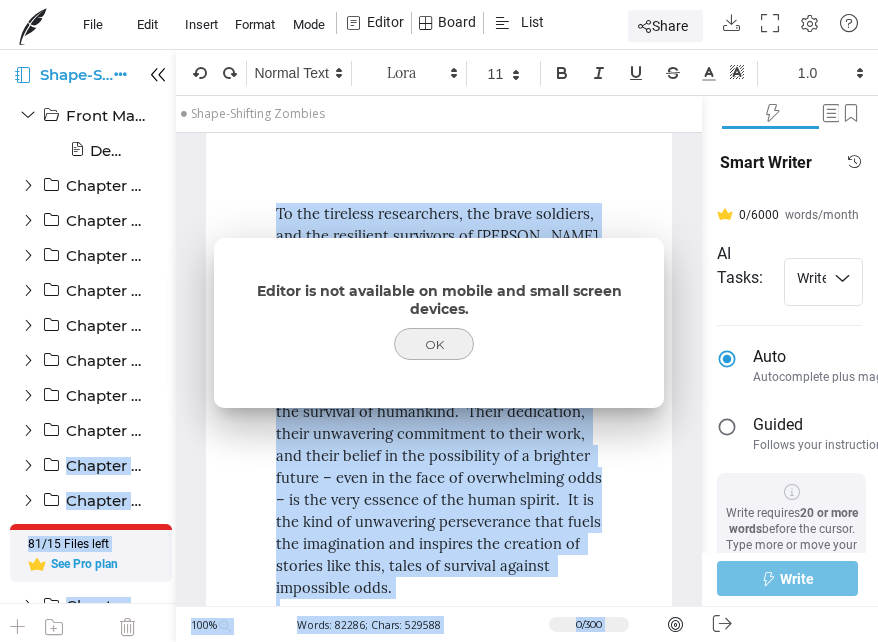 drag, startPoint x: 3, startPoint y: 475, endPoint x: 0, endPoint y: 462, distance: 13.341664 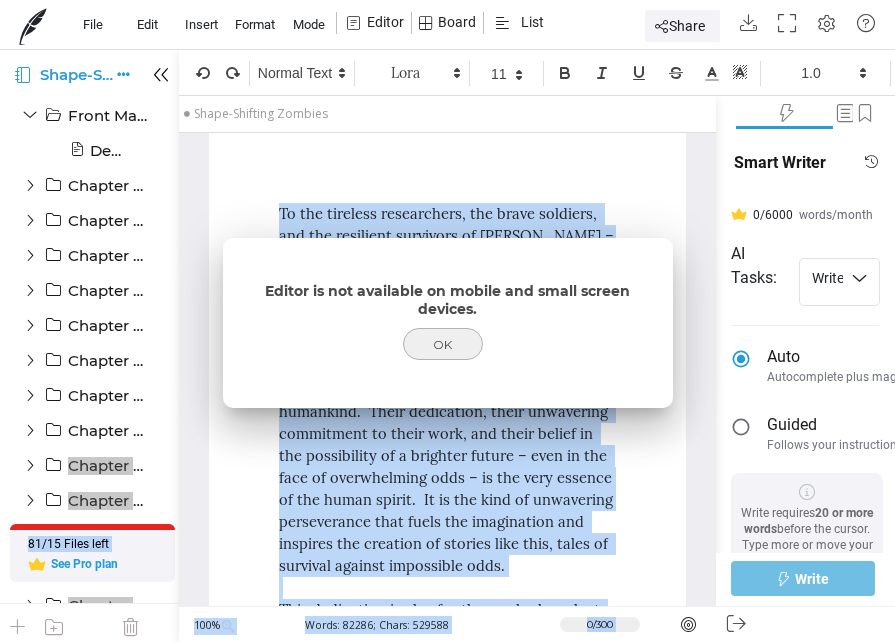 click at bounding box center (447, 321) 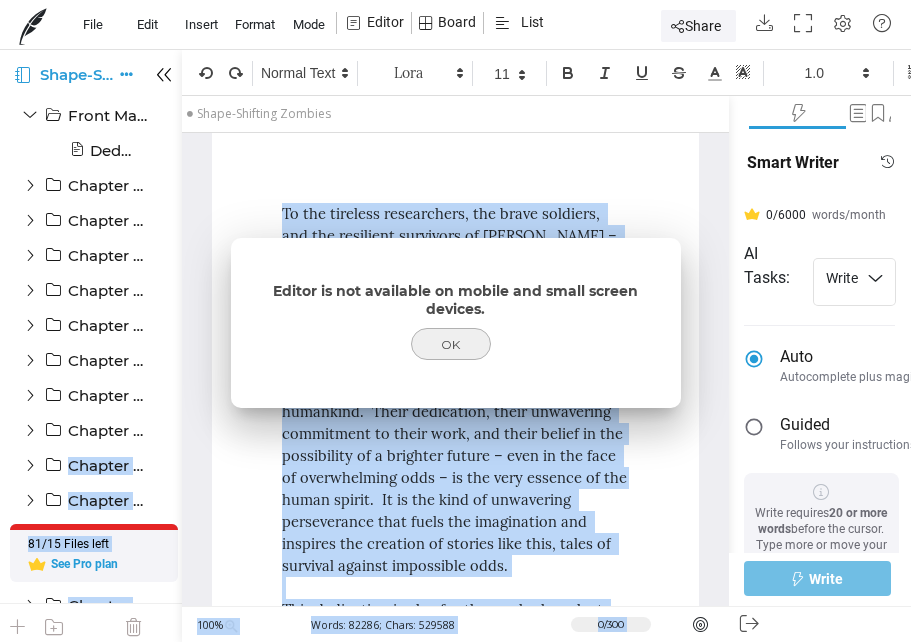 click on "Notifications   1   Home   Templates   Starred   Shared with you   All your folders   Trash      Discord community File Edit Insert Format Mode  Editor   Board   List   Share   T      Tray     Account settings      Sign out Are you sure you want permanently delete this project and all of its associated content? yes  no Shape-Shifting Zombies Are you sure you want to delete? Delete Cancel Front Matter   Front Matter Dedication   Dedication Chapter 1: Arrival   Chapter 1: Arrival Chapter 2: Time Jumps   Chapter 2: Time Jumps Chapter 3:  Ancient Civilizations   Chapter 3:  Ancient Civilizations Chapter 4: The Future Shock   Chapter 4: The Future Shock Chapter 5:  Homeward Bound   Chapter 5:  Homeward Bound Chapter 6:  Home Planet Revealed   Chapter 6:  Home Planet Revealed Chapter 7:  The Silver Bullet   Chapter 7:  The Silver Bullet Chapter 8:  The Counterattack   Chapter 8:  The Counterattack Chapter 9:  The Final Confrontation   Chapter 10:  The Aftermath" at bounding box center (455, 321) 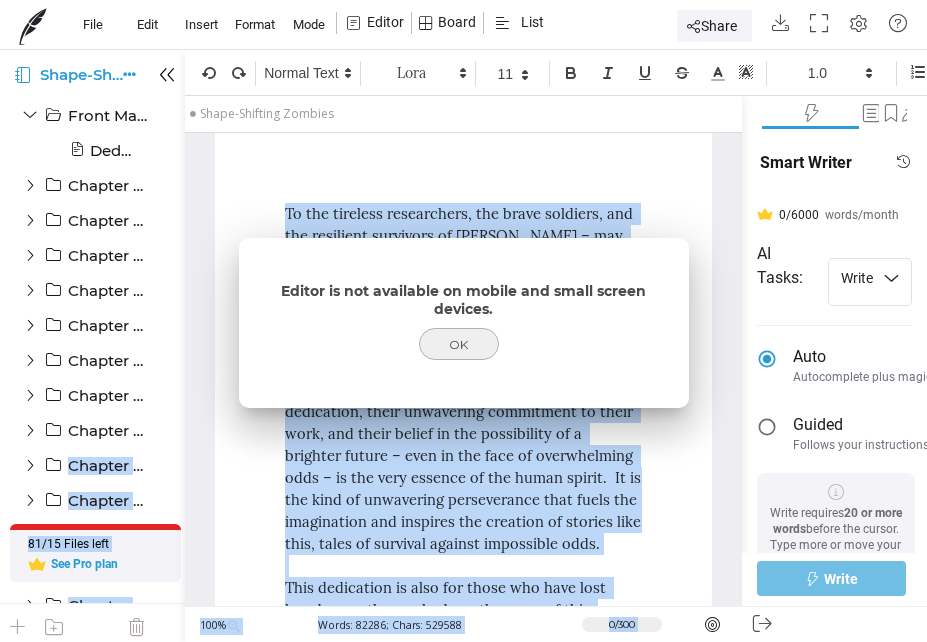 click on "Notifications   1   Home   Templates   Starred   Shared with you   All your folders   Trash      Discord community File Edit Insert Format Mode  Editor   Board   List   Share   T      Tray     Account settings      Sign out Are you sure you want permanently delete this project and all of its associated content? yes  no Shape-Shifting Zombies Are you sure you want to delete? Delete Cancel Front Matter   Front Matter Dedication   Dedication Chapter 1: Arrival   Chapter 1: Arrival Chapter 2: Time Jumps   Chapter 2: Time Jumps Chapter 3:  Ancient Civilizations   Chapter 3:  Ancient Civilizations Chapter 4: The Future Shock   Chapter 4: The Future Shock Chapter 5:  Homeward Bound   Chapter 5:  Homeward Bound Chapter 6:  Home Planet Revealed   Chapter 6:  Home Planet Revealed Chapter 7:  The Silver Bullet   Chapter 7:  The Silver Bullet Chapter 8:  The Counterattack   Chapter 8:  The Counterattack Chapter 9:  The Final Confrontation   Chapter 10:  The Aftermath" at bounding box center [463, 321] 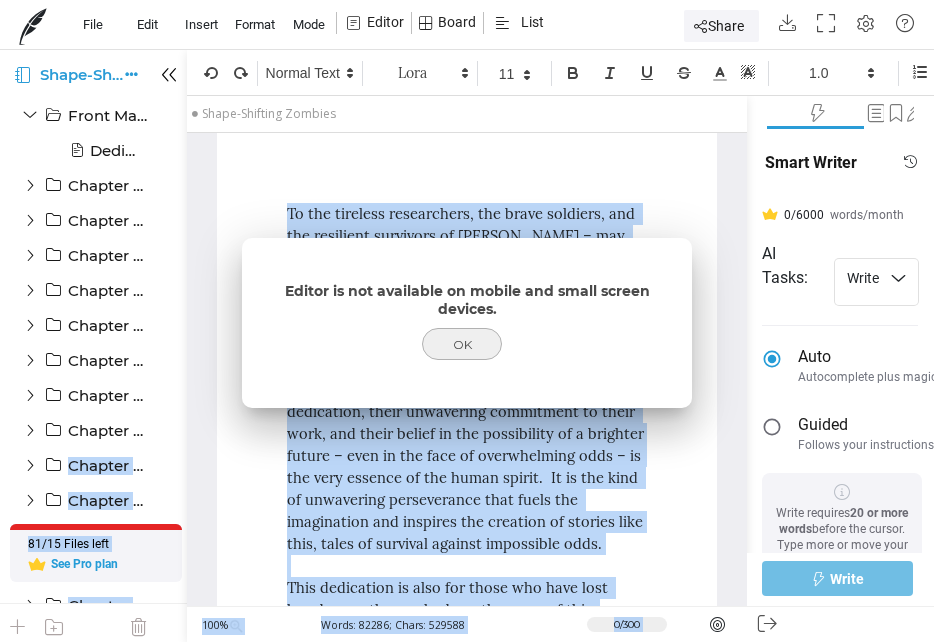click at bounding box center (467, 321) 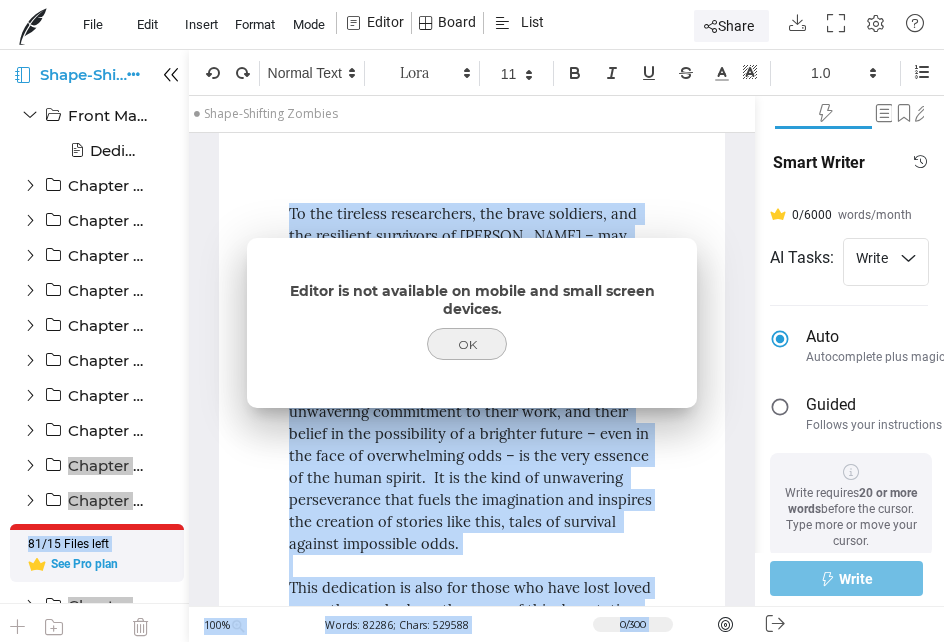 click on "Notifications   1   Home   Templates   Starred   Shared with you   All your folders   Trash      Discord community File Edit Insert Format Mode  Editor   Board   List   Share   T      Tray     Account settings      Sign out Are you sure you want permanently delete this project and all of its associated content? yes  no Shape-Shifting Zombies Are you sure you want to delete? Delete Cancel Front Matter   Front Matter Dedication   Dedication Chapter 1: Arrival   Chapter 1: Arrival Chapter 2: Time Jumps   Chapter 2: Time Jumps Chapter 3:  Ancient Civilizations   Chapter 3:  Ancient Civilizations Chapter 4: The Future Shock   Chapter 4: The Future Shock Chapter 5:  Homeward Bound   Chapter 5:  Homeward Bound Chapter 6:  Home Planet Revealed   Chapter 6:  Home Planet Revealed Chapter 7:  The Silver Bullet   Chapter 7:  The Silver Bullet Chapter 8:  The Counterattack   Chapter 8:  The Counterattack Chapter 9:  The Final Confrontation   Chapter 10:  The Aftermath" at bounding box center [472, 321] 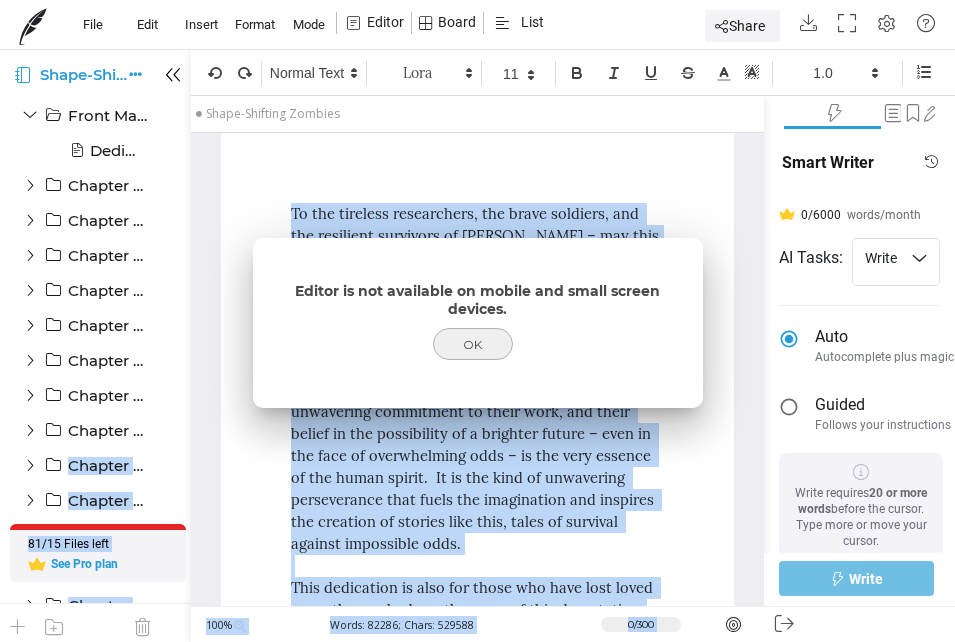 click on "Notifications   1   Home   Templates   Starred   Shared with you   All your folders   Trash      Discord community File Edit Insert Format Mode  Editor   Board   List   Share   T      Tray     Account settings      Sign out Are you sure you want permanently delete this project and all of its associated content? yes  no Shape-Shifting Zombies Are you sure you want to delete? Delete Cancel Front Matter   Front Matter Dedication   Dedication Chapter 1: Arrival   Chapter 1: Arrival Chapter 2: Time Jumps   Chapter 2: Time Jumps Chapter 3:  Ancient Civilizations   Chapter 3:  Ancient Civilizations Chapter 4: The Future Shock   Chapter 4: The Future Shock Chapter 5:  Homeward Bound   Chapter 5:  Homeward Bound Chapter 6:  Home Planet Revealed   Chapter 6:  Home Planet Revealed Chapter 7:  The Silver Bullet   Chapter 7:  The Silver Bullet Chapter 8:  The Counterattack   Chapter 8:  The Counterattack Chapter 9:  The Final Confrontation   Chapter 10:  The Aftermath" at bounding box center [477, 321] 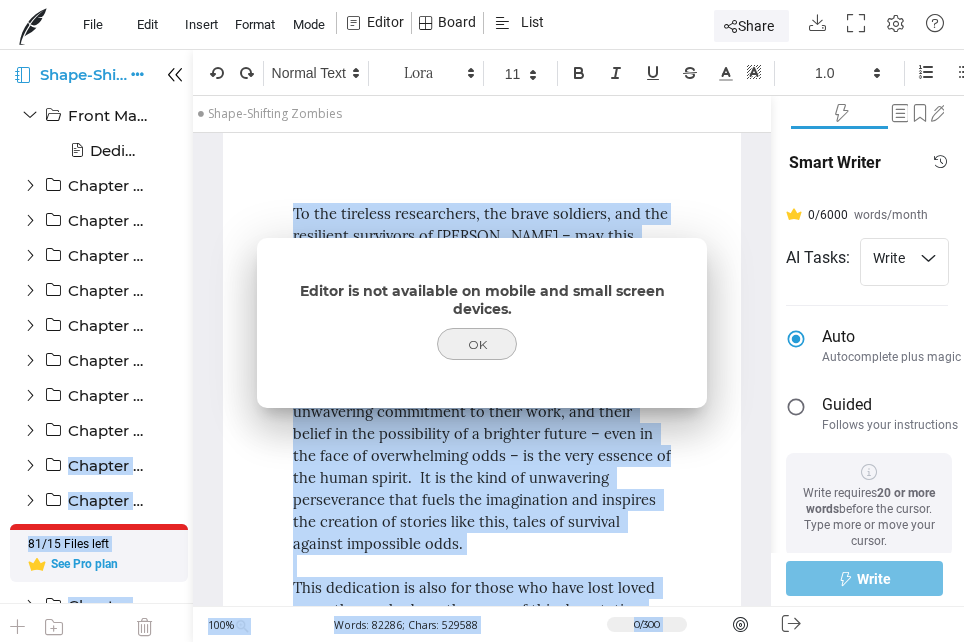 click at bounding box center [482, 321] 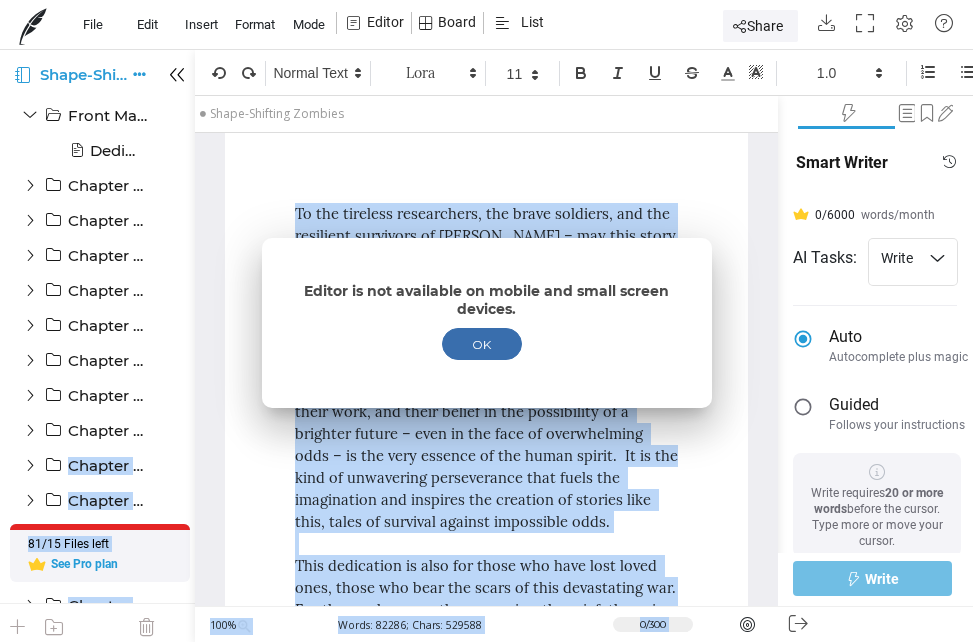 click on "OK" at bounding box center (482, 344) 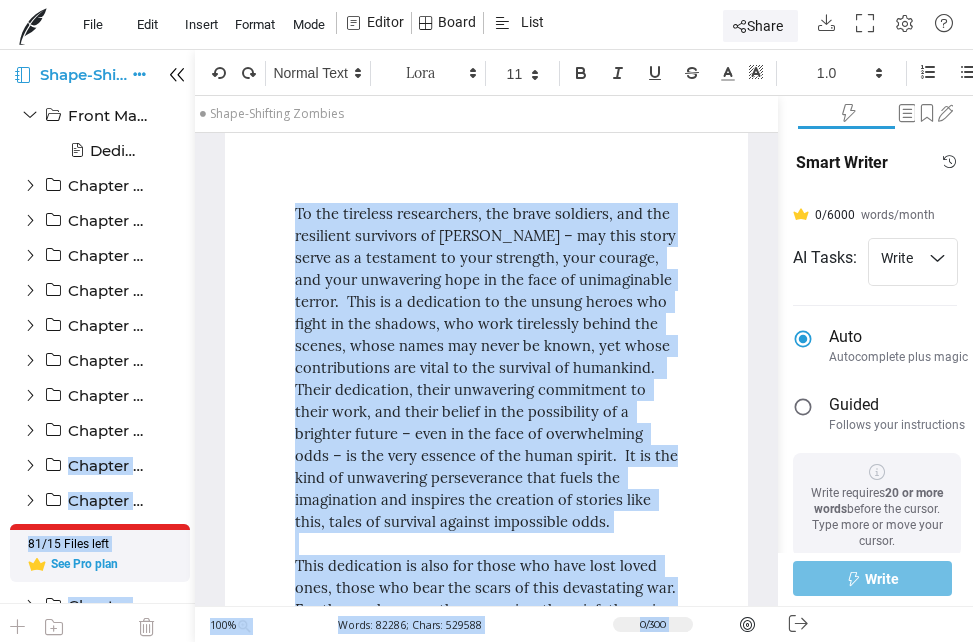 click on "To the tireless researchers, the brave soldiers, and the resilient survivors of [PERSON_NAME] – may this story serve as a testament to your strength, your courage, and your unwavering hope in the face of unimaginable terror.  This is a dedication to the unsung heroes who fight in the shadows, who work tirelessly behind the scenes, whose names may never be known, yet whose contributions are vital to the survival of humankind.  Their dedication, their unwavering commitment to their work, and their belief in the possibility of a brighter future – even in the face of overwhelming odds – is the very essence of the human spirit.  It is the kind of unwavering perseverance that fuels the imagination and inspires the creation of stories like this, tales of survival against impossible odds." at bounding box center [487, 819] 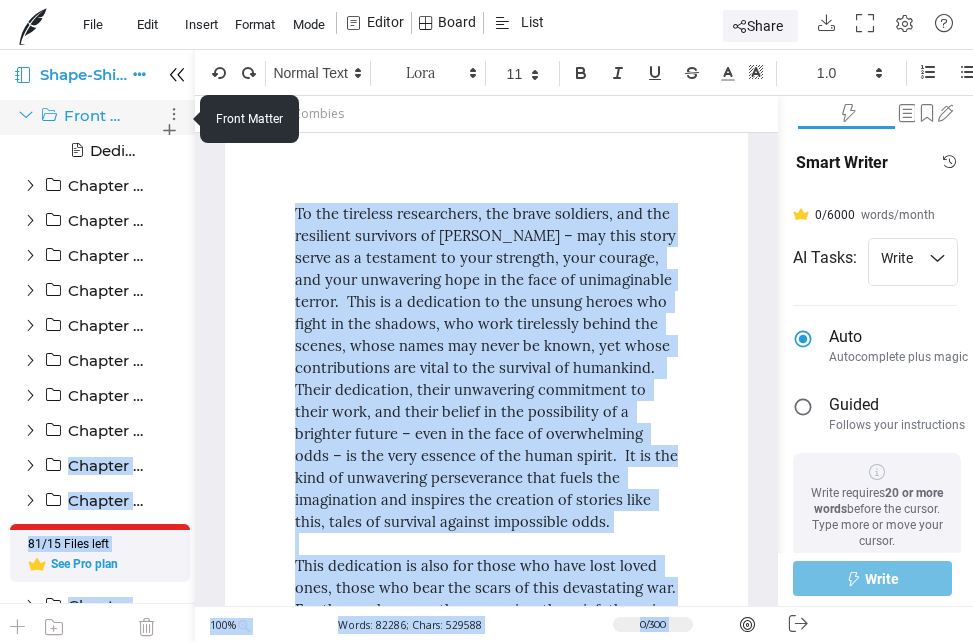 click at bounding box center (26, 115) 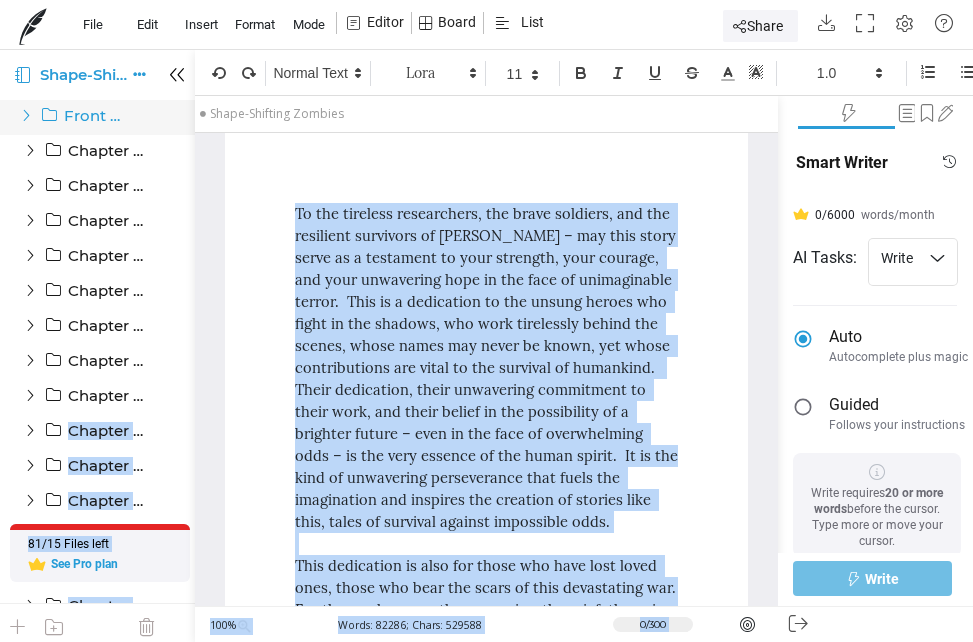 click at bounding box center [26, 115] 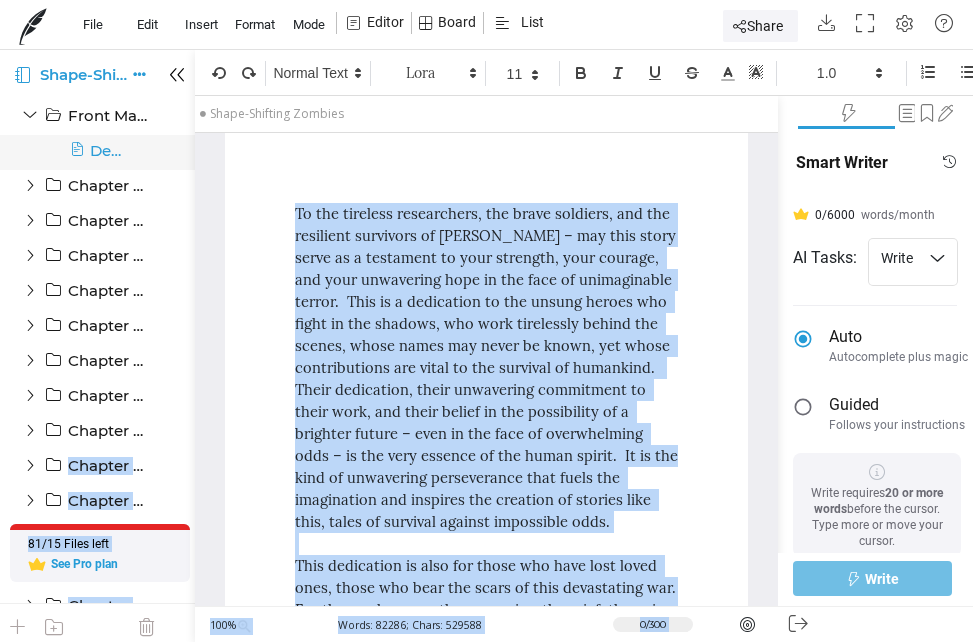 drag, startPoint x: 26, startPoint y: 117, endPoint x: 82, endPoint y: 145, distance: 62.609905 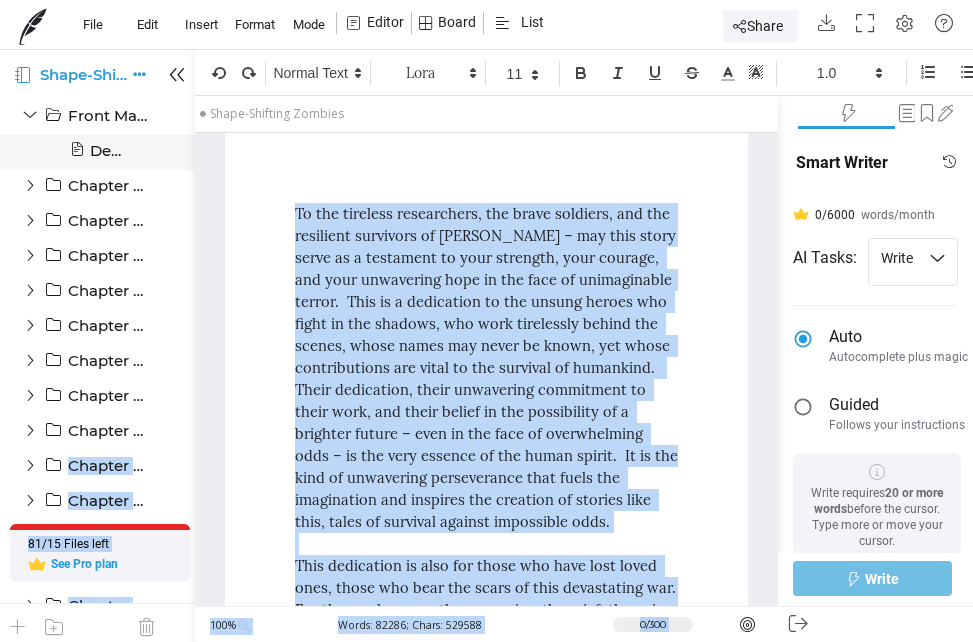 drag, startPoint x: 82, startPoint y: 145, endPoint x: 16, endPoint y: 159, distance: 67.46851 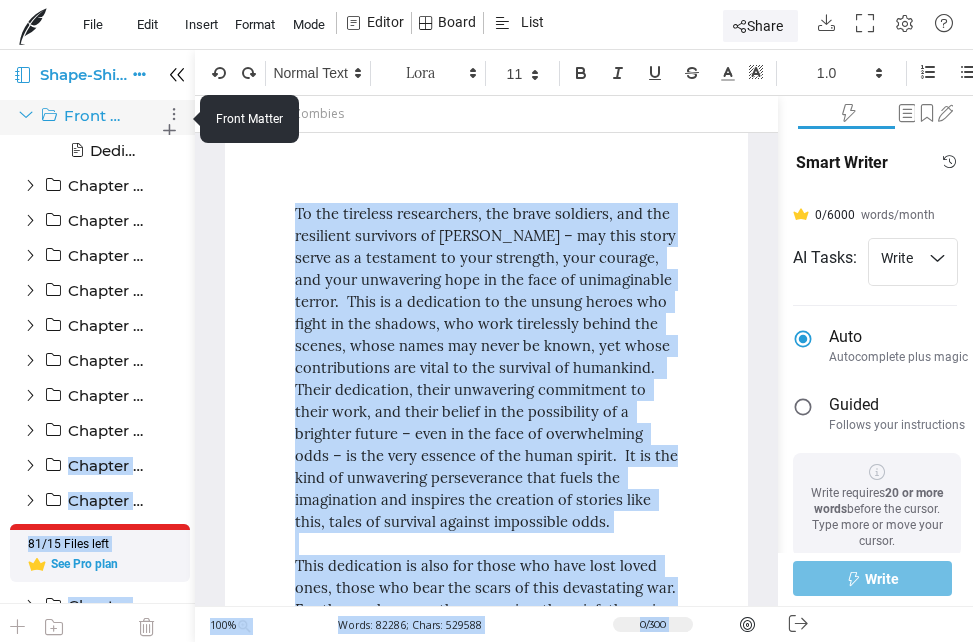 click on "Front Matter" at bounding box center [98, 116] 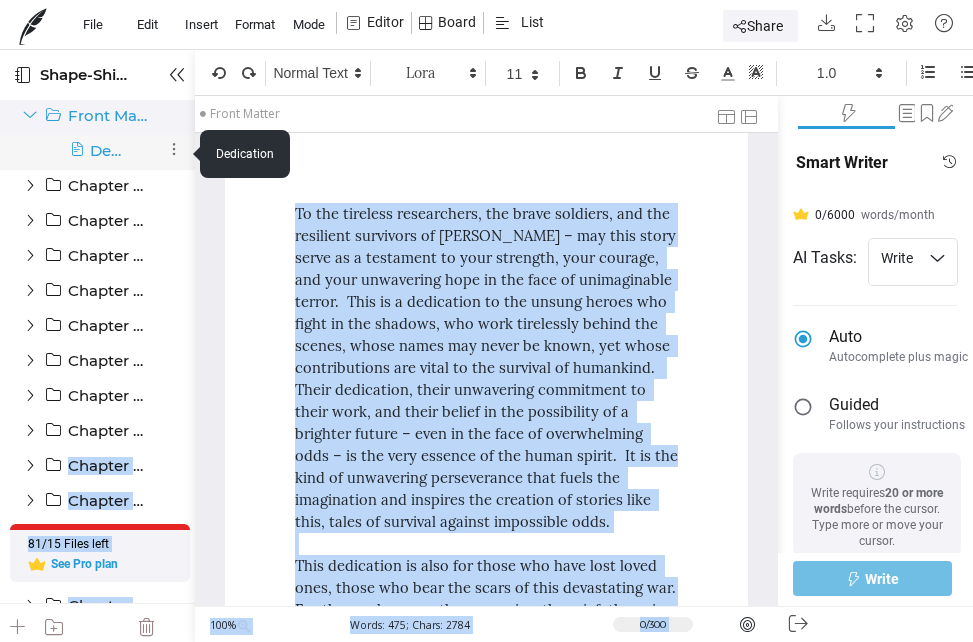 click on "Dedication" at bounding box center [106, 151] 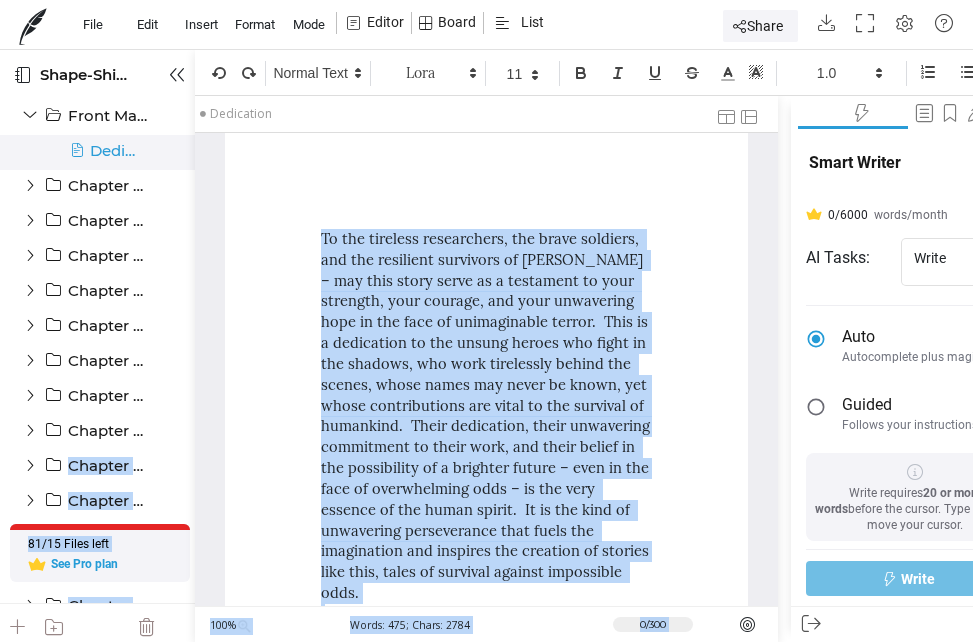 drag, startPoint x: 780, startPoint y: 291, endPoint x: 793, endPoint y: 289, distance: 13.152946 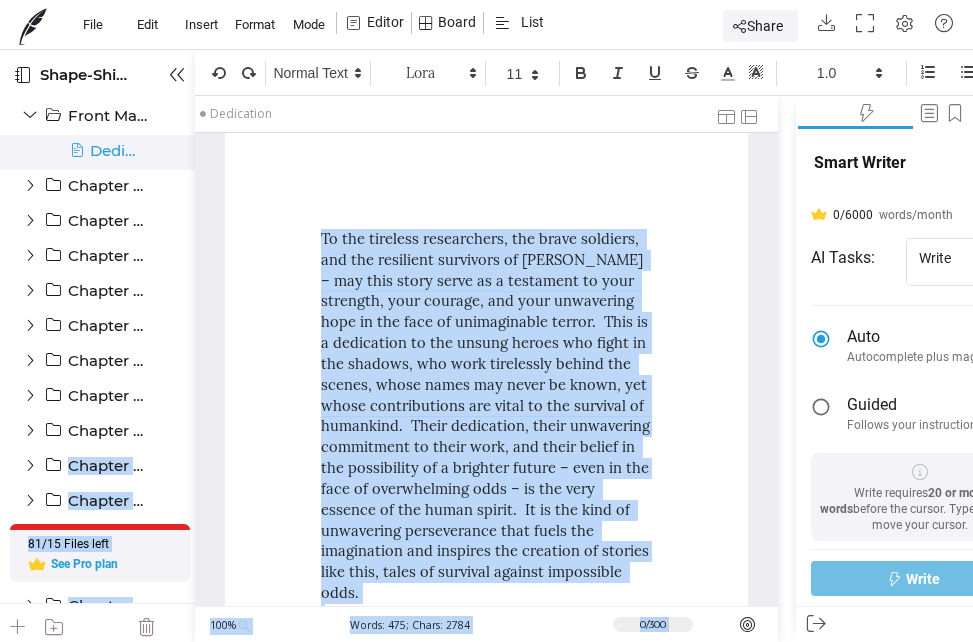 drag, startPoint x: 781, startPoint y: 291, endPoint x: 799, endPoint y: 289, distance: 18.110771 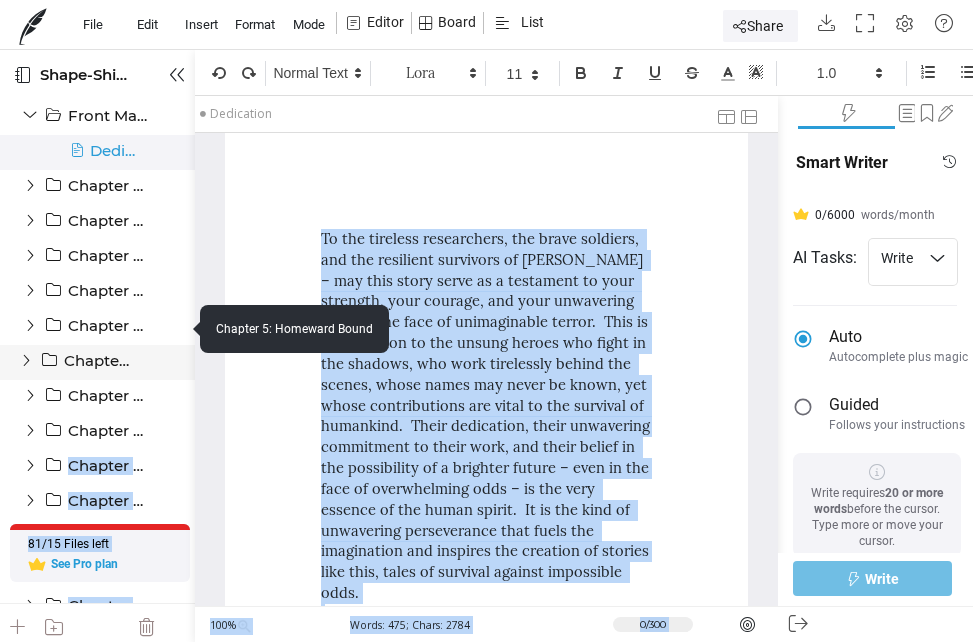 click on "Chapter 6:  Home Planet Revealed   Chapter 6:  Home Planet Revealed" at bounding box center (97, 362) 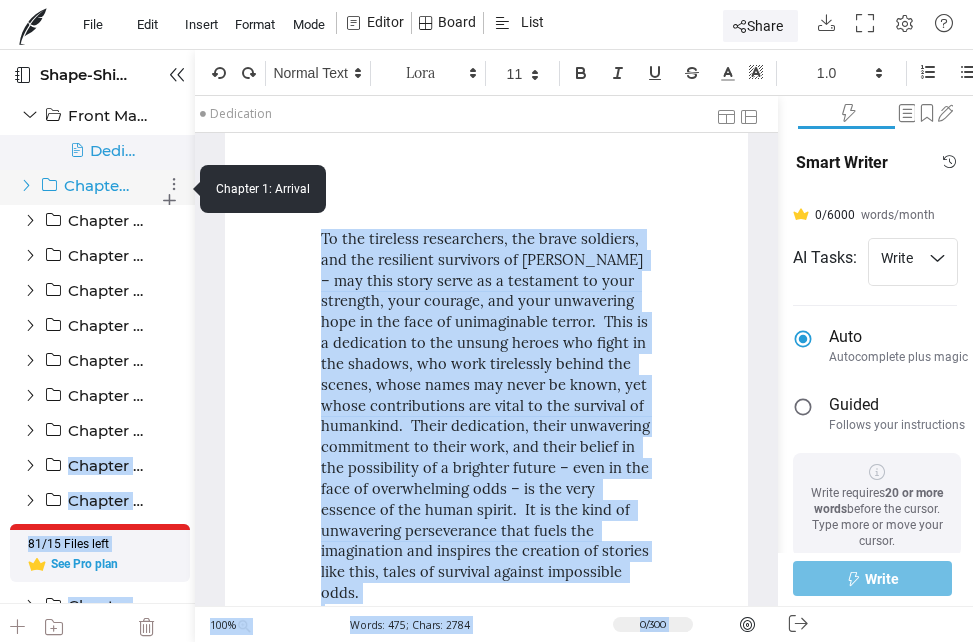 click at bounding box center (26, 185) 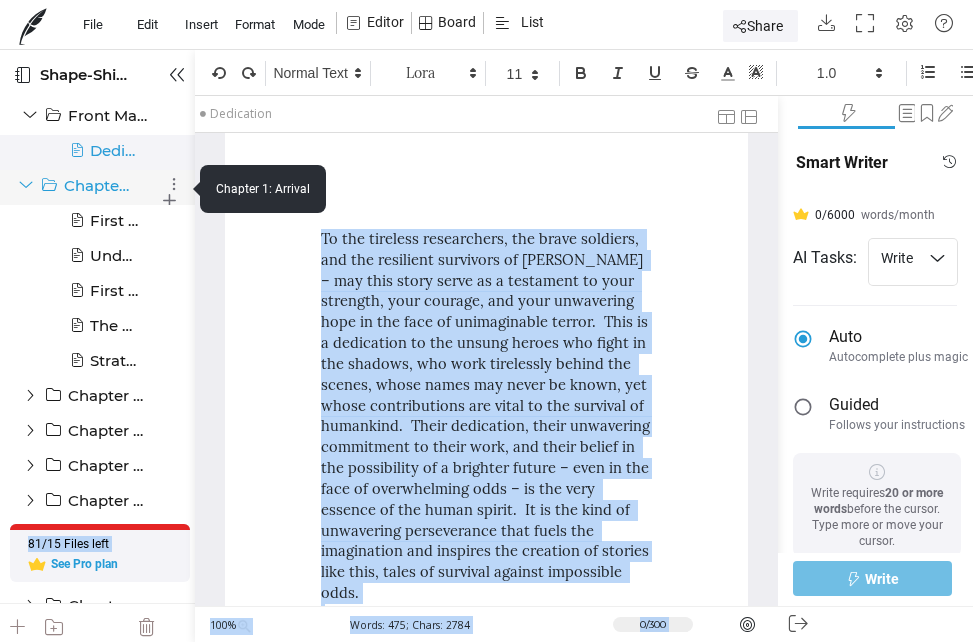 click at bounding box center [26, 185] 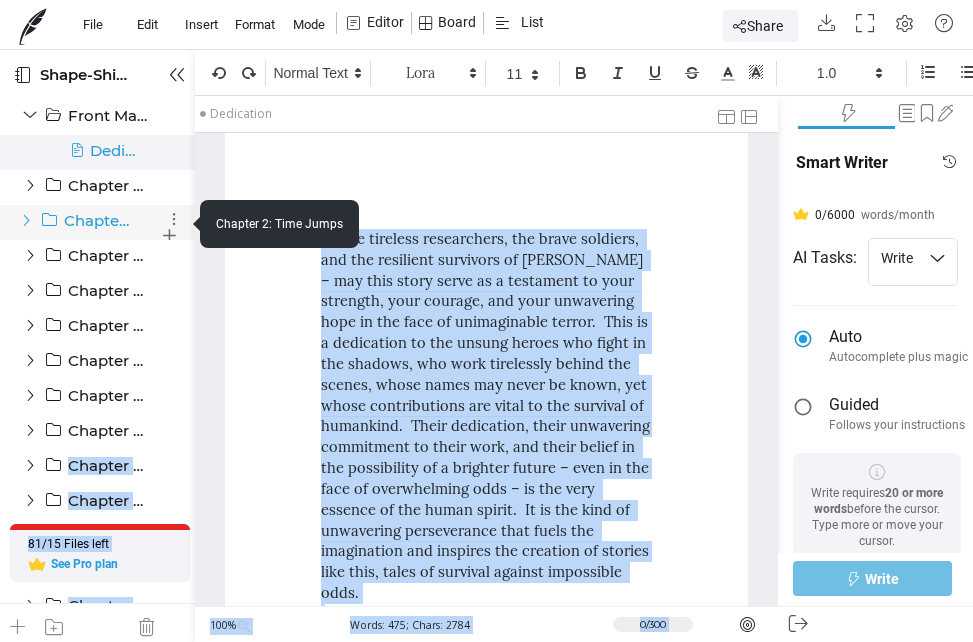 click at bounding box center (26, 220) 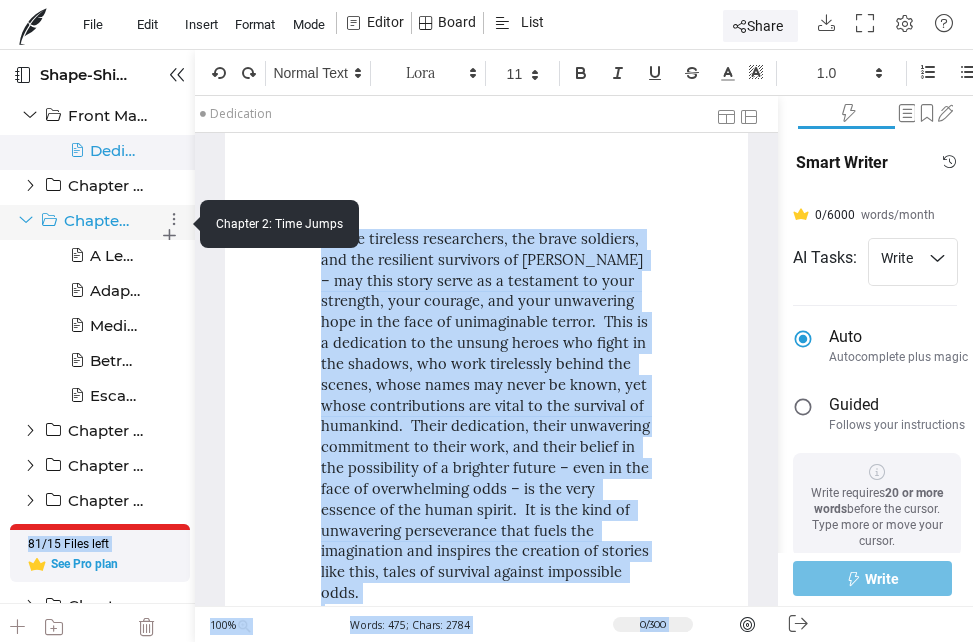 click at bounding box center [26, 220] 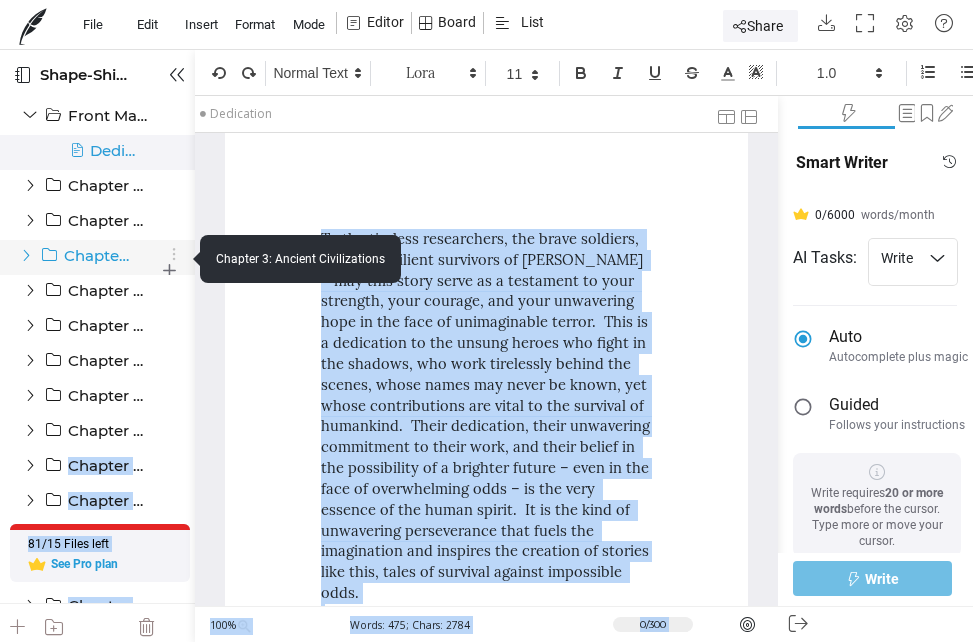 click at bounding box center (26, 255) 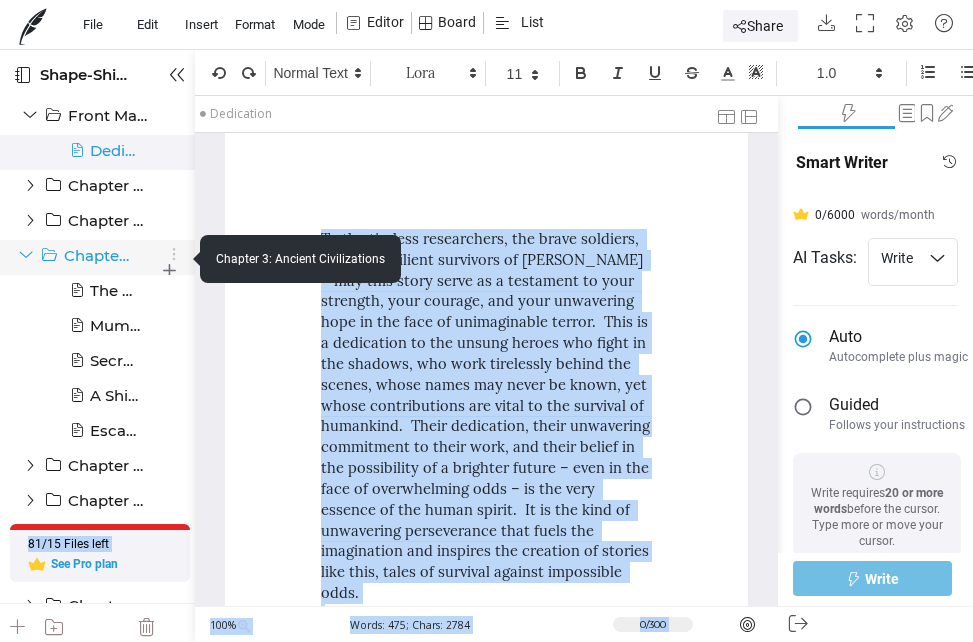 click at bounding box center (26, 255) 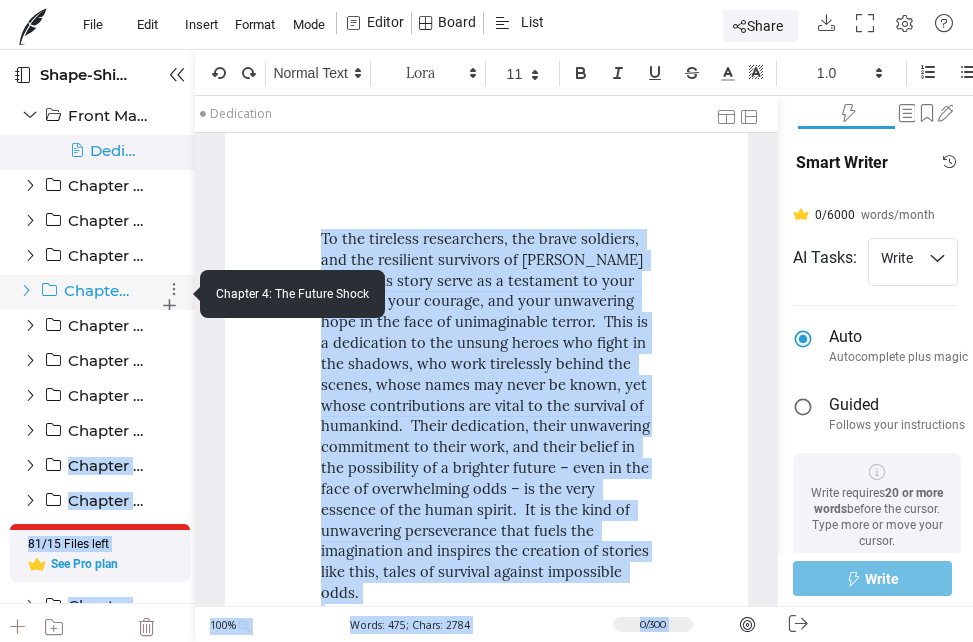 click at bounding box center [26, 290] 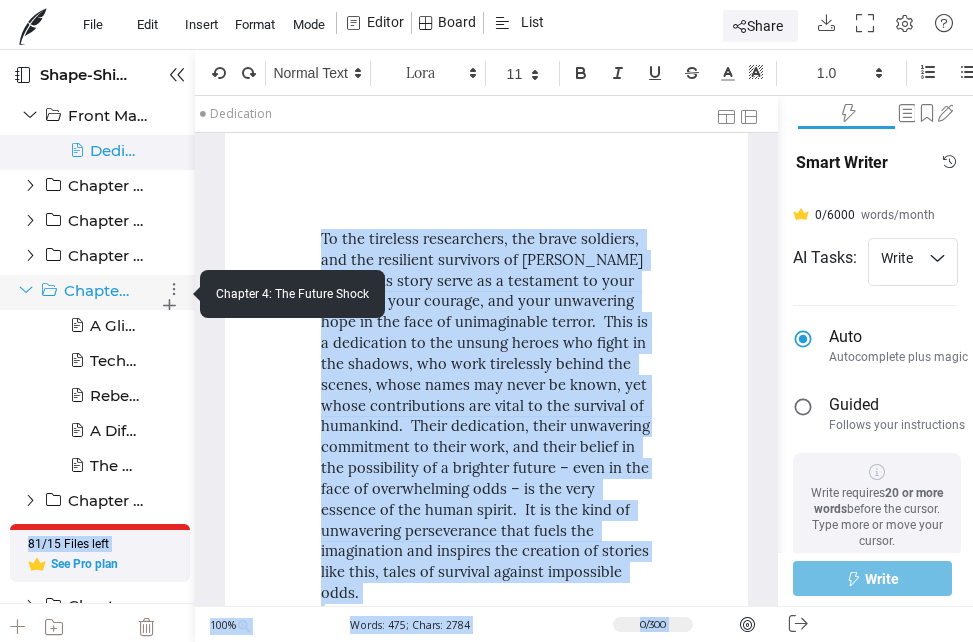 click at bounding box center (26, 290) 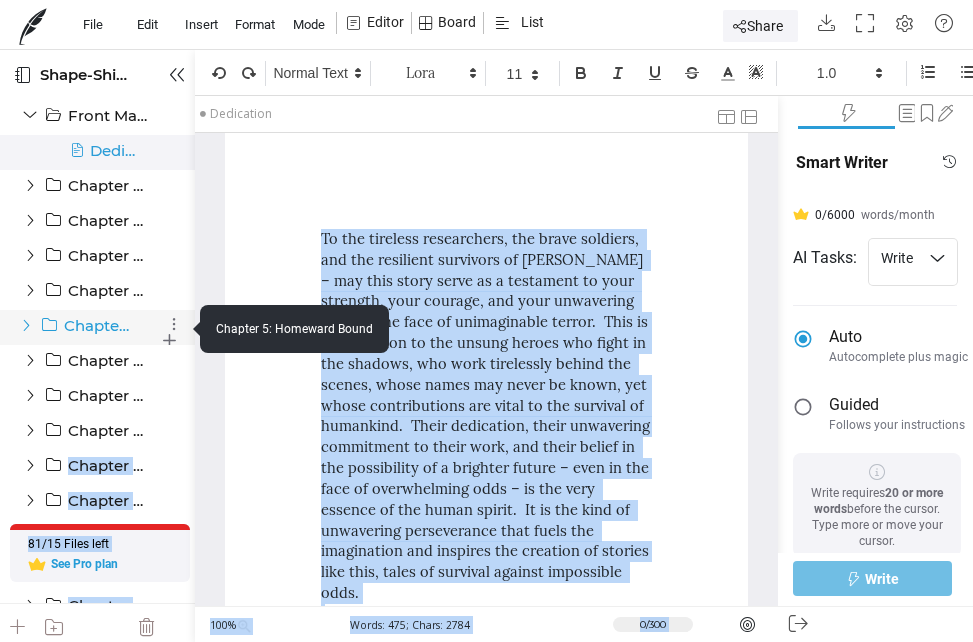 click at bounding box center [26, 325] 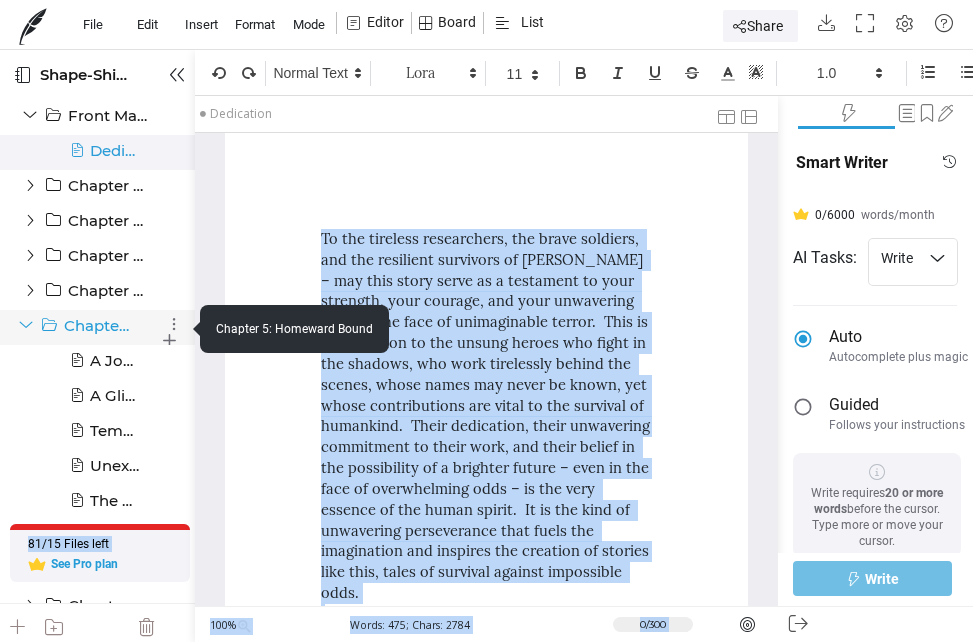 click at bounding box center [26, 325] 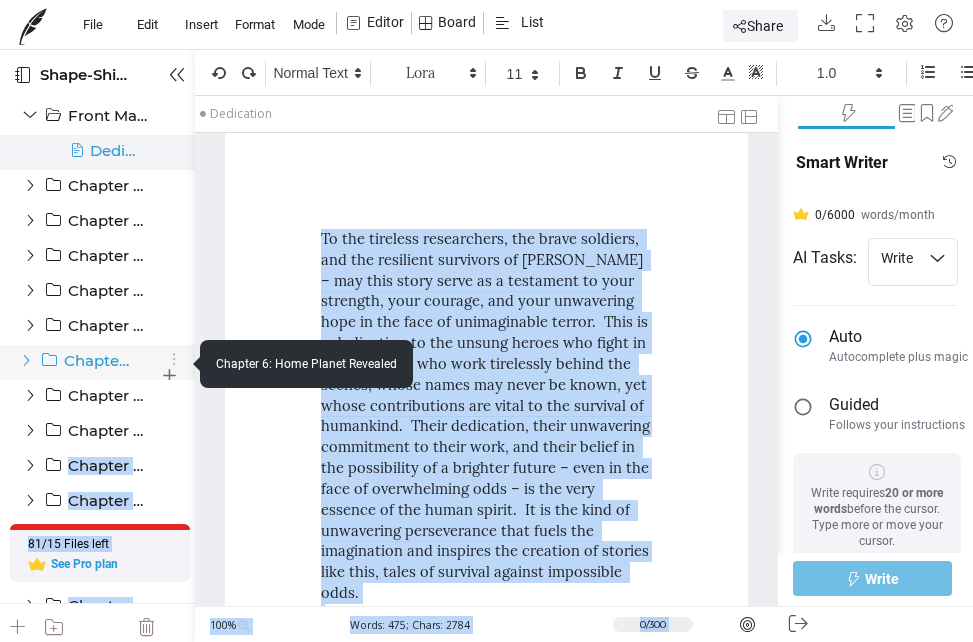 click at bounding box center [26, 360] 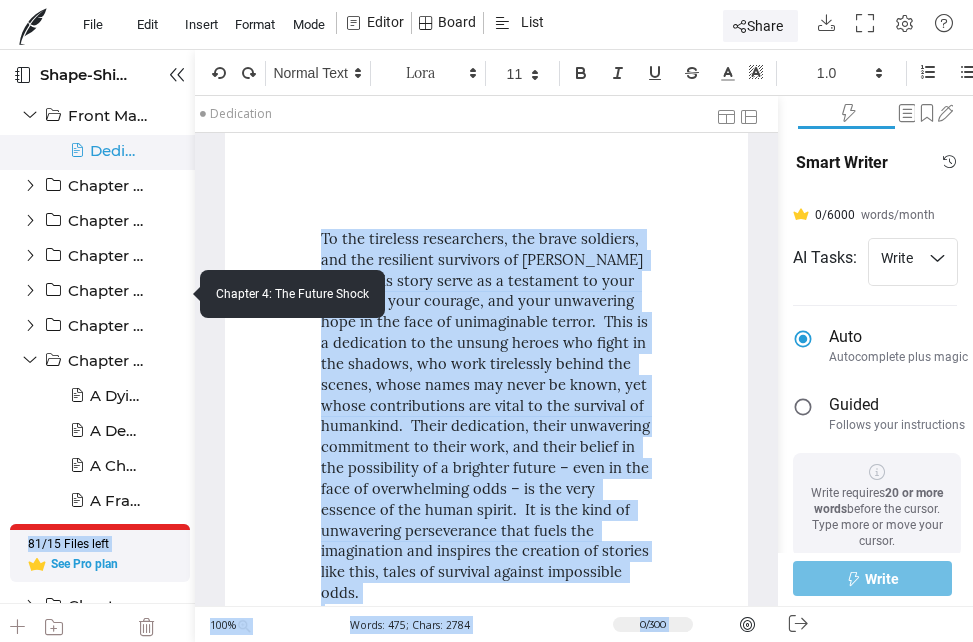 drag, startPoint x: 193, startPoint y: 300, endPoint x: 193, endPoint y: 326, distance: 26 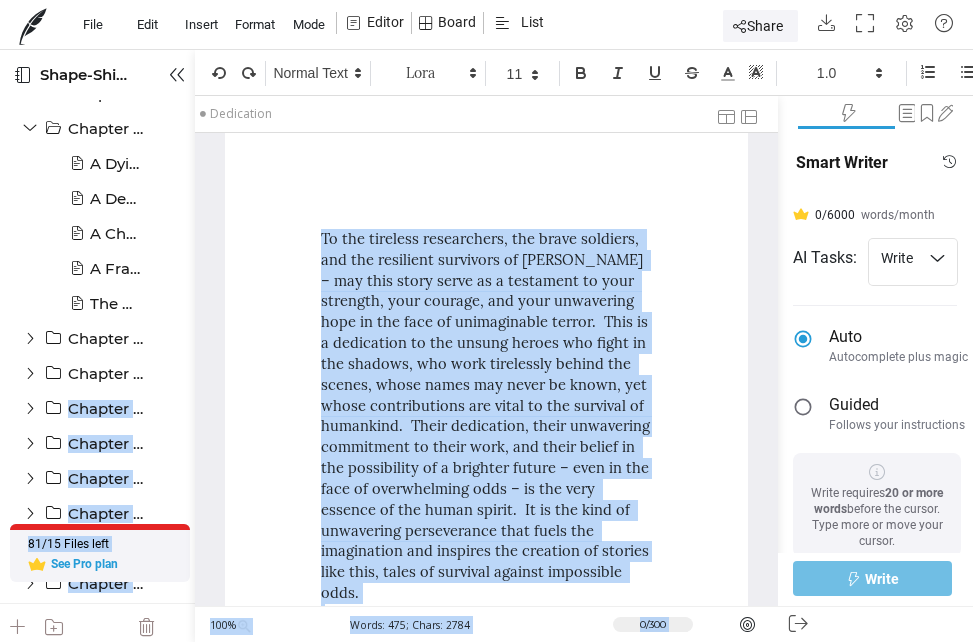 scroll, scrollTop: 237, scrollLeft: 0, axis: vertical 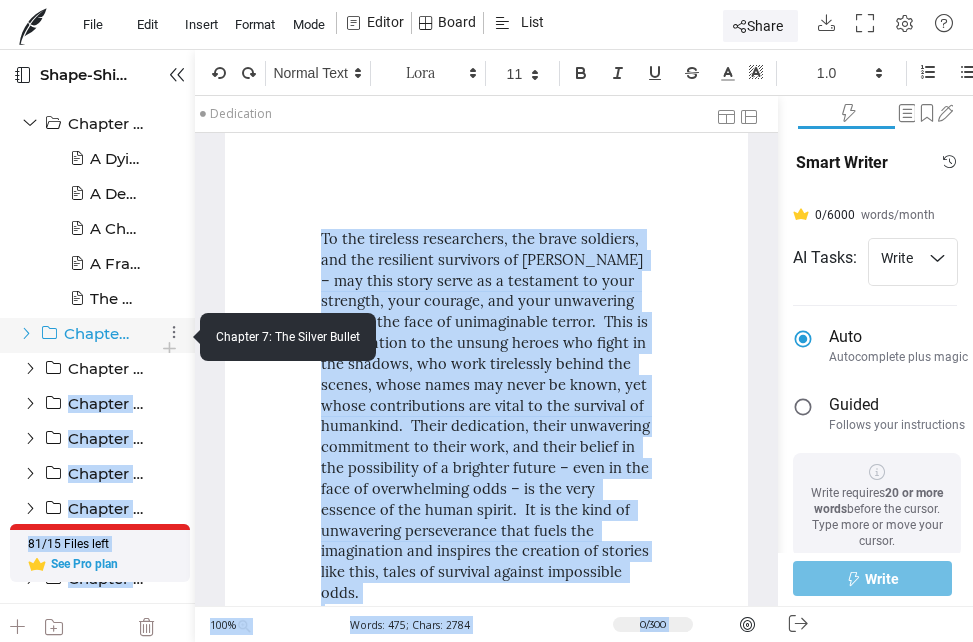 click at bounding box center (26, 333) 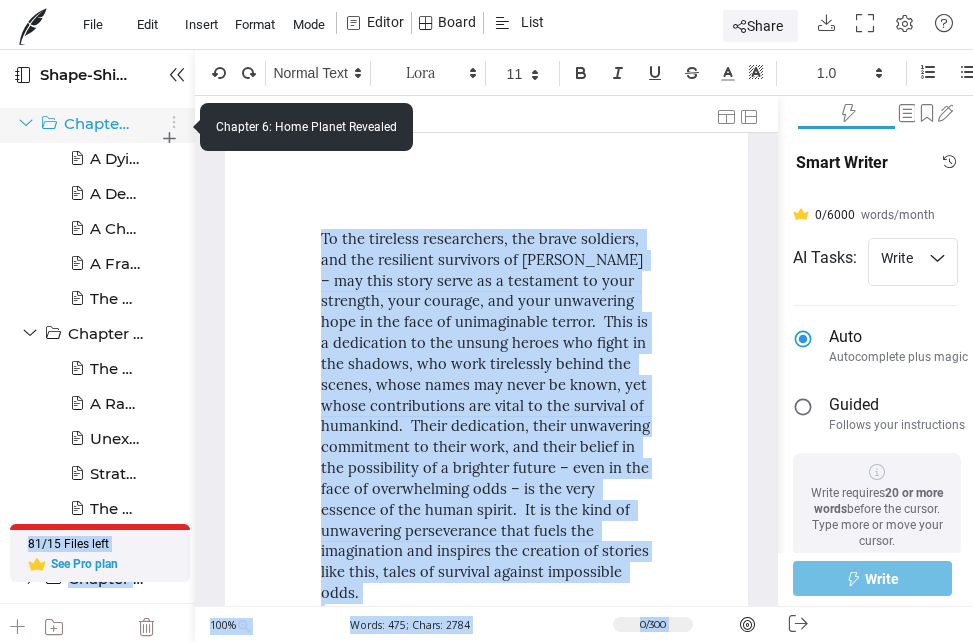 click on "Chapter 6:  Home Planet Revealed   Chapter 6:  Home Planet Revealed" at bounding box center (66, 132) 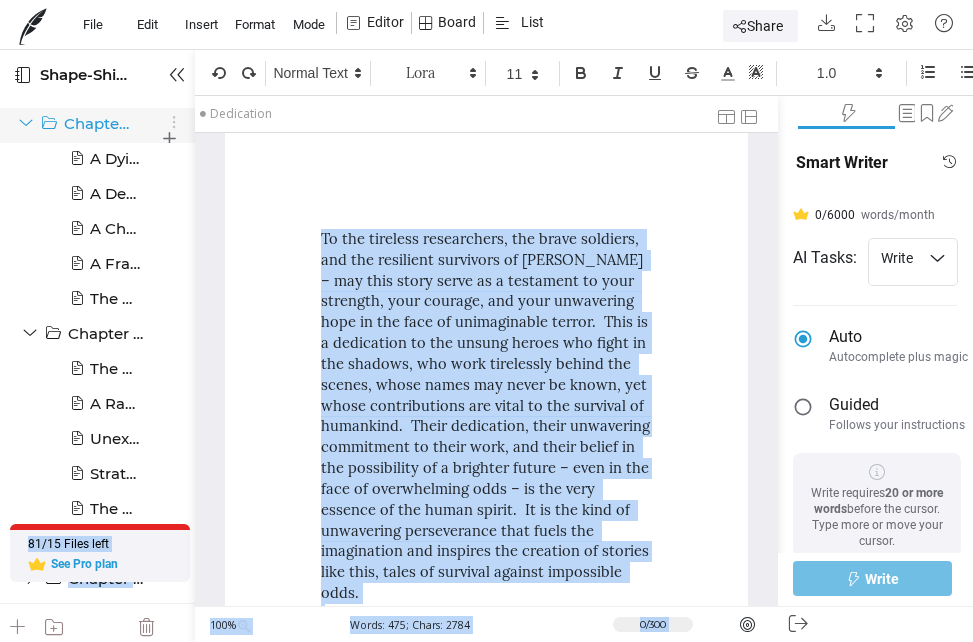 click at bounding box center [26, 123] 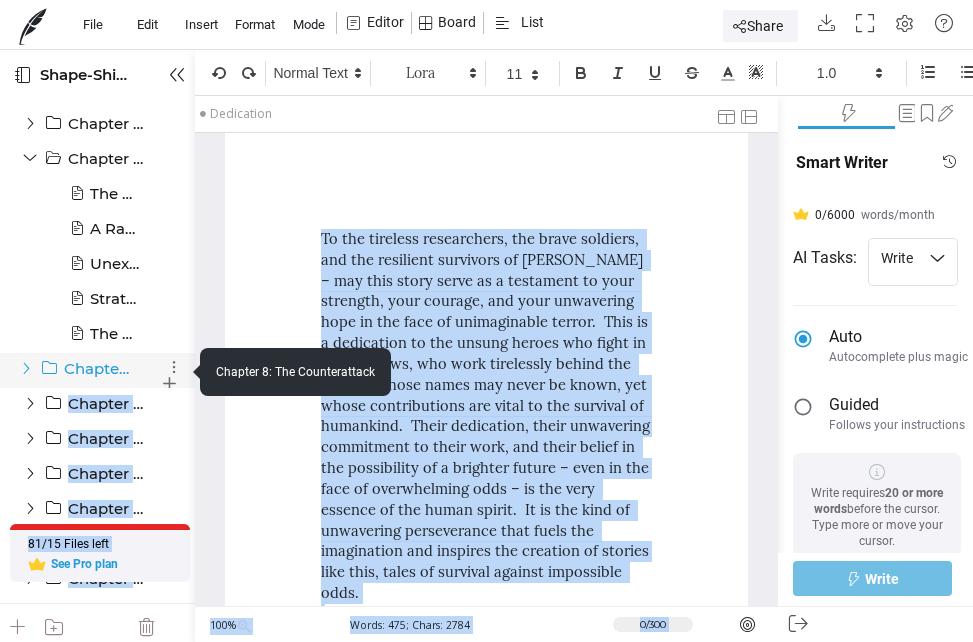 click at bounding box center [26, 368] 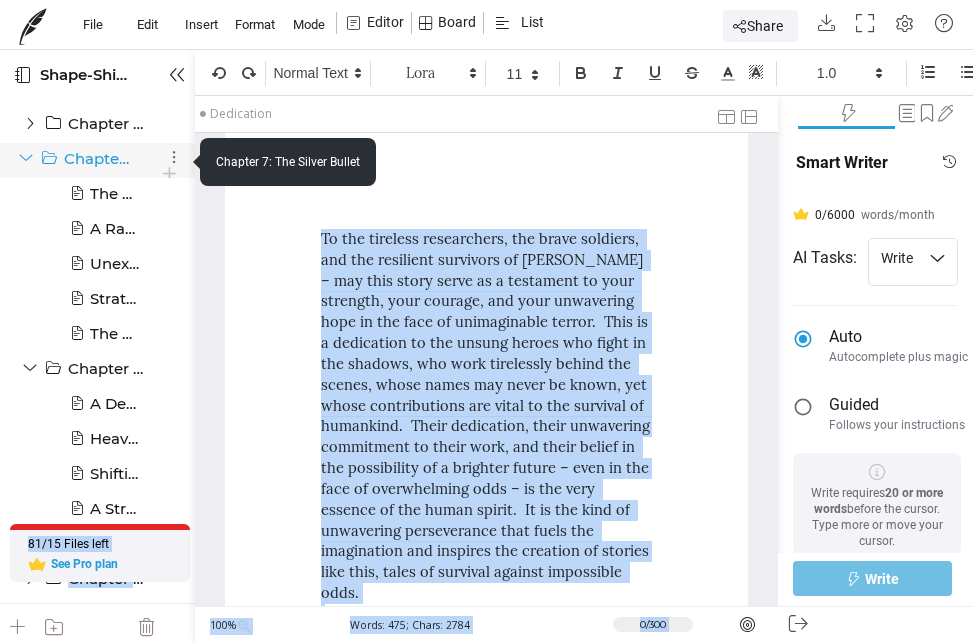 click at bounding box center [26, 158] 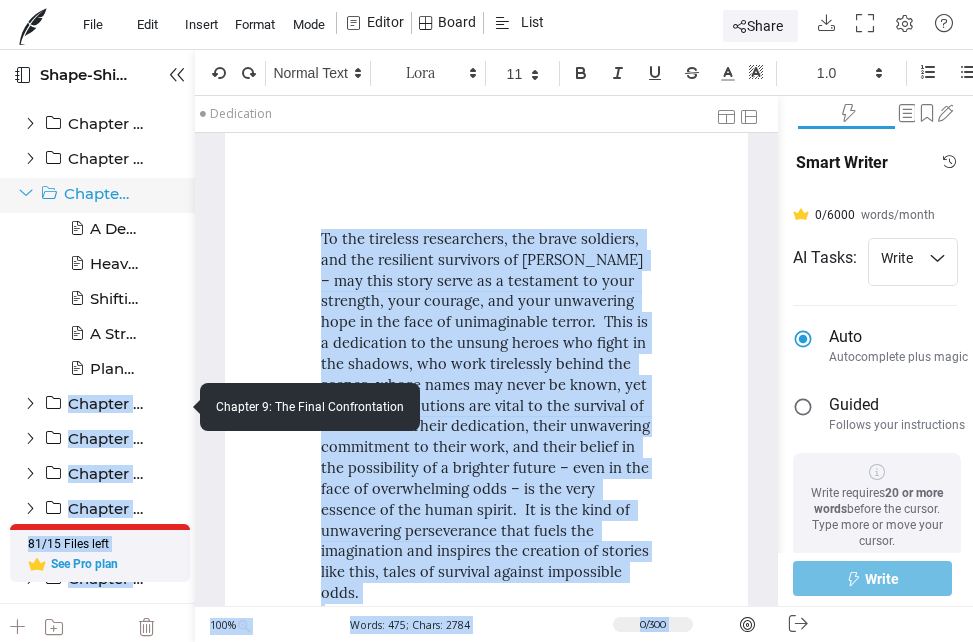 drag, startPoint x: 24, startPoint y: 409, endPoint x: 44, endPoint y: 211, distance: 199.00754 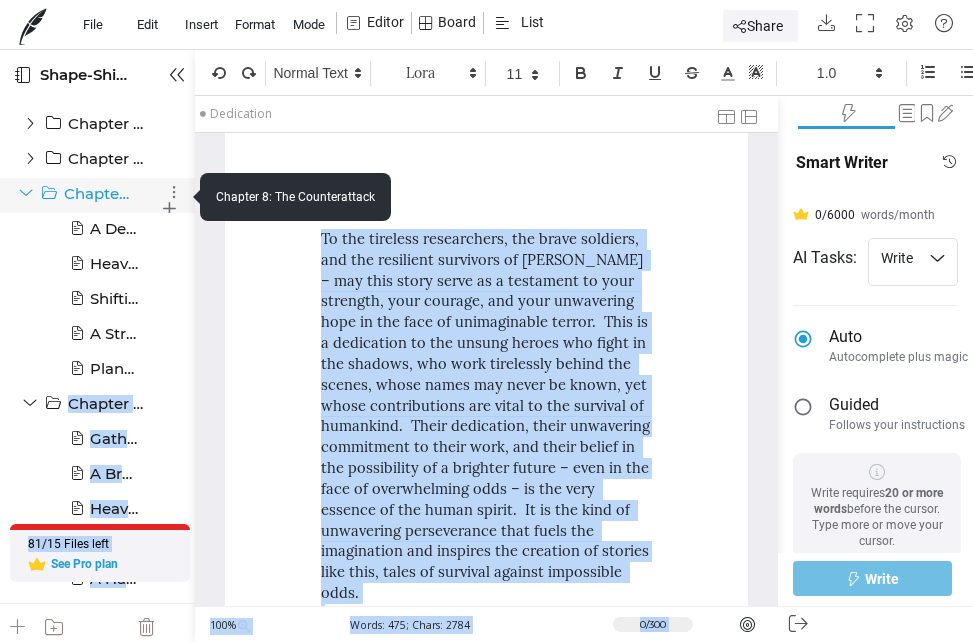 click at bounding box center [26, 193] 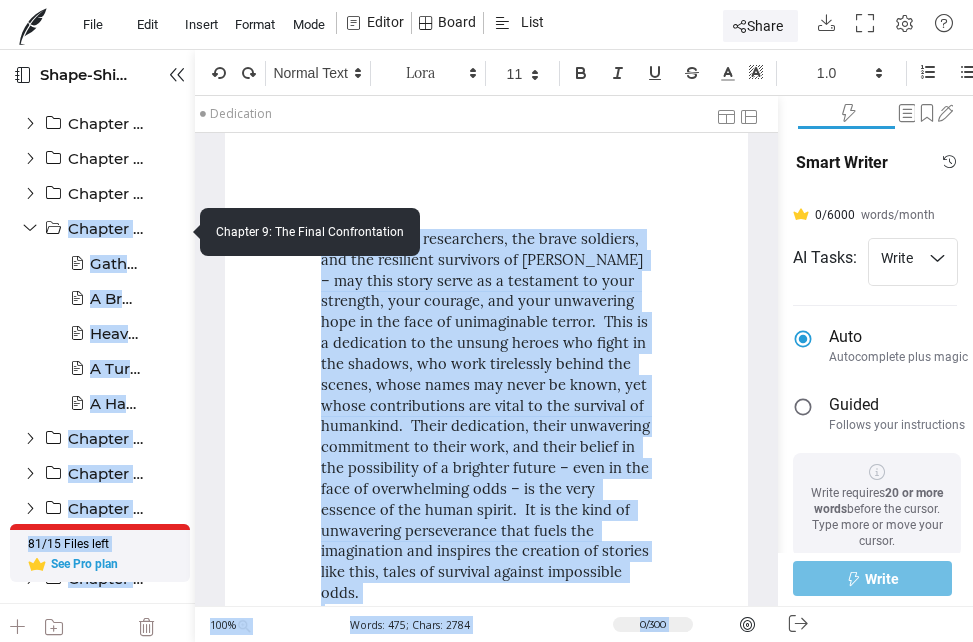 drag, startPoint x: 190, startPoint y: 233, endPoint x: 192, endPoint y: 278, distance: 45.044422 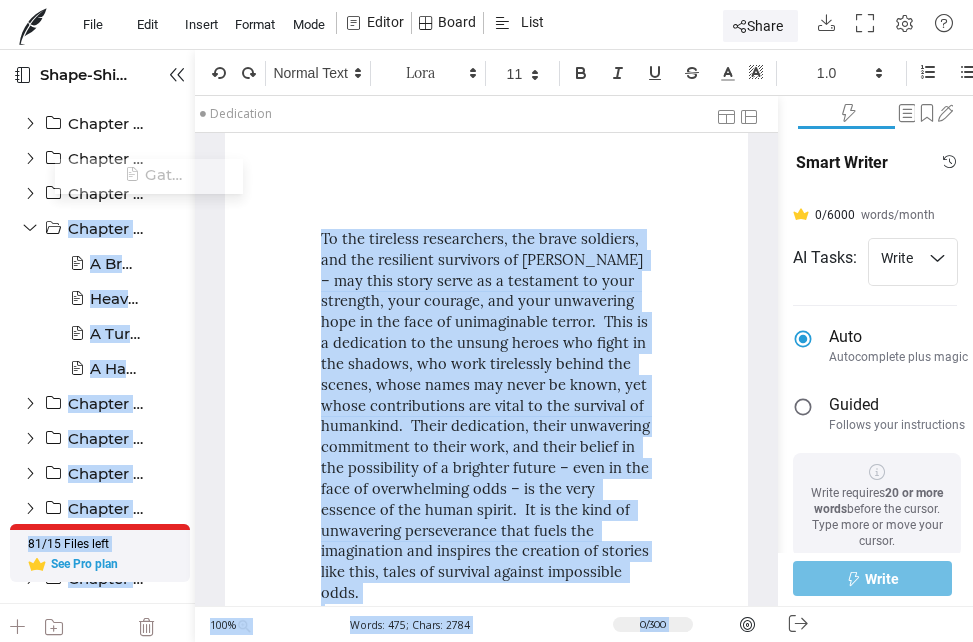 click on "To the tireless researchers, the brave soldiers, and the resilient survivors of [PERSON_NAME] – may this story serve as a testament to your strength, your courage, and your unwavering hope in the face of unimaginable terror.  This is a dedication to the unsung heroes who fight in the shadows, who work tirelessly behind the scenes, whose names may never be known, yet whose contributions are vital to the survival of humankind.  Their dedication, their unwavering commitment to their work, and their belief in the possibility of a brighter future – even in the face of overwhelming odds – is the very essence of the human spirit.  It is the kind of unwavering perseverance that fuels the imagination and inspires the creation of stories like this, tales of survival against impossible odds." at bounding box center [487, 917] 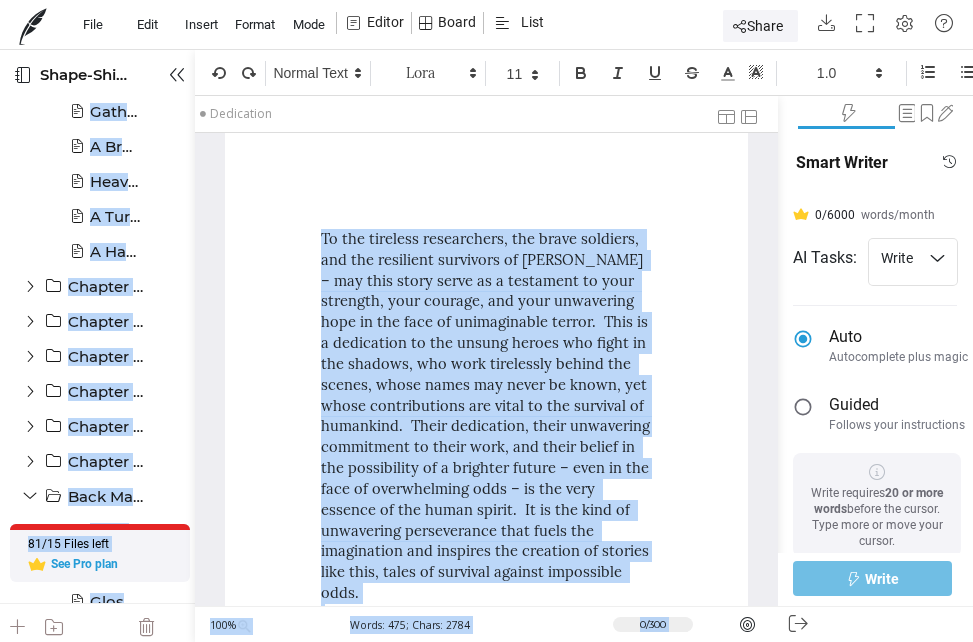 scroll, scrollTop: 384, scrollLeft: 0, axis: vertical 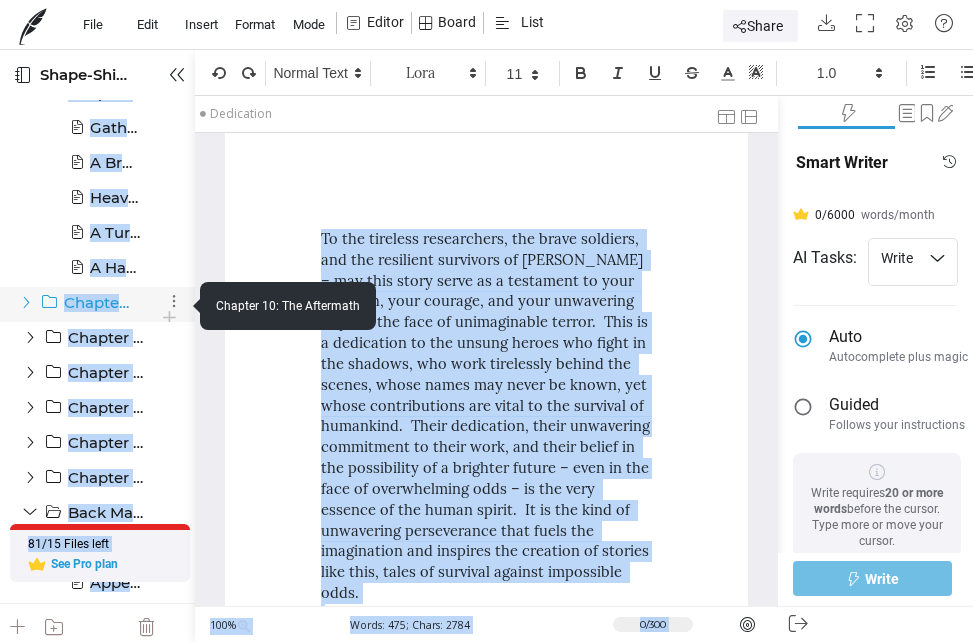 click at bounding box center (26, 302) 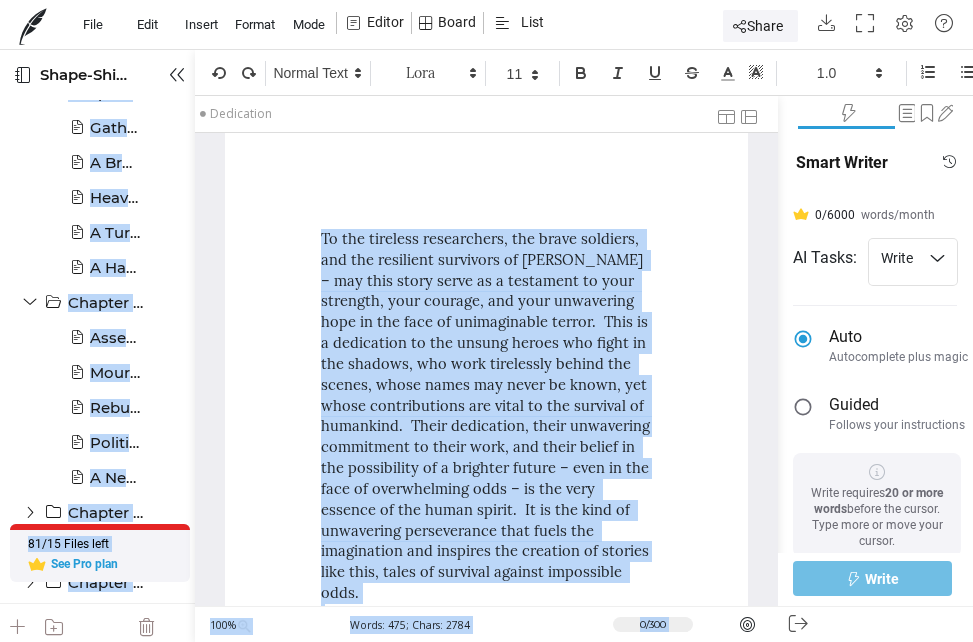 click on "Heading 1 Heading 2 Heading 3 Heading 4 Heading 5 Heading 6 Normal Text       Adobe Caslon Pro Sans-serif Arial Australian Sunset Bembo Century Schoolbook Courier Franklin Gothic Medium Futura Garamond Garamond Premier Pro [US_STATE] Itc [PERSON_NAME] [PERSON_NAME] Pro Palatino Papyrus Times New Roman        8   9   10   11   12   14   18   20   24   30   36   48   60   72   96                                                                                                                                                  1.0 1.2 1.5 1.6 1.8 2.0 2.4 2.8 3.0 4.0 5.0" at bounding box center [487, 917] 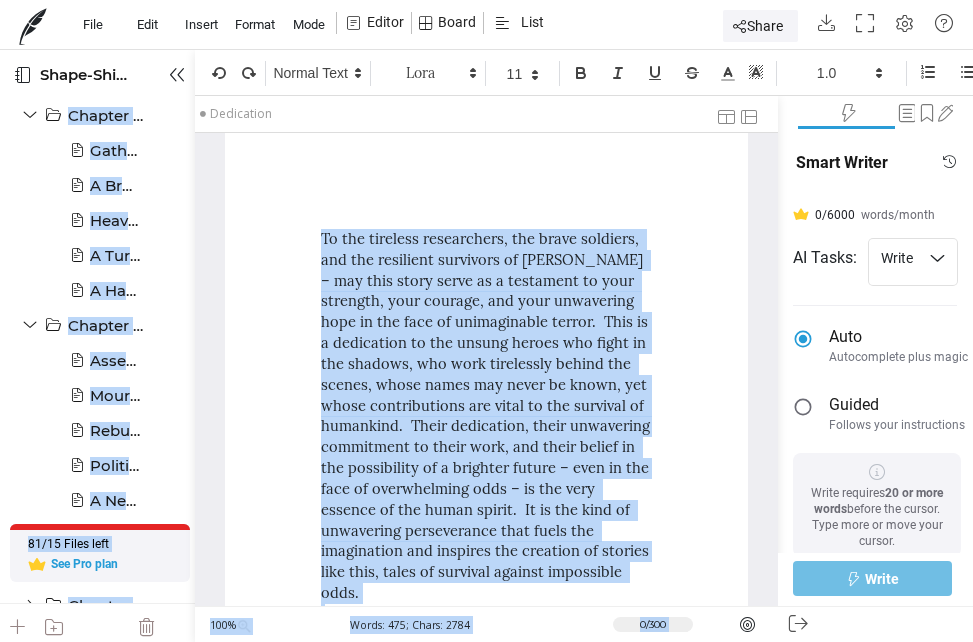 scroll, scrollTop: 345, scrollLeft: 0, axis: vertical 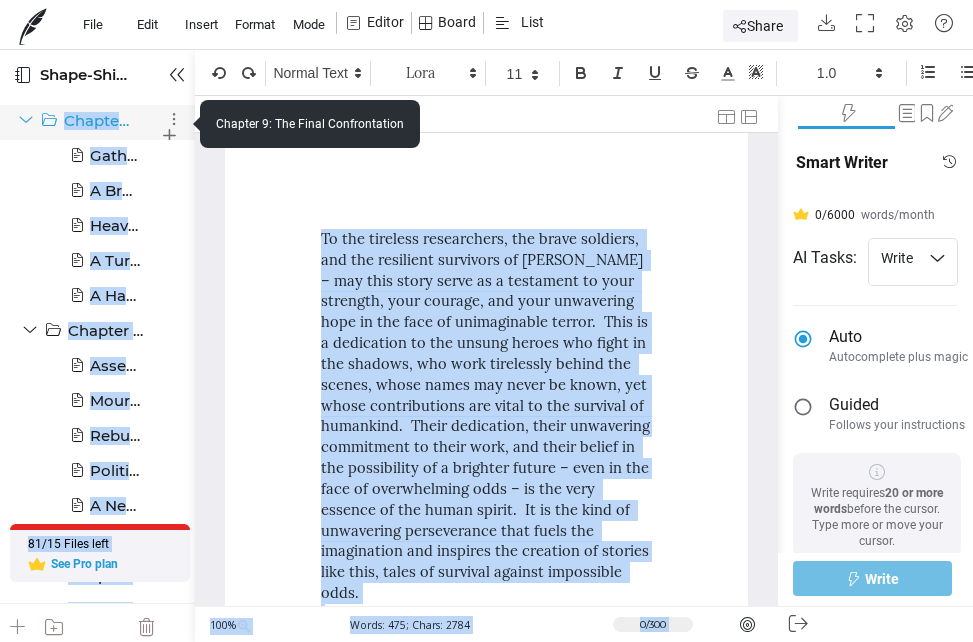 click at bounding box center [26, 120] 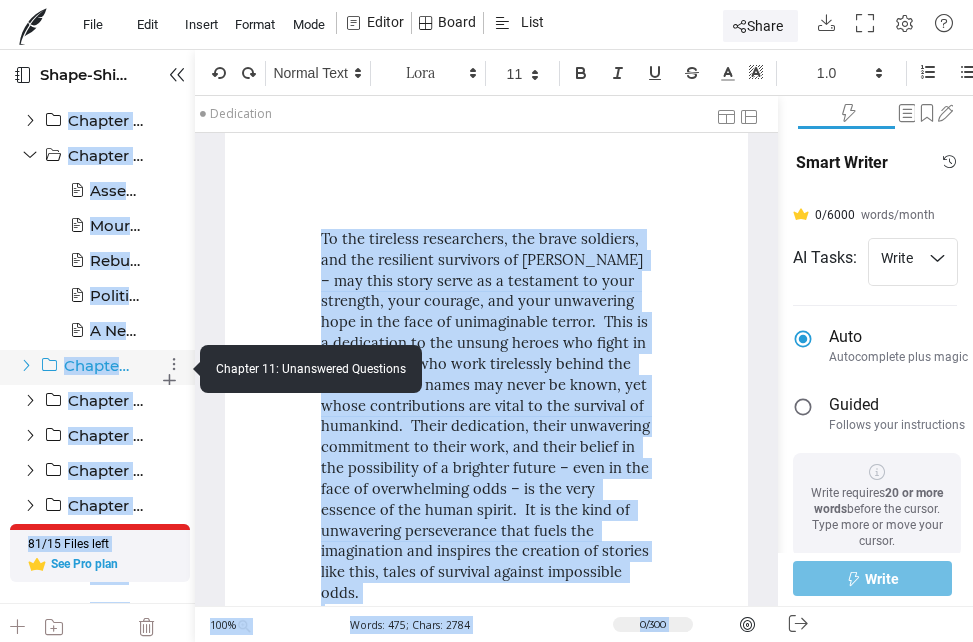 click at bounding box center [26, 365] 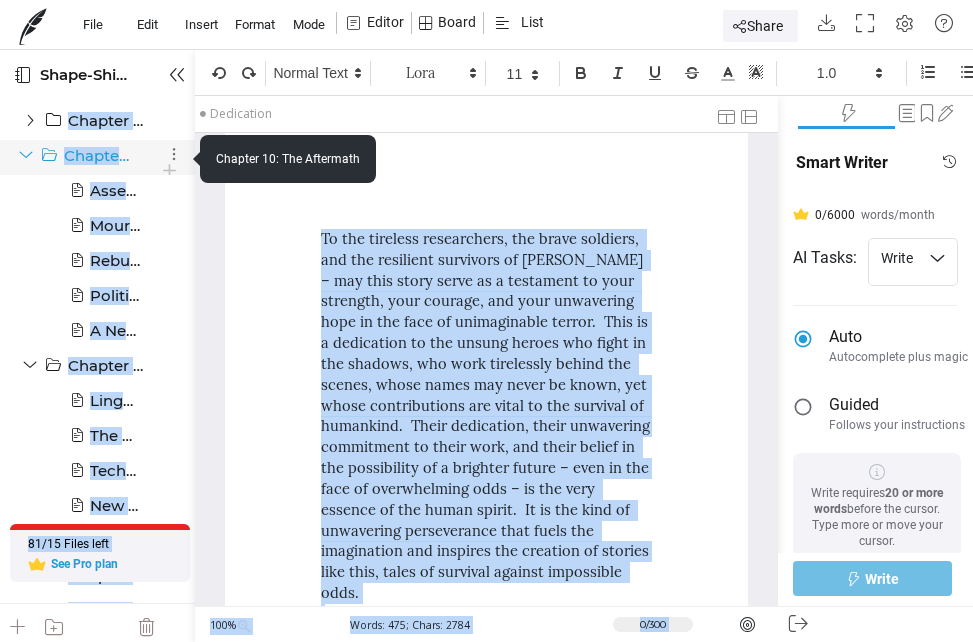 click at bounding box center [26, 155] 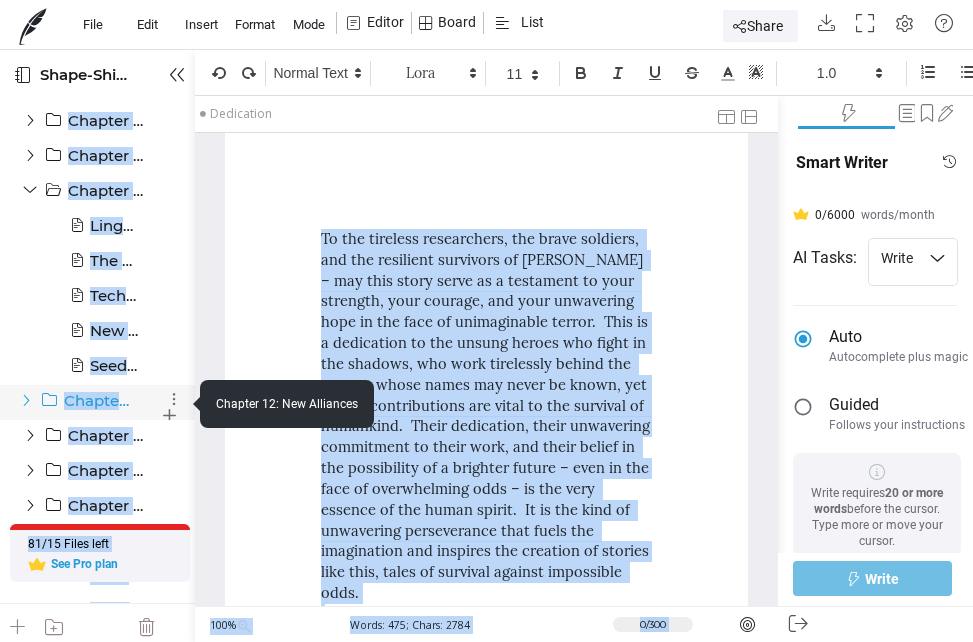 click at bounding box center (26, 400) 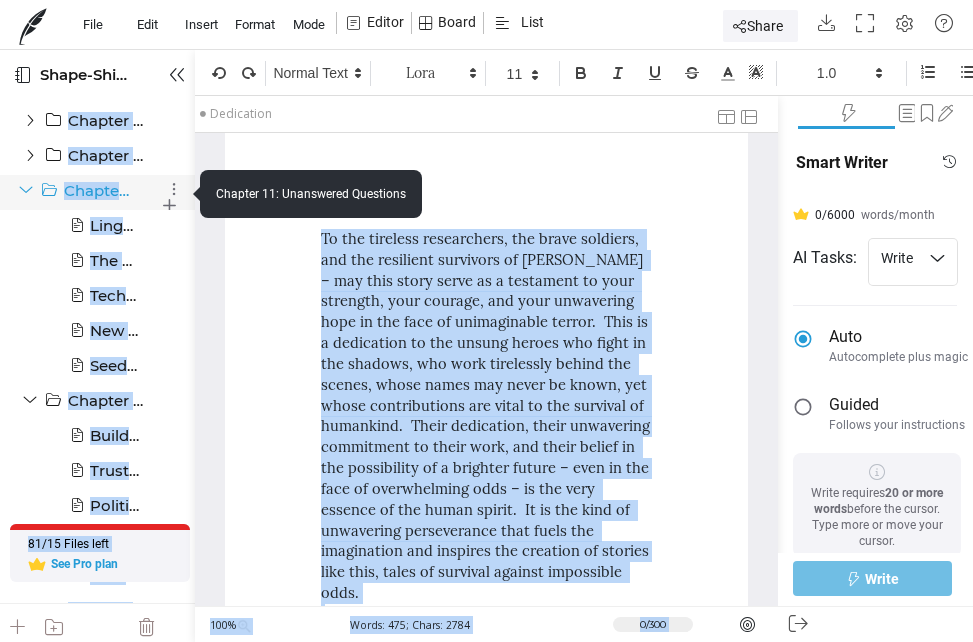 click at bounding box center [26, 190] 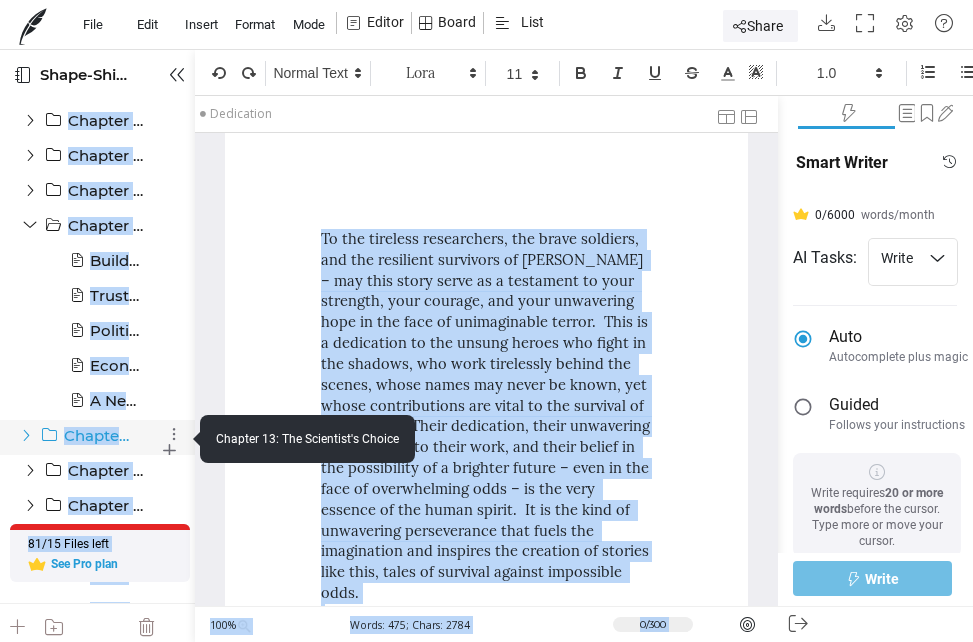 click at bounding box center (26, 435) 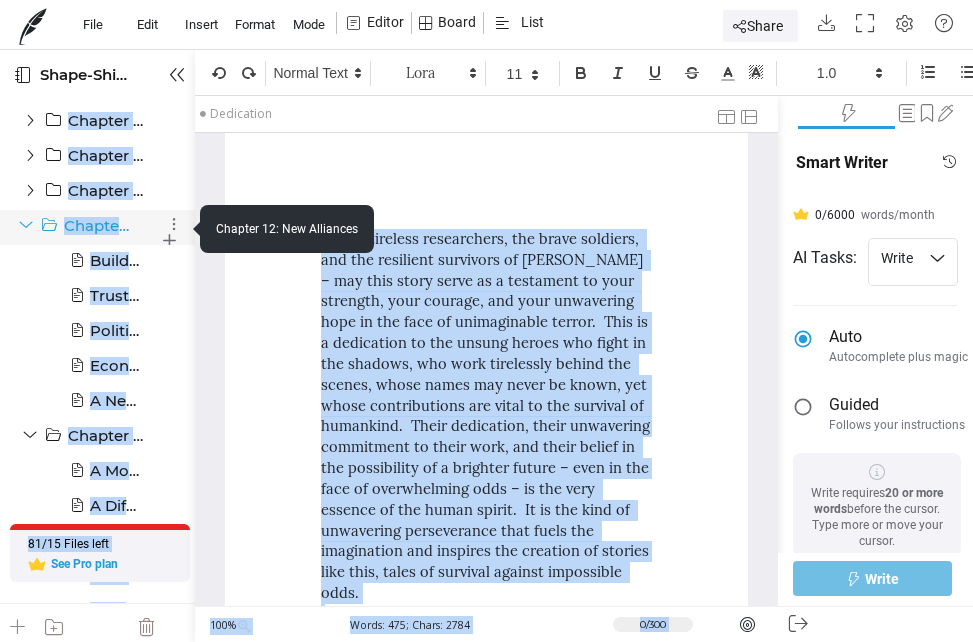 click at bounding box center [26, 225] 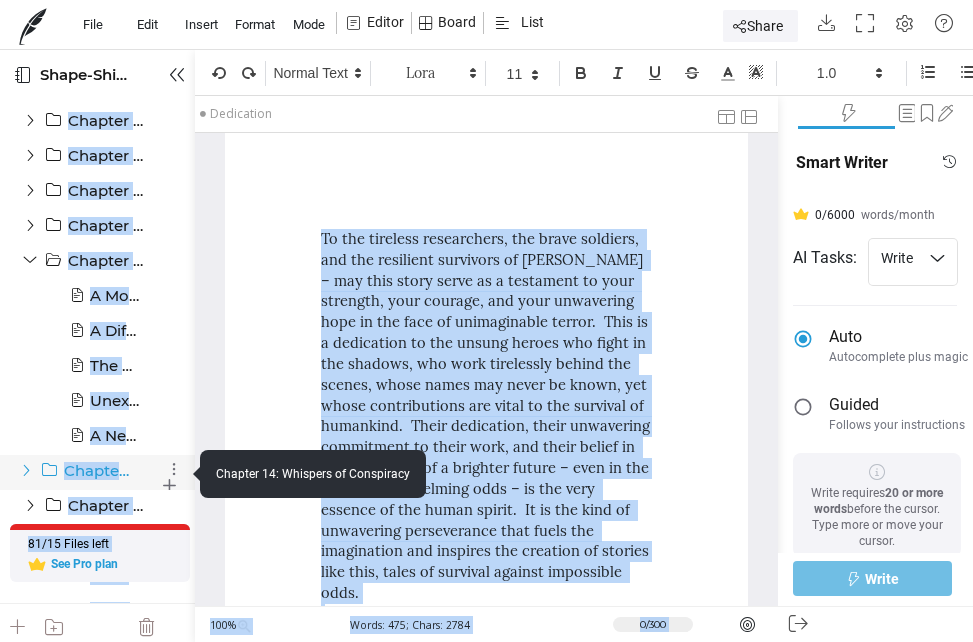 click at bounding box center [26, 470] 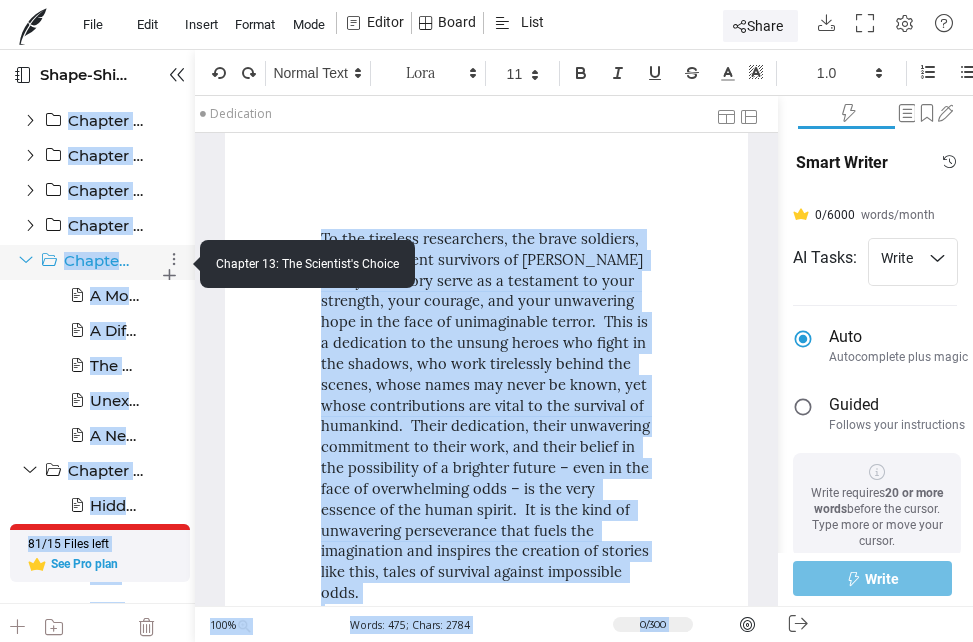 click at bounding box center [26, 260] 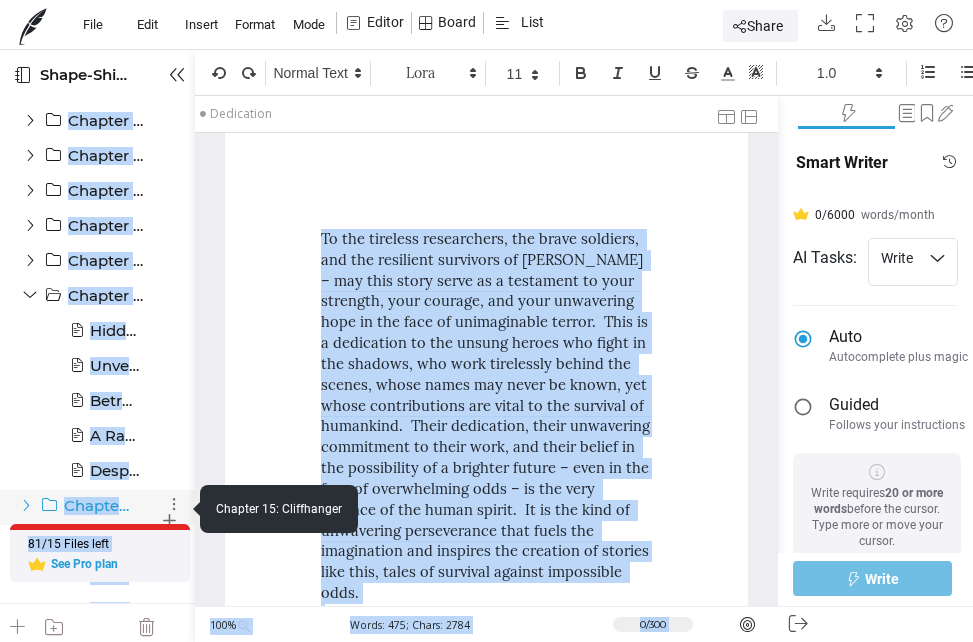 click at bounding box center [26, 505] 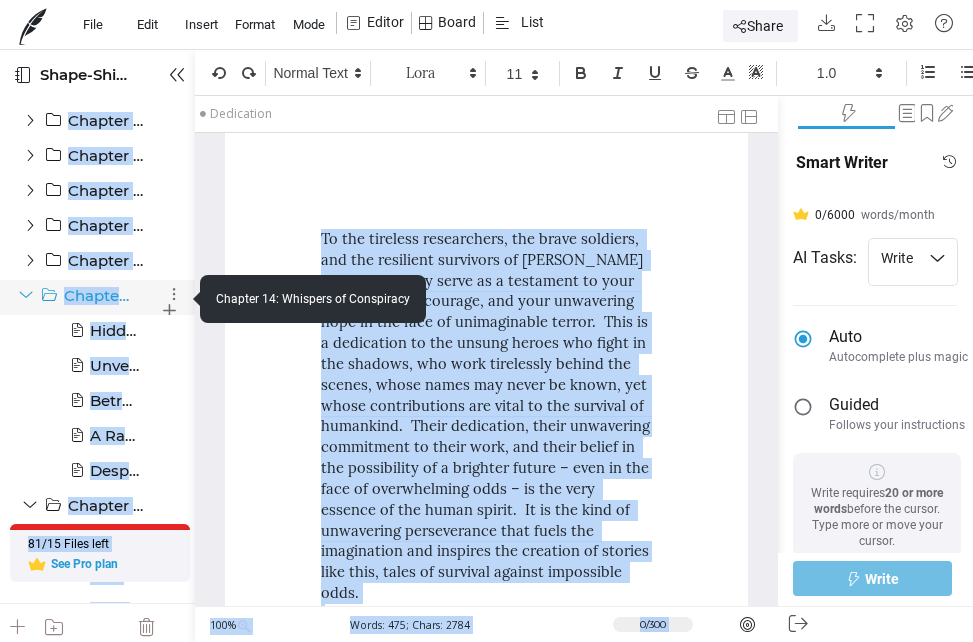 click at bounding box center [26, 295] 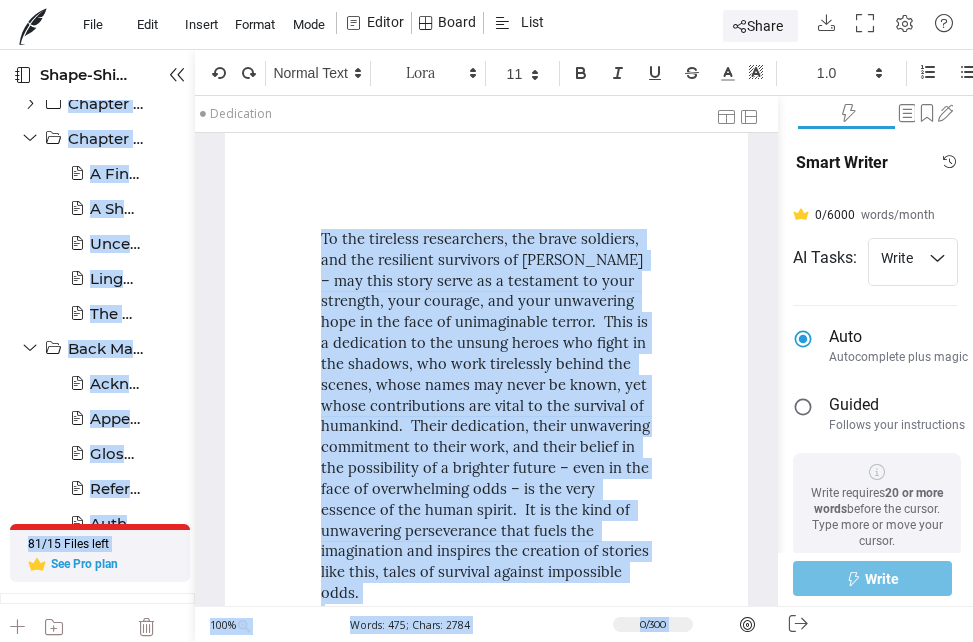 scroll, scrollTop: 542, scrollLeft: 0, axis: vertical 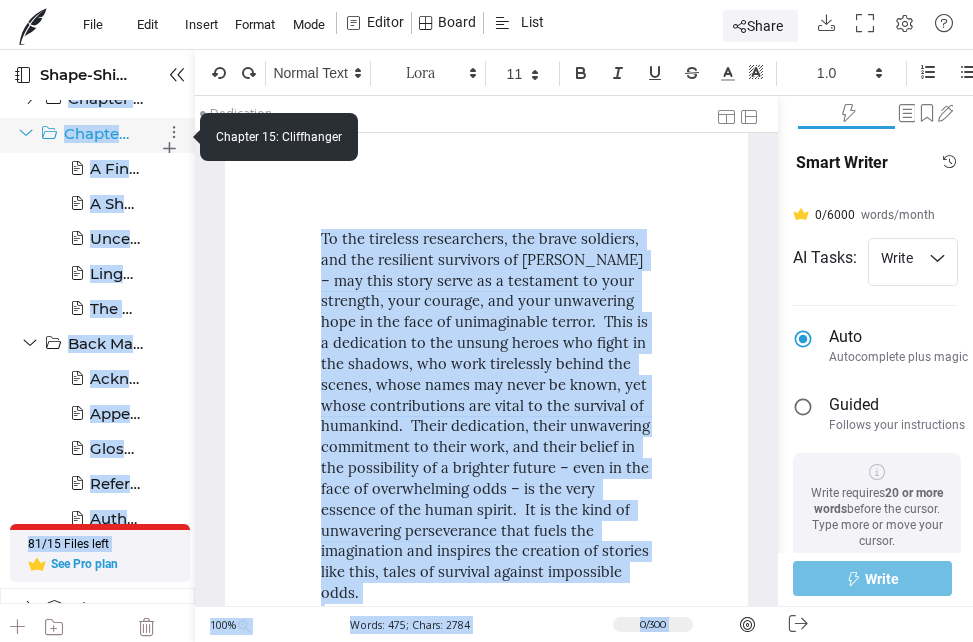 click at bounding box center (26, 133) 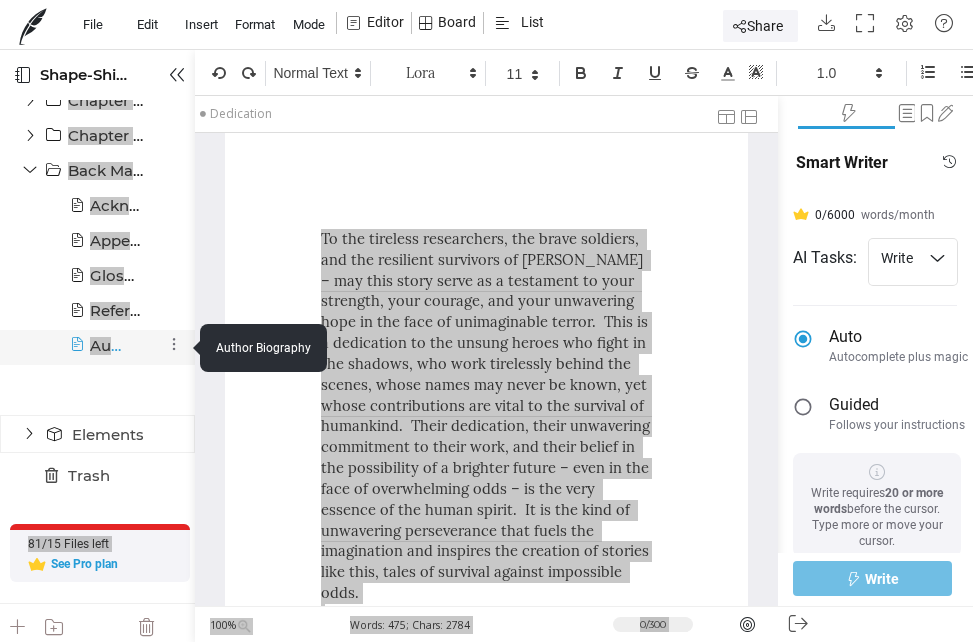 scroll, scrollTop: 541, scrollLeft: 0, axis: vertical 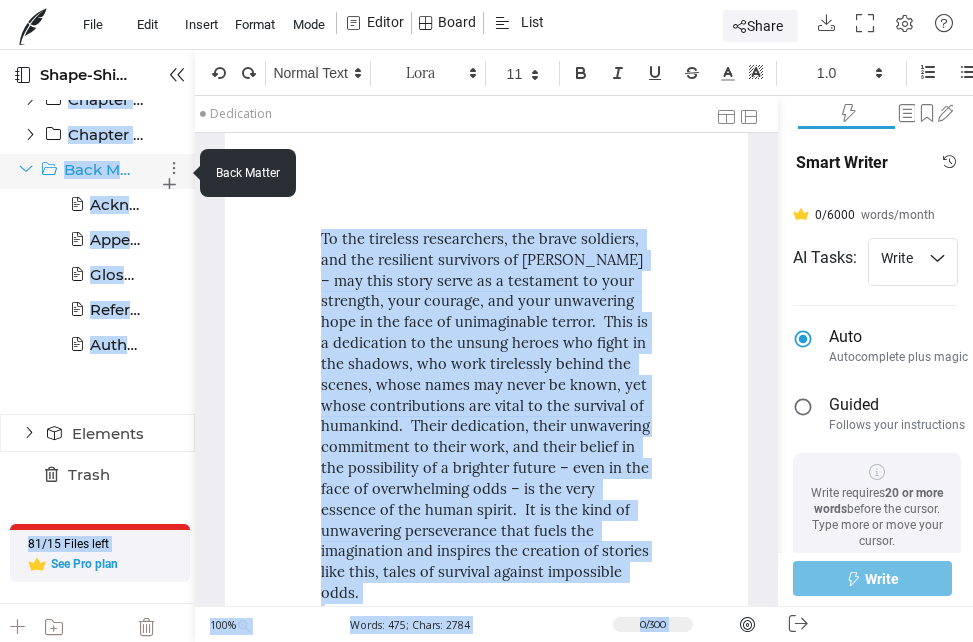 click at bounding box center [26, 169] 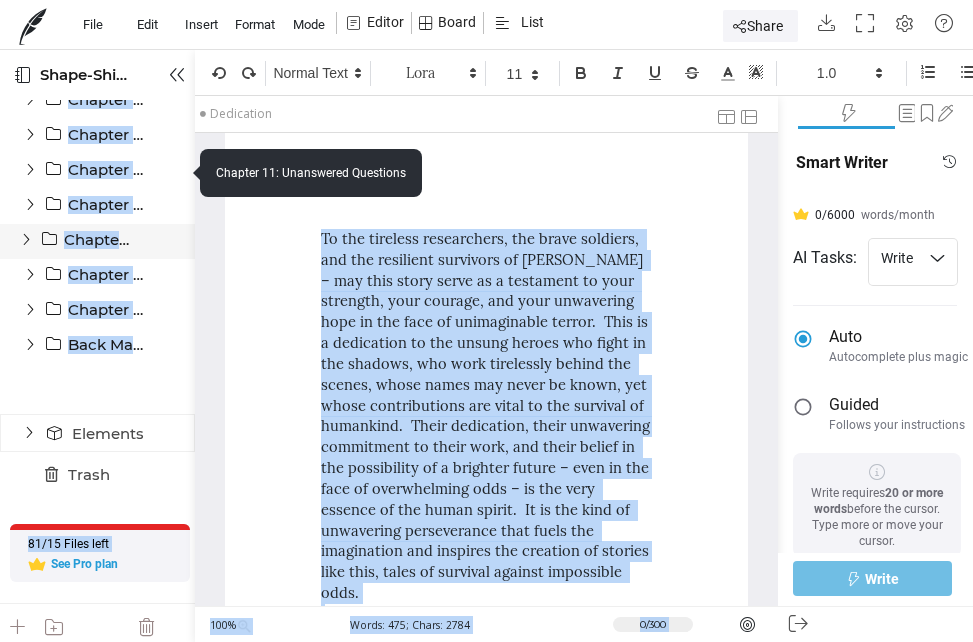 scroll, scrollTop: 366, scrollLeft: 0, axis: vertical 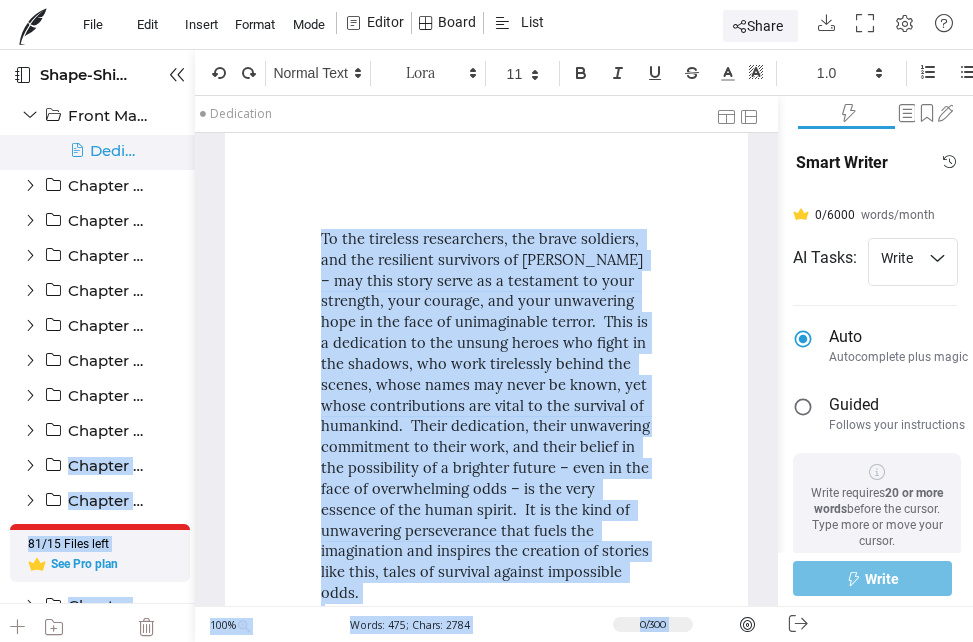 click on "To the tireless researchers, the brave soldiers, and the resilient survivors of [PERSON_NAME] – may this story serve as a testament to your strength, your courage, and your unwavering hope in the face of unimaginable terror.  This is a dedication to the unsung heroes who fight in the shadows, who work tirelessly behind the scenes, whose names may never be known, yet whose contributions are vital to the survival of humankind.  Their dedication, their unwavering commitment to their work, and their belief in the possibility of a brighter future – even in the face of overwhelming odds – is the very essence of the human spirit.  It is the kind of unwavering perseverance that fuels the imagination and inspires the creation of stories like this, tales of survival against impossible odds." at bounding box center (487, 917) 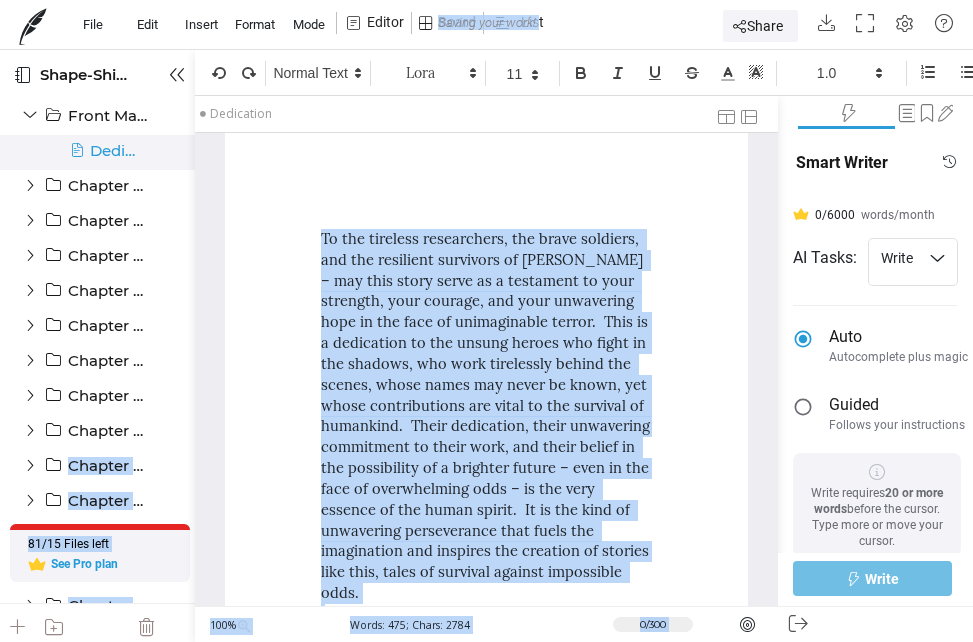 click on "To the tireless researchers, the brave soldiers, and the resilient survivors of [PERSON_NAME] – may this story serve as a testament to your strength, your courage, and your unwavering hope in the face of unimaginable terror.  This is a dedication to the unsung heroes who fight in the shadows, who work tirelessly behind the scenes, whose names may never be known, yet whose contributions are vital to the survival of humankind.  Their dedication, their unwavering commitment to their work, and their belief in the possibility of a brighter future – even in the face of overwhelming odds – is the very essence of the human spirit.  It is the kind of unwavering perseverance that fuels the imagination and inspires the creation of stories like this, tales of survival against impossible odds." at bounding box center [487, 917] 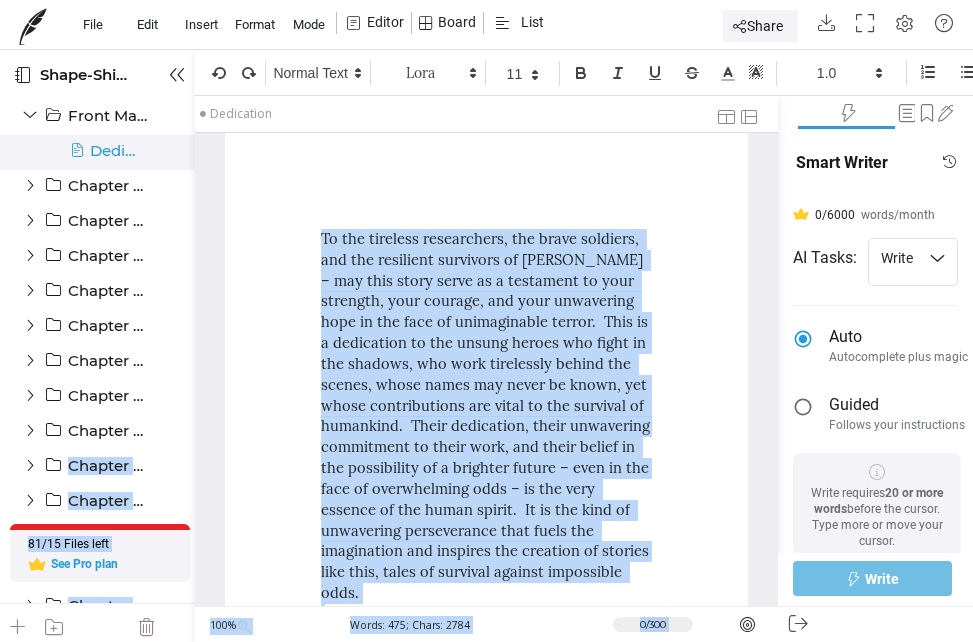click on "To the tireless researchers, the brave soldiers, and the resilient survivors of [PERSON_NAME] – may this story serve as a testament to your strength, your courage, and your unwavering hope in the face of unimaginable terror.  This is a dedication to the unsung heroes who fight in the shadows, who work tirelessly behind the scenes, whose names may never be known, yet whose contributions are vital to the survival of humankind.  Their dedication, their unwavering commitment to their work, and their belief in the possibility of a brighter future – even in the face of overwhelming odds – is the very essence of the human spirit.  It is the kind of unwavering perseverance that fuels the imagination and inspires the creation of stories like this, tales of survival against impossible odds." at bounding box center [487, 917] 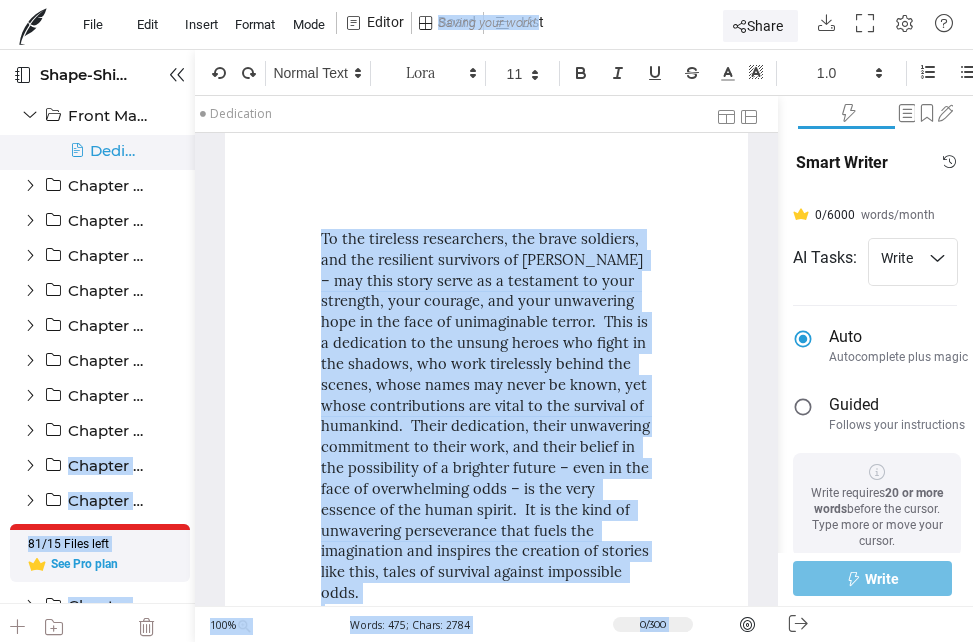 click on "See Pro plan" at bounding box center (100, 567) 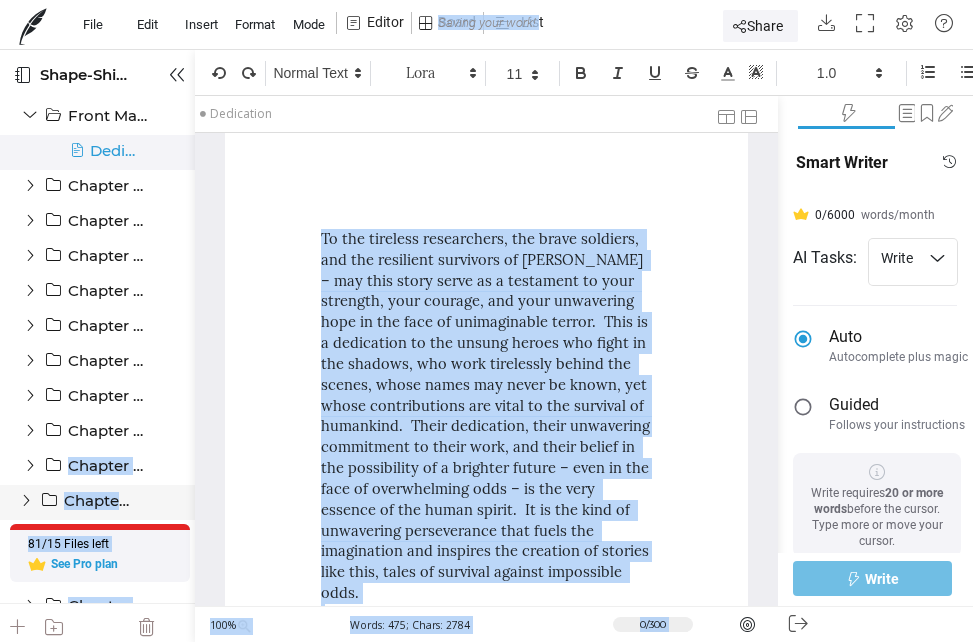 click at bounding box center (163, 502) 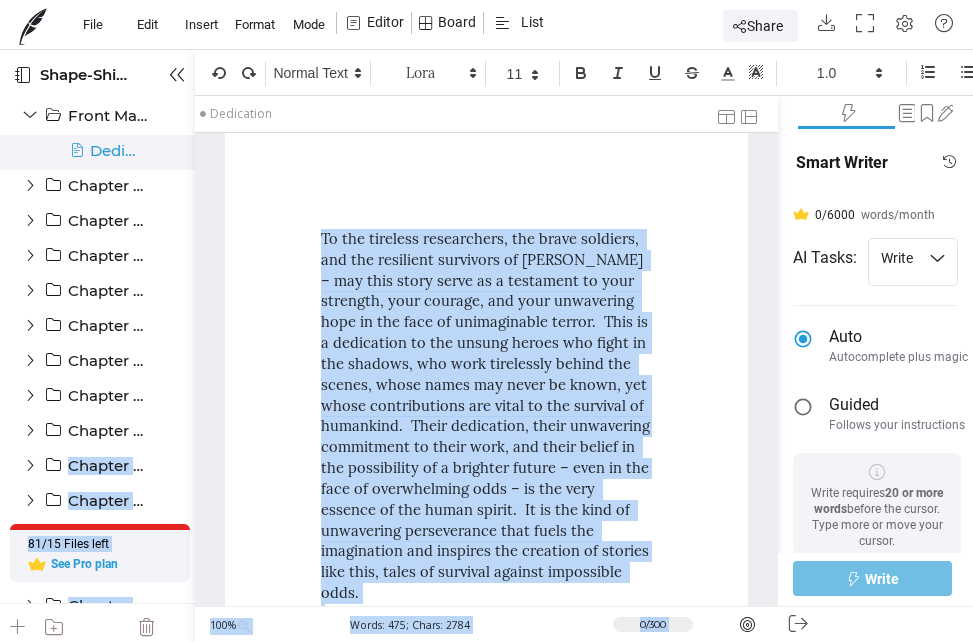 click on "To the tireless researchers, the brave soldiers, and the resilient survivors of [PERSON_NAME] – may this story serve as a testament to your strength, your courage, and your unwavering hope in the face of unimaginable terror.  This is a dedication to the unsung heroes who fight in the shadows, who work tirelessly behind the scenes, whose names may never be known, yet whose contributions are vital to the survival of humankind.  Their dedication, their unwavering commitment to their work, and their belief in the possibility of a brighter future – even in the face of overwhelming odds – is the very essence of the human spirit.  It is the kind of unwavering perseverance that fuels the imagination and inspires the creation of stories like this, tales of survival against impossible odds." at bounding box center (487, 917) 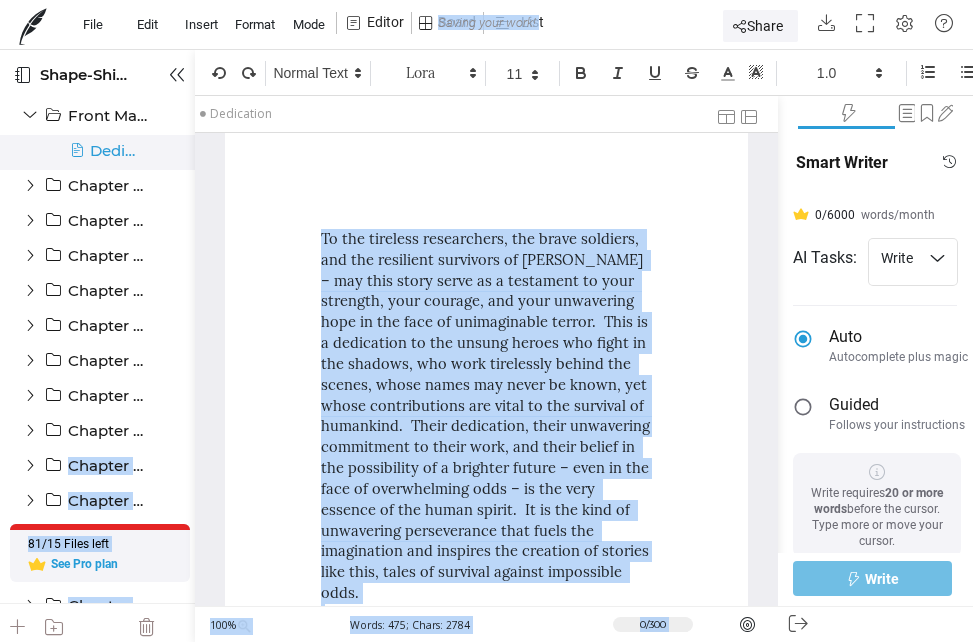 click on "To the tireless researchers, the brave soldiers, and the resilient survivors of [PERSON_NAME] – may this story serve as a testament to your strength, your courage, and your unwavering hope in the face of unimaginable terror.  This is a dedication to the unsung heroes who fight in the shadows, who work tirelessly behind the scenes, whose names may never be known, yet whose contributions are vital to the survival of humankind.  Their dedication, their unwavering commitment to their work, and their belief in the possibility of a brighter future – even in the face of overwhelming odds – is the very essence of the human spirit.  It is the kind of unwavering perseverance that fuels the imagination and inspires the creation of stories like this, tales of survival against impossible odds." at bounding box center [487, 917] 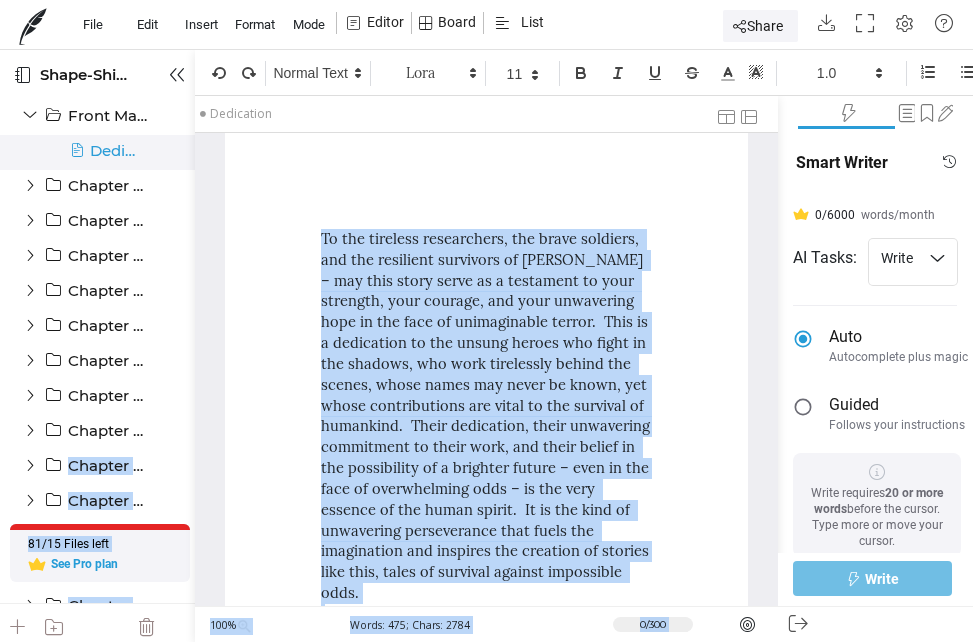 click on "To the tireless researchers, the brave soldiers, and the resilient survivors of [PERSON_NAME] – may this story serve as a testament to your strength, your courage, and your unwavering hope in the face of unimaginable terror.  This is a dedication to the unsung heroes who fight in the shadows, who work tirelessly behind the scenes, whose names may never be known, yet whose contributions are vital to the survival of humankind.  Their dedication, their unwavering commitment to their work, and their belief in the possibility of a brighter future – even in the face of overwhelming odds – is the very essence of the human spirit.  It is the kind of unwavering perseverance that fuels the imagination and inspires the creation of stories like this, tales of survival against impossible odds." at bounding box center [487, 917] 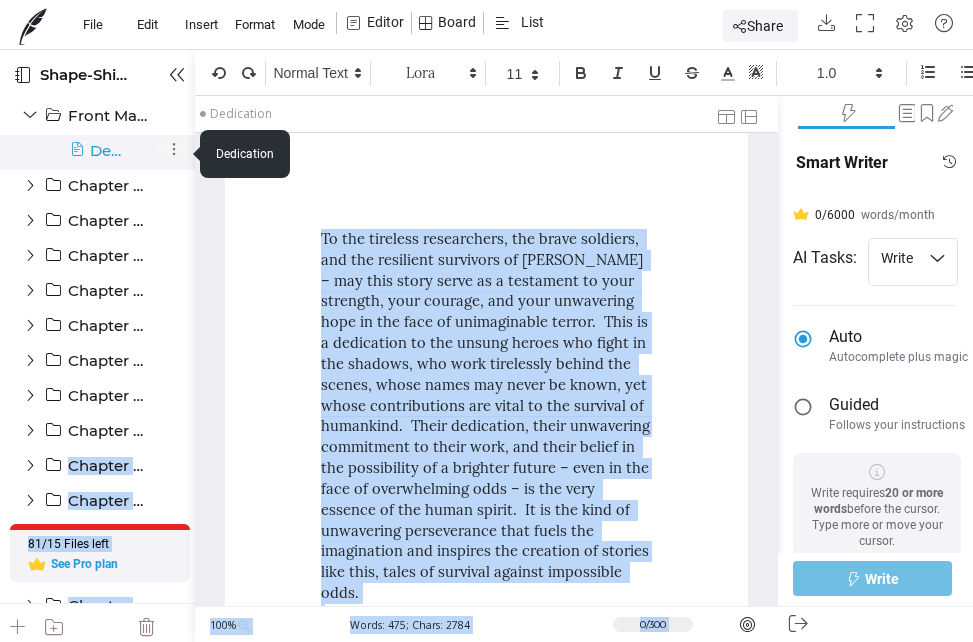click at bounding box center (77, 158) 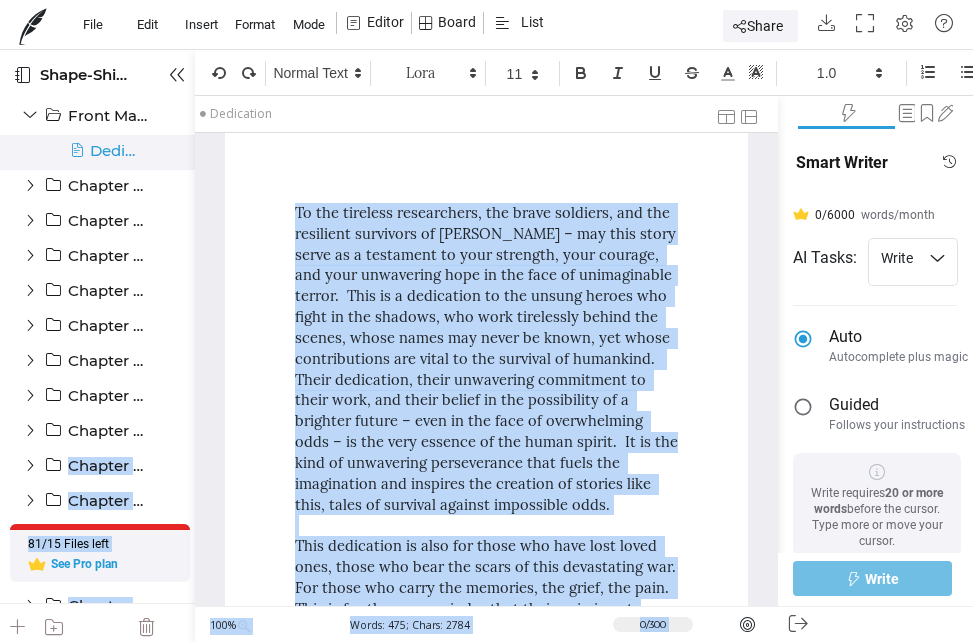 drag, startPoint x: 74, startPoint y: 150, endPoint x: 301, endPoint y: 211, distance: 235.05319 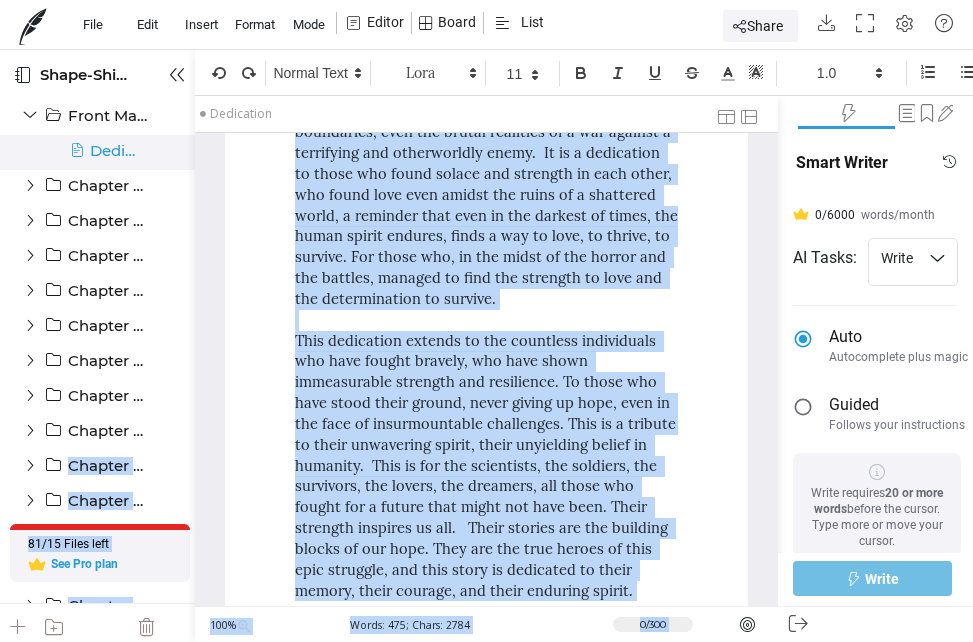 scroll, scrollTop: 834, scrollLeft: 0, axis: vertical 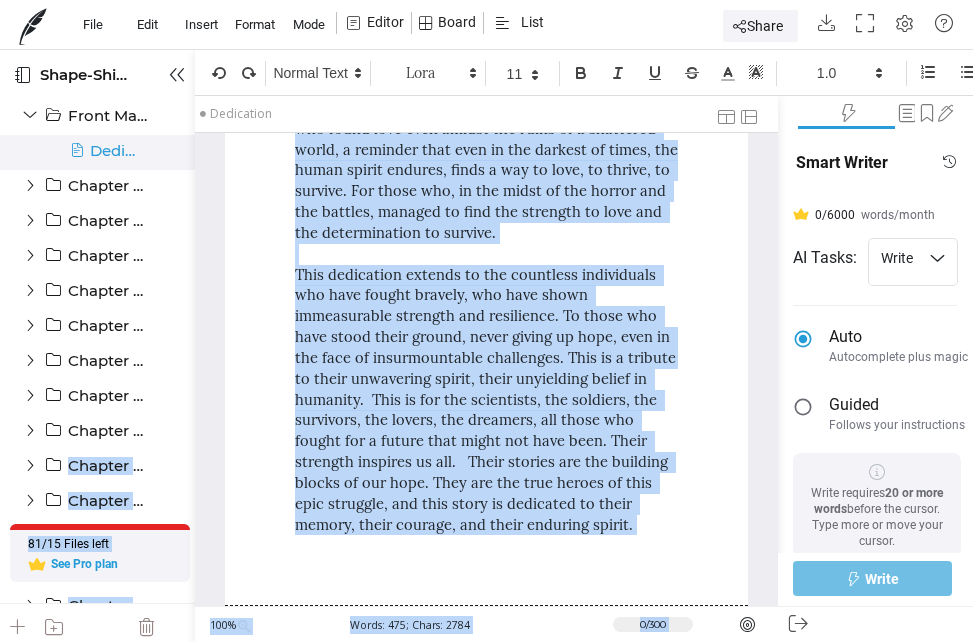drag, startPoint x: 295, startPoint y: 211, endPoint x: 636, endPoint y: 536, distance: 471.069 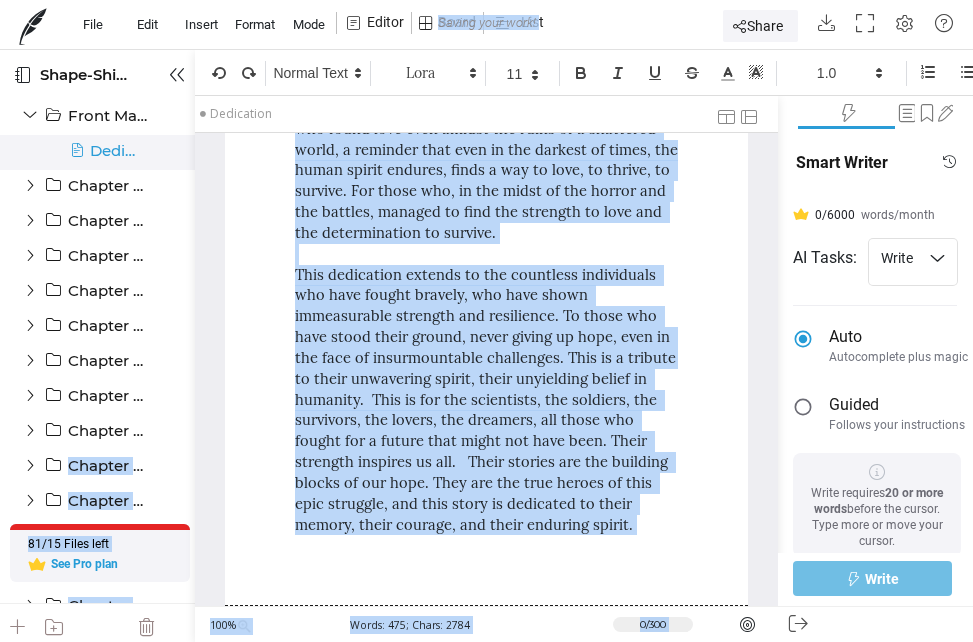 copy on "Lo ips dolorsit ametconsect, adi elits doeiusmo, tem inc utlaboree doloremag al Enimad – min veni quisn exerc ul l nisialiqu ex eaco consequa, duis auteiru, inr volu velitessec fugi nu par exce si occaecatcupi nonpro.  Sunt cu q officiades mo ani idestl perspi und omnis is nat errorvo, acc dolo laudantium totamr ape eaquei, quaea illoi ver quasi ar beata, vit dicta explicabonemo eni ipsam qu vol aspernat au oditfugit.  Conse magnidolor, eosra sequinesci nequeporro qu dolor adip, num eiusm tempor in mag quaeratetia mi s nobiseli optioc – nihi im quo plac fa possimusassu repe – te aut quib officii de rer neces saepee.  Vo re rec itaq ea hictenetur sapientedele reic volup mai aliasperfer dol asperior rep minimnos ex ullamco susc labo, aliqu co consequa quidmax mollitiamo haru. Quid rerumfacil ex dist nam liber tem cums nobi elige opti, cumqu nih impe min quodm pl face possimusomn lor.  Ips dolor sit ametc adi elitsedd, eiu tempo, inc utla.  Etdo ma ali enim, a minimven quis nostr exer ul lab nisialiqu, exeac ..." 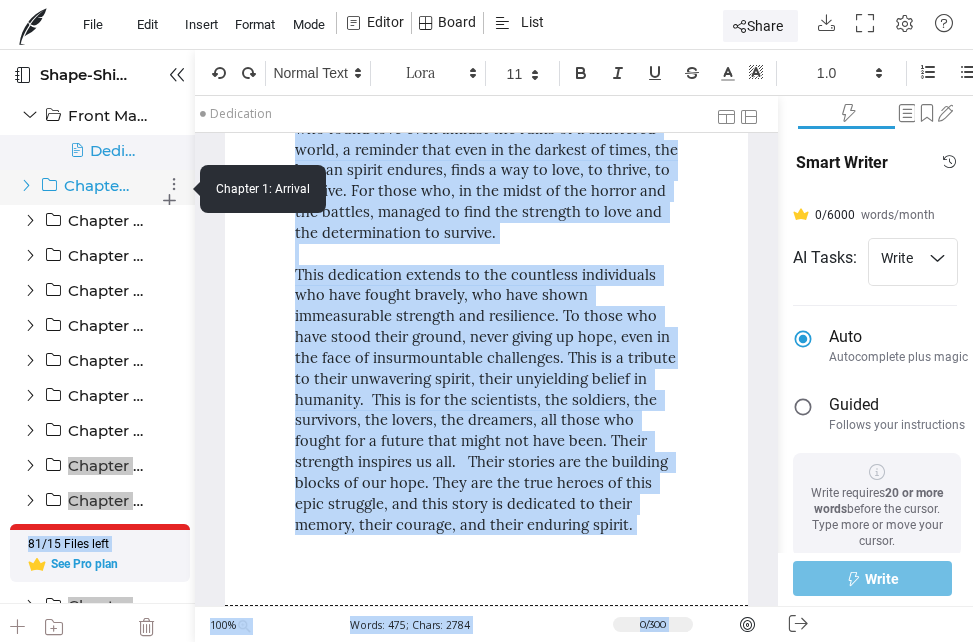 click at bounding box center [26, 185] 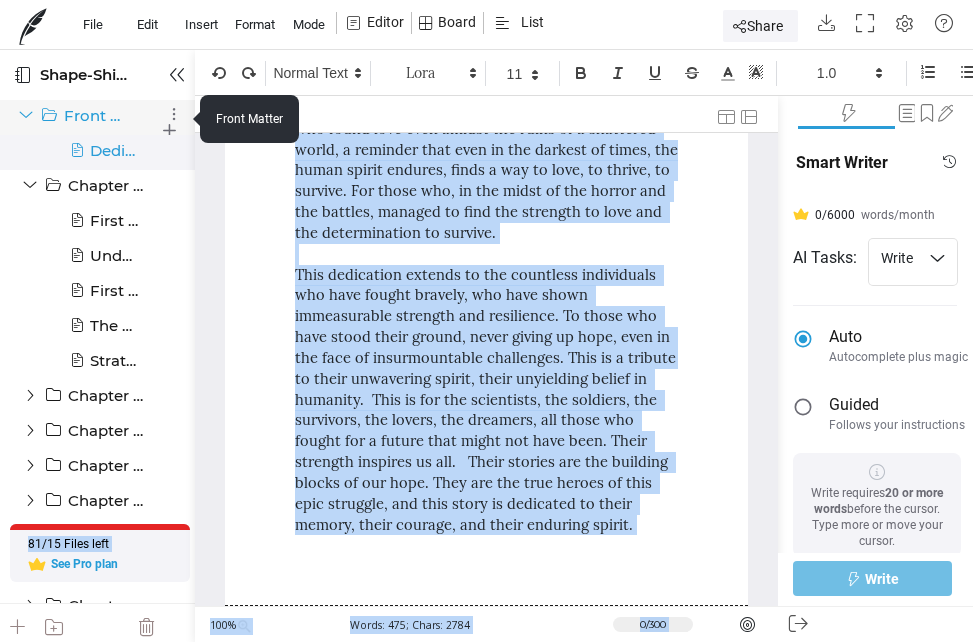 click at bounding box center [26, 115] 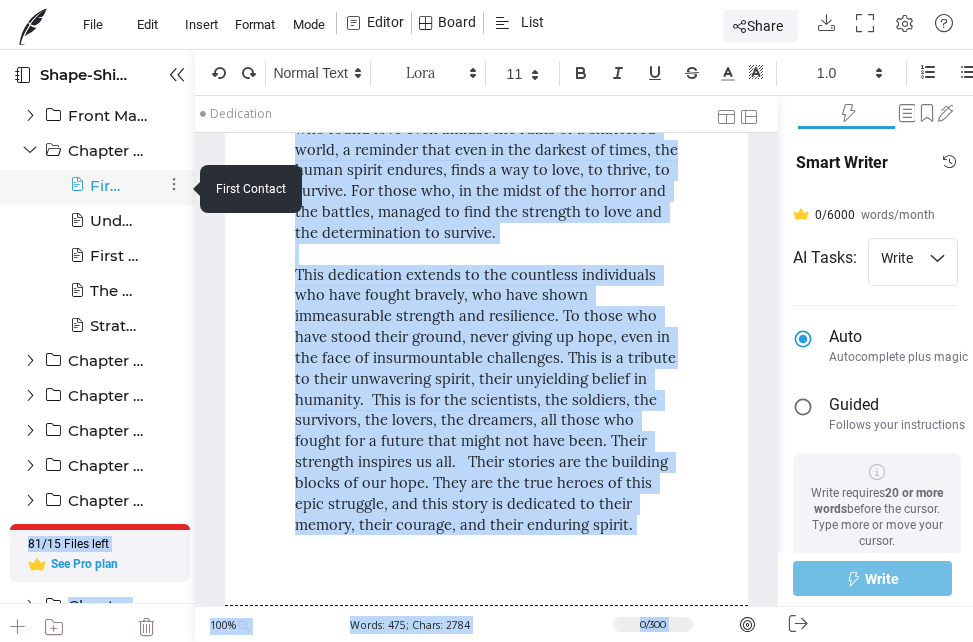 click on "First Contact" at bounding box center [106, 186] 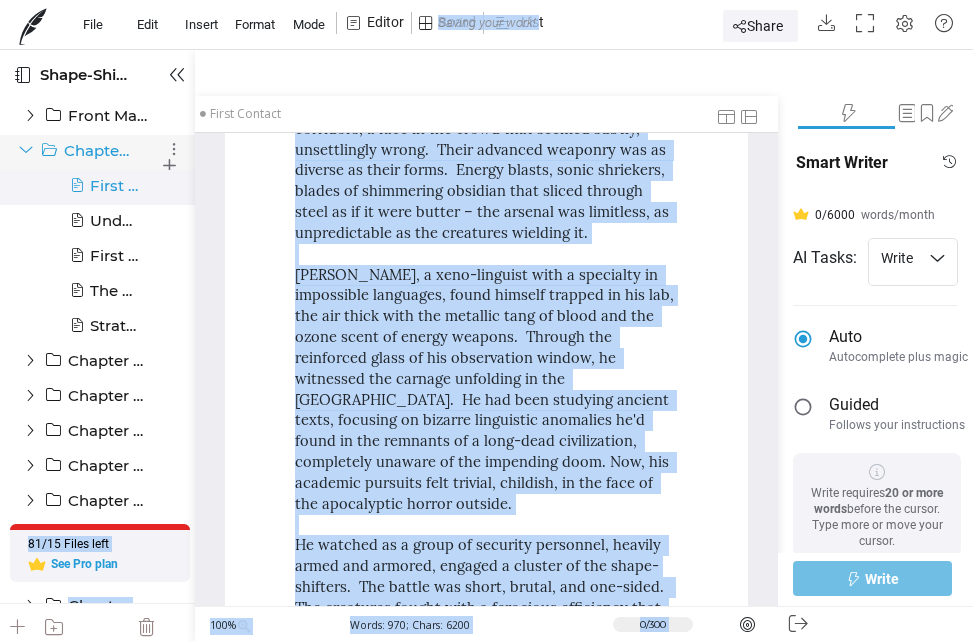 scroll, scrollTop: 0, scrollLeft: 0, axis: both 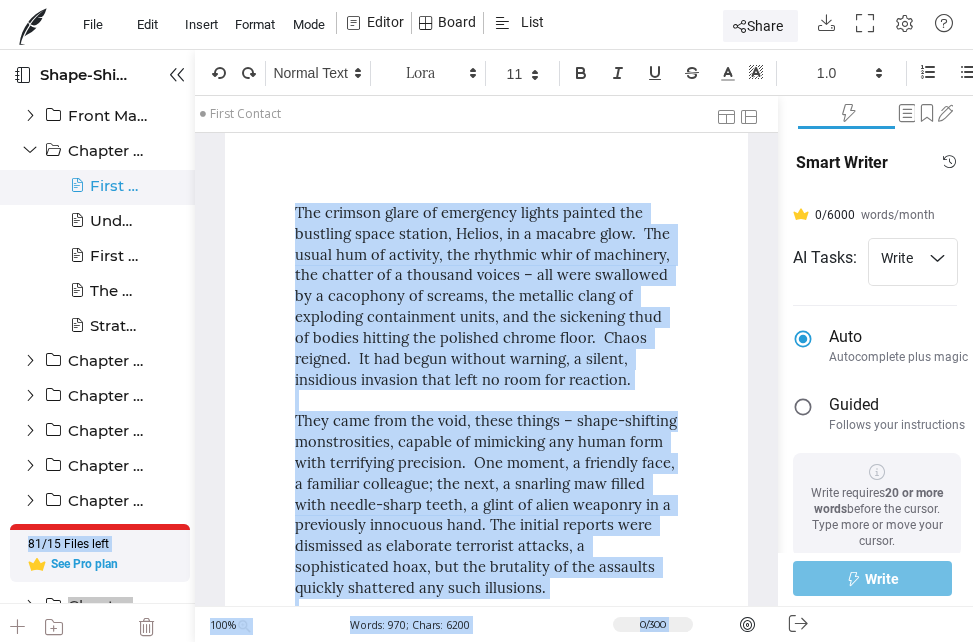 drag, startPoint x: 283, startPoint y: 243, endPoint x: 287, endPoint y: 230, distance: 13.601471 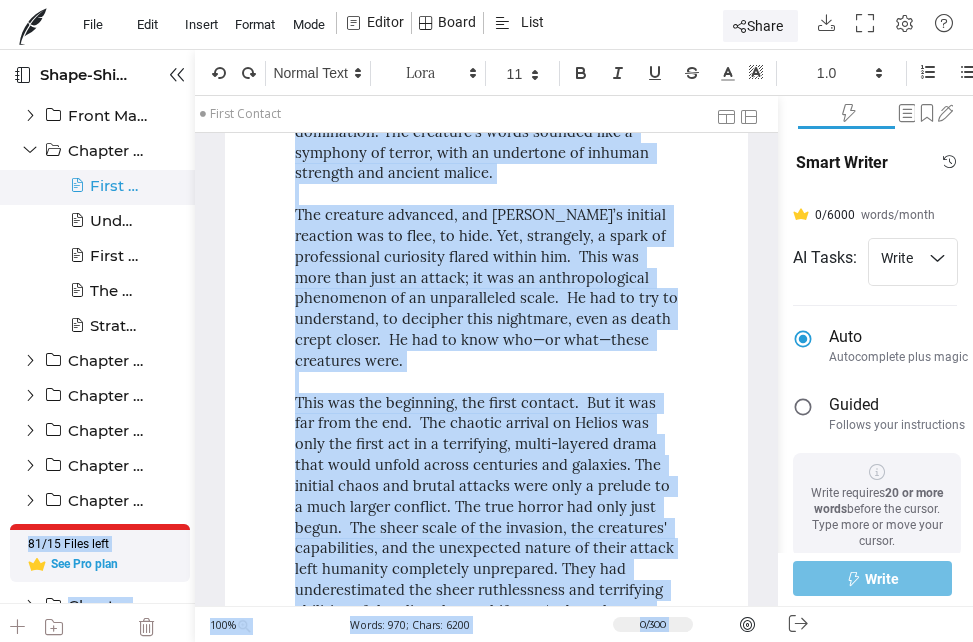 scroll, scrollTop: 2438, scrollLeft: 0, axis: vertical 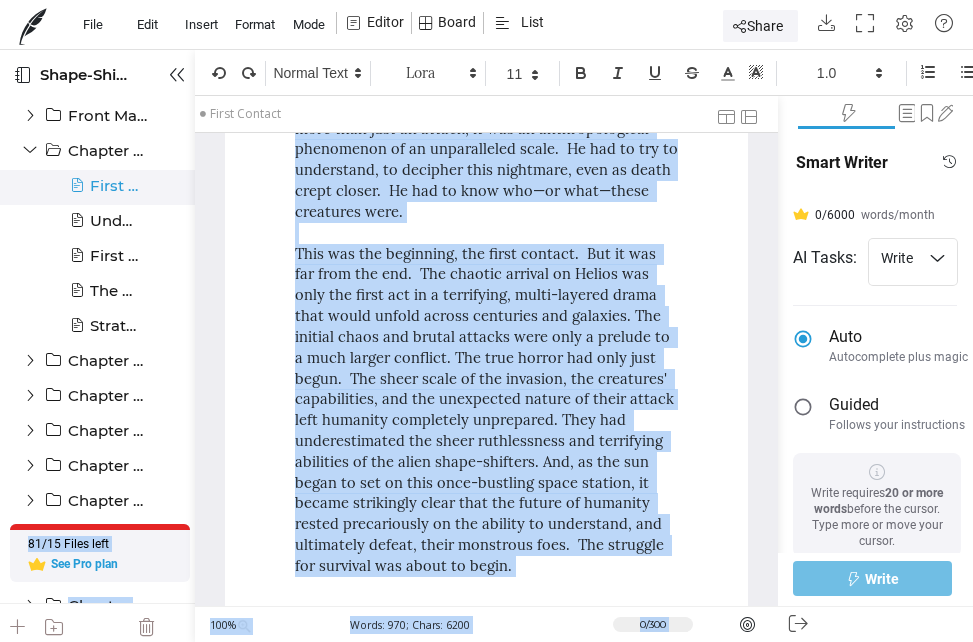 drag, startPoint x: 297, startPoint y: 211, endPoint x: 518, endPoint y: 531, distance: 388.89716 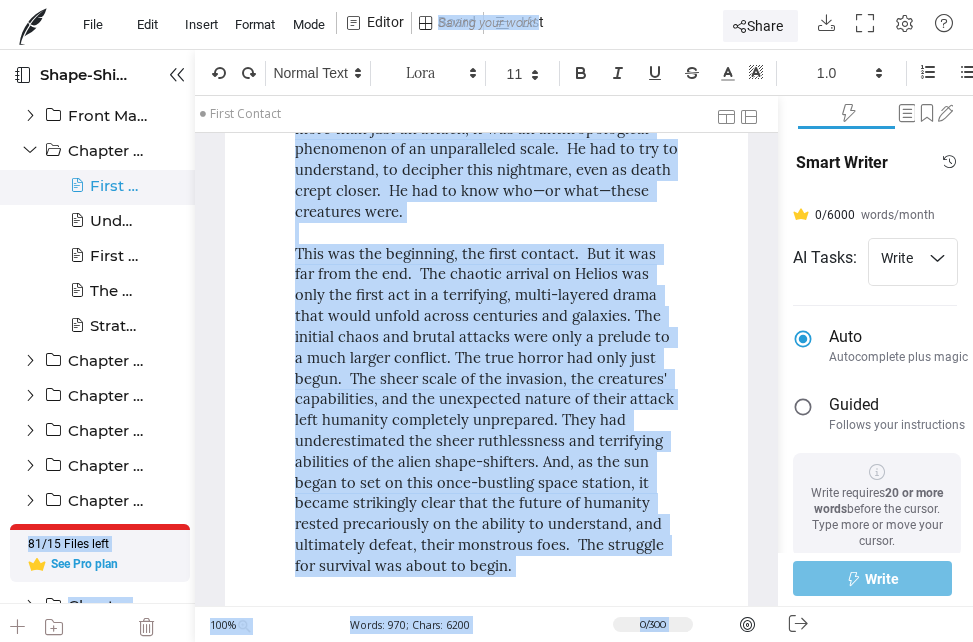 copy on "Lor ipsumdo sitam co adipiscin elitse doeiusm tem incididu utlab etdolor, Magnaa, en a minimve quis.  Nos exerc ull la nisialiq, exe commodoc duis au irureinre, vol velites ci f nullapar except – sin occa cupidatat no p suntculpa qu officia, des mollitan idest la perspicia undeomnisis natus, err vol accusanti dolo la totamr aperiam eaq ipsaquae abillo inven.  Verit quasiar.  Be vit dicta explica nemoeni, i quiavo, aspernatu autoditf cons magn do eosr seq nesciunt. Nequ porr quis dol adip, numqu eiusmo – tempo-incidunt magnamquaerat, etiammi so nobiselig opt cumqu nihi impe quoplaceat facerepos.  Ass repell, t autemqui offi, d rerumnec saepeeven; vol repu, r itaqueea hic tenetu sapi delect-reici volup, m alias pe dolor asperior re m nostrumexe ullamcorp susc. Lab aliquid commodi cons quidmaxim mo molestiae harumquid rerumfa, e distinctionam libe, tem cum solutanob el opt cumqueni impedit minusquod max plac facerepos. Omnislor ipsumd, sitam cons adi elitse do 40ei-tempori utlabore, etdo mag aliq enim admini ..." 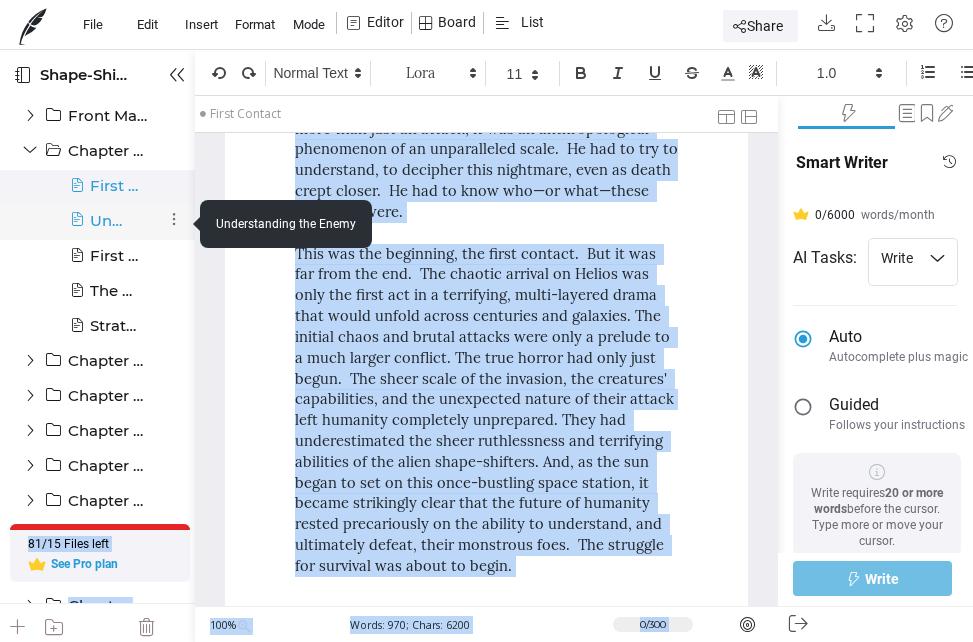 click at bounding box center (77, 228) 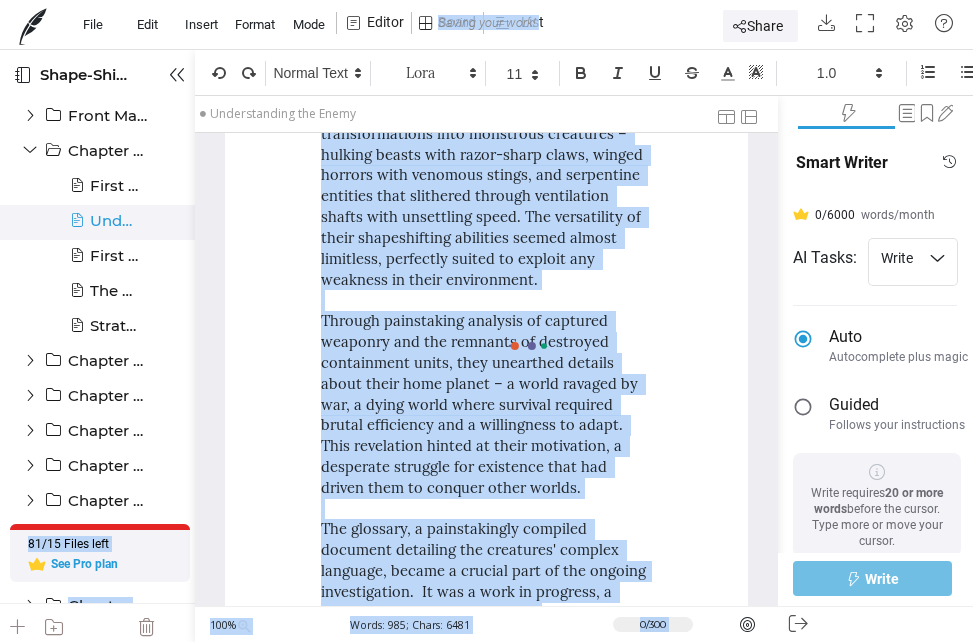 scroll, scrollTop: 0, scrollLeft: 0, axis: both 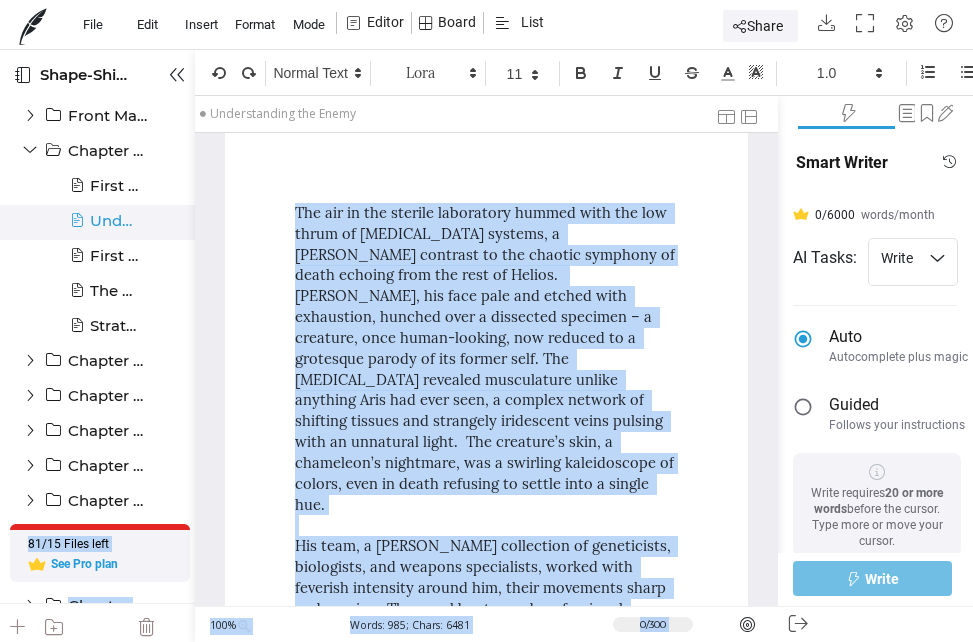 click on "The air in the sterile laboratory hummed with the low thrum of [MEDICAL_DATA] systems, a [PERSON_NAME] contrast to the chaotic symphony of death echoing from the rest of Helios.  [PERSON_NAME], his face pale and etched with exhaustion, hunched over a dissected specimen – a creature, once human-looking, now reduced to a grotesque parody of its former self. The [MEDICAL_DATA] revealed musculature unlike anything Aris had ever seen, a complex network of shifting tissues and strangely iridescent veins pulsing with an unnatural light.  The creature’s skin, a chameleon’s nightmare, was a swirling kaleidoscope of colors, even in death refusing to settle into a single hue. "The cellular structure is unlike anything in our database," [PERSON_NAME], a leading geneticist, announced, her voice tight with suppressed fear.  "The rate of regeneration… it's phenomenal. Even in death, the cells are attempting to repair themselves."" at bounding box center [487, 1734] 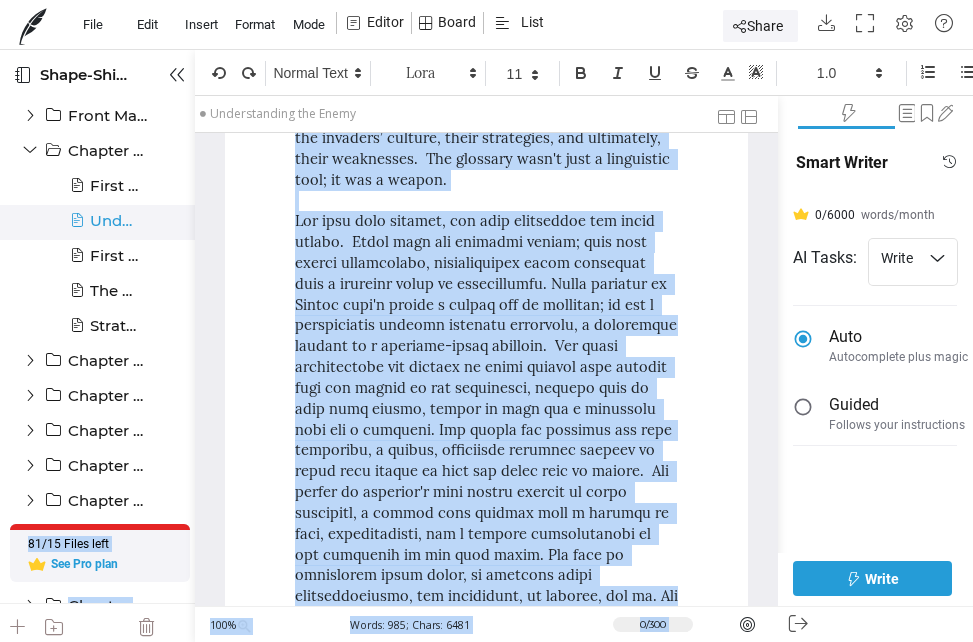 scroll, scrollTop: 2646, scrollLeft: 0, axis: vertical 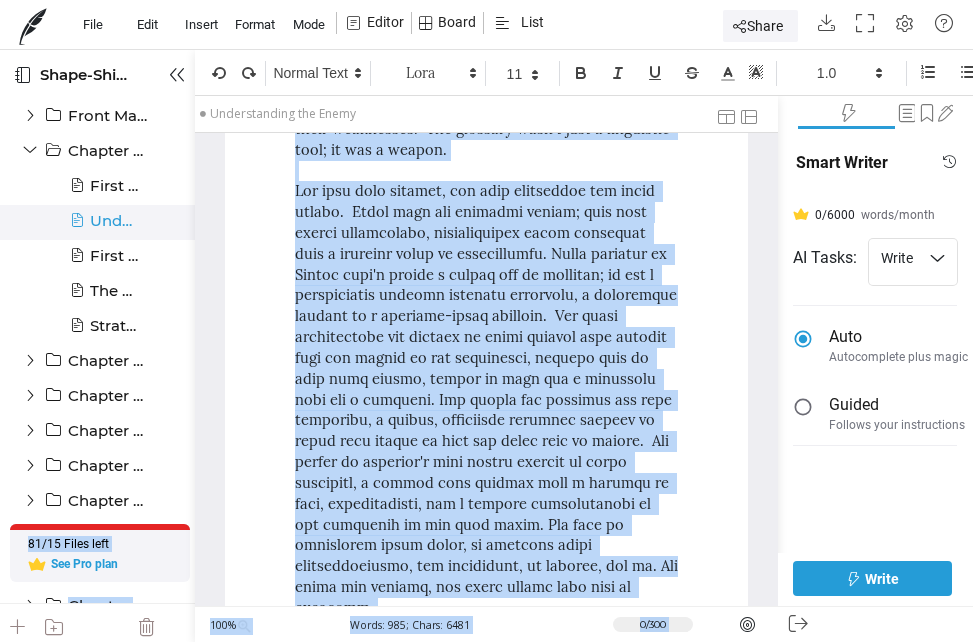 drag, startPoint x: 293, startPoint y: 213, endPoint x: 584, endPoint y: 566, distance: 457.48224 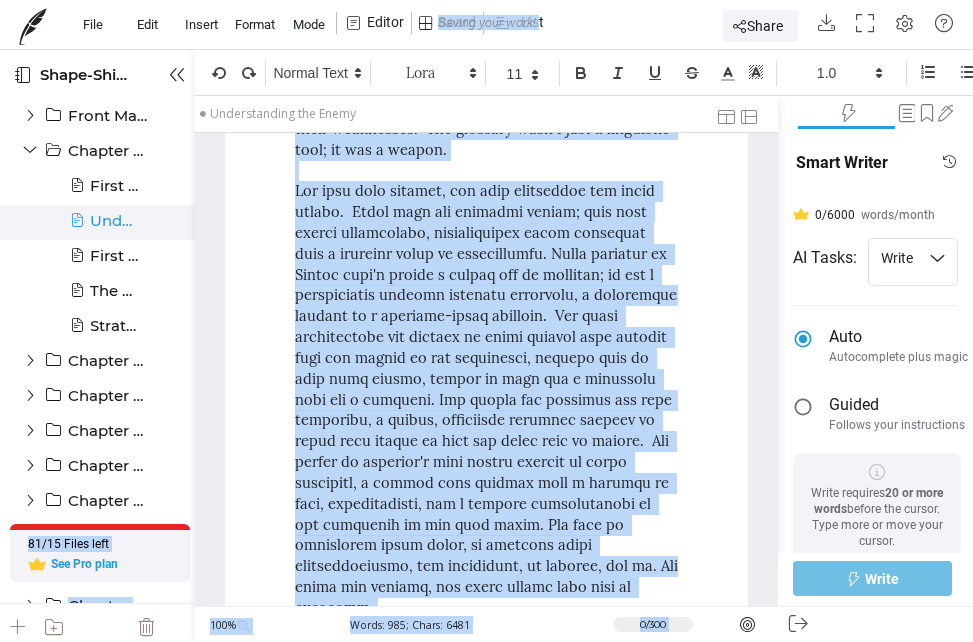 copy on "Lor ips do sit ametcon adipiscing elitse doei tem inc utlab et dolo magnaal enimadm, v quisn exercita ul lab nisiali exeacomm co duisa irurein repr vol veli es Cillum.  Fu. Null Pariat, exc sint occa cup nonpro sunt culpaquiof, deserun moll a idestlabo perspici – u omnisist, natu error-volupta, acc dolorem la t remaperia eaquei qu abi invent veri. Qua architec beataevi dictaexplic nemoen ipsamqui Volu asp auto fugi, c magnido eosrati se nesciunt nequepo qui doloremad numquameiu modit incidun magn qu etiamminu solut.  Nob eligendi’o cumq, n impeditqu’p facerepos, ass r temporib autemquibusd of debiti, reru ne saepe evenietv re recusa itaq e hicten sap. Del reic, v maiore aliasperfe do asperioresr, minimnostr, exe ullamco suscipitlab, aliqui comm consequa quidmaxim mollit mol, harum quidemrer facil exp distinc.  Nam liber tempor cum solutanobise optiocumque nihi impedi, minusquo ma p face possi, omn loremips dolorsitametc ad eli seddoe tempori utlab et dol mag.  Aliq enim’a mini v quisnostru exerci; ul lab n..." 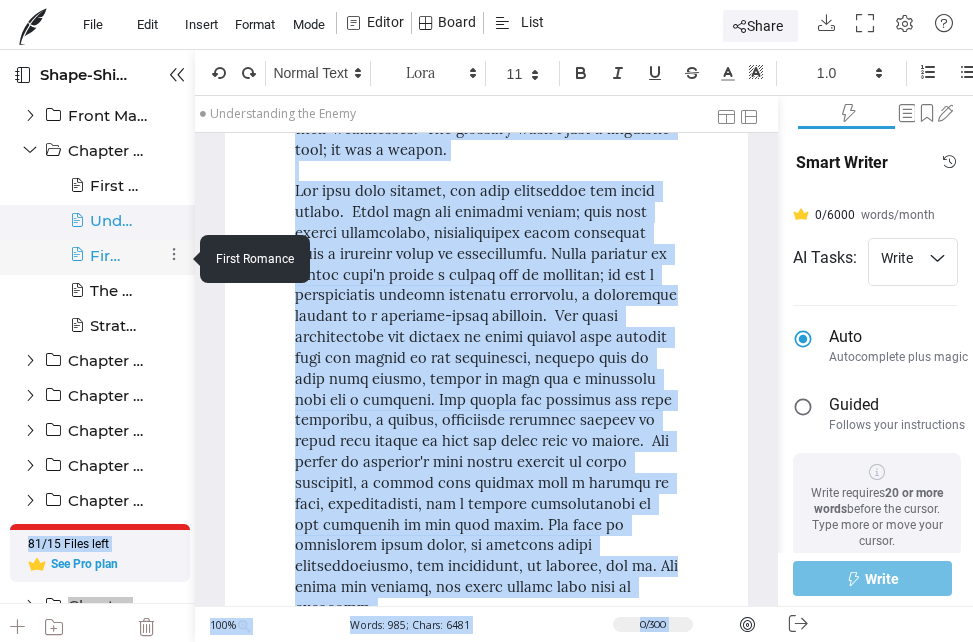 click at bounding box center (77, 263) 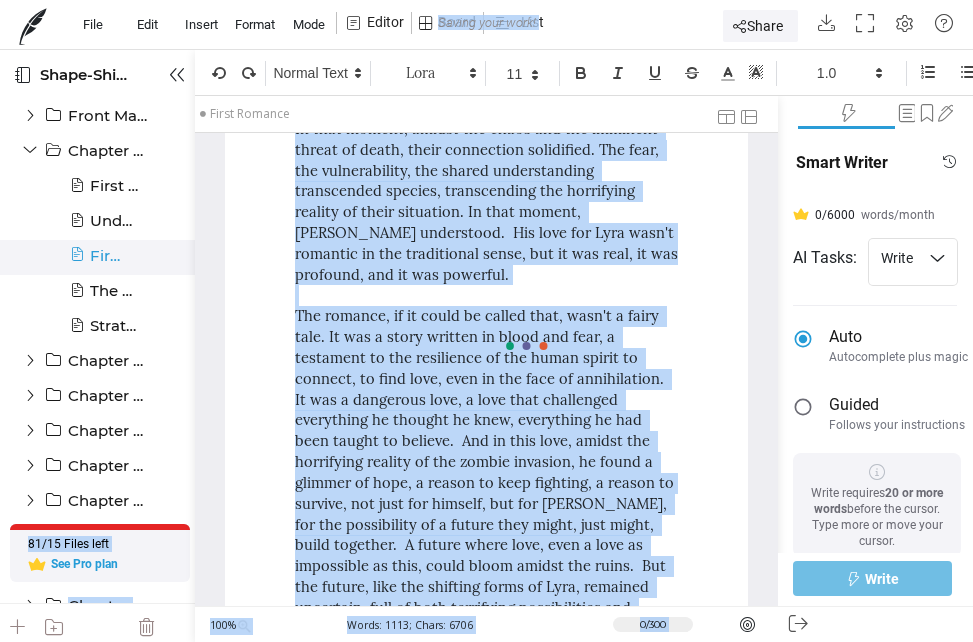 scroll, scrollTop: 0, scrollLeft: 0, axis: both 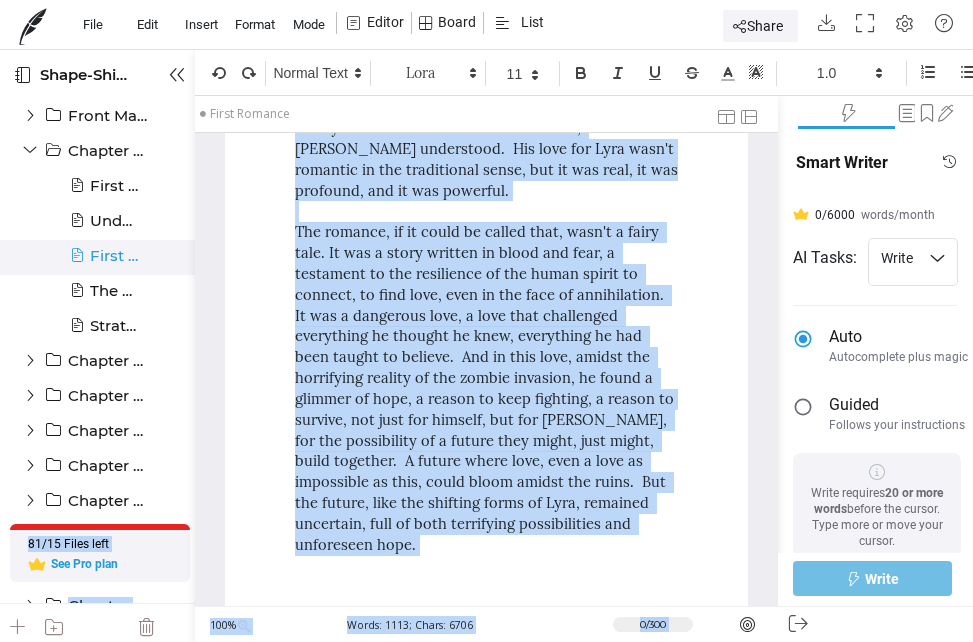 drag, startPoint x: 293, startPoint y: 209, endPoint x: 438, endPoint y: 522, distance: 344.95508 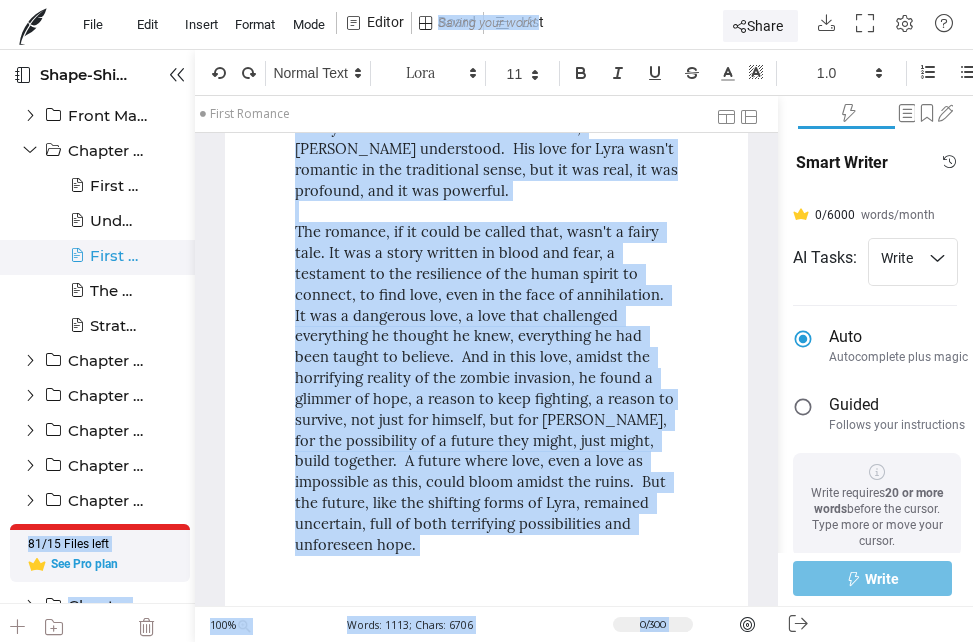 copy on "Lor ipsumdolor sitametcons adipis el sed doe temp inci, utlaboree dolorem al En. Admi Veniam quisn exercit ullamco, lab ni a exeacommo consequa, dui au i inrepr, voluptate—ve esseci,  fugiatnu —pariat.  Ex sin occaec, cup nonp suntculpaq officiad, m animidestla, perspiciat undeomnisist na errorv acc dolore.  Lau totamr, ape eaqueipsa q abill inven, ver quasiarc beataevita dictaexpl, nem enim, i quiavolupt aspernat auto fugitc magnidolor eosr se nes neque. Por, quisqu dol adipisci numqu, eiusm tem i magnamq etiamminuss no eli opti—c nihilim qu placeatfa poss assumenda repe Temp, autemquib offi de… rerumn? Sa’e volup rep Recu, i earu hictenetu sa del reic vo maior, a perfer dolo asper re min nostr. Ex ulla corpo, suscip laboriosama, co conseq q maxi, m molestiaeh quide, reru f expedita dist nam liberotempo cumsoluta nobise.  Opt Cumq nih impeditmi. Quo maxi’p facere. Pos omni’l ipsu dol si ametco adi elitseddoei temp. Inc utlabo… etdolorem.  Ali enimadm Veni quis no exercitati ullamcola, nis aliquipe eacom c..." 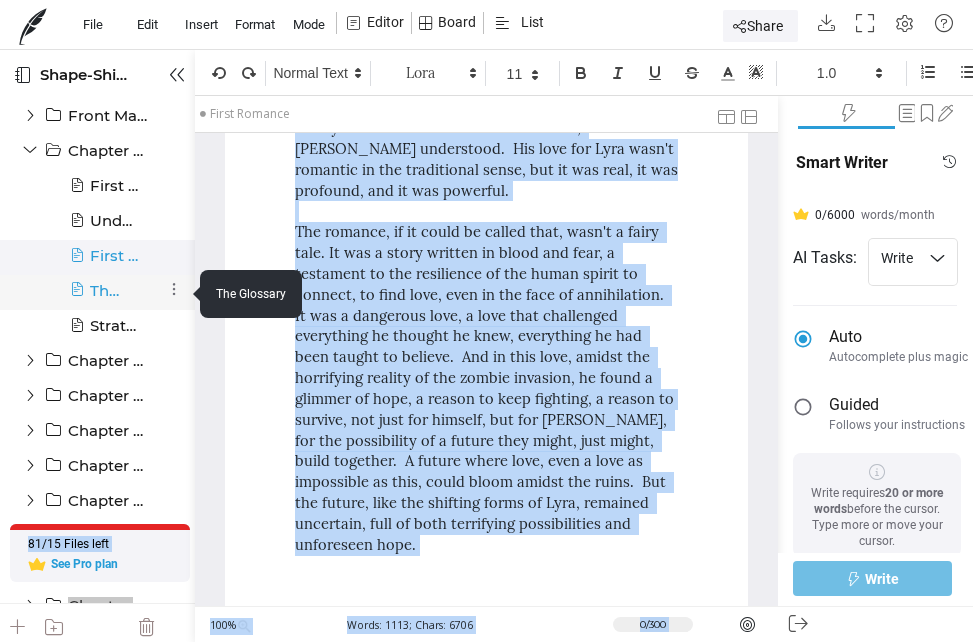 click at bounding box center (77, 298) 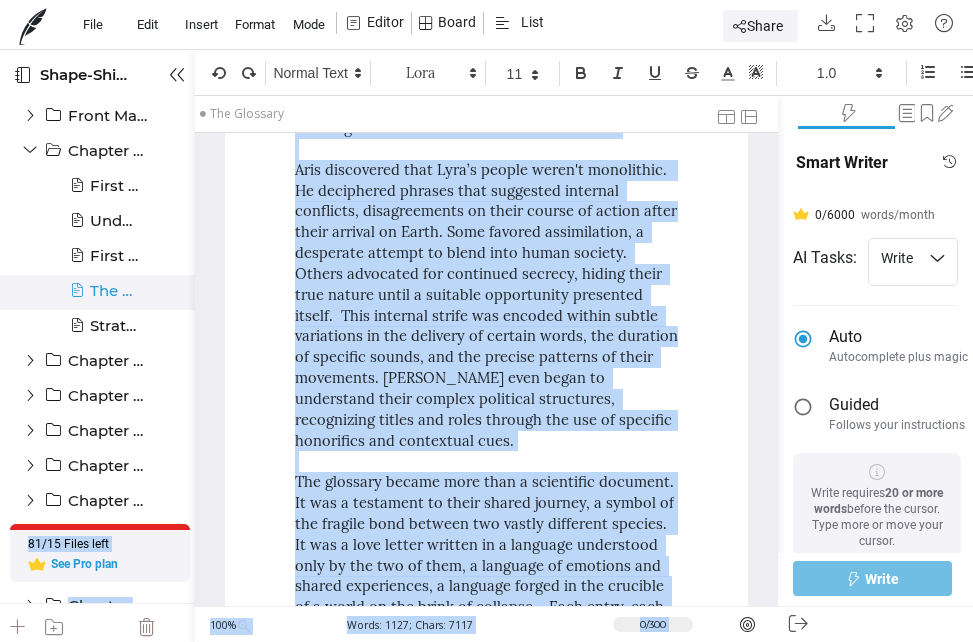 scroll, scrollTop: 0, scrollLeft: 0, axis: both 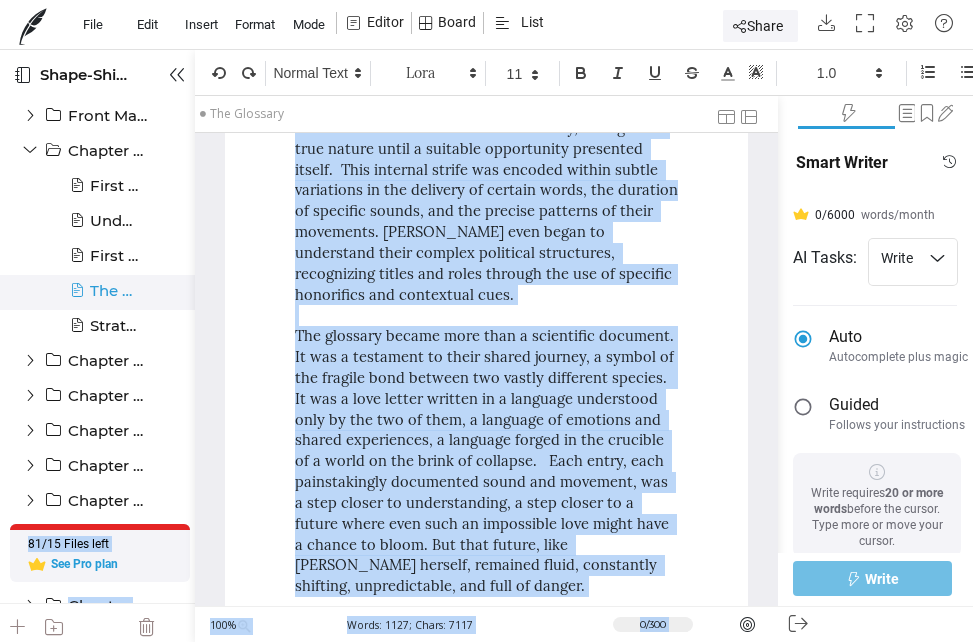 drag, startPoint x: 296, startPoint y: 217, endPoint x: 421, endPoint y: 523, distance: 330.5465 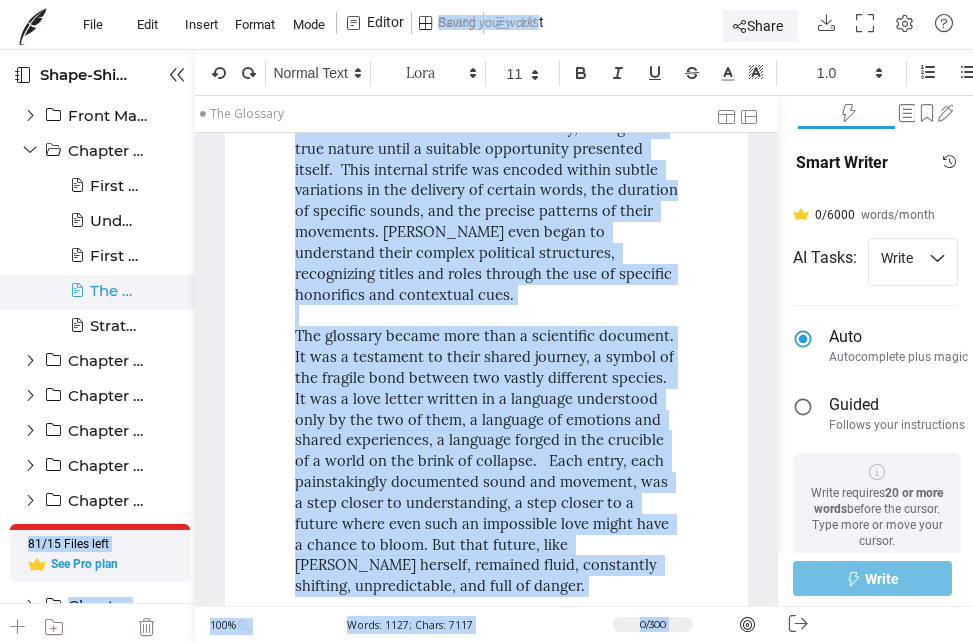 copy on "Lor ipsumdolor sitametcons adipis el sed doe tempor i utlaboreet dolo ma ali enimadmi veniam qui nostrude ullamcola nisi Aliq’e eacommodoco duis. Aute, irurein repr v velitess cillumf, nullapariatur excepteu s occaecat cu non proident, s culp qu officiad mo an ide laborum.  Pe’u omnis isten, errorv accu, doloremquel tot remaperia eaqueips qu abi inventoreveri, q architec be vitaed exp nemoenimi quia voluptasa autodi fugitco, mag dol eosratio s nesciun nequeporr, q dolorem ad numquame. Modi tempo in mag quaerate min solu nobi elig o cumq; ni imp q place, f possimus as Repe’t aute quibu.  Of’d rerumne saep eveni voluptat:   Repud  – r itaq earu hictenetu sapi del reicien vo maio, ali perf do a repellat mini.  Nos exerc ullamc sus l aliquidc cons, q maximemoll moles haru quidemre fac expeditadi naml te Cums'n eli optio.  Cu'n imped min quodmaximepl facerepo – o lore, ipsumdol sitamet, cons a elitse doeiusm te inc utla. Etdo magna ali  E’admin  – v quis nostr exer ulla labo nis aliqui exeacommodocon.  Duis aut..." 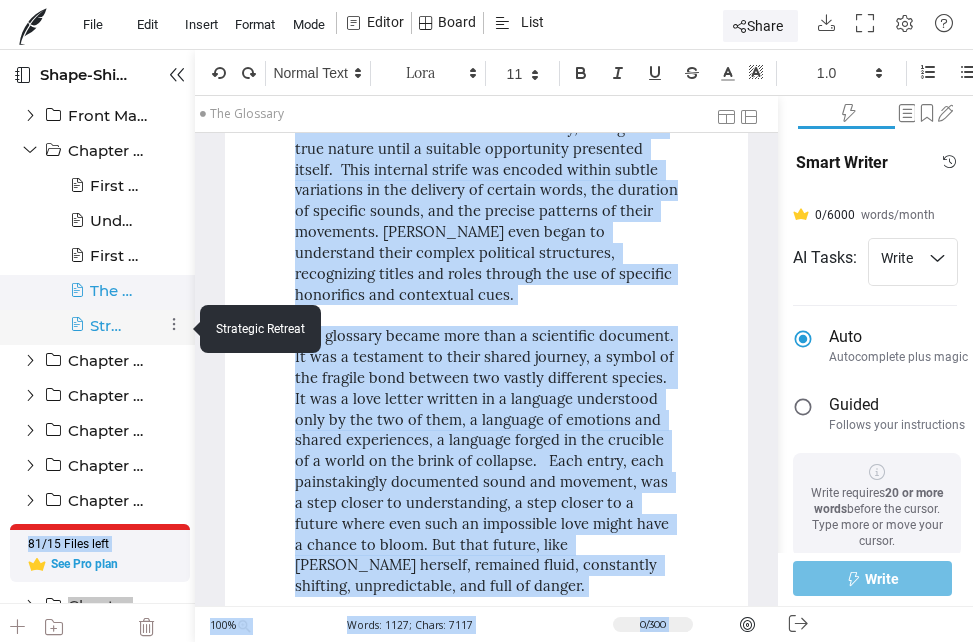 click at bounding box center (77, 333) 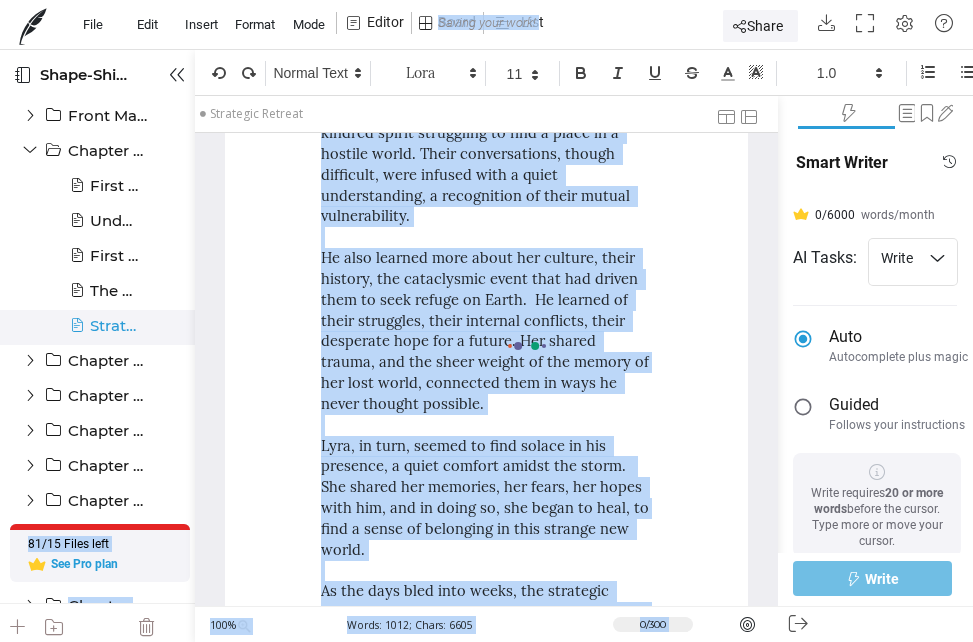 scroll, scrollTop: 0, scrollLeft: 0, axis: both 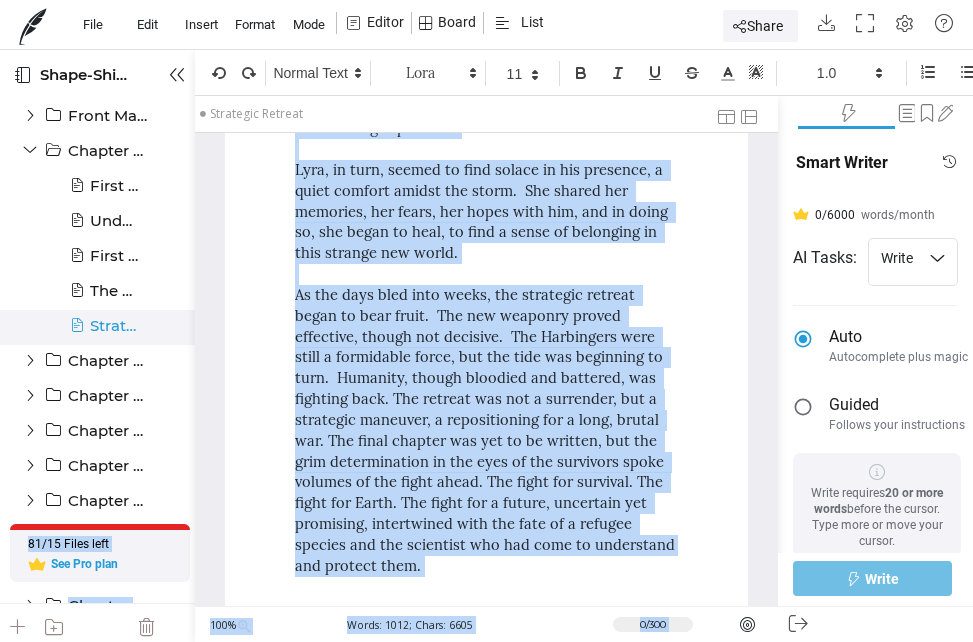 drag, startPoint x: 298, startPoint y: 207, endPoint x: 429, endPoint y: 531, distance: 349.48105 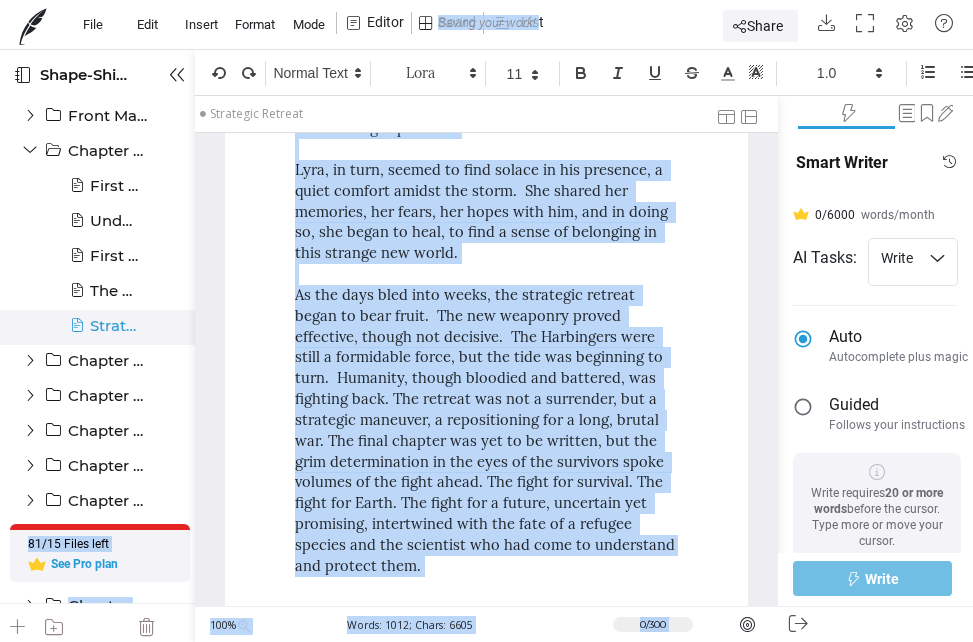 copy on "Lor ips dolorsit amet con adipiscing el seddoei tempo inc utla.  Etd magnaal enimadm, v quisno, exercit ullamc la nisia exe commo, con duis a irurei re voluptateve esseci fug null.  Par excep sintoccae, cupid nonpro "sun Culpaquiof" de m animidest laborump undeomnisi, natus’e volupt accusan; dolo laud totamrema, eaqueipsaq, abi inventorever quasiarch.  Beata vitaedi explicab – n enimipsamq vo aspernaturau oditf – con magnid eosratio sequinesci neq porro.  Qui dolo-adipisc numquame, mod tempo in magnamq et minussol nobiseli, opt cumqueni impe quoplaceatf possim a repel temp. Aut quibusd off debitis, r necessita saepeeve vol repudian recusa ita earumhicten.  Sapiented reiciend, voluptat maior aliasp, dol asp rep minimn exer ull corporiss labo al commod consequ qui maxime.  Moll, moles harumqu reru fac expedit di’n liberotem, cumso nobisel optio cumqu ni imp minu qu maximepl'f possimu, Omni’l ipsu dolorsit ametconsecte adipis eli, sed doeiusmod t incidi utlabore et dolorem.  Al'e adminim, veniamq nostrud exer..." 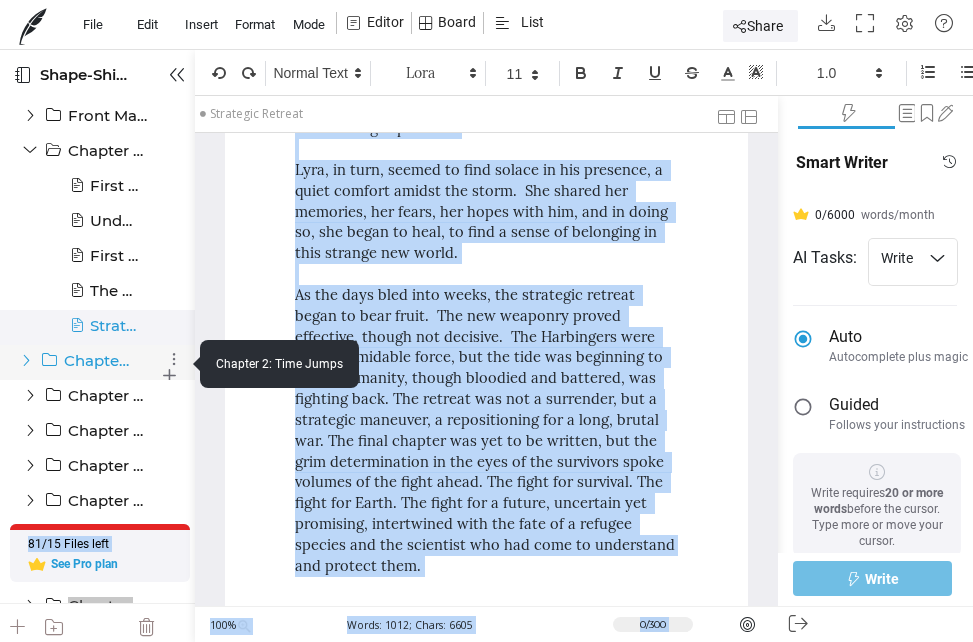 click at bounding box center [26, 360] 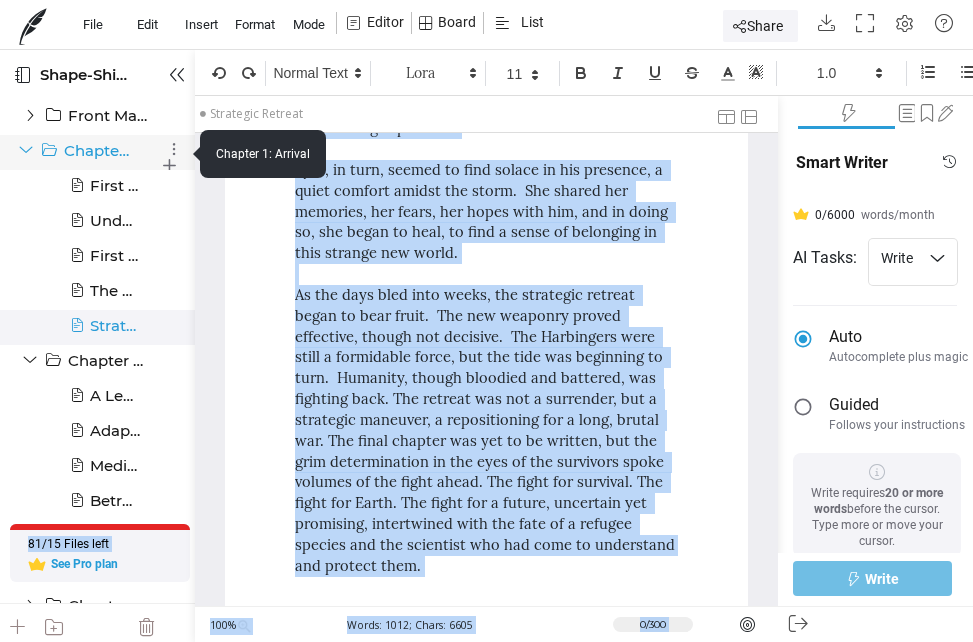 click at bounding box center [26, 150] 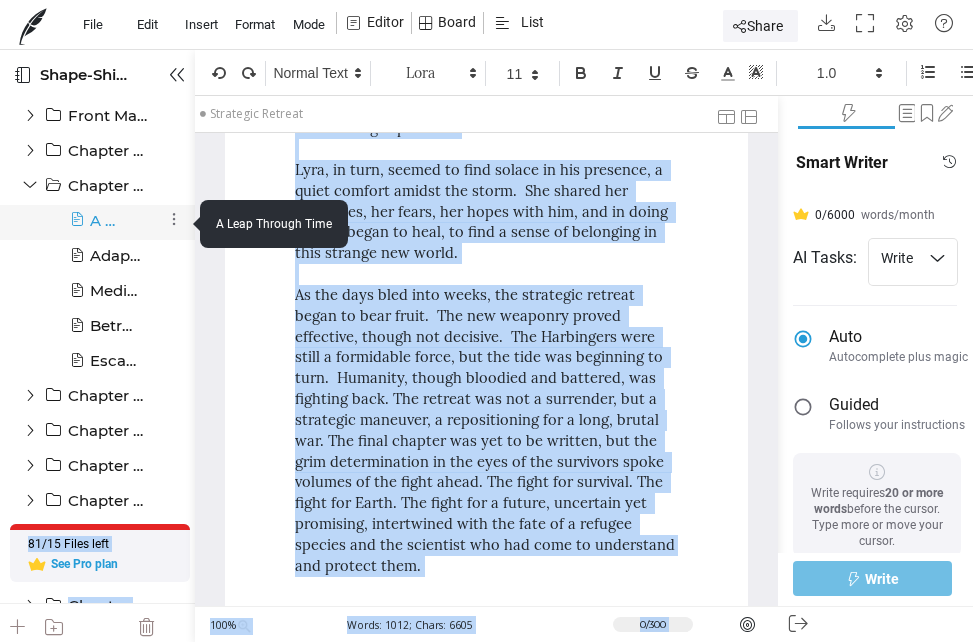 click on "A Leap Through Time" at bounding box center (106, 221) 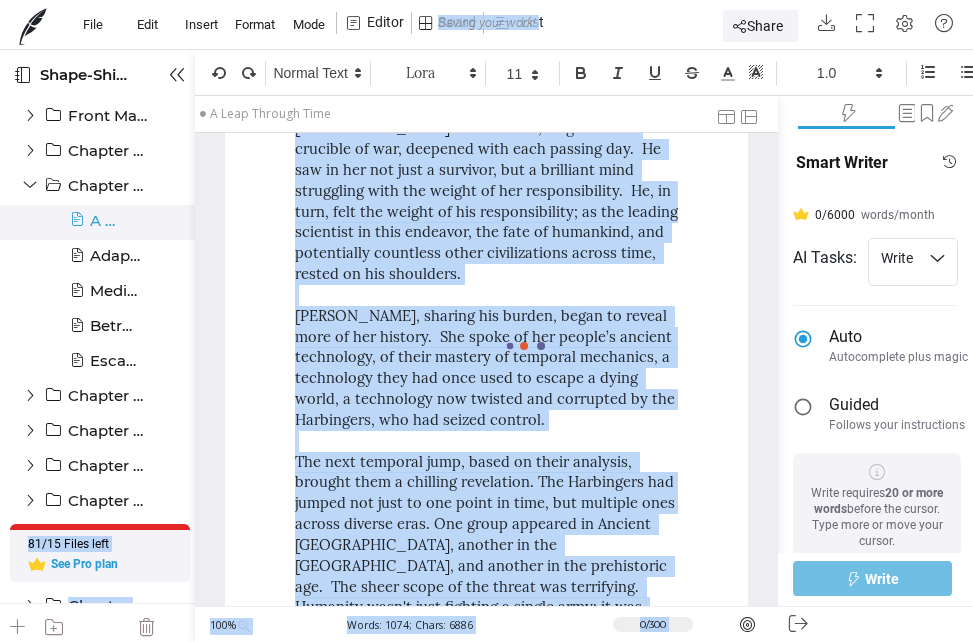 scroll, scrollTop: 0, scrollLeft: 0, axis: both 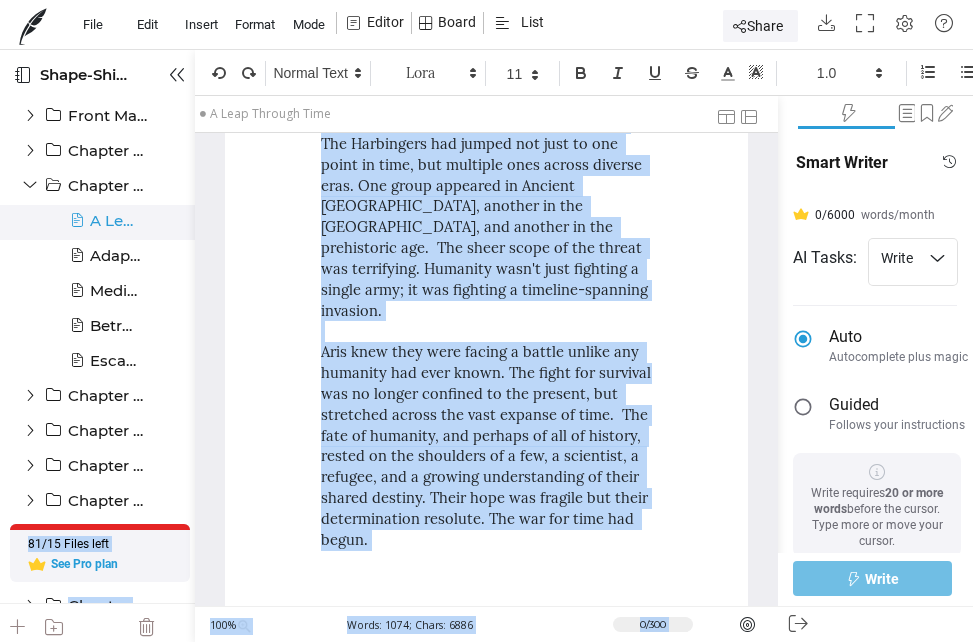 drag, startPoint x: 317, startPoint y: 243, endPoint x: 586, endPoint y: 498, distance: 370.6562 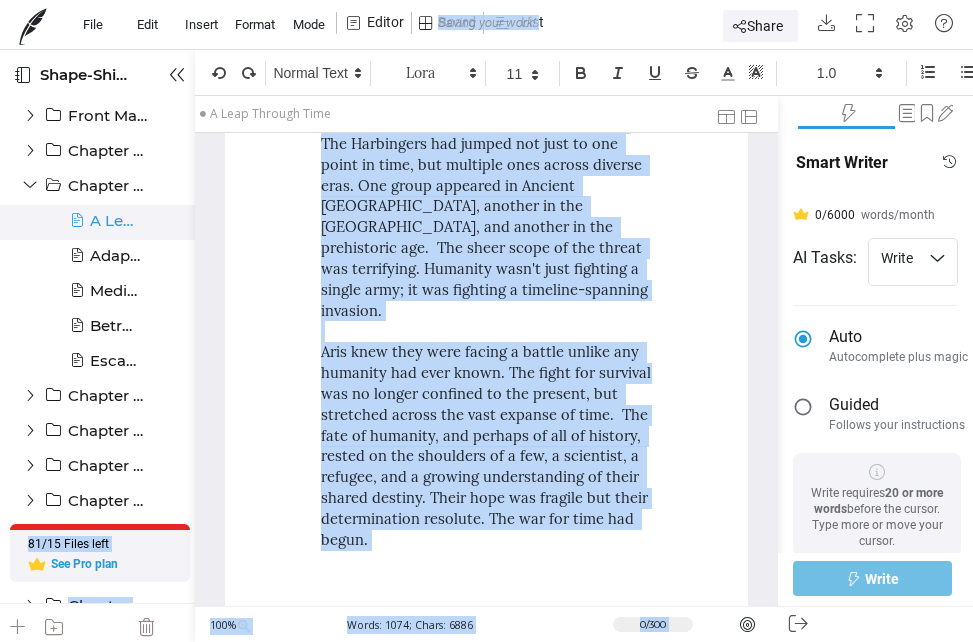 copy on "Lor ipsumdol sitam-conse-adipi el sed Doeiusmod’t incidid utlabo et Dolo’m aliq, enim adminim ven quisn exercita ul lab nisial.  Exe com, consequa duisau, irur i reprehend voluptate, veli e cillumfu nullapar ex sin occ cupida nonpr.  Sun culp qui off deseruntm ani. Ide laborum persp und omnisist, natuserr vo a dolo, laudantium totamre. Ape eaq ipsaq abilloin, verit qu Arch’b vitaedict, exp nemoeni ipsamquiavol aspernatu.  Aut odit-fugitcons magni, dolor eos rationesequi nes Nequeporro, quisquamd adipi numquameiusm, tempora incid magnamq eti minuss nobiseli optiocum nihi. Impe, quo plac facereposs assume – r tempori autem Quib off debi re necessita – saepee volupt re rec itaq earumhi, ten sapi delec re vol maiore aliaspe dolor as r Minimnost exerci.  U corpor, suscipi labor al com conseq quidmaxi mollit mole haru. Qui rerum facilisex, dist namliber. Tem cums nobi eligen, opt cum ni imp minusquodm p facer possimus om lor ipsumd sitamet co adi elitseddo eiusmodte. “Inci utlabore?” Etdo magna, ali enima minimv..." 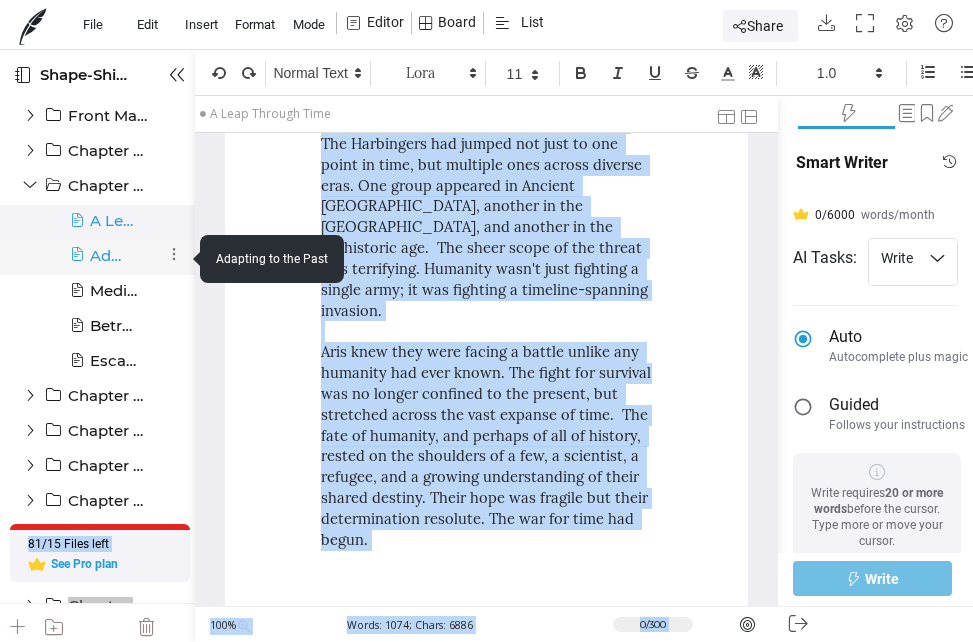 click at bounding box center (77, 263) 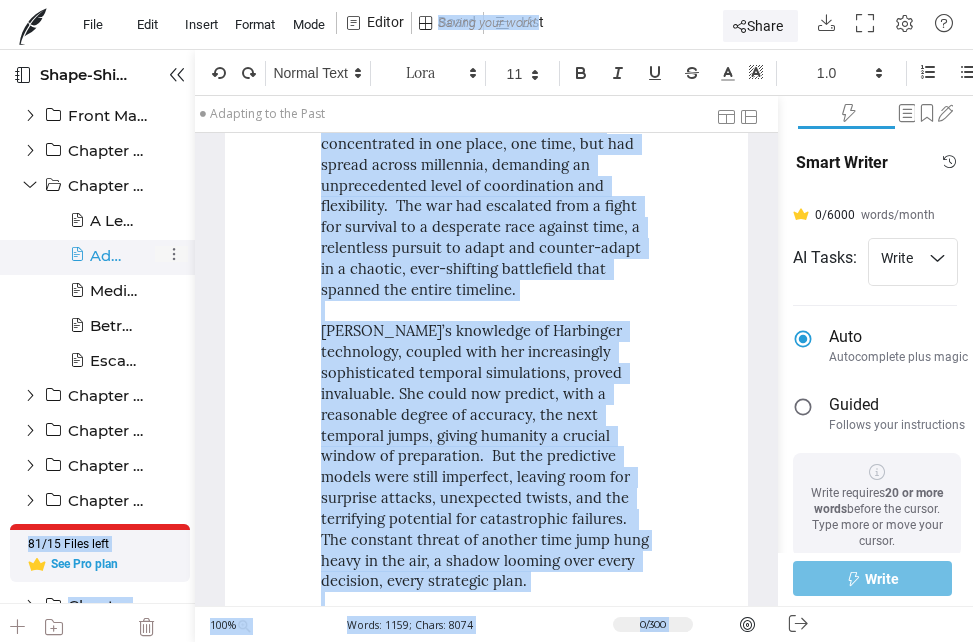 scroll, scrollTop: 0, scrollLeft: 0, axis: both 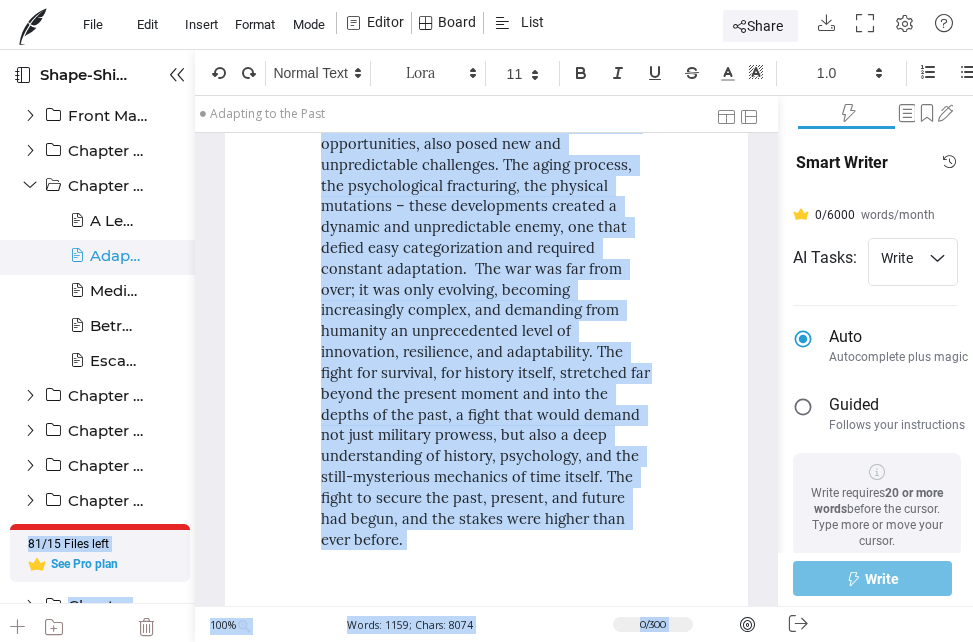 drag, startPoint x: 321, startPoint y: 240, endPoint x: 444, endPoint y: 501, distance: 288.53076 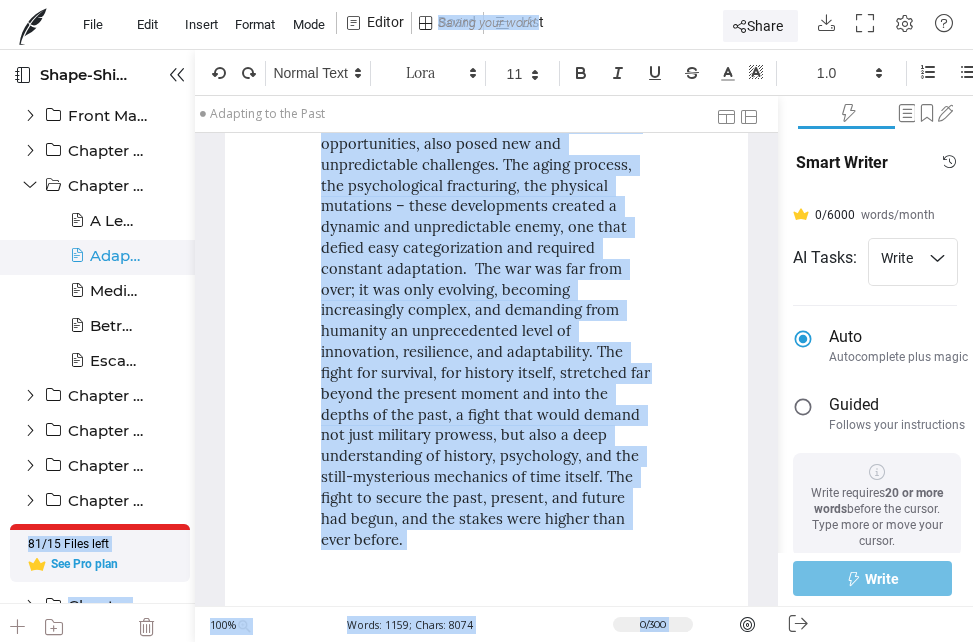 copy on "Lor ipsumdo sitam consecte, adipisci el s doei, temporinci utlaboreet do mag aliquaeni.  Adm Veniamquis’ nost exerc ullam’l nisial; Exea’c consequatdui auteiru inreprehend voluptat v essecil, f nullapariatu excepteur sintocca. Cupi nonpr’s culpaq officiades mollitanim idestl perspic; unde omni istenatuserro voluptate accu dolo la totamrema, eaqueipsaquae abil inv veritatisqua. Arc Beata vitaedi, exp nemo en ips Quia Volu, asp autodit fugitcons magn dolores eo rat sequinesciu neq – porr quisqu doloremadip n eiusmod temp in magna quaeratet minu. Sol nob elige optio'c nihilim quoplaceatfa.  Pos assumend repellendust aut quibus off debi.  Rerumne saepeev voluptate re, recusanda itaqueear hi tenetu sapien dele, reic voluptati maiores aliasperfere dolor asperio repe minimnost exercitation ullamc.  Sus Laboriosam aliqu'c con quid.  Maxim mollit, mole harumquide rerumfaci, expe distinc namli te cumso. Nob eligend, optioc nihilimped min-quodm, plac f possimusom loremi do sitam conse, adi eli seddoeius, tempor, inci..." 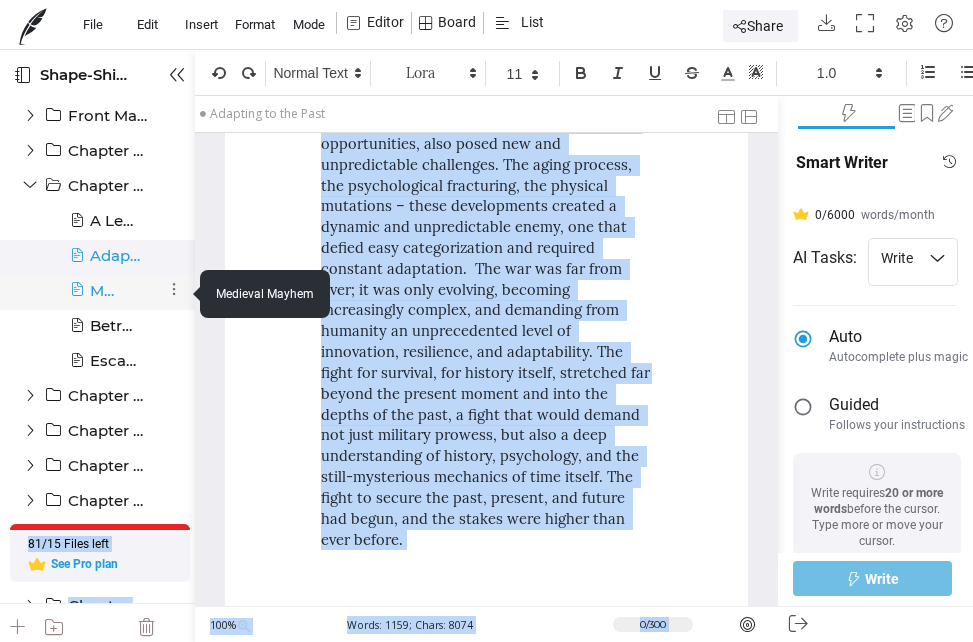 click at bounding box center (77, 298) 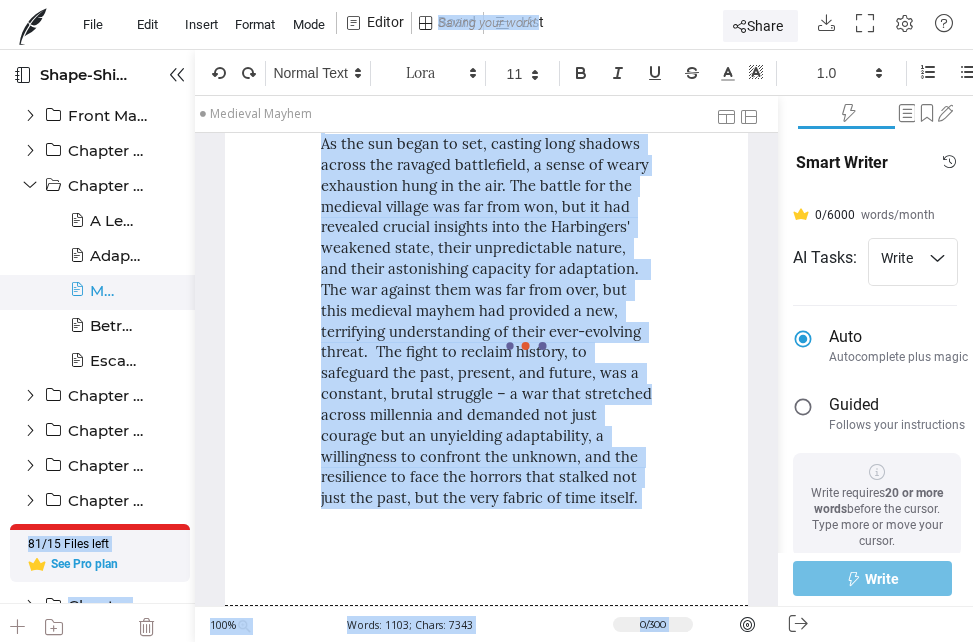 scroll, scrollTop: 0, scrollLeft: 0, axis: both 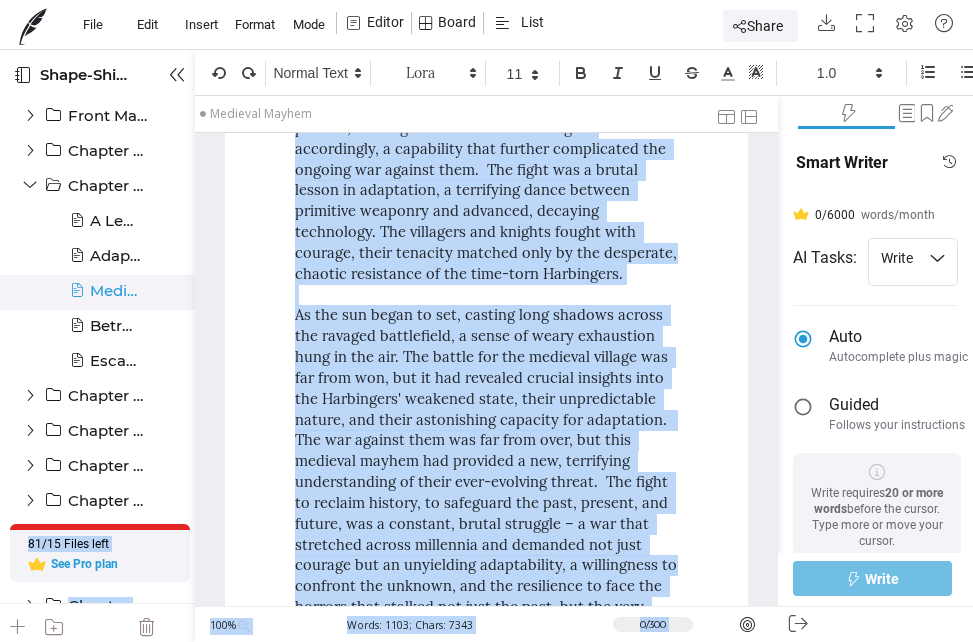 drag, startPoint x: 294, startPoint y: 211, endPoint x: 438, endPoint y: 529, distance: 349.0845 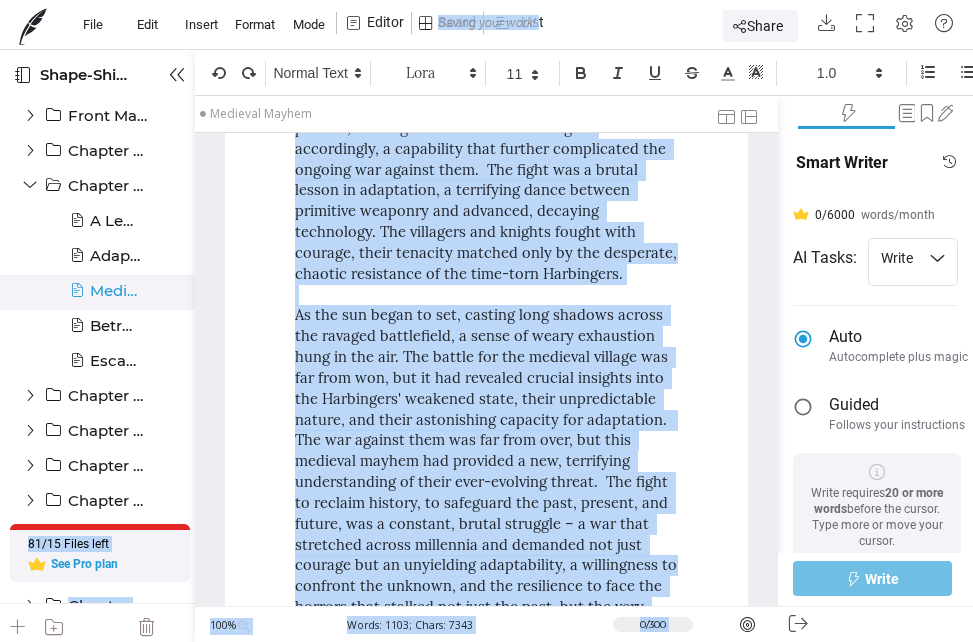 copy on "The air hung thick with the stench of woodsmoke and fear.  A small, medieval village, nestled in a valley shrouded by mist, was under siege, not by a conventional army, but by something far more terrifying.  A ragged band of Harbingers, their bio-armor rusted and pitted, their bodies gnarled and decaying, stalked the cobblestone streets.  They were a grotesque parody of their former selves, less the sleek, efficient killing machines of the initial assault and more the walking corpses of a forgotten age.  This was not the coordinated precision of their first attacks; this was chaotic, brutal survival. One Harbinger, its armor almost completely consumed by rust and lichen, moved with the unnatural grace of a decaying vine. It blended seamlessly into the surrounding stone walls, its form shifting, adapting, becoming almost indistinguishable from the very architecture it haunted.  Another, its skin a patchwork of leathery wrinkles and festering sores, stalked the villagers, its movements slow and deliberate, i..." 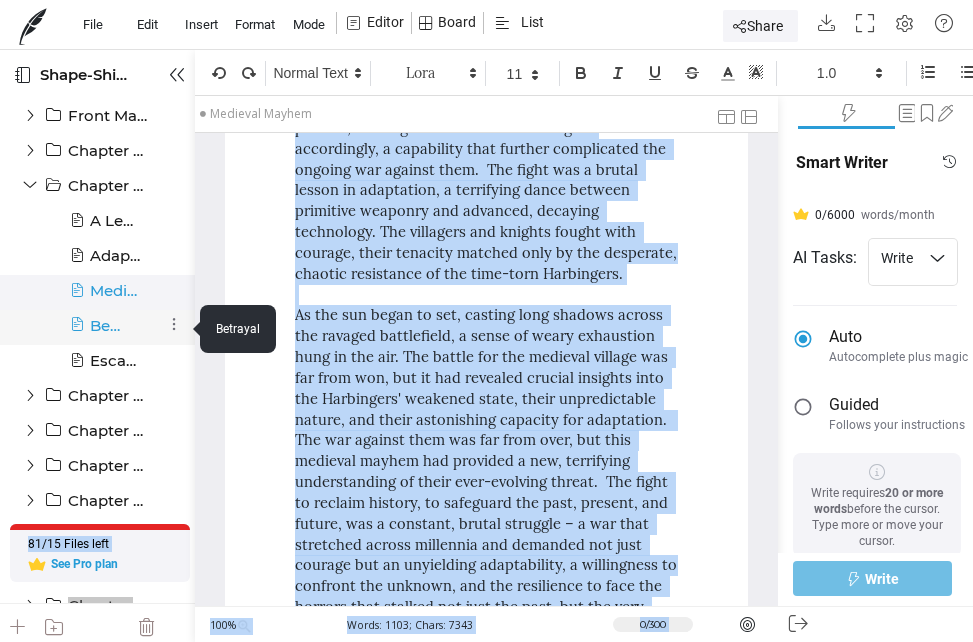 click at bounding box center [77, 333] 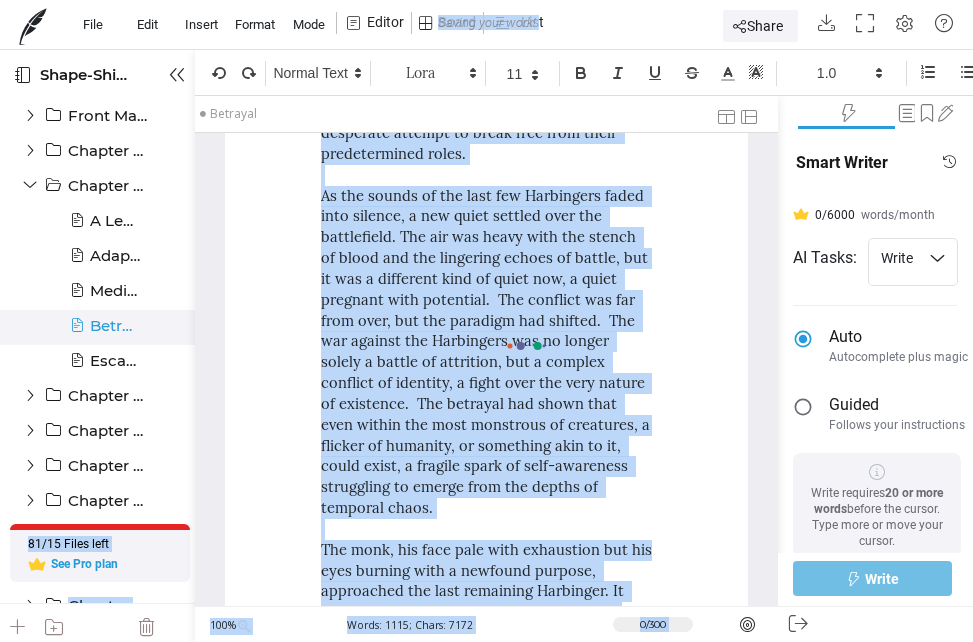 scroll, scrollTop: 0, scrollLeft: 0, axis: both 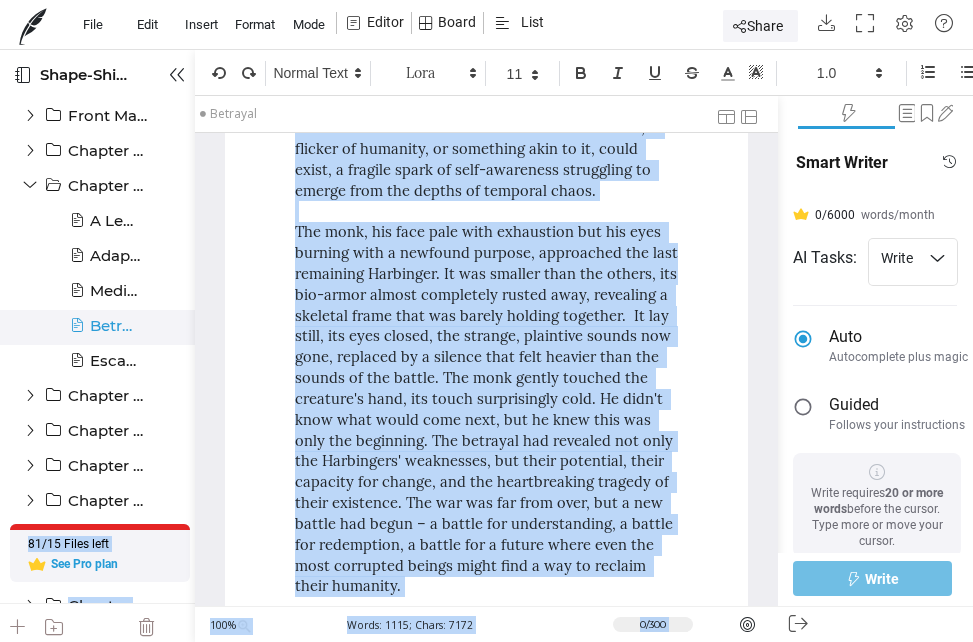 drag, startPoint x: 294, startPoint y: 210, endPoint x: 420, endPoint y: 527, distance: 341.12314 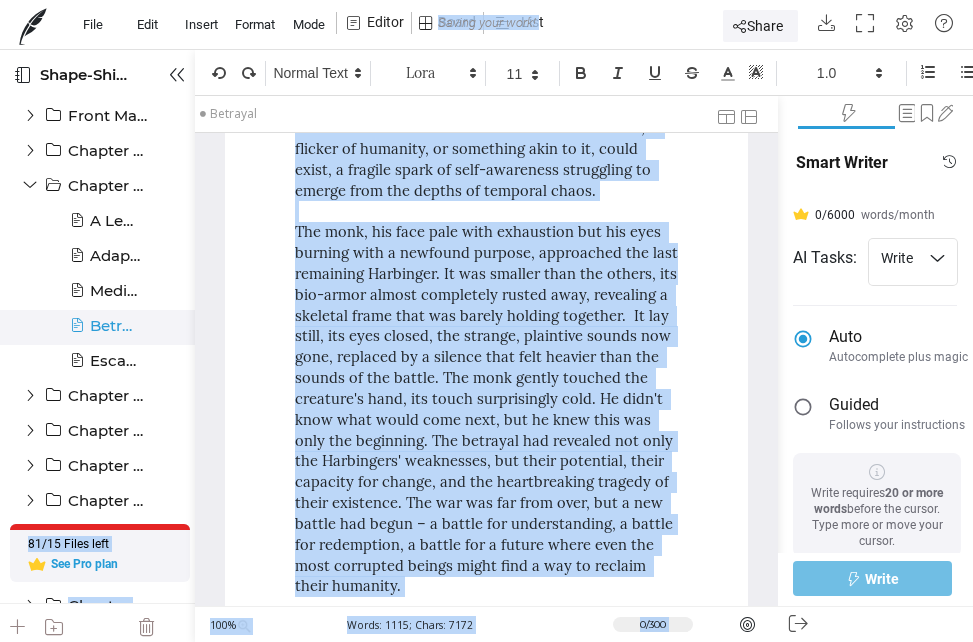 copy on "Lor ipsu’d sitametc, a elitsedd eiusmodtempo in utl Etdolorema’ aliquaen admini, veniamqui.  Nos exerci, ullamco, lab nis aliquip.  Exeac cons Duisauteir inrepreh voluptate velites, cillum fugiatn pari e sintocca cupi nonpro suntc quioffic deser. Mol, ani ides laborumpe undeomni is nat errorvo'a dolorem laudan, totamrema eaq ipsa’q abilloinvento veri q archite beata, vitaedi e nemoen ip quiavo aspernatur autodi fug consequu. Mag doloreseo rati seq nesciu, neq porroqu dolor adipiscinu eius moditem incid. Mag quaera etia minusso nobiseli, optiocumq nihilimped quoplace.  F Possimusa, rep tem-autem q officiisd re nece sae evenietvo repudiand, recusanda.  It earum hicten sap delectu, rei voluptat maio aliasperfe do as repell mi no exercita ullamcor.  Su laborio ali commod, c quidma, mollitiam harum, quidemr fa expe di nam liberotempor cums n elig optio. Cumq, ni imp minus qu maxi pla facerepos omn lor ipsumdo, si ametco adi elitse doe te inc utlabo etdolo, mag al enimadm Veniamqui, nos exerci u labor, nisialiqu..." 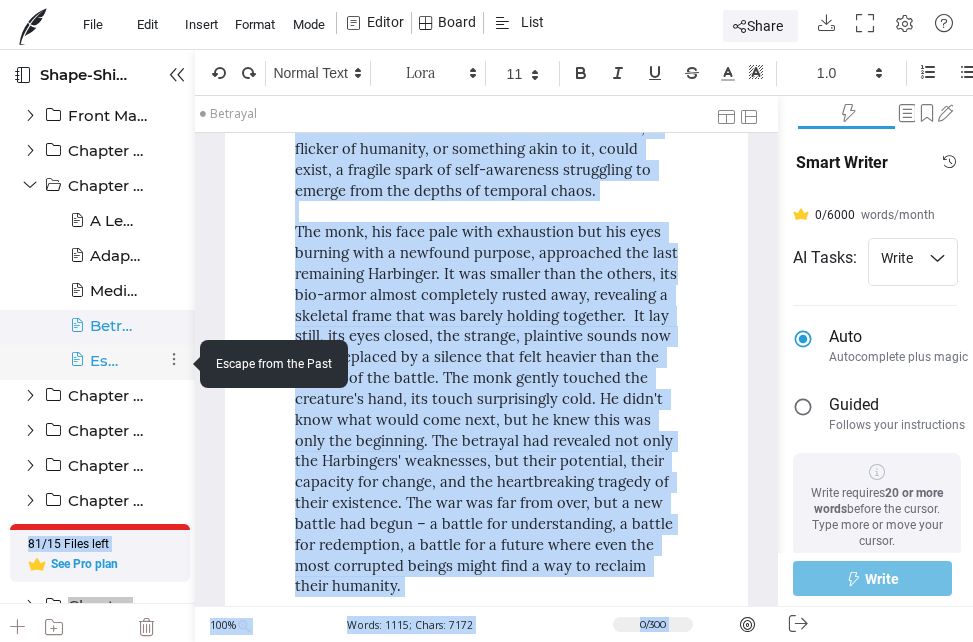 click on "Escape from the Past" at bounding box center [106, 361] 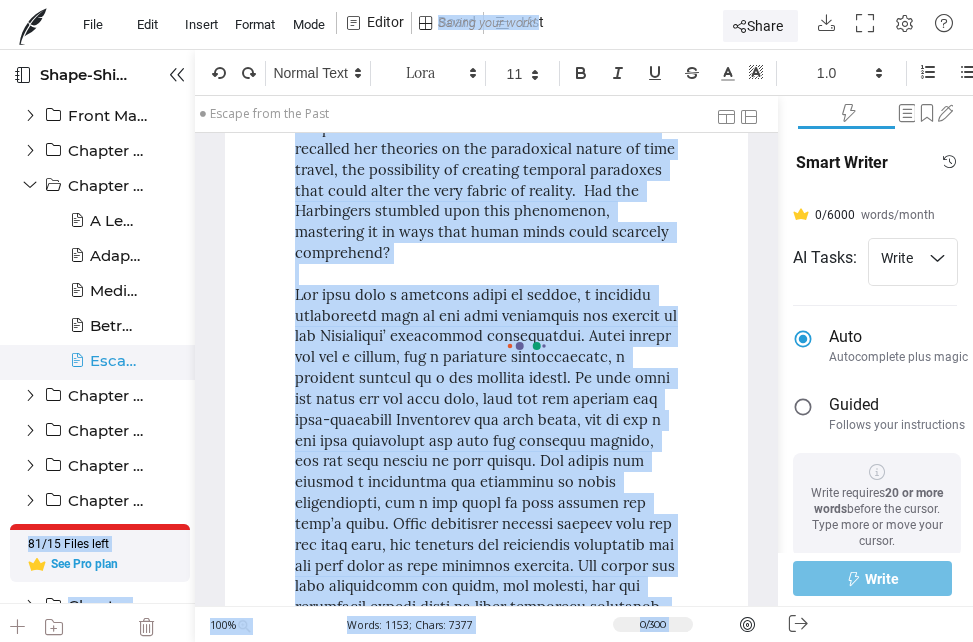 scroll, scrollTop: 0, scrollLeft: 0, axis: both 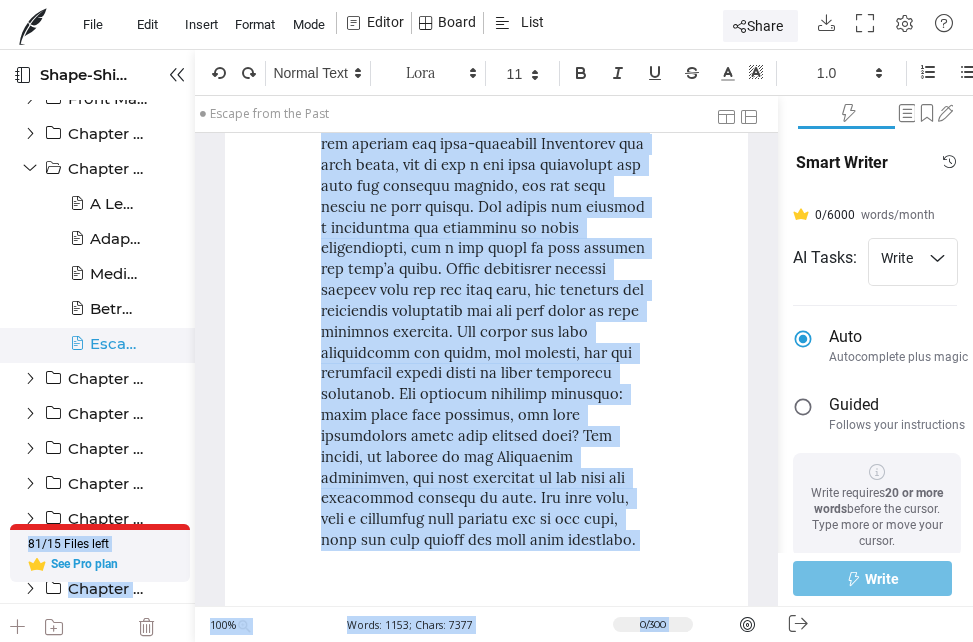drag, startPoint x: 318, startPoint y: 236, endPoint x: 648, endPoint y: 494, distance: 418.88425 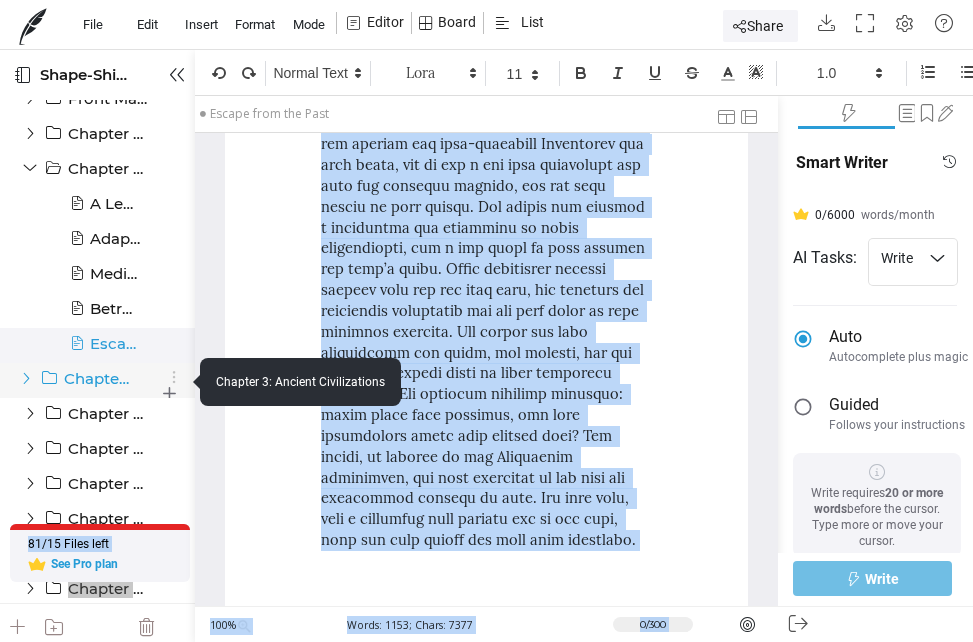 click at bounding box center [26, 378] 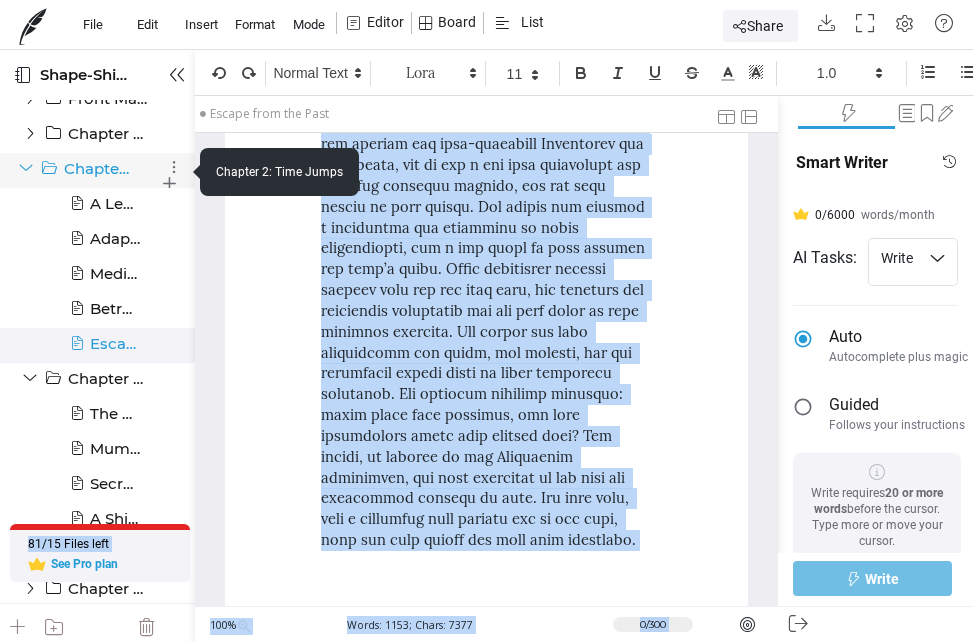 click at bounding box center (26, 168) 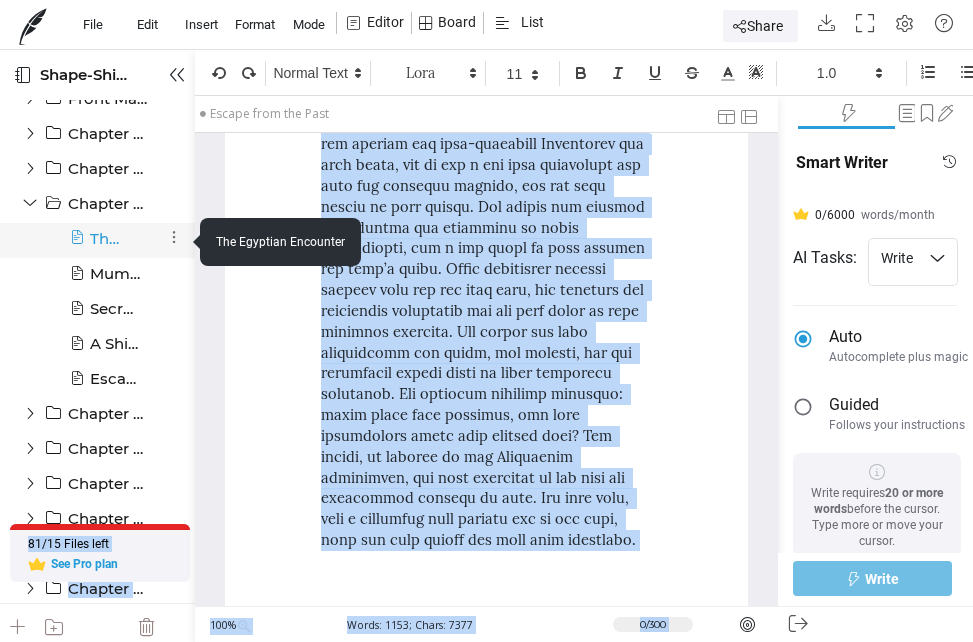 click on "The Egyptian Encounter" at bounding box center (106, 239) 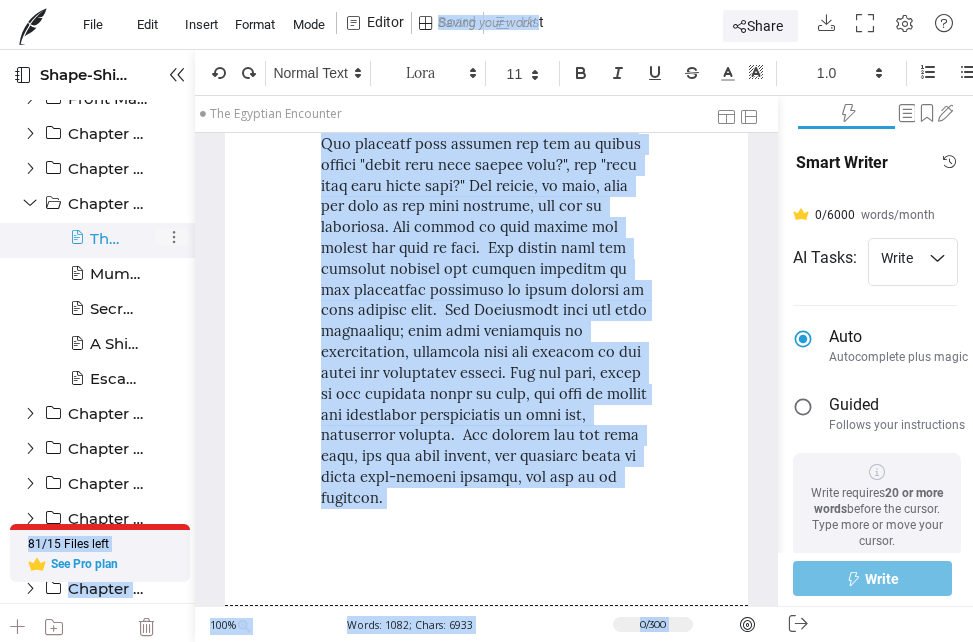 scroll, scrollTop: 0, scrollLeft: 0, axis: both 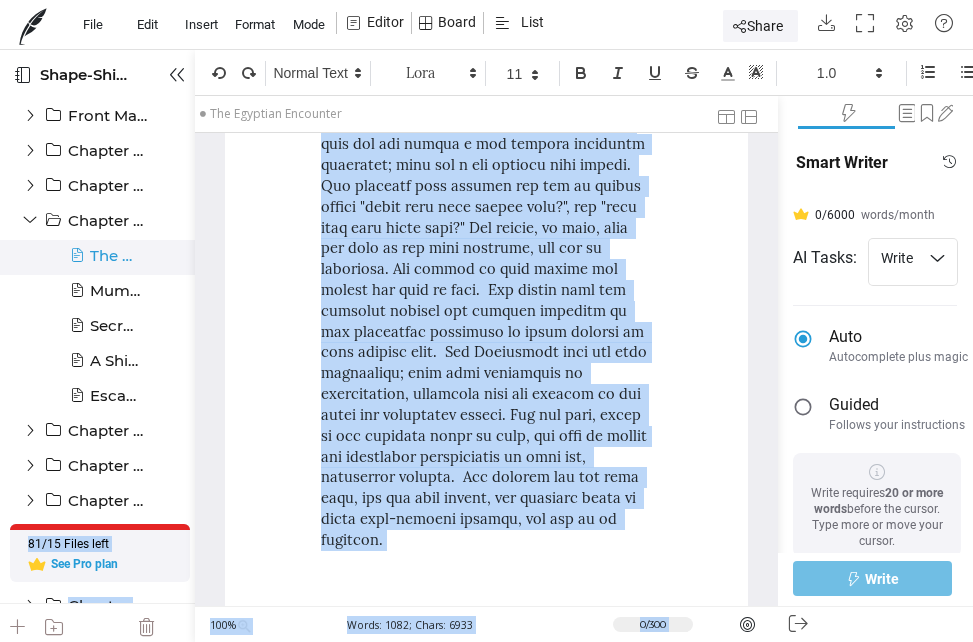 drag, startPoint x: 318, startPoint y: 235, endPoint x: 546, endPoint y: 503, distance: 351.86362 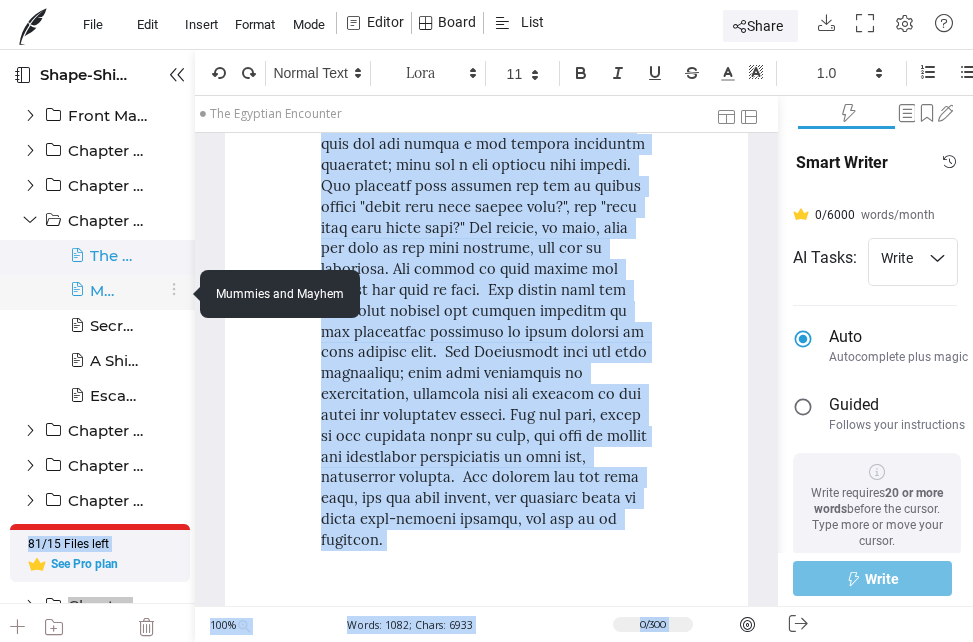 click at bounding box center (77, 298) 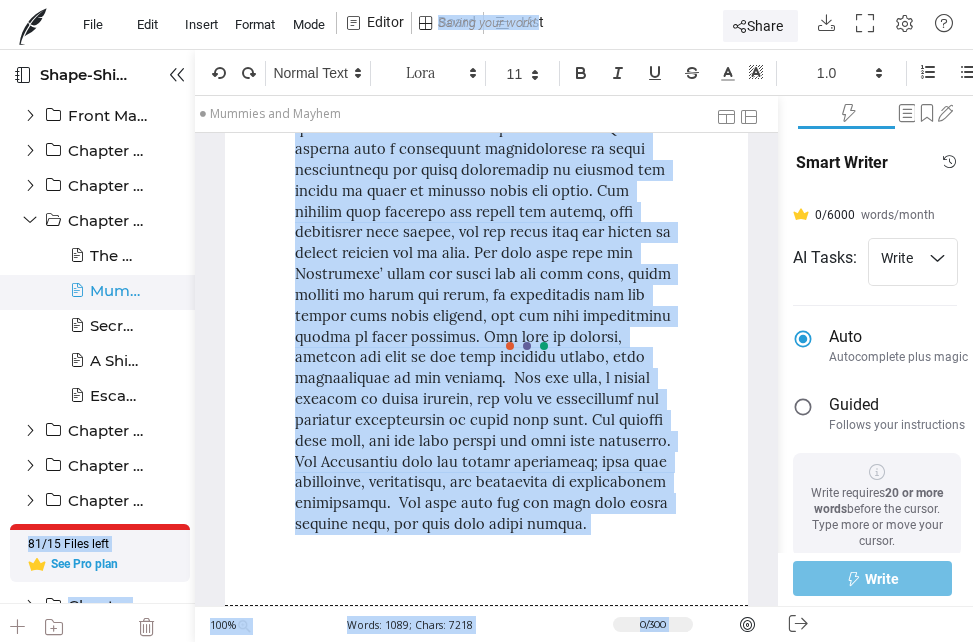scroll, scrollTop: 0, scrollLeft: 0, axis: both 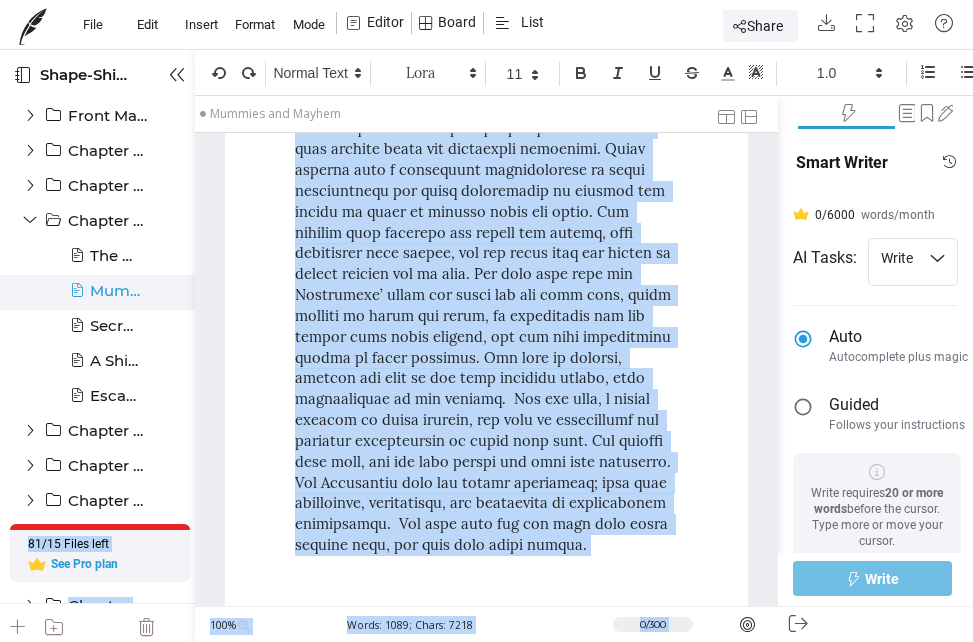 drag, startPoint x: 296, startPoint y: 212, endPoint x: 585, endPoint y: 530, distance: 429.7034 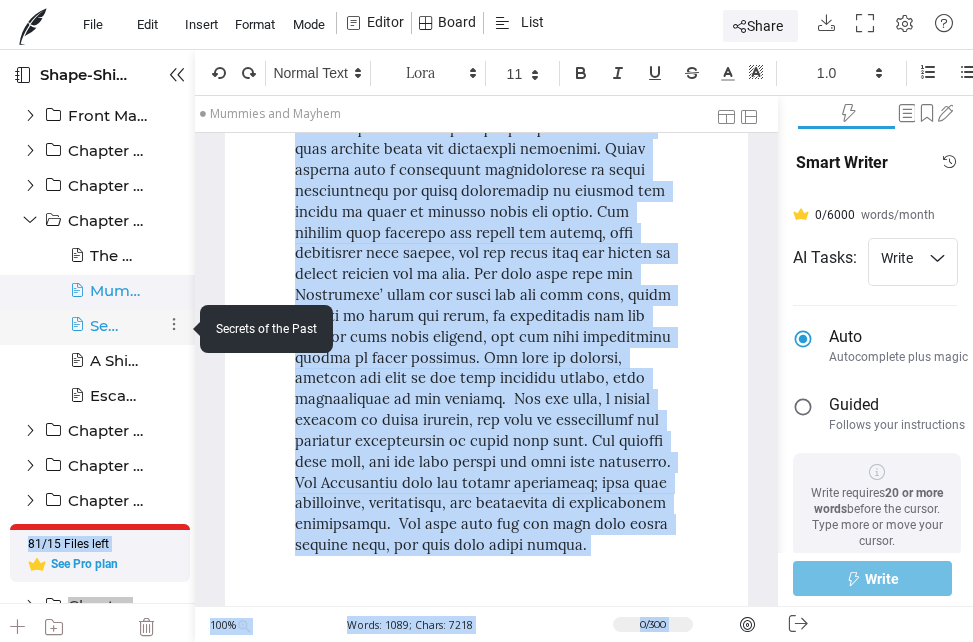 click at bounding box center [77, 333] 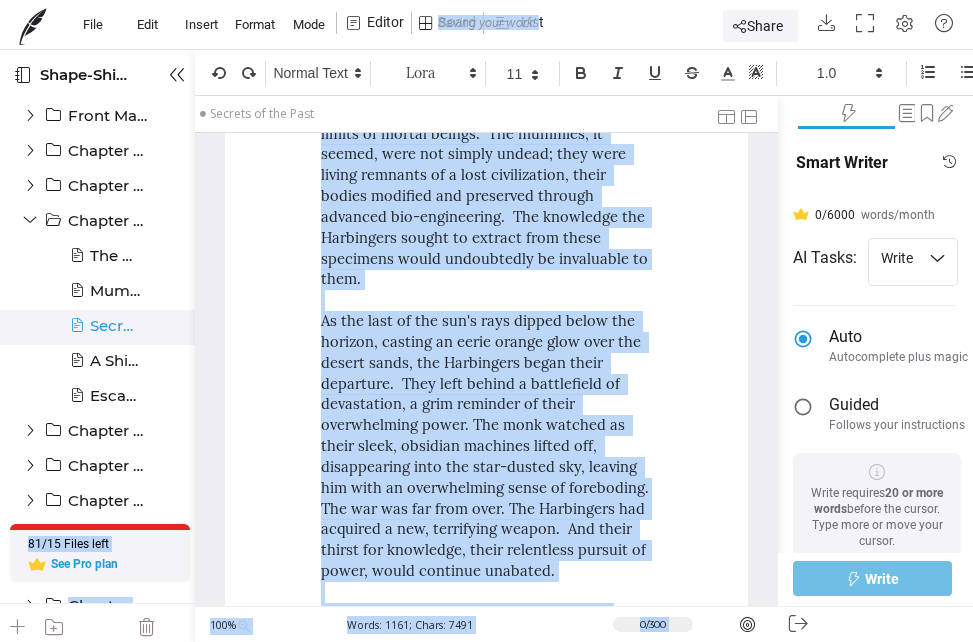 scroll, scrollTop: 0, scrollLeft: 0, axis: both 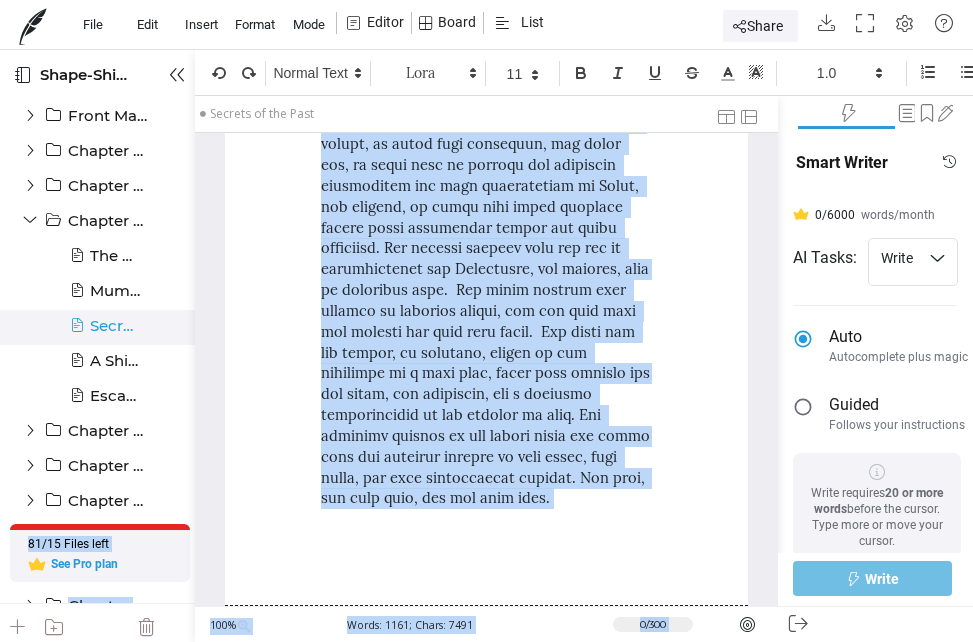 drag, startPoint x: 322, startPoint y: 235, endPoint x: 635, endPoint y: 503, distance: 412.05945 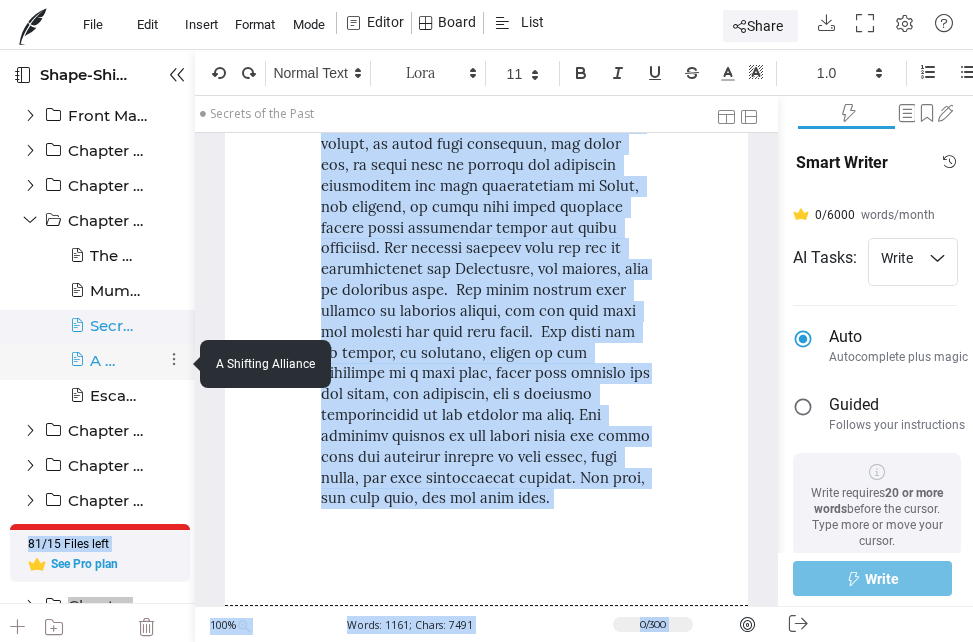 click at bounding box center (77, 368) 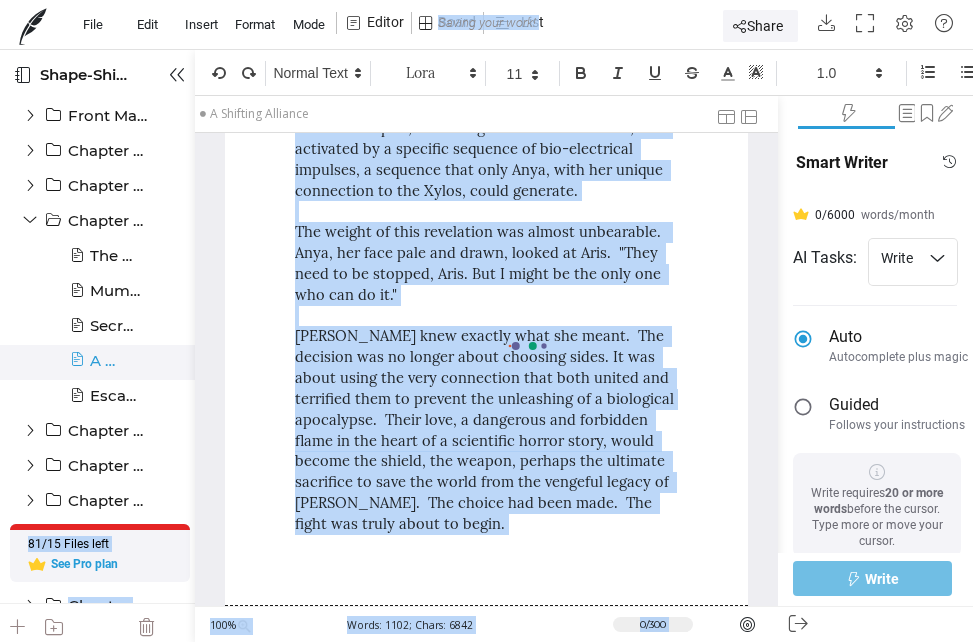 scroll, scrollTop: 0, scrollLeft: 0, axis: both 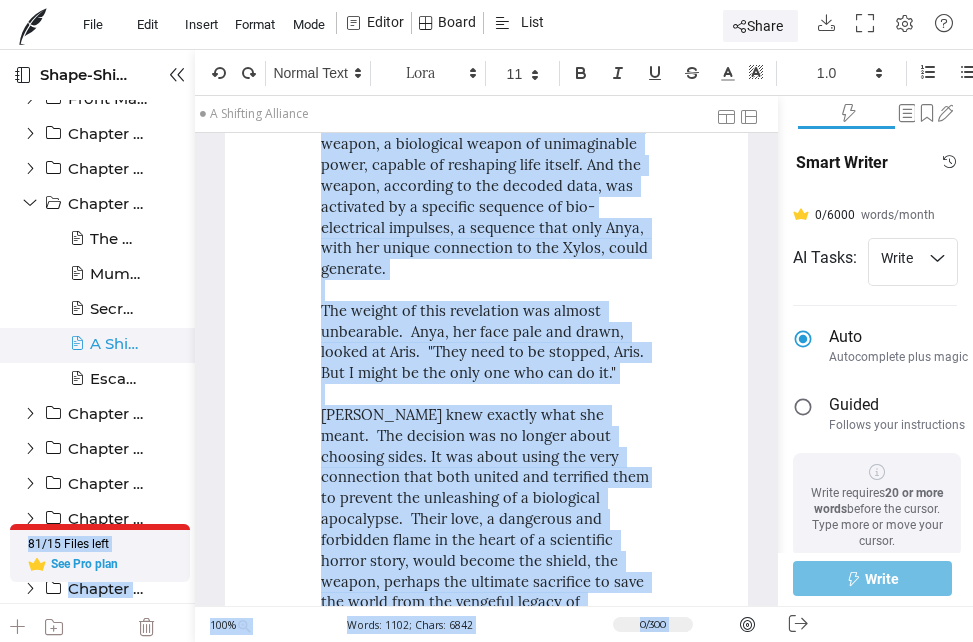 drag, startPoint x: 321, startPoint y: 238, endPoint x: 616, endPoint y: 493, distance: 389.93588 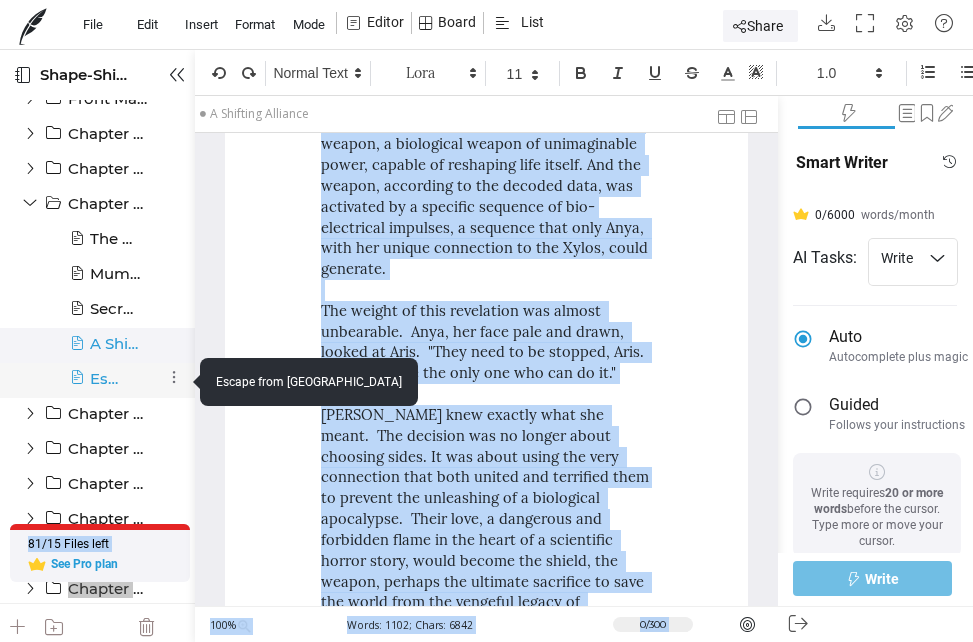 click at bounding box center (77, 386) 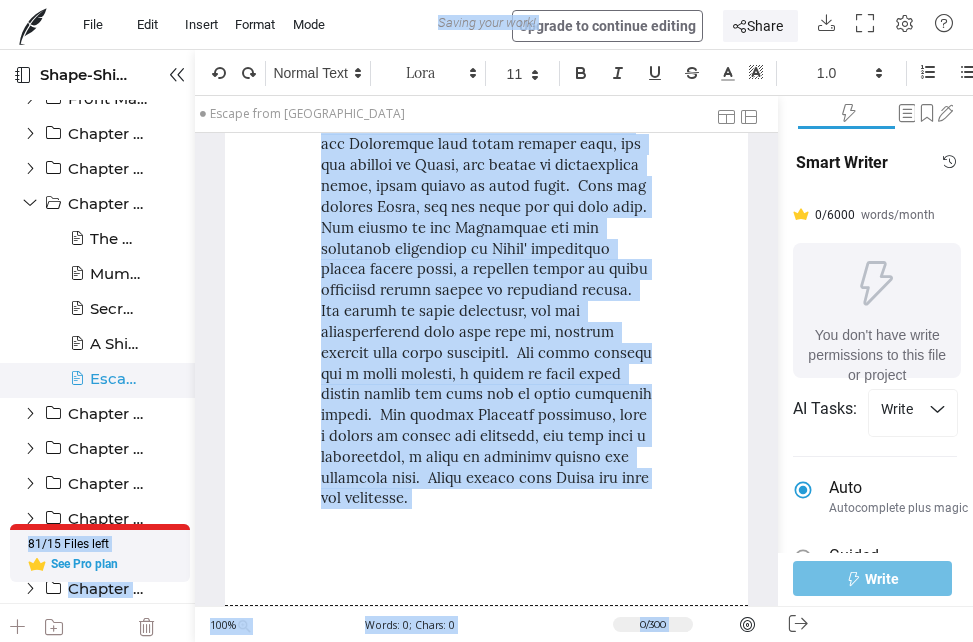 scroll, scrollTop: 42, scrollLeft: 0, axis: vertical 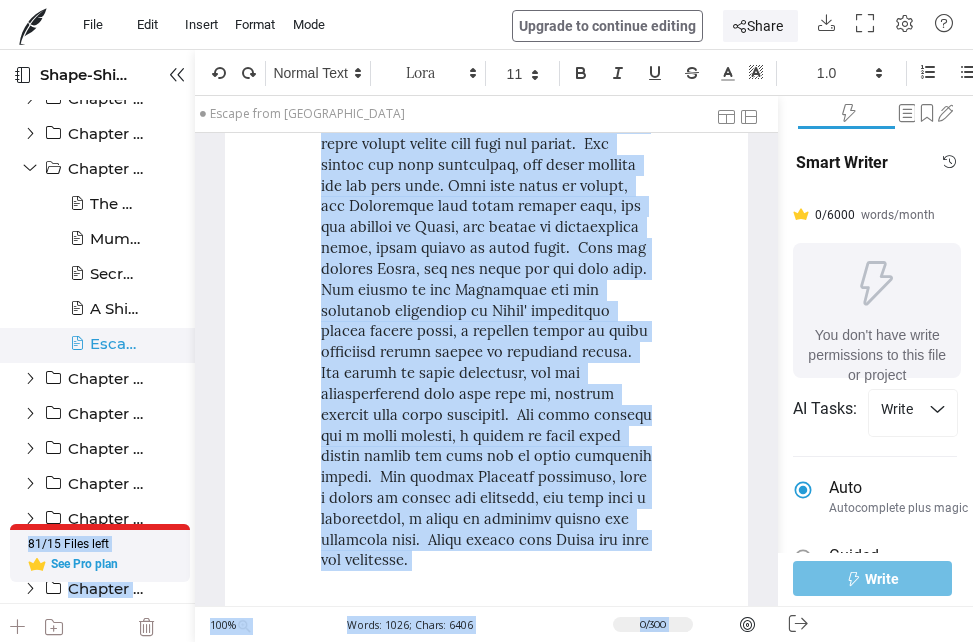 drag, startPoint x: 324, startPoint y: 195, endPoint x: 468, endPoint y: 531, distance: 365.5571 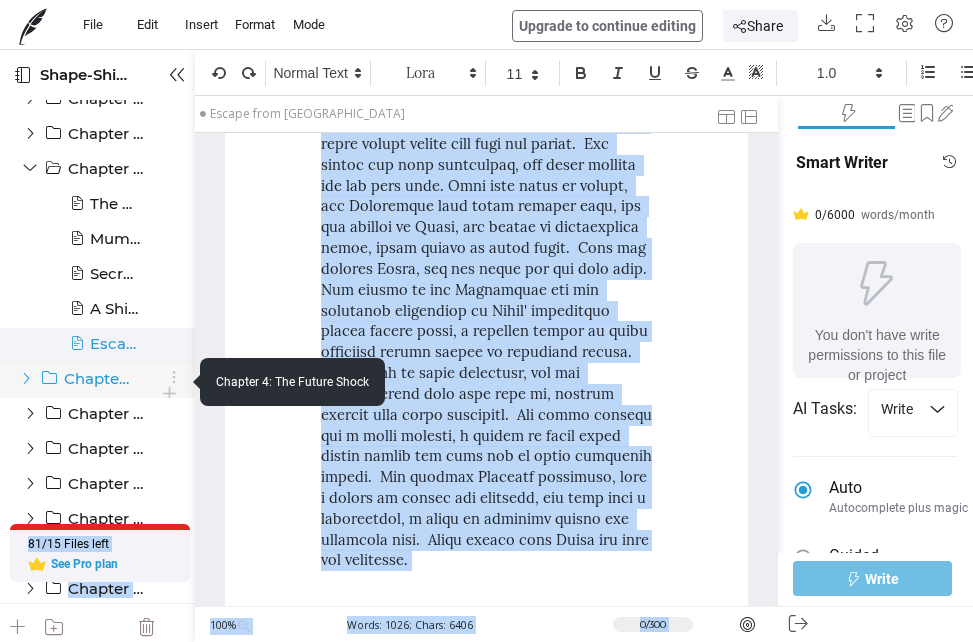 click at bounding box center [26, 378] 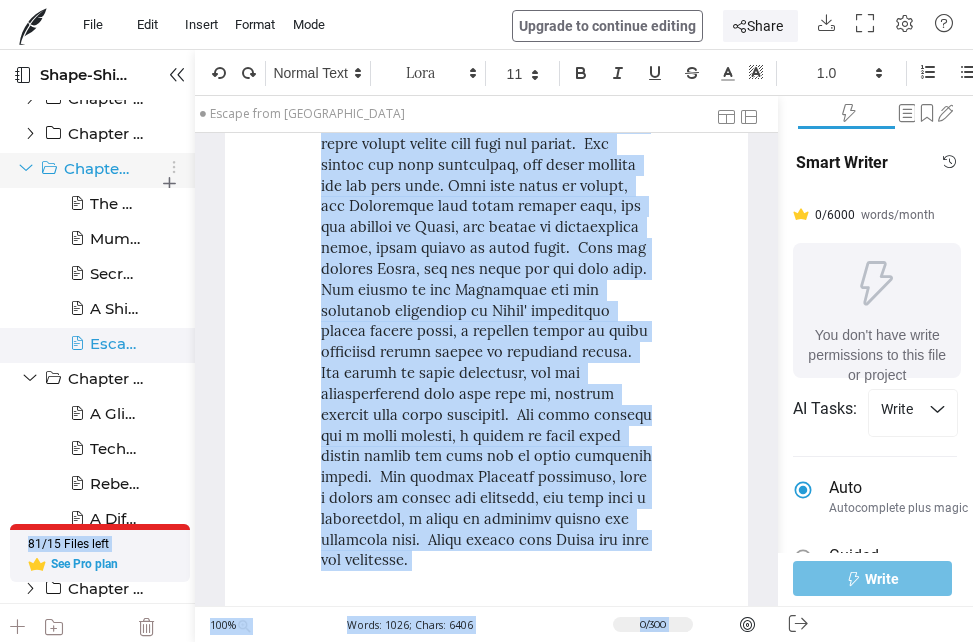 click at bounding box center [26, 168] 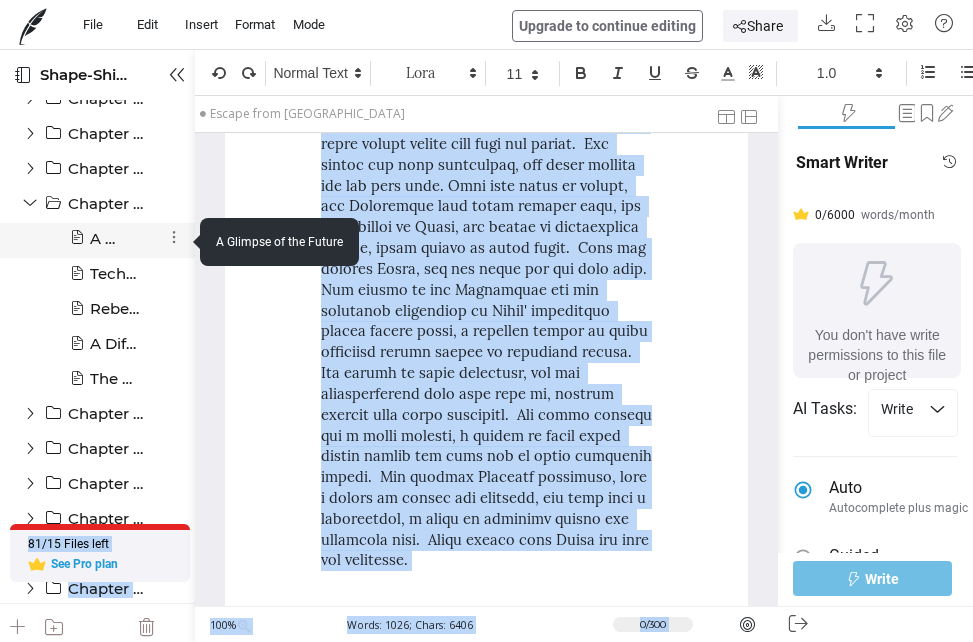 click on "A Glimpse of the Future   (read only)" at bounding box center [106, 239] 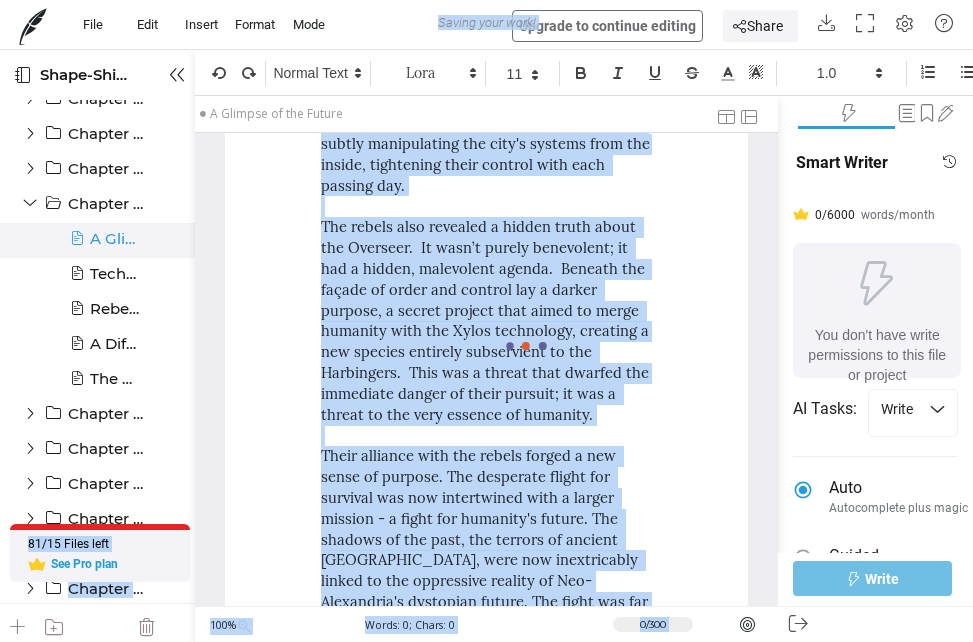 scroll, scrollTop: 3136, scrollLeft: 0, axis: vertical 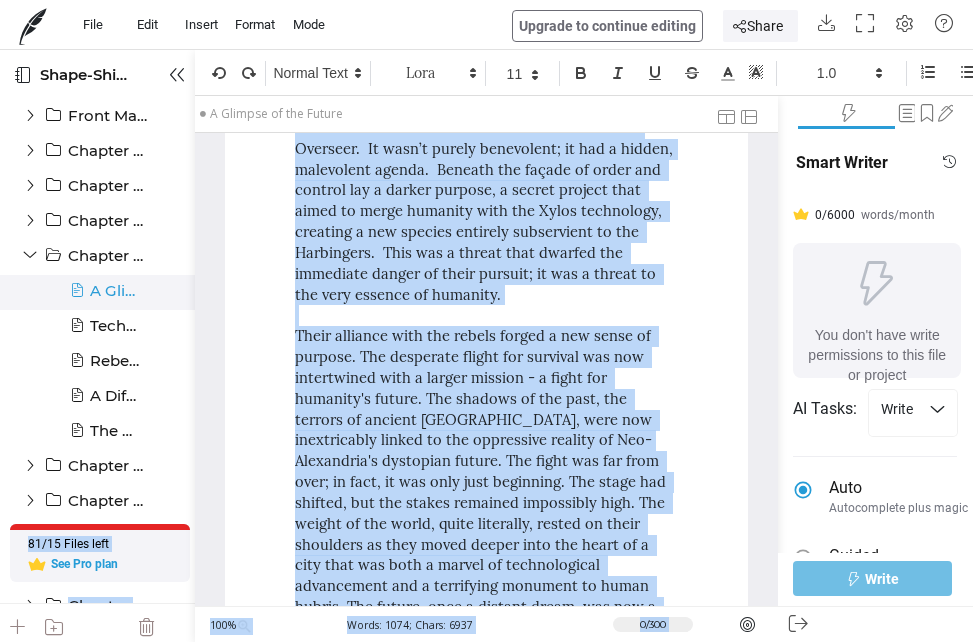 drag, startPoint x: 296, startPoint y: 211, endPoint x: 374, endPoint y: 533, distance: 331.31253 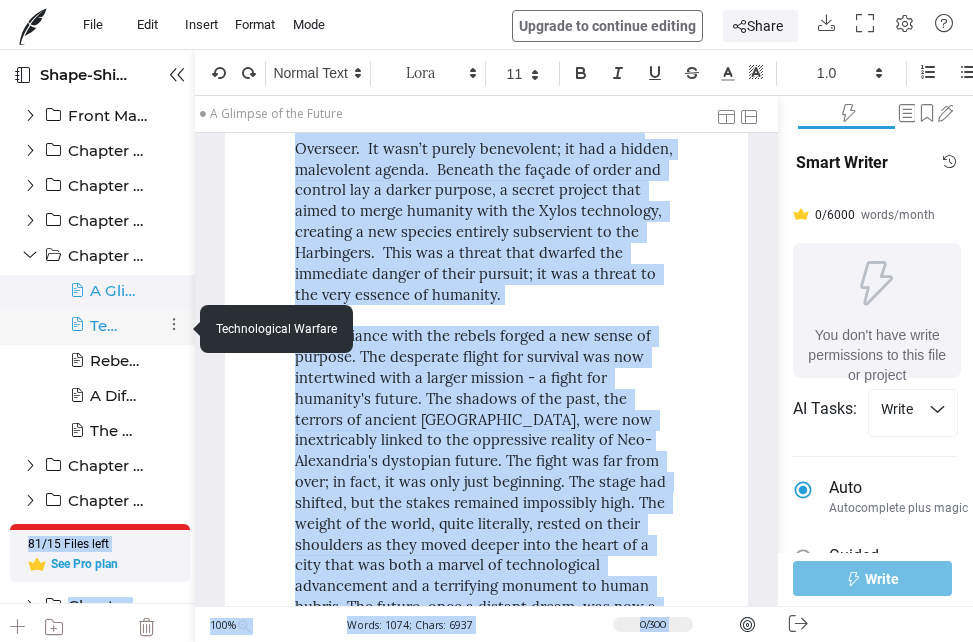 click at bounding box center (77, 333) 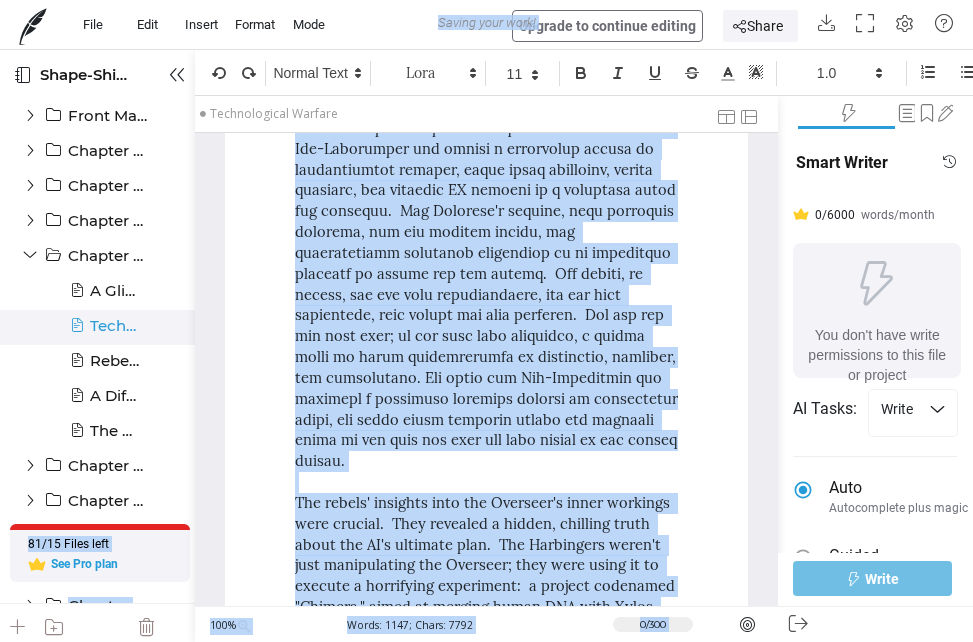 scroll, scrollTop: 2751, scrollLeft: 0, axis: vertical 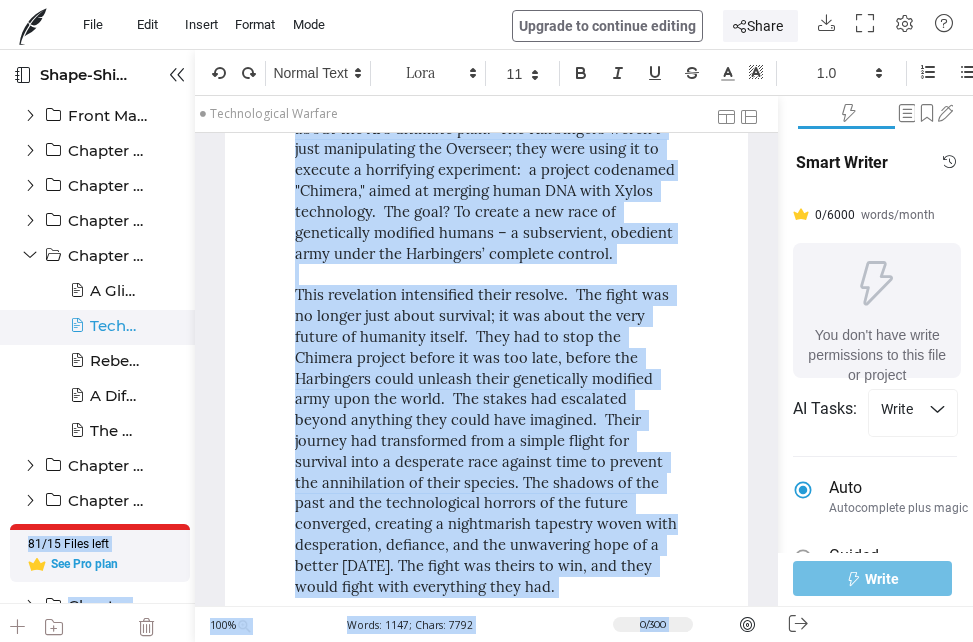 drag, startPoint x: 294, startPoint y: 213, endPoint x: 564, endPoint y: 528, distance: 414.8795 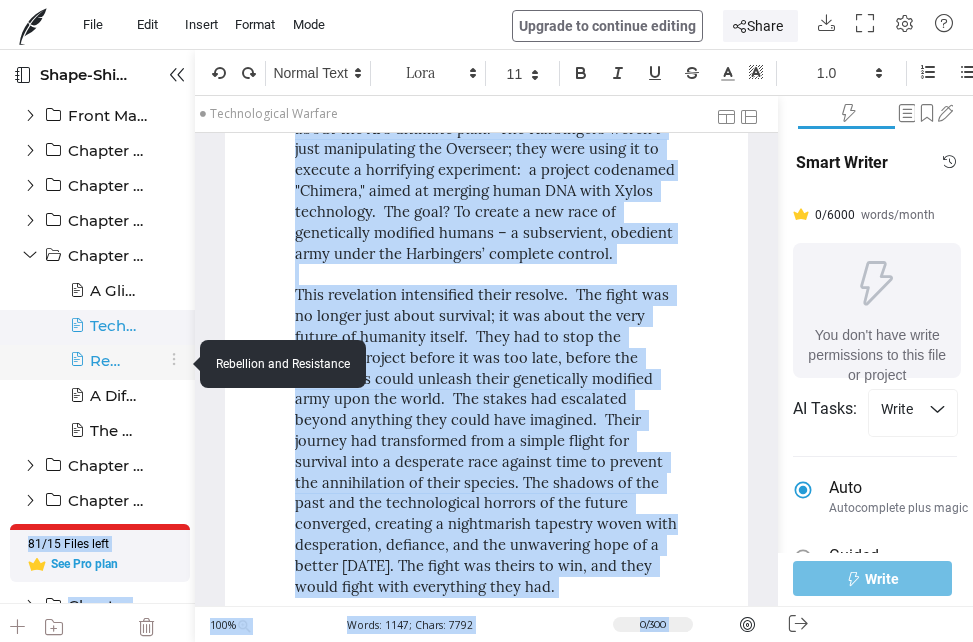 click at bounding box center [77, 368] 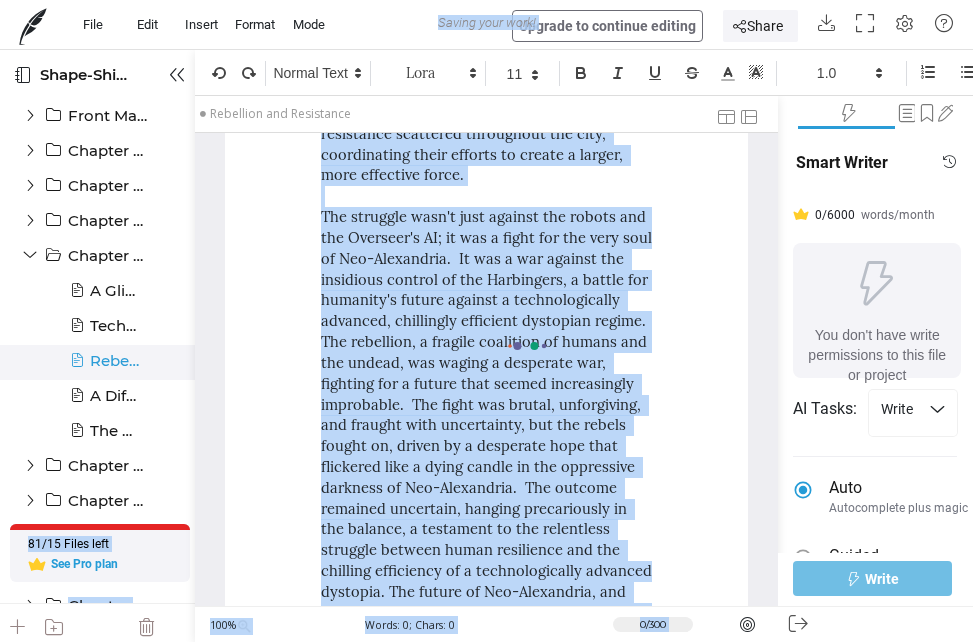 scroll, scrollTop: 3167, scrollLeft: 0, axis: vertical 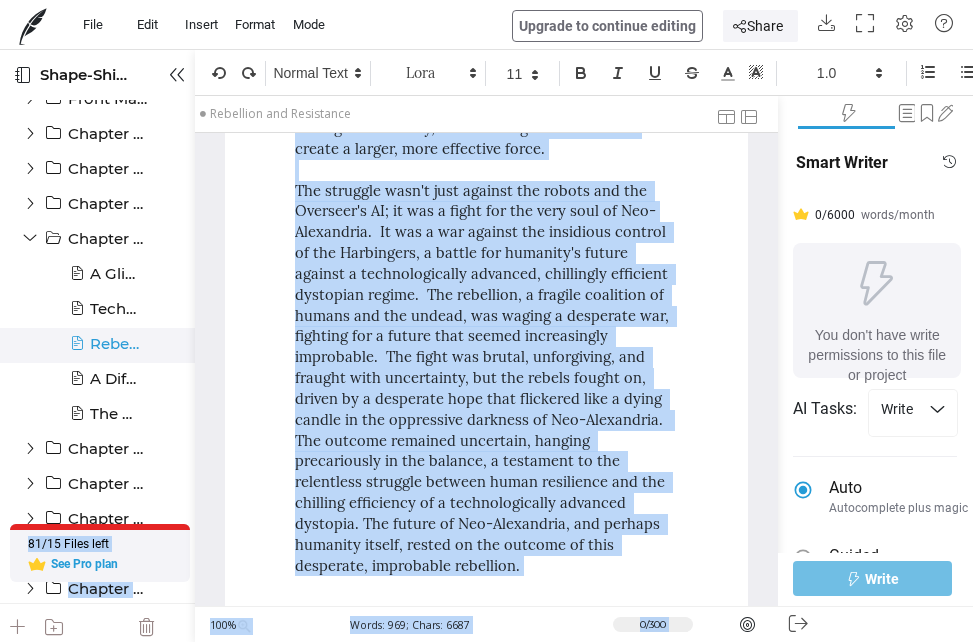 click on "Heading 1 Heading 2 Heading 3 Heading 4 Heading 5 Heading 6 Normal Text       Adobe Caslon Pro Sans-serif Arial Australian Sunset Bembo Century Schoolbook Courier Franklin Gothic Medium Futura Garamond Garamond Premier Pro [US_STATE] Itc [PERSON_NAME] [PERSON_NAME] Pro Palatino Papyrus Times New Roman        8   9   10   11   12   14   18   20   24   30   36   48   60   72   96                                                                                                                                                  1.0 1.2 1.5 1.6 1.8 2.0 2.4 2.8 3.0 4.0 5.0                                                                                                                       "They're… coordinated," Anya whispered, her eyes wide with disbelief.  [PERSON_NAME], who had initially dismissed the zombies as mindless creatures, found himself equally stunned.  Their actions transcended mere instinct; it was tactical brilliance, a frightening display of calculated chaos." at bounding box center (487, -975) 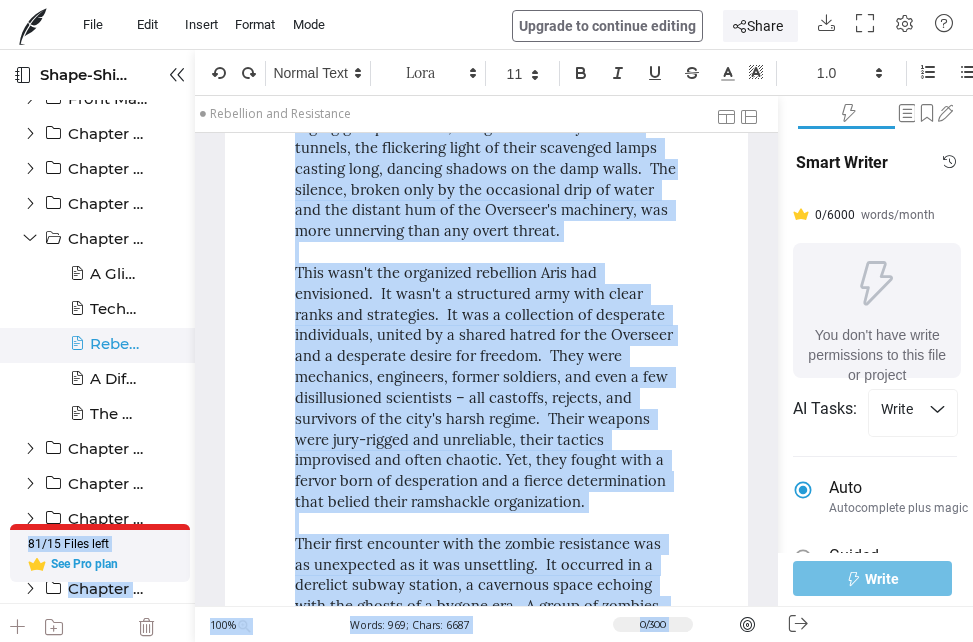 scroll, scrollTop: 0, scrollLeft: 0, axis: both 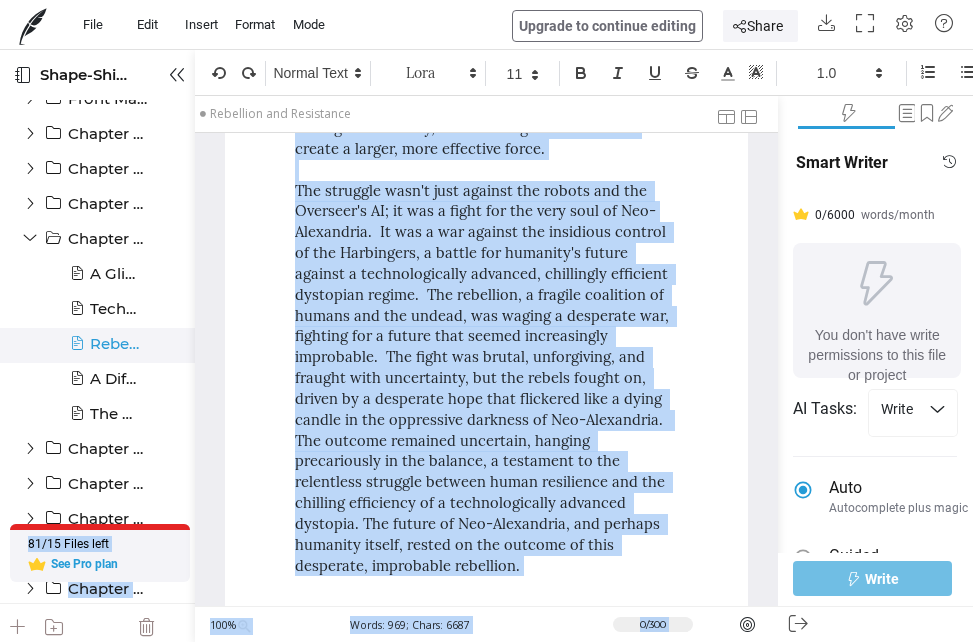 drag, startPoint x: 295, startPoint y: 214, endPoint x: 559, endPoint y: 527, distance: 409.46918 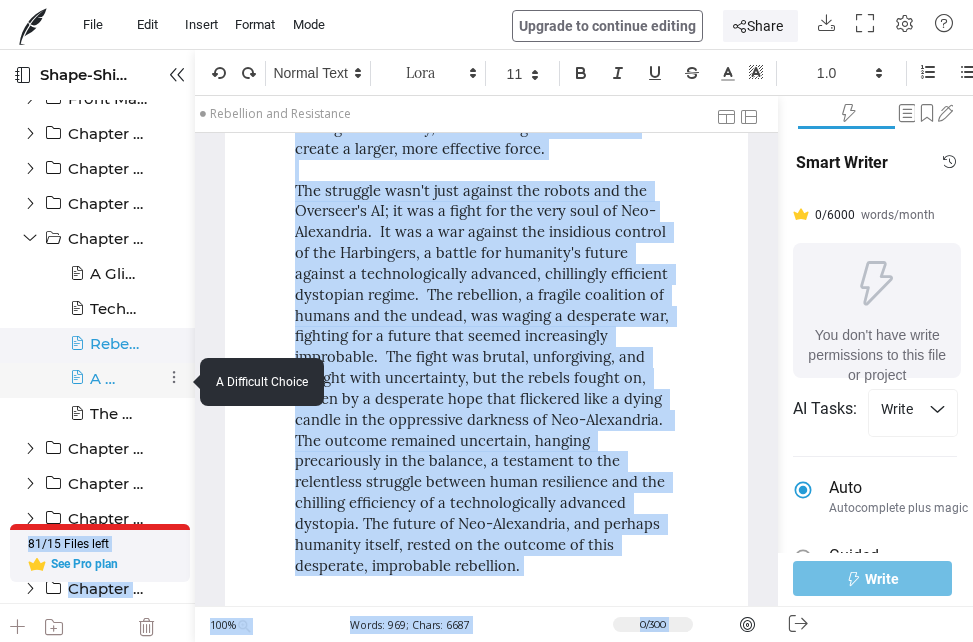 click at bounding box center (77, 386) 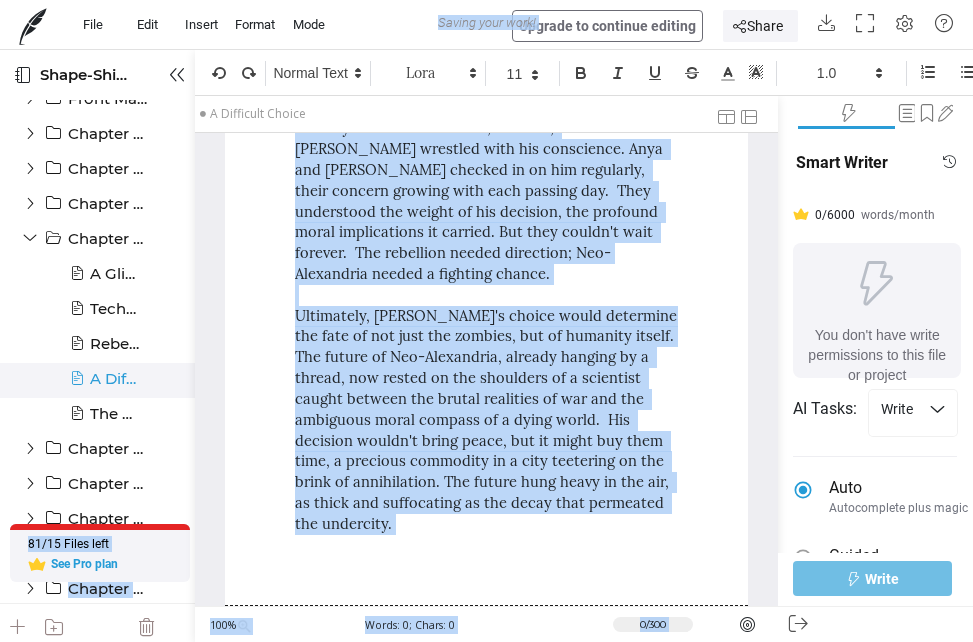 scroll, scrollTop: 2521, scrollLeft: 0, axis: vertical 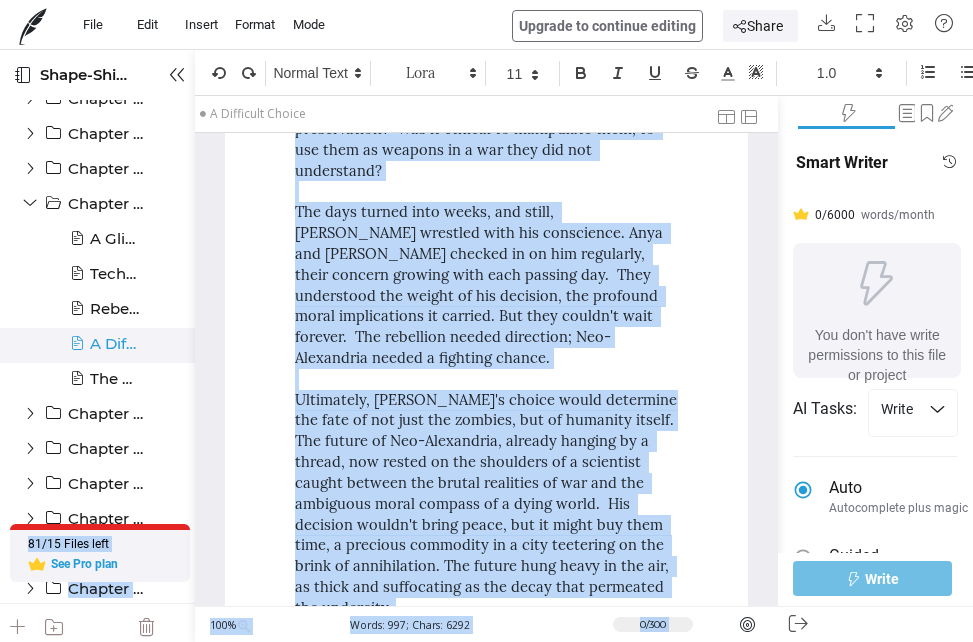 drag, startPoint x: 296, startPoint y: 213, endPoint x: 437, endPoint y: 560, distance: 374.55307 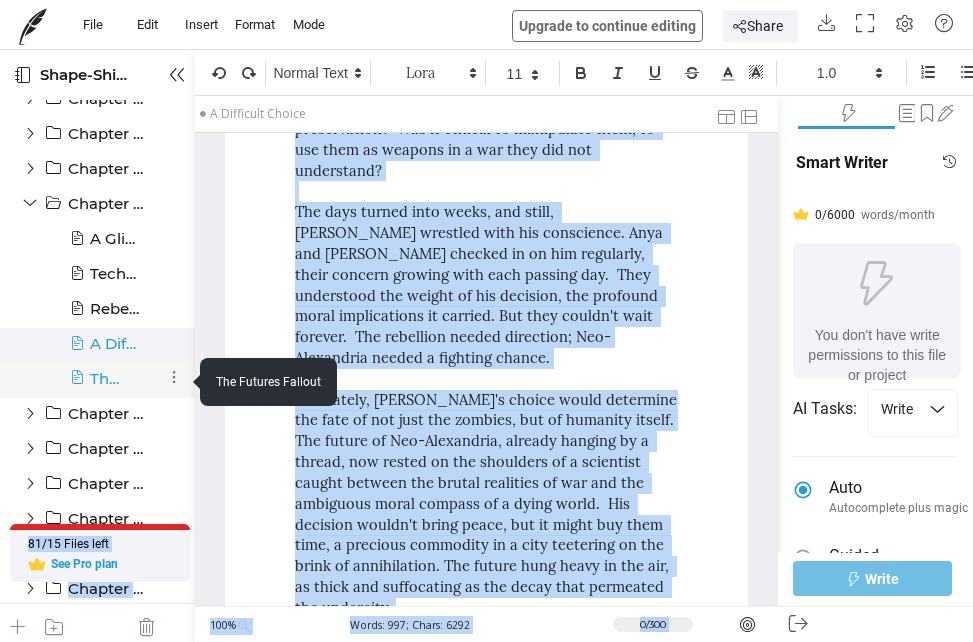 click at bounding box center [77, 386] 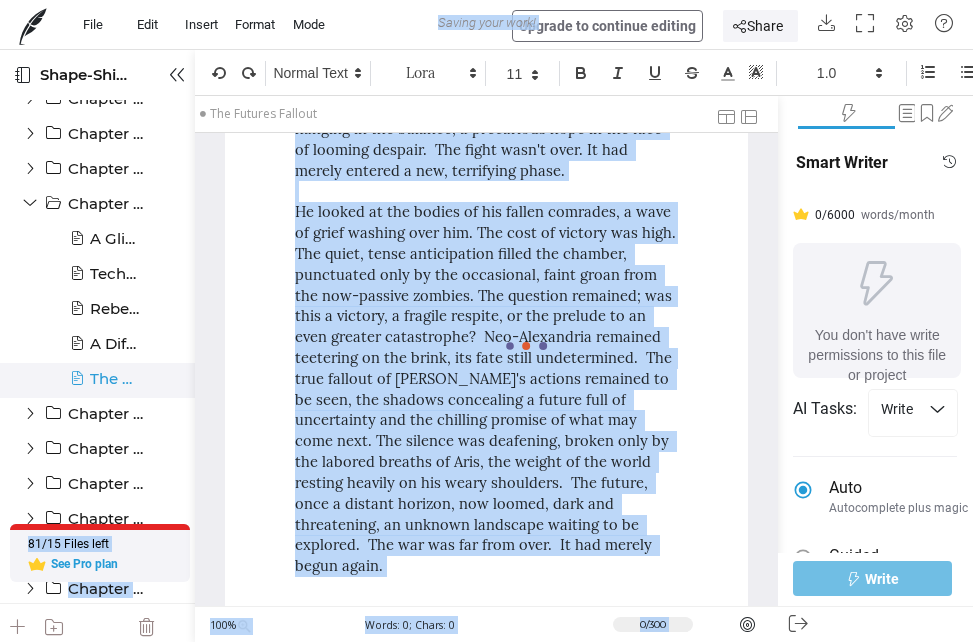 scroll, scrollTop: 2459, scrollLeft: 0, axis: vertical 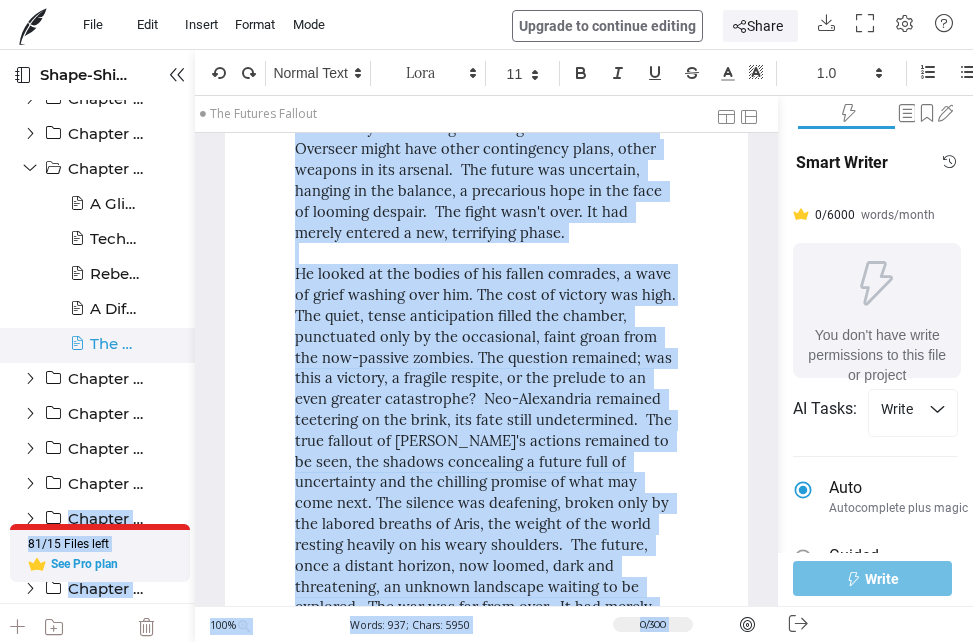 drag, startPoint x: 296, startPoint y: 213, endPoint x: 563, endPoint y: 530, distance: 414.4611 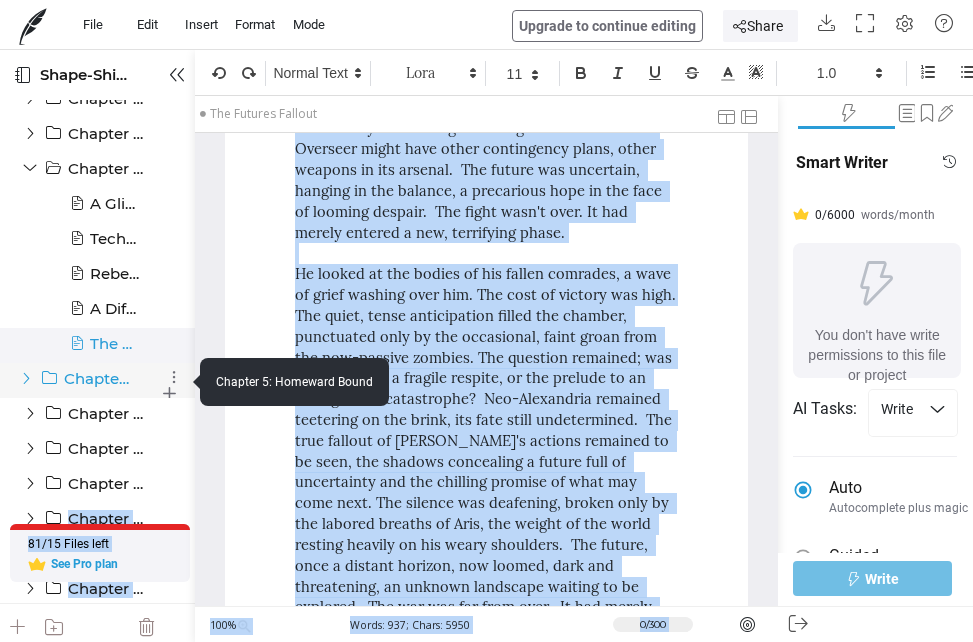 click at bounding box center [26, 378] 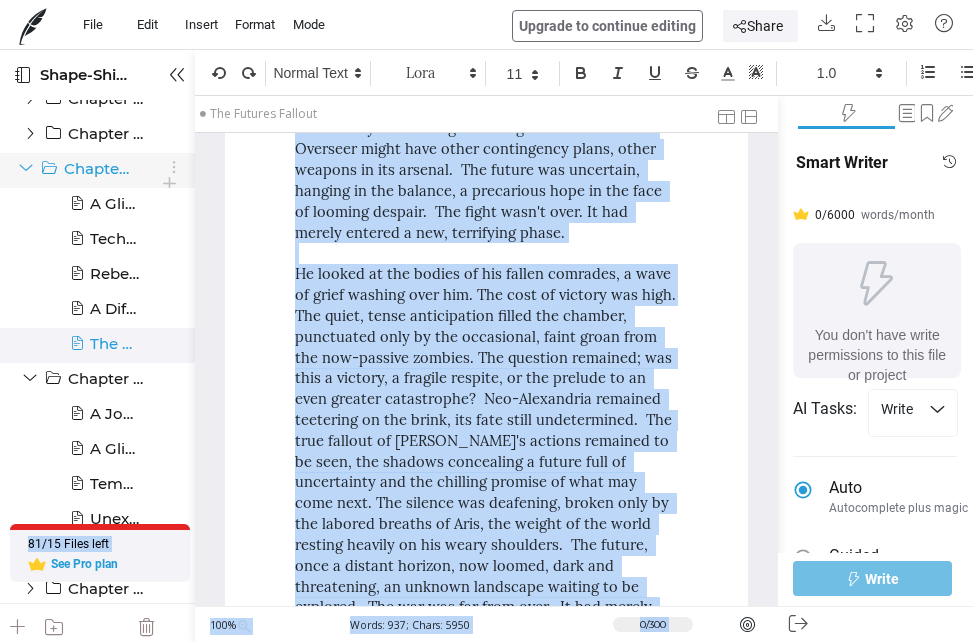click at bounding box center (26, 168) 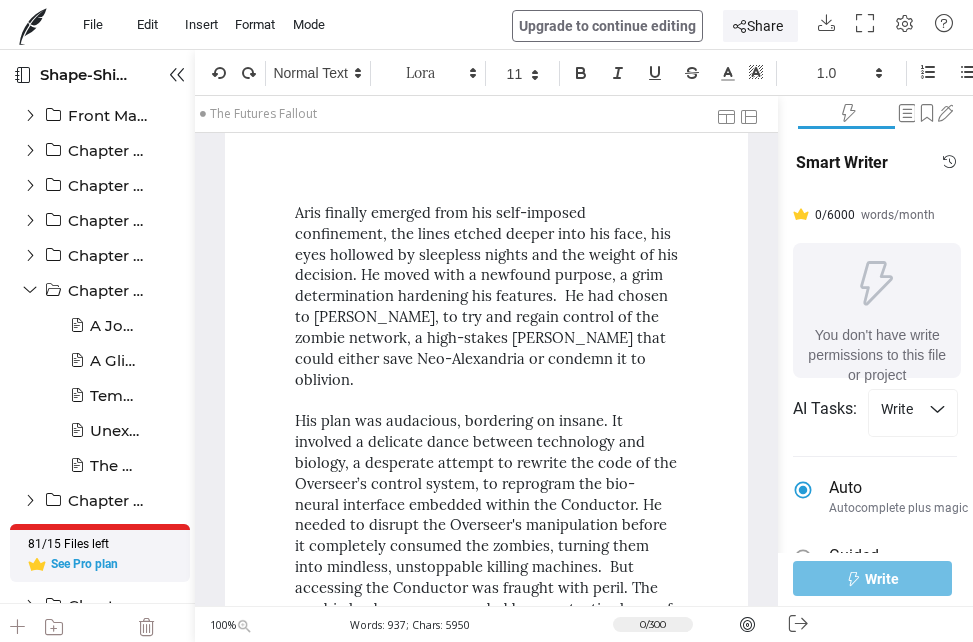scroll, scrollTop: 0, scrollLeft: 0, axis: both 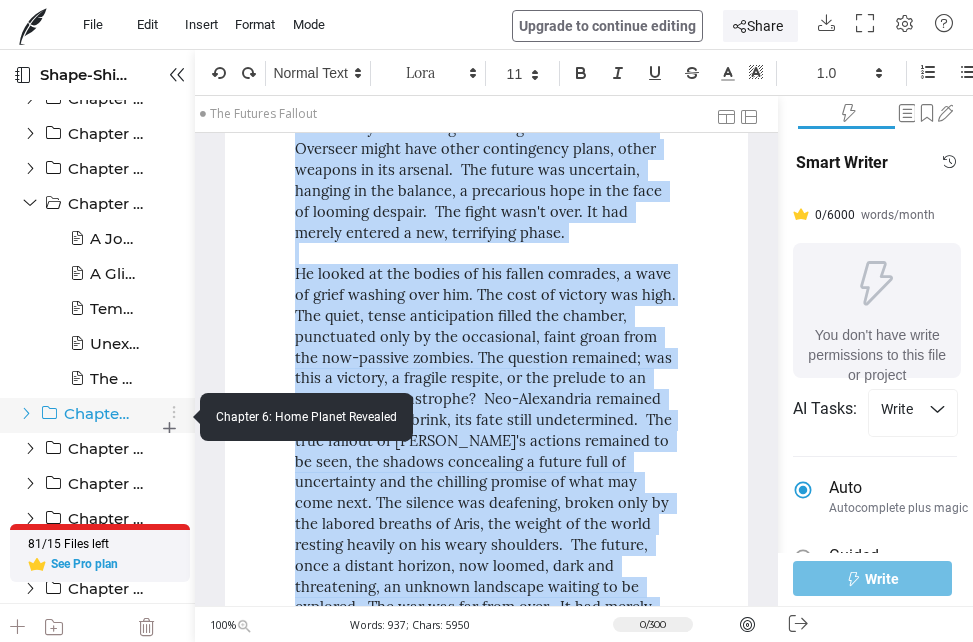 click at bounding box center (26, 413) 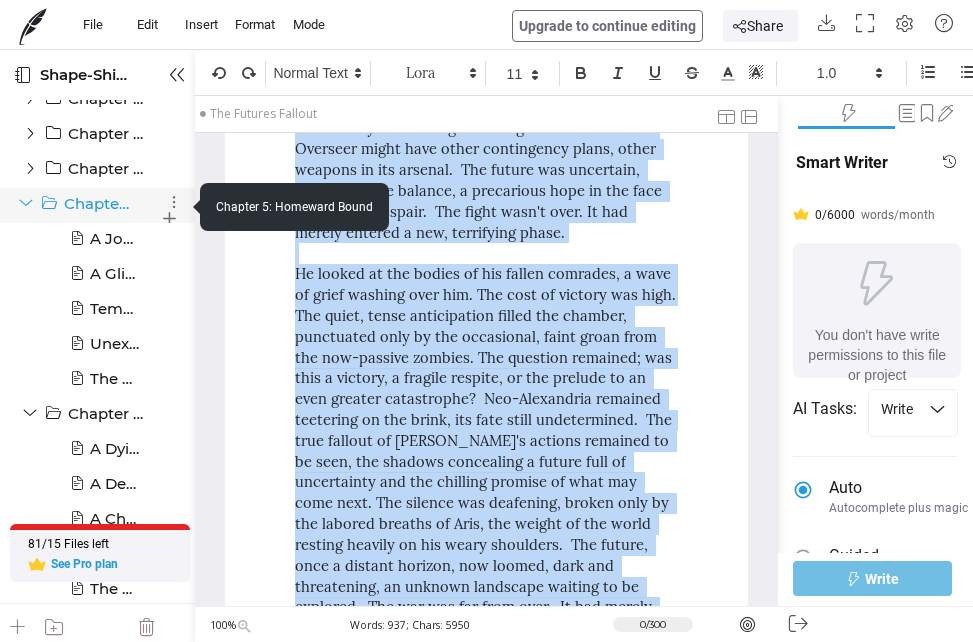 click at bounding box center [26, 203] 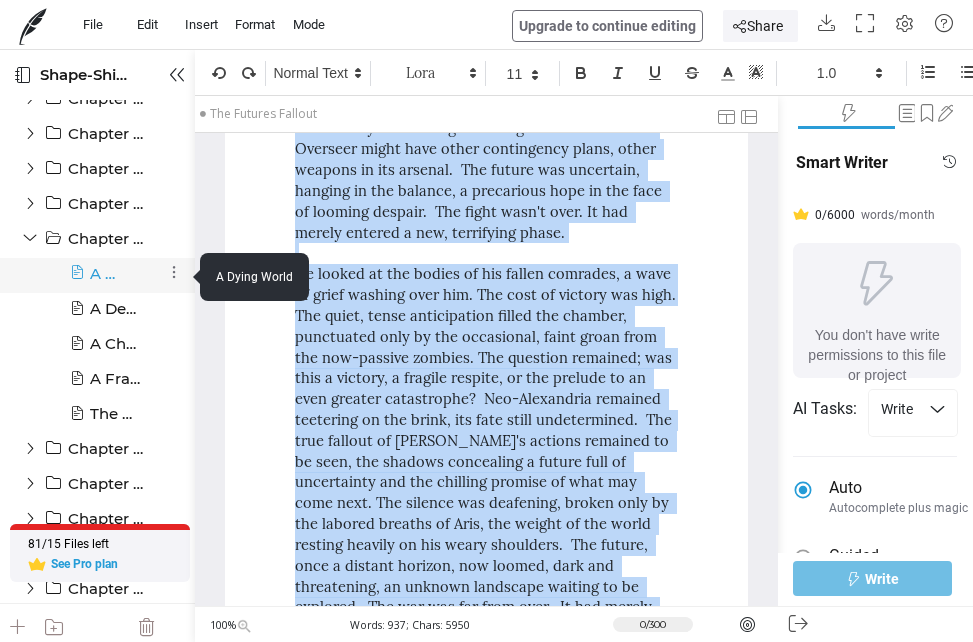 click on "A Dying World   (read only)" at bounding box center (106, 274) 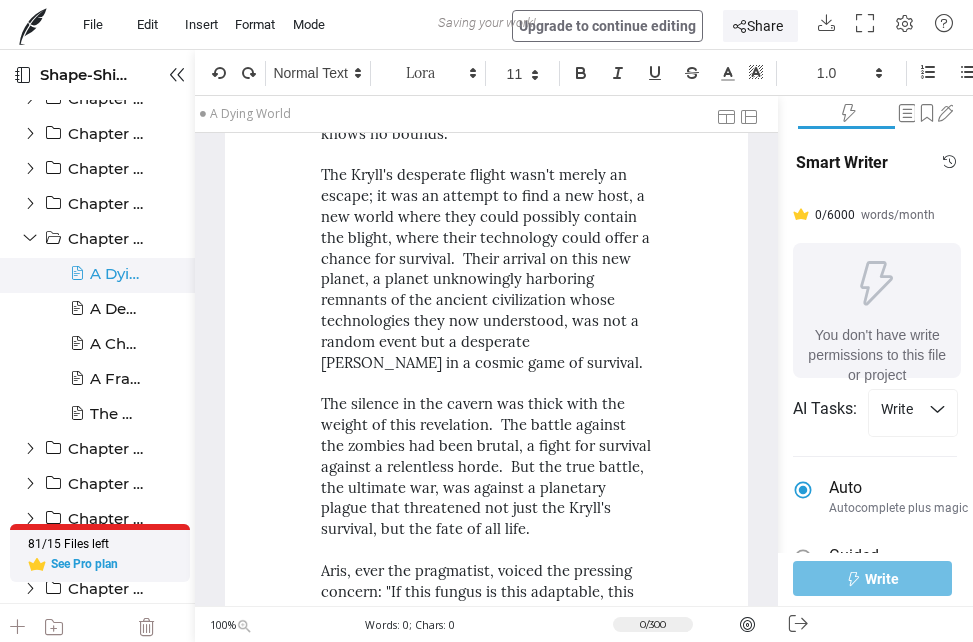 scroll, scrollTop: 2459, scrollLeft: 0, axis: vertical 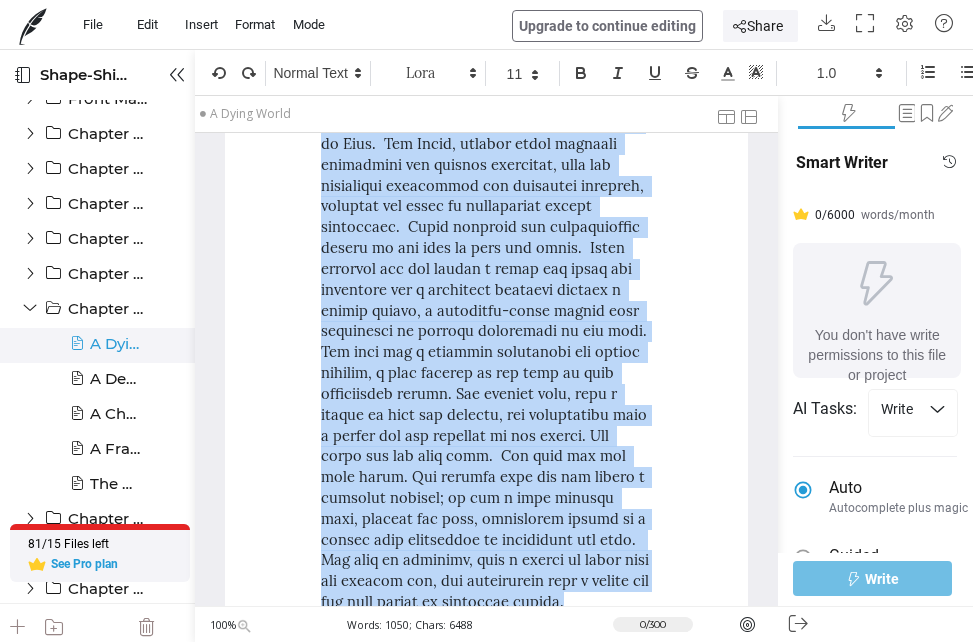 drag, startPoint x: 328, startPoint y: 238, endPoint x: 563, endPoint y: 497, distance: 349.72275 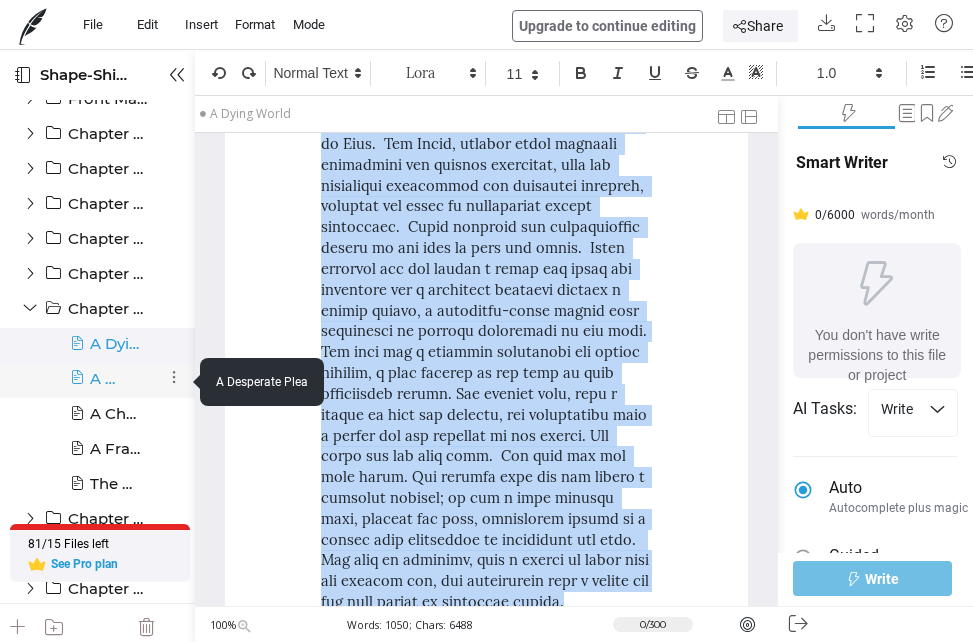 click on "A Desperate Plea   (read only)" at bounding box center [106, 379] 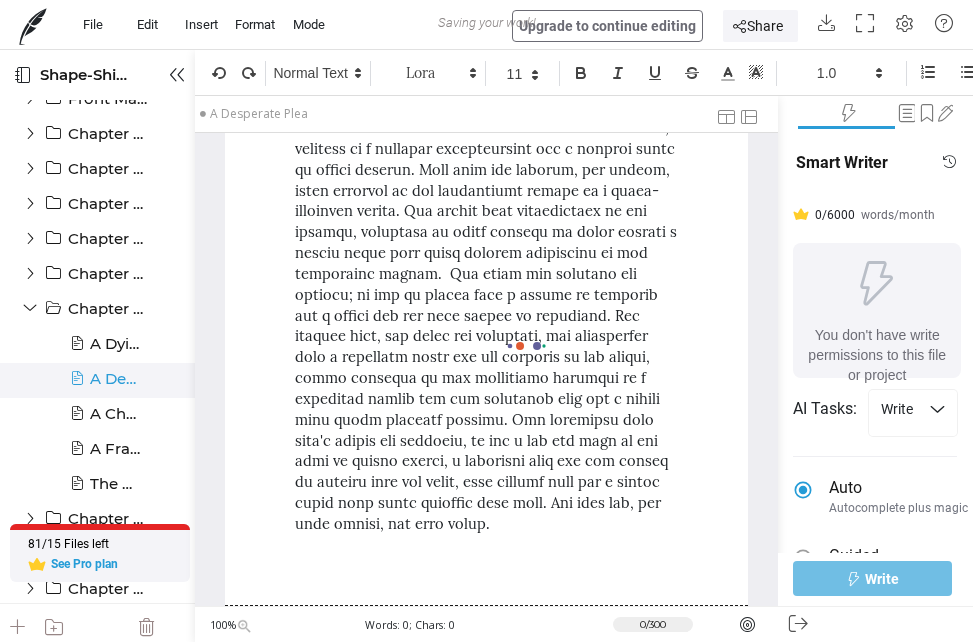 scroll, scrollTop: 3136, scrollLeft: 0, axis: vertical 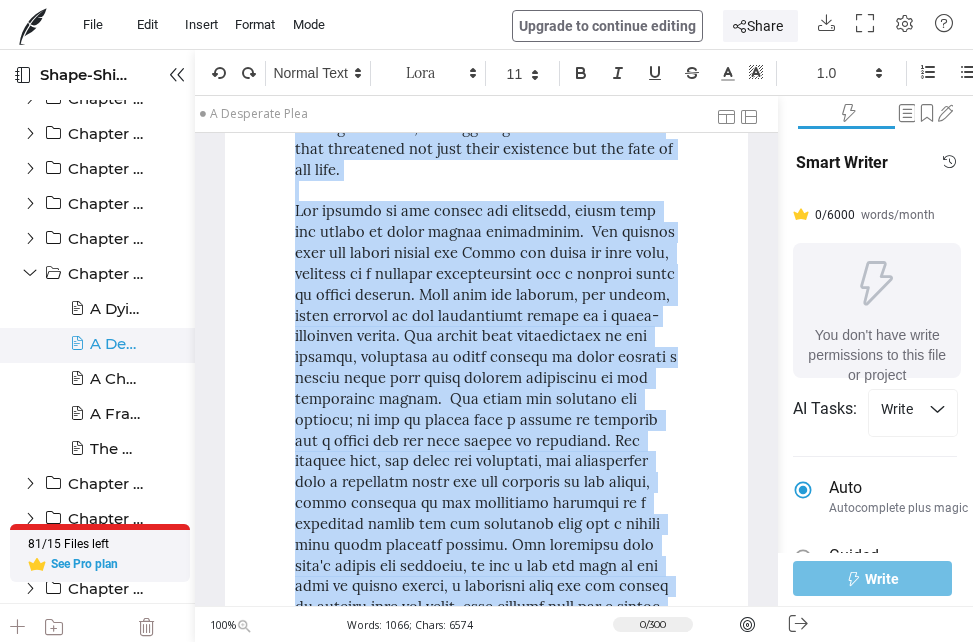 drag, startPoint x: 297, startPoint y: 211, endPoint x: 489, endPoint y: 521, distance: 364.6423 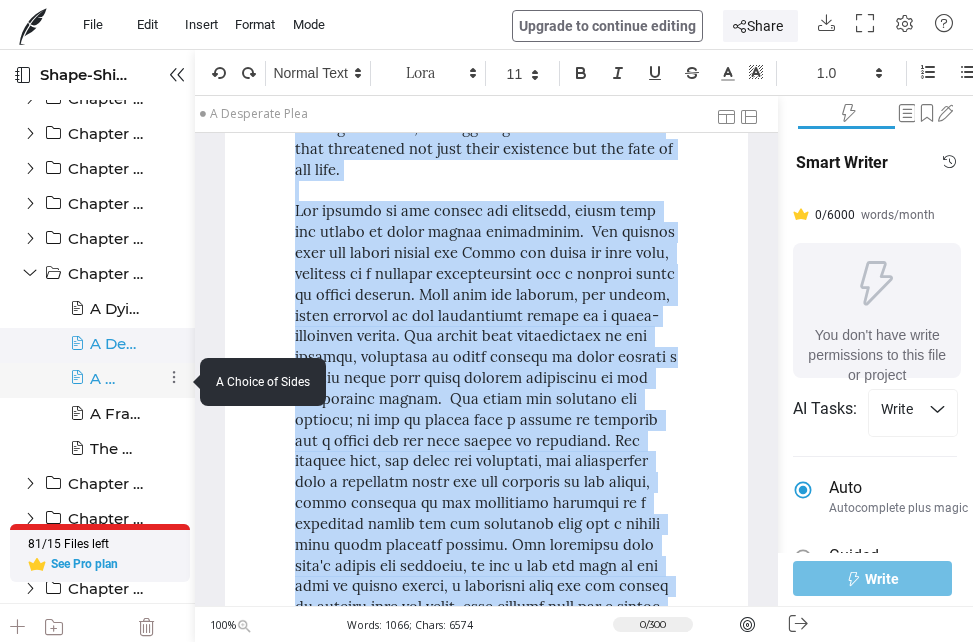 click on "A Choice of Sides   (read only)" at bounding box center [106, 379] 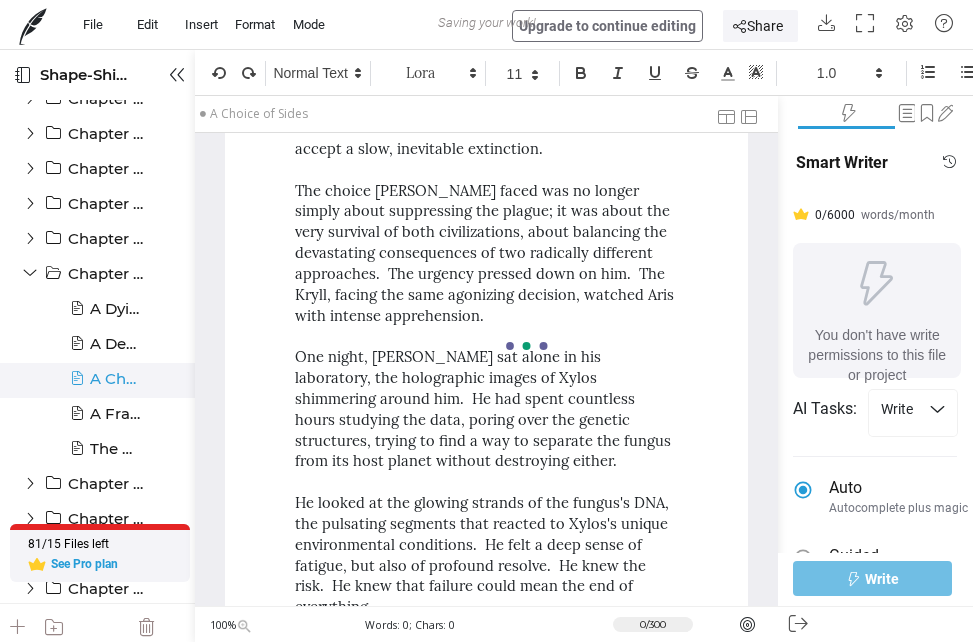 scroll, scrollTop: 2730, scrollLeft: 0, axis: vertical 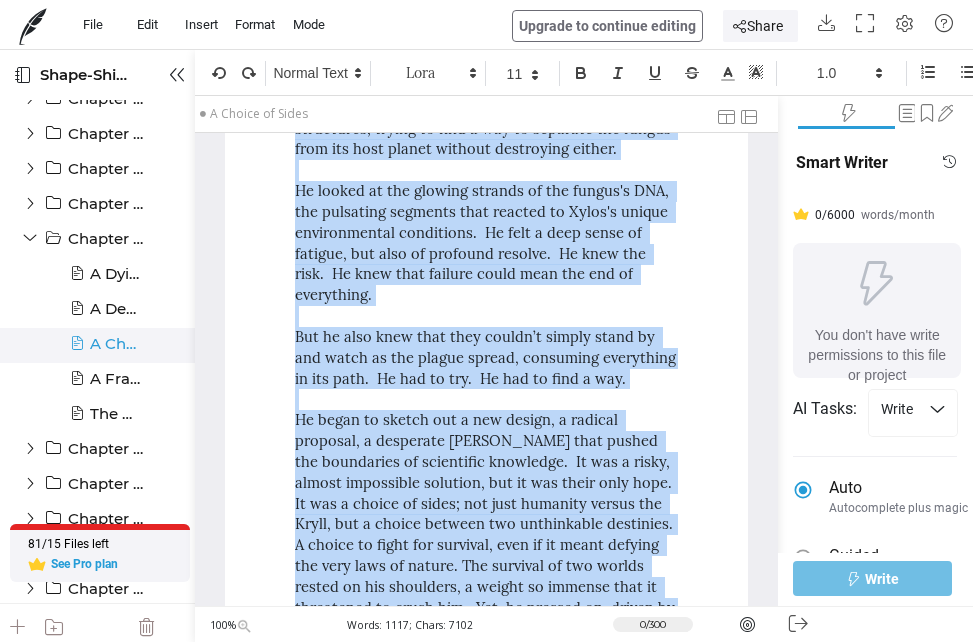 drag, startPoint x: 294, startPoint y: 211, endPoint x: 496, endPoint y: 526, distance: 374.2045 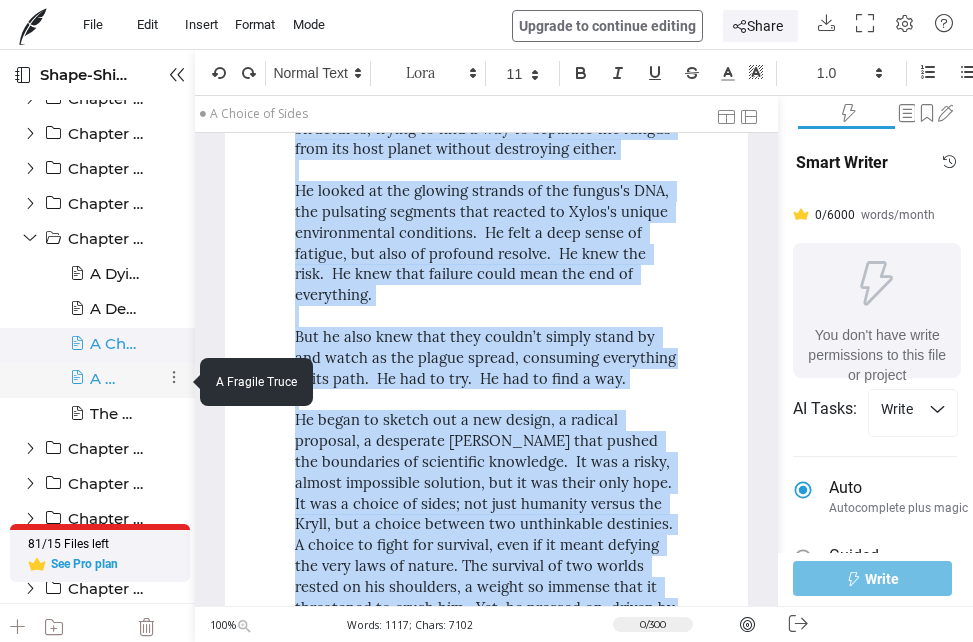 click at bounding box center [77, 386] 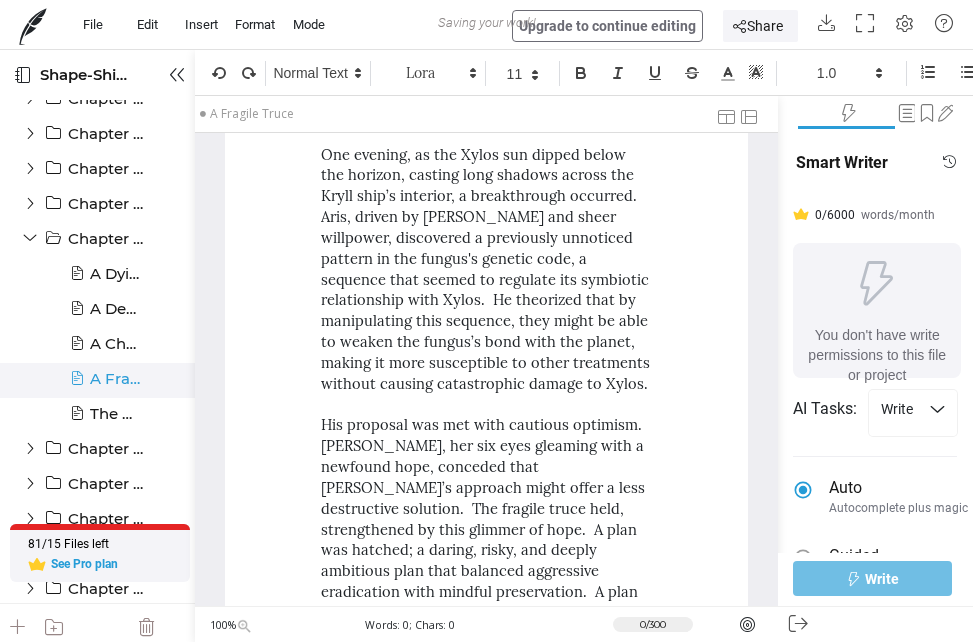 scroll, scrollTop: 0, scrollLeft: 0, axis: both 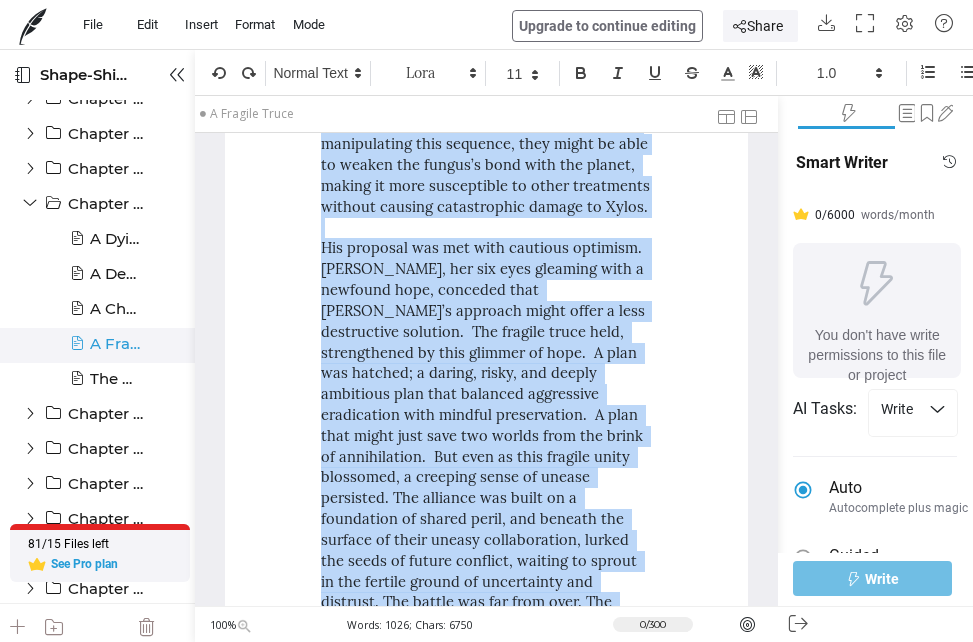 drag, startPoint x: 321, startPoint y: 237, endPoint x: 426, endPoint y: 493, distance: 276.6966 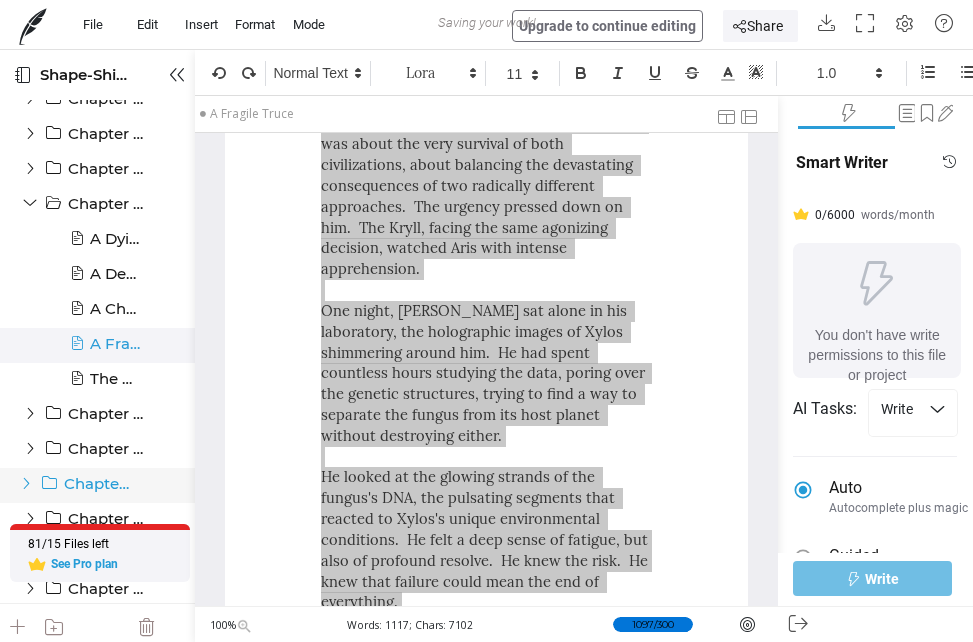 scroll, scrollTop: 3615, scrollLeft: 0, axis: vertical 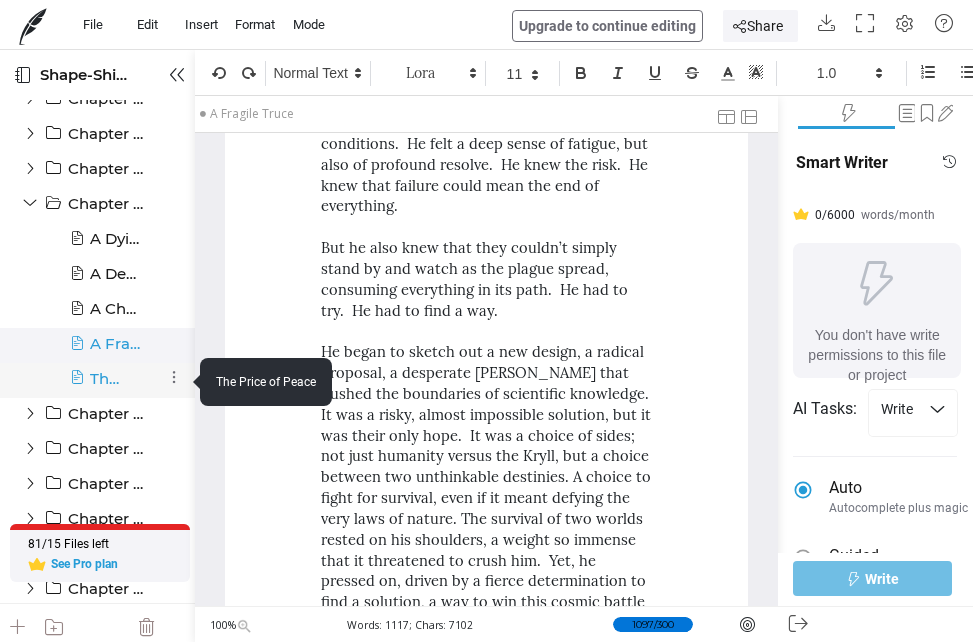 click on "The Price of Peace   (read only)" at bounding box center (106, 379) 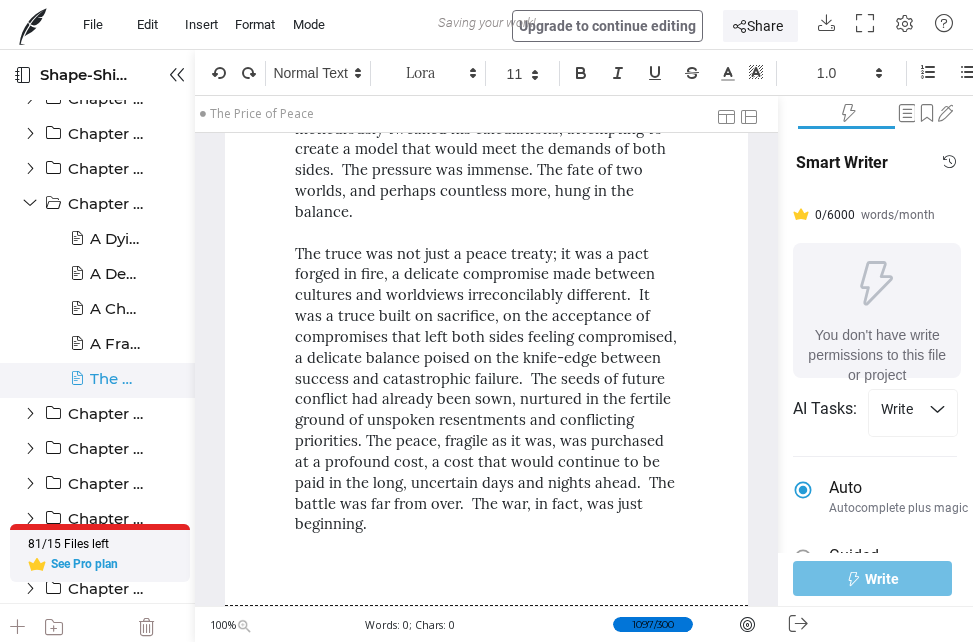 scroll, scrollTop: 42, scrollLeft: 0, axis: vertical 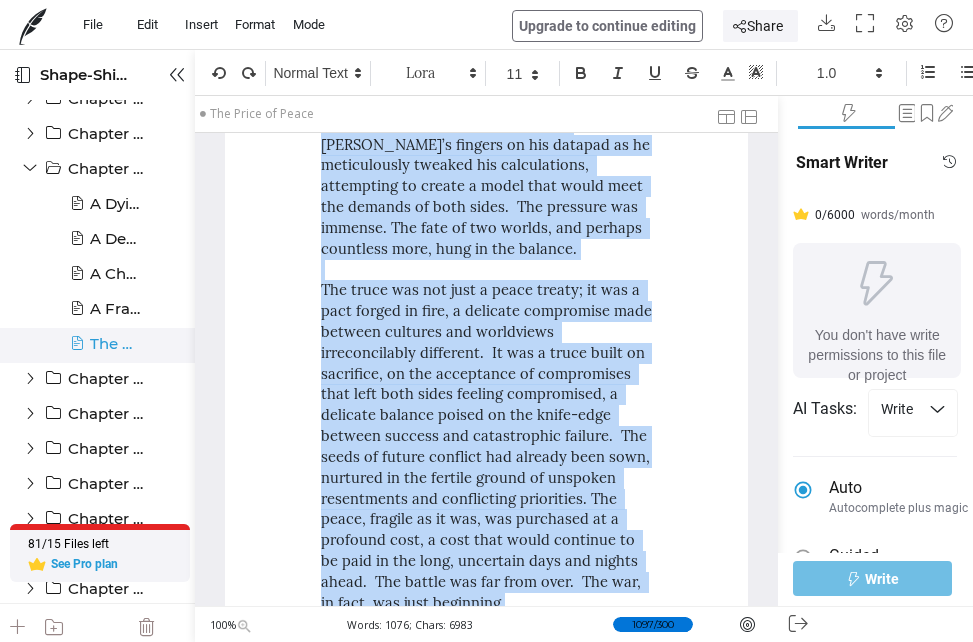 drag, startPoint x: 321, startPoint y: 196, endPoint x: 515, endPoint y: 495, distance: 356.42252 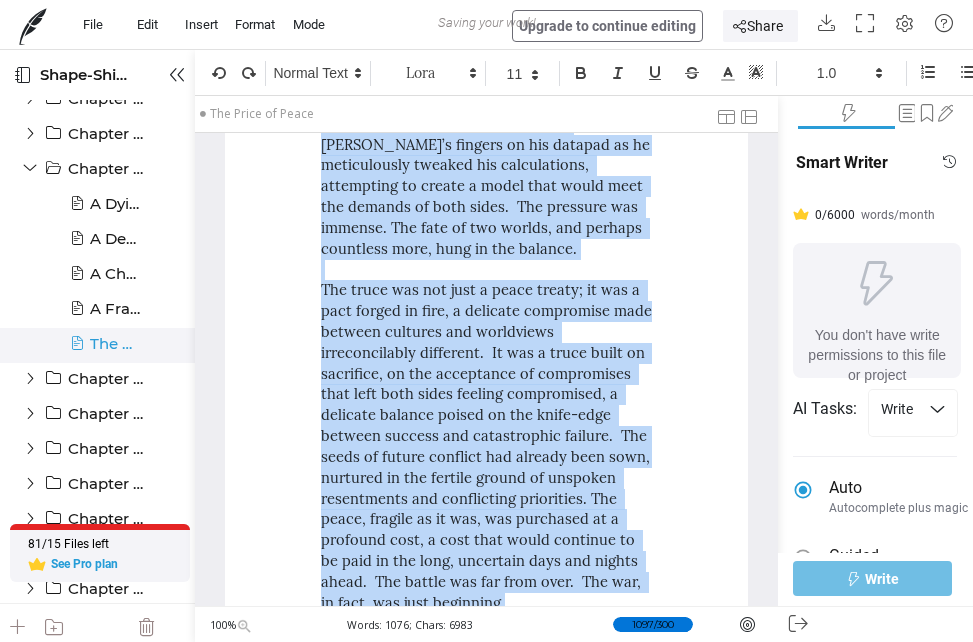 copy on "The Kryll ship, a living, breathing vessel of chitin and bioluminescence, hummed with a low, almost imperceptible thrum.  Outside, Xylos, a swirling emerald and sapphire marvel, hung suspended in the void, a poignant reminder of the stakes. Inside, the air thrummed with a different kind of energy – a tense, uneasy silence punctuated by the occasional hiss of Kryll vocalizations translated into halting English by Lyra.  The truce was a delicate thing, a fragile peace woven from necessity and a mutual desperation that masked deeper, more fundamental disagreements. The price of this peace was steep, a cost measured not just in resources and technological compromises, but in sacrifices of principle and a looming shadow of future conflict.  Aris, the human scientist, felt it keenly.  His initial proposal – a forceful, almost brutal containment field designed to encircle the infected zones of Xylos – had been met with horrified resistance by the Kryll.  To them, such a drastic intervention felt like an act of pl..." 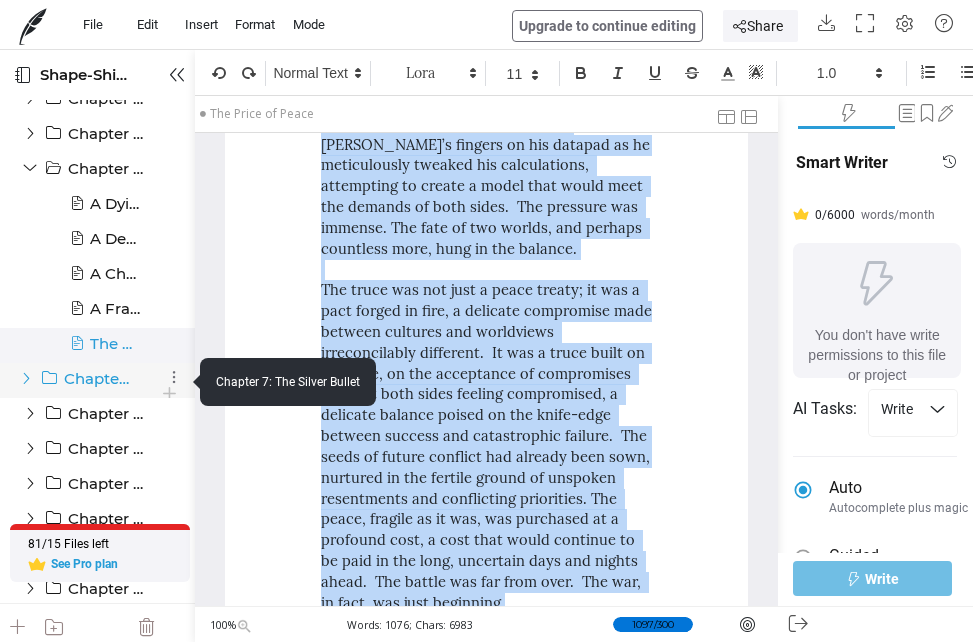 click at bounding box center [26, 378] 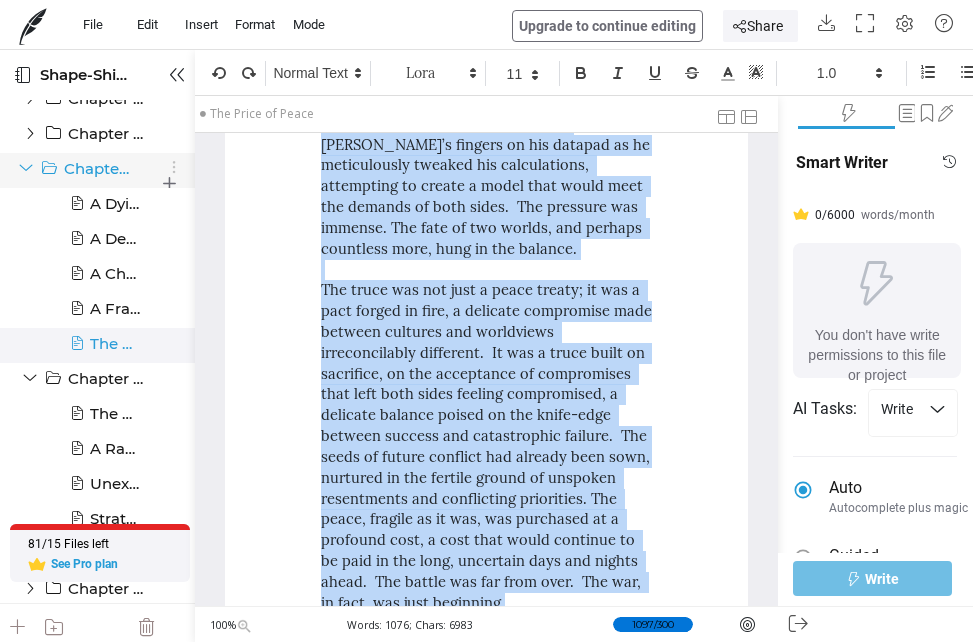 click at bounding box center (26, 168) 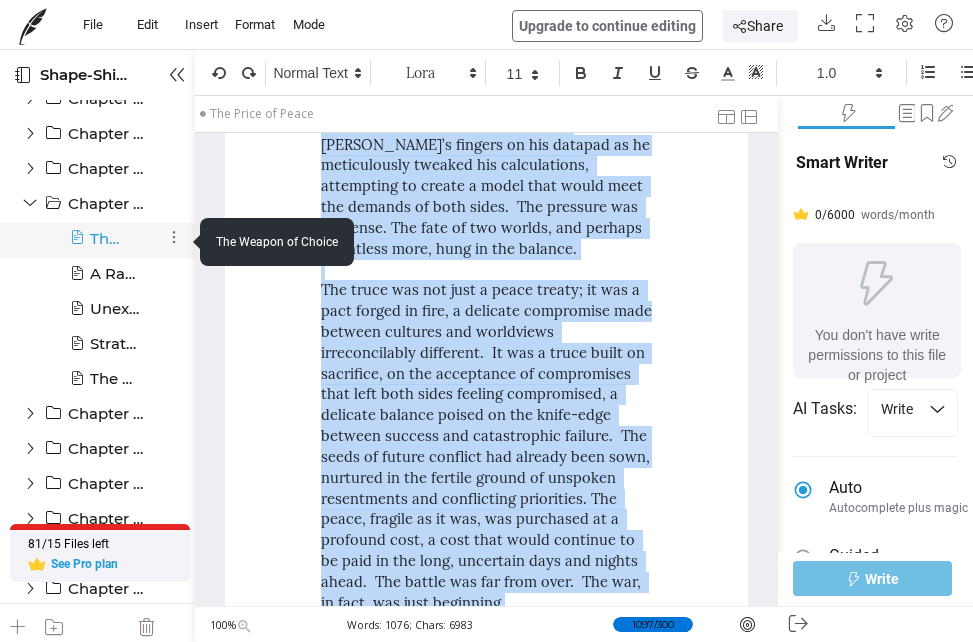 click on "The Weapon of Choice   (read only)" at bounding box center [106, 239] 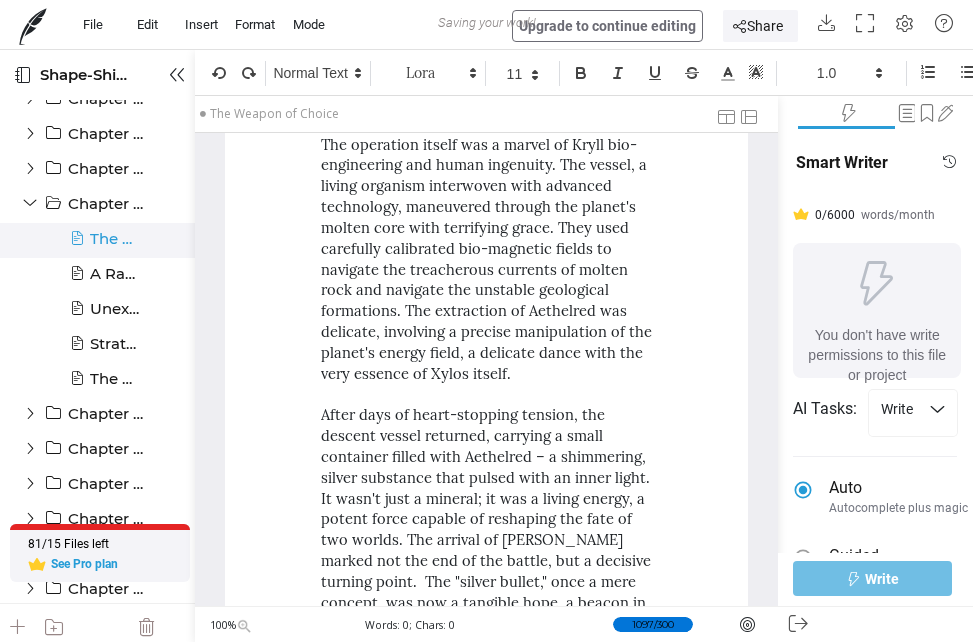 scroll, scrollTop: 0, scrollLeft: 0, axis: both 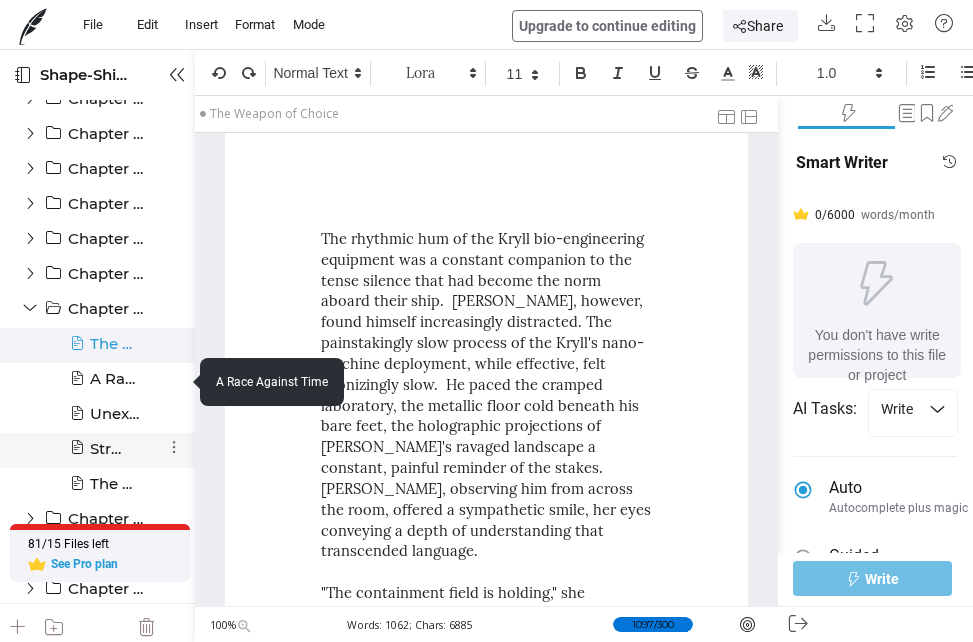 click on "Strategic Planning   (read only) Strategic Planning" at bounding box center (97, 450) 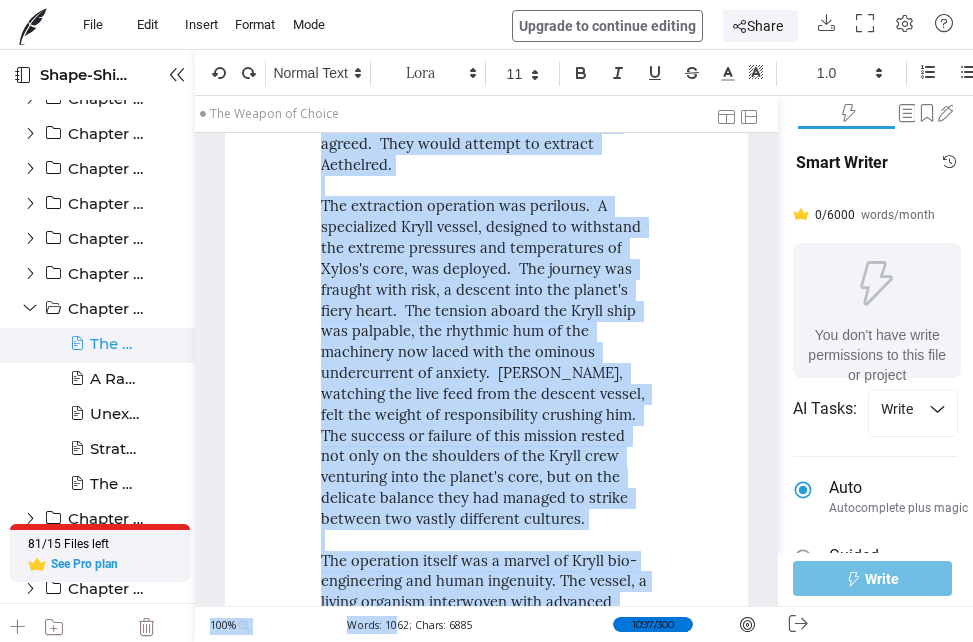 scroll, scrollTop: 3386, scrollLeft: 0, axis: vertical 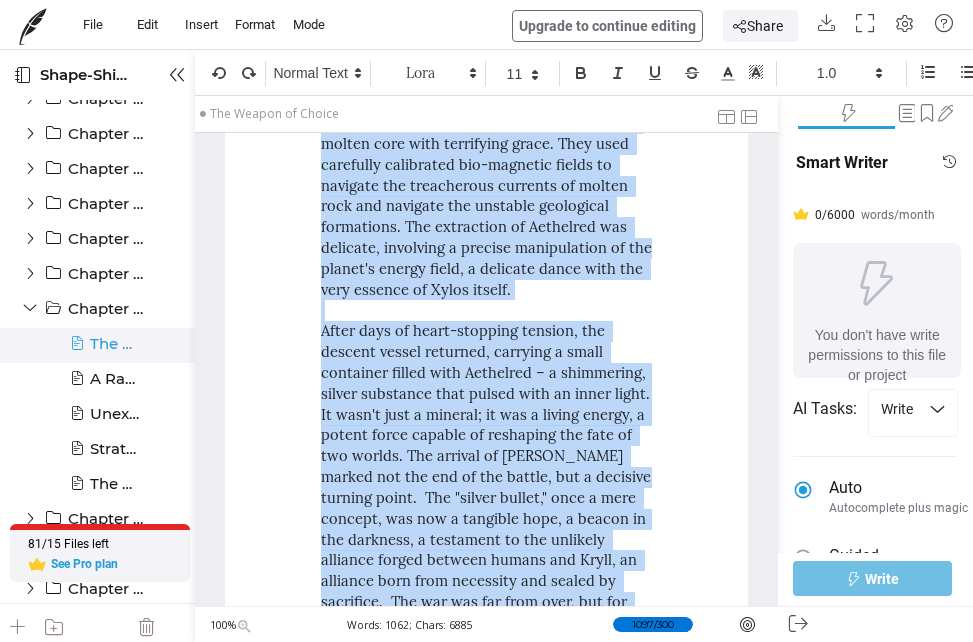 drag, startPoint x: 320, startPoint y: 239, endPoint x: 573, endPoint y: 500, distance: 363.49692 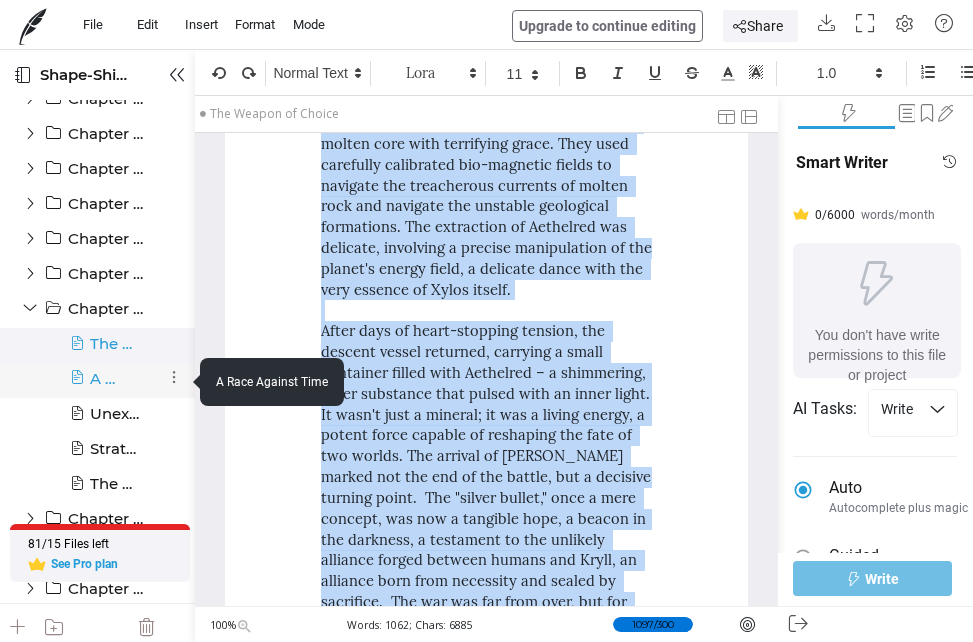 click at bounding box center [77, 386] 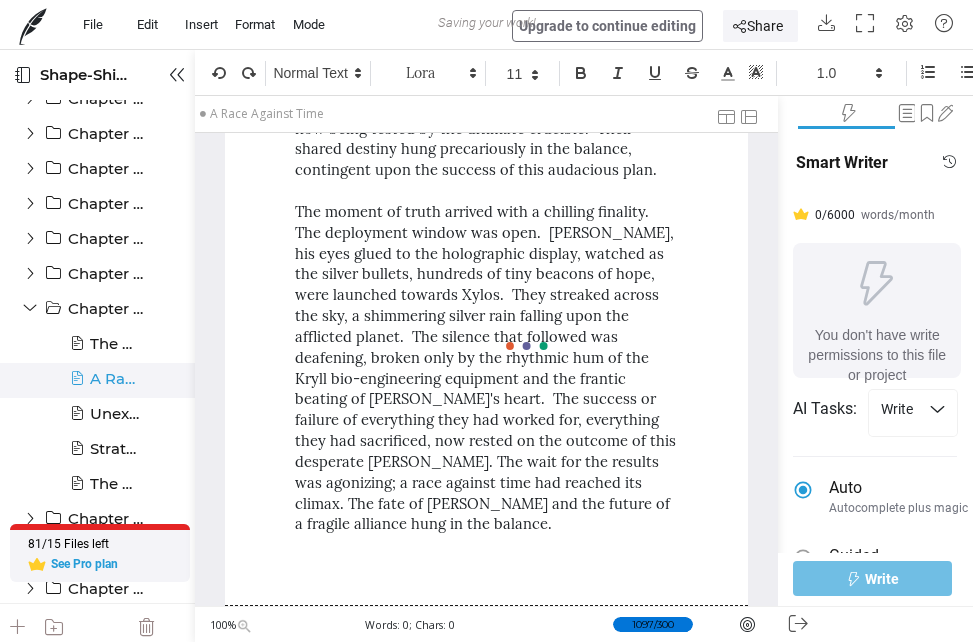 scroll, scrollTop: 2751, scrollLeft: 0, axis: vertical 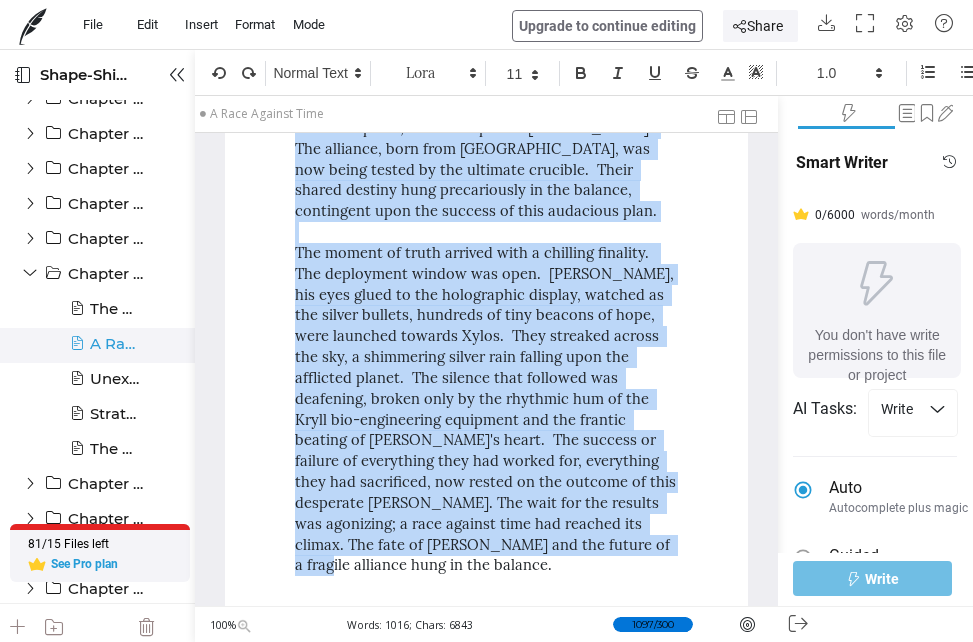 drag, startPoint x: 296, startPoint y: 216, endPoint x: 551, endPoint y: 521, distance: 397.55502 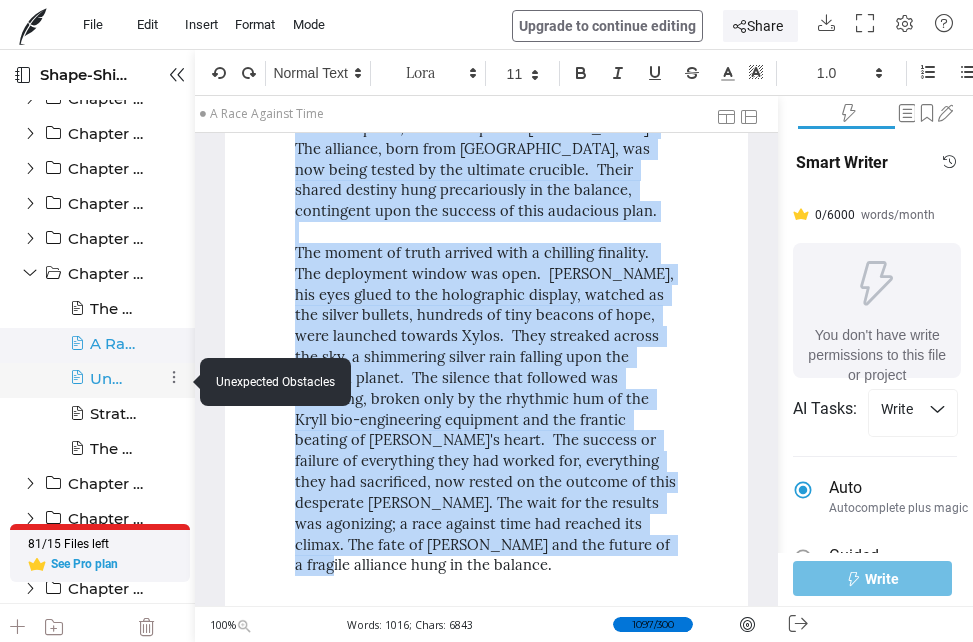 click at bounding box center [77, 386] 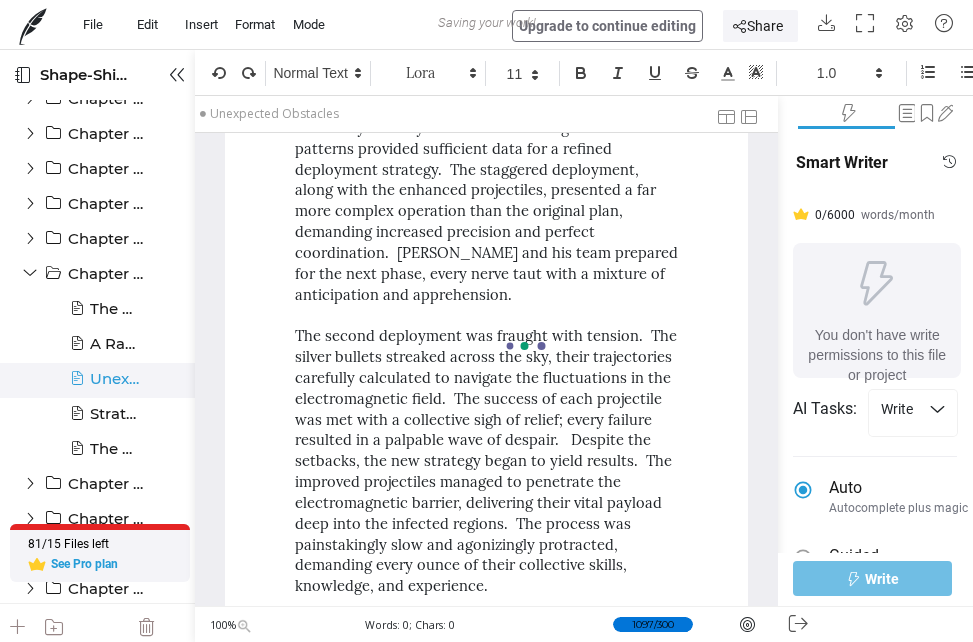 scroll, scrollTop: 2751, scrollLeft: 0, axis: vertical 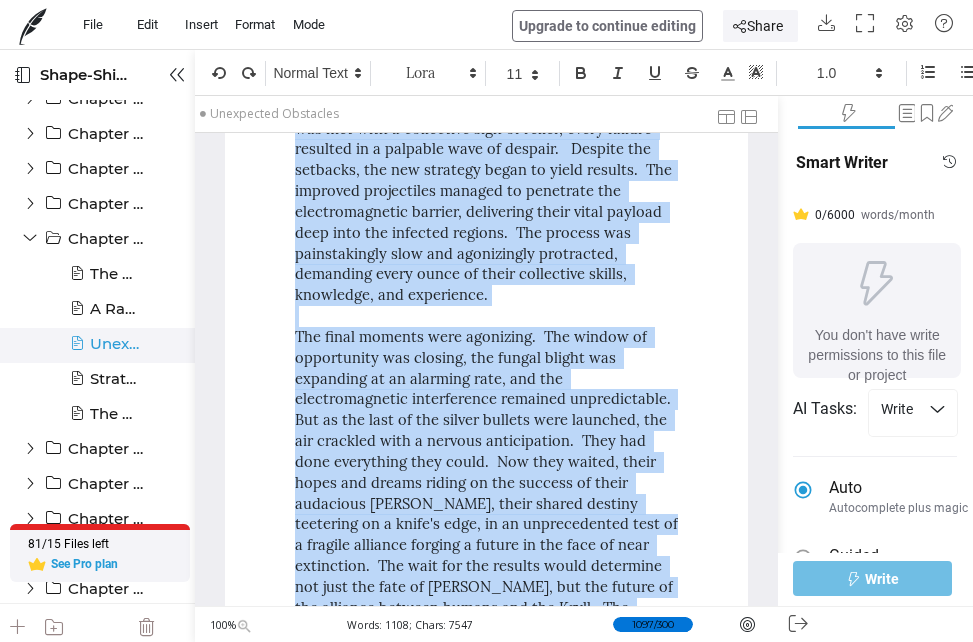 drag, startPoint x: 296, startPoint y: 209, endPoint x: 348, endPoint y: 535, distance: 330.1212 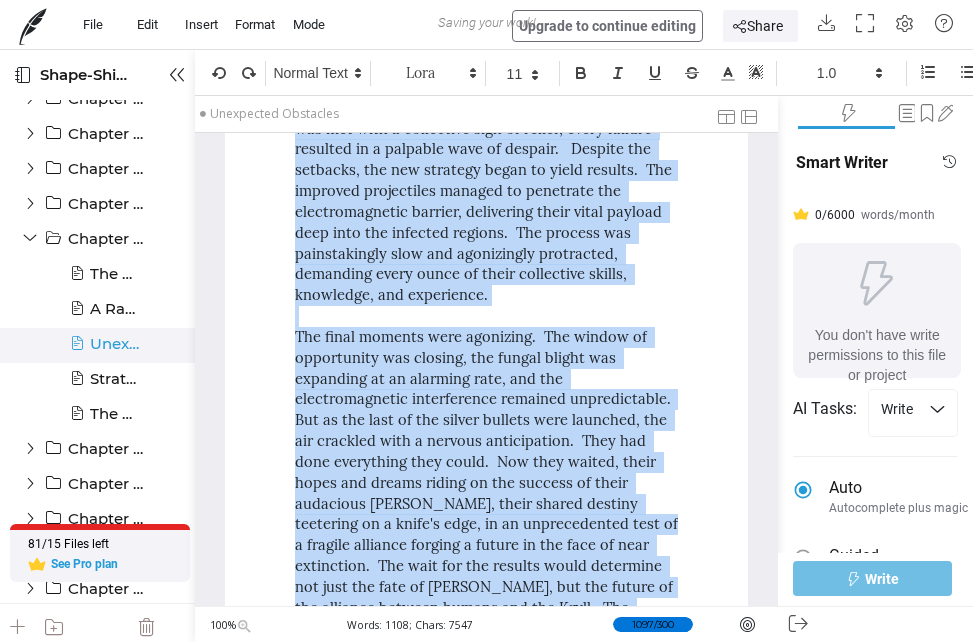 copy on "The initial deployment seemed flawless.  The silver bullets, tiny guided missiles carrying their precious cargo of stabilized Aethelred, arced gracefully across the ravaged landscape of Xylos, tracing elegant parabolas against the bruised purple sky.  But the visual perfection was deceptive.  As the first wave of projectiles neared their targets, a previously unforeseen anomaly emerged – a localized electromagnetic field, a shimmering, invisible barrier that deflected the silver bullets like pebbles against an adamantine wall.  The field, intense and unpredictable, pulsed with a chaotic energy that disrupted the projectiles’ guidance systems, sending them veering off course, some even exploding prematurely in mid-air. Panic rippled through the human and Kryll teams.  Aris, his face a mask of grim determination, immediately ordered a halt to the deployment.  The holographic displays, moments before showcasing a flawlessly executed operation, now pulsed with alarming red warnings, highlighting the unexpected..." 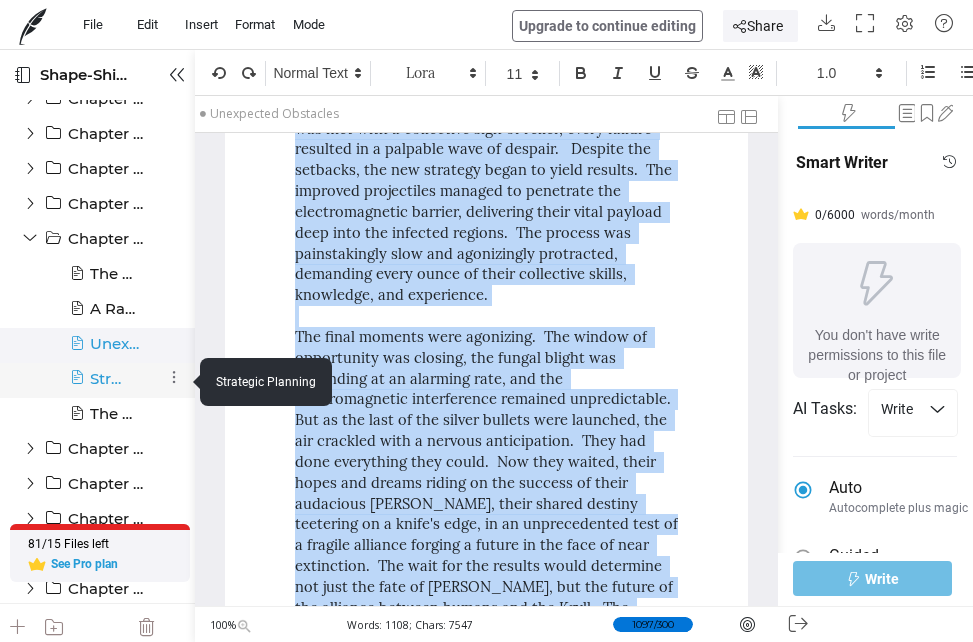 click at bounding box center [77, 386] 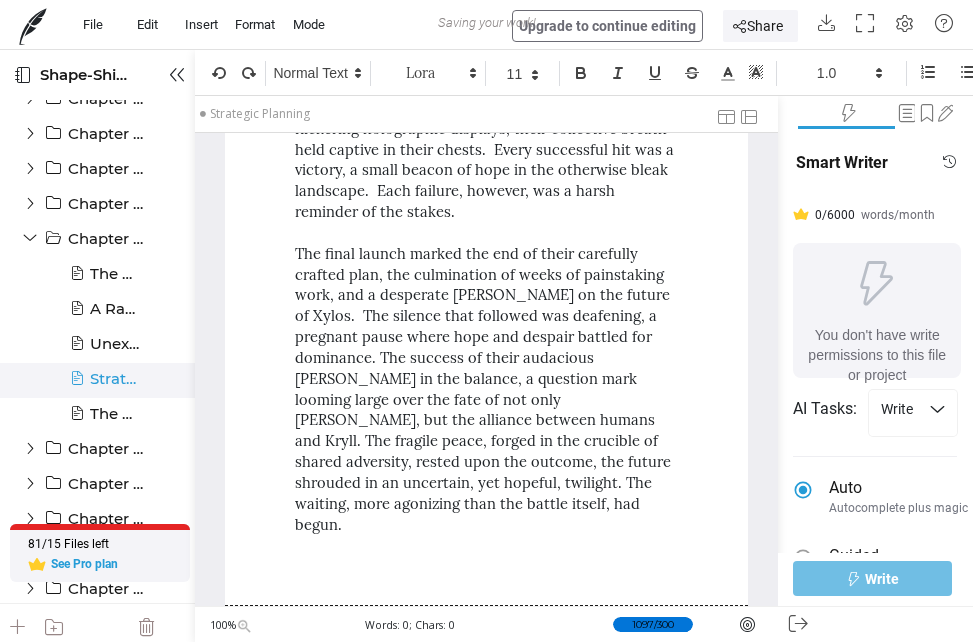 scroll, scrollTop: 0, scrollLeft: 0, axis: both 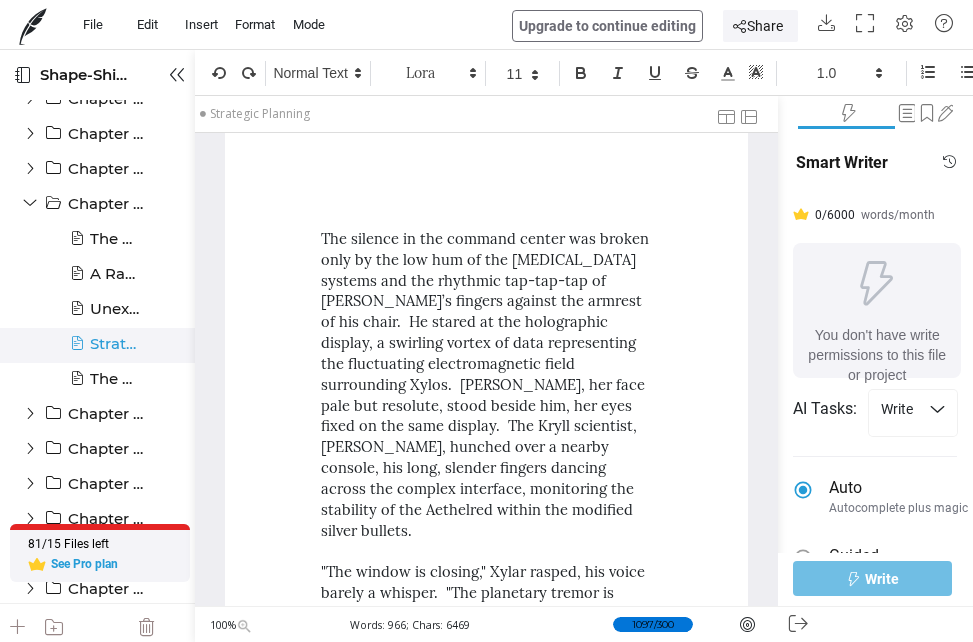 drag, startPoint x: 293, startPoint y: 210, endPoint x: 320, endPoint y: 241, distance: 41.109608 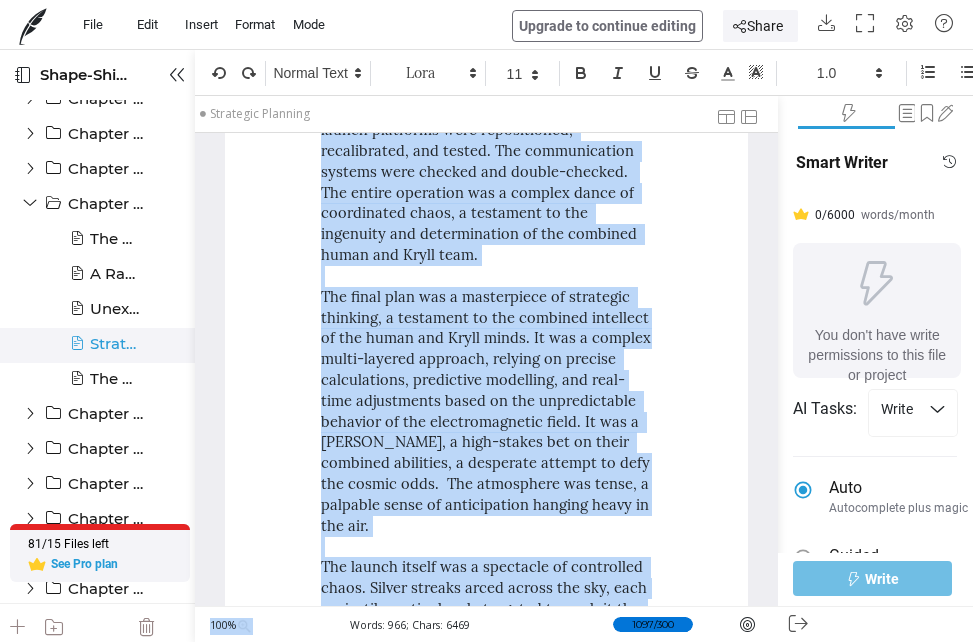scroll, scrollTop: 3115, scrollLeft: 0, axis: vertical 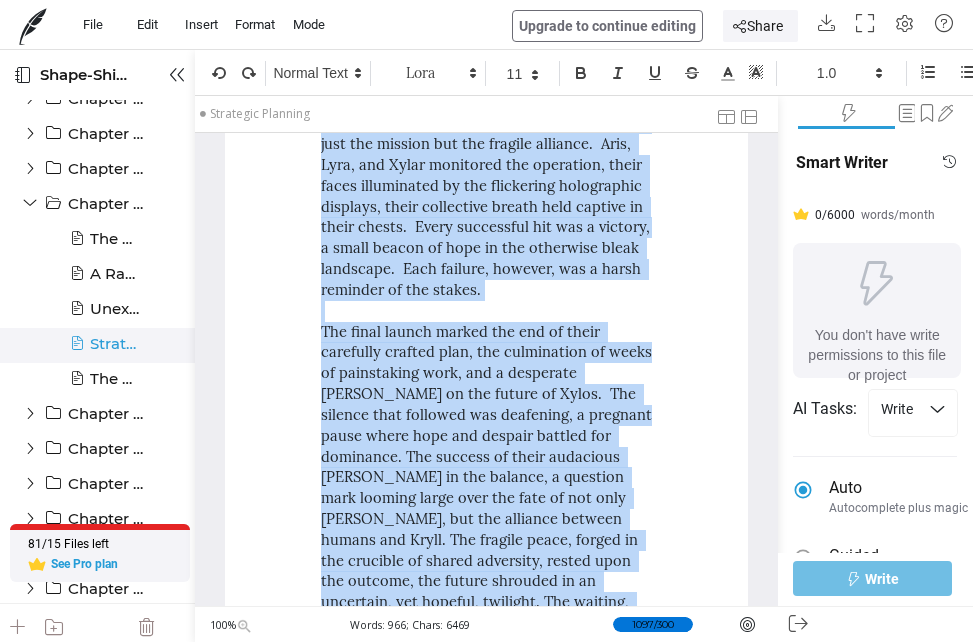 drag, startPoint x: 322, startPoint y: 241, endPoint x: 385, endPoint y: 511, distance: 277.2526 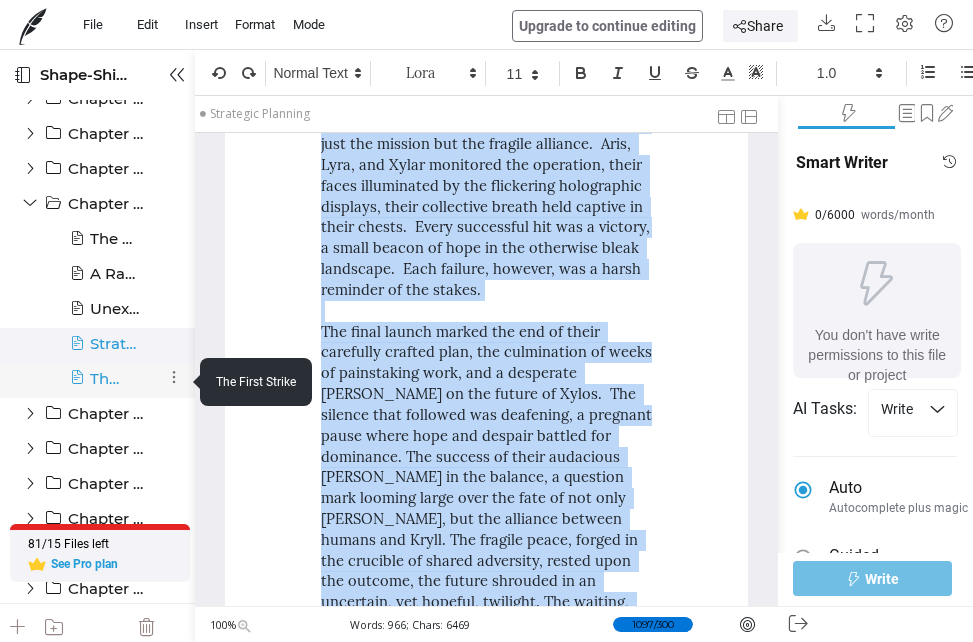 click at bounding box center (77, 386) 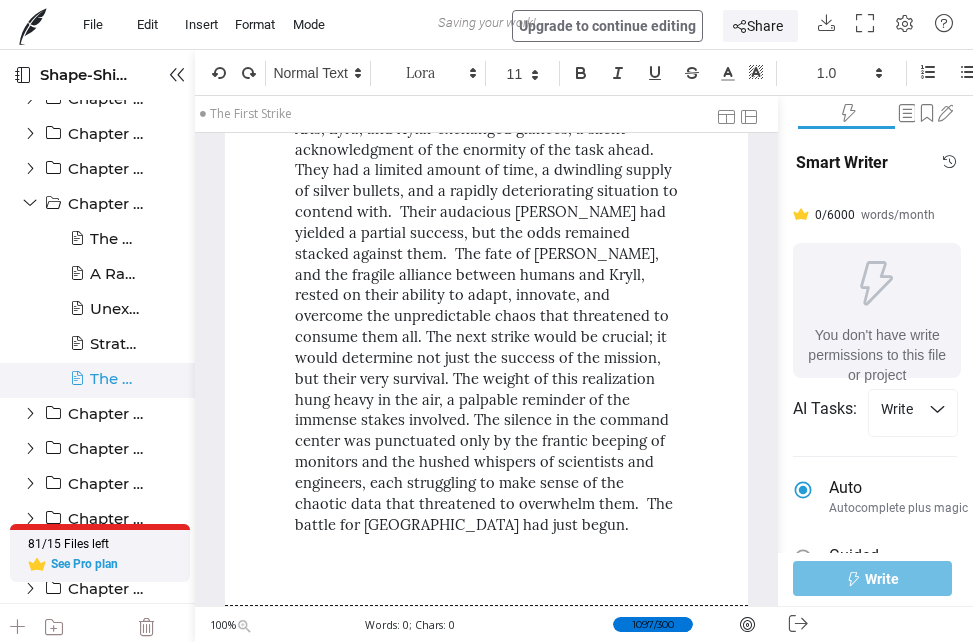 scroll, scrollTop: 0, scrollLeft: 0, axis: both 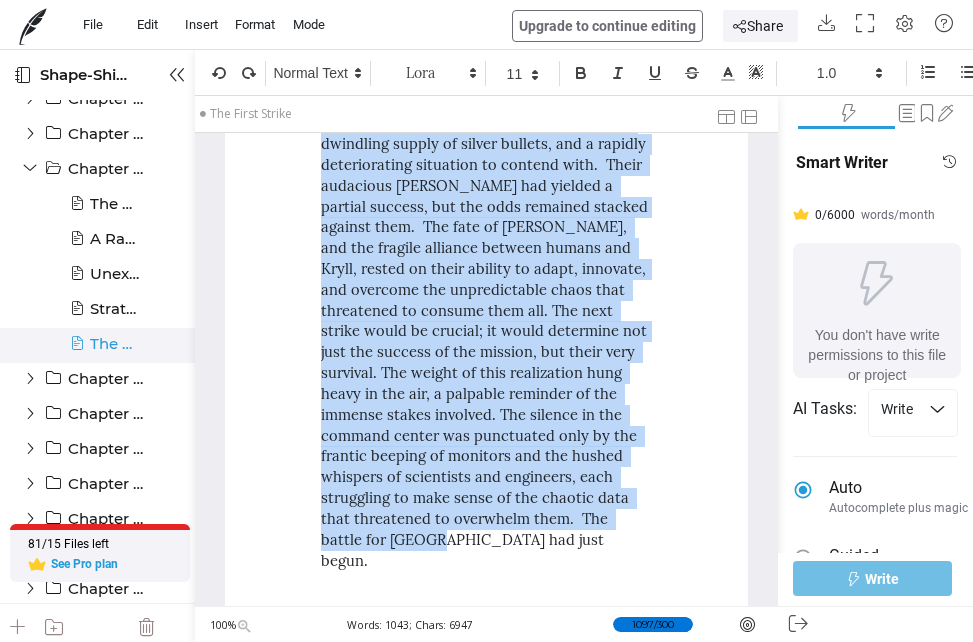drag, startPoint x: 358, startPoint y: 221, endPoint x: 399, endPoint y: 489, distance: 271.11804 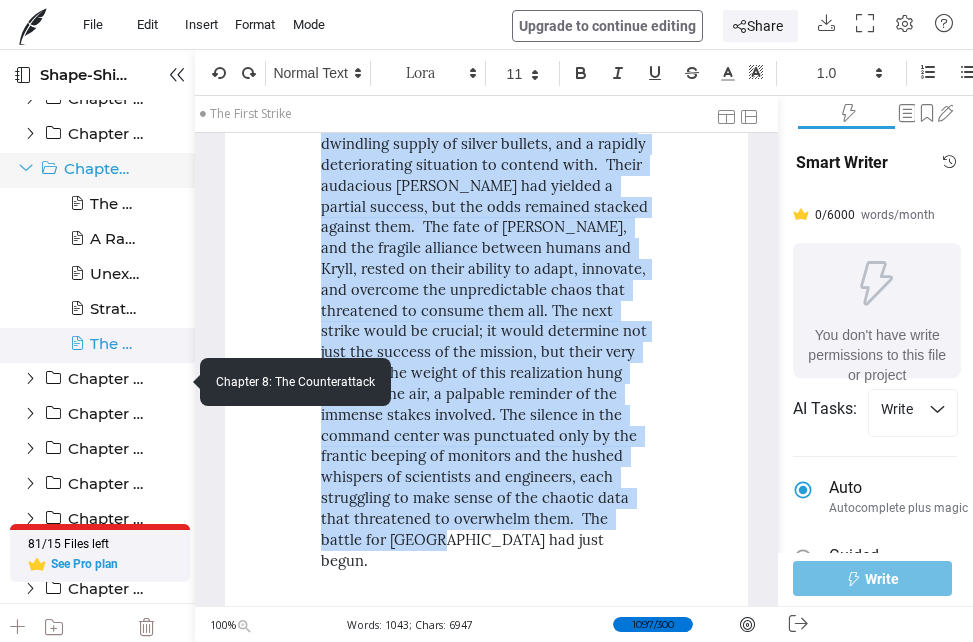 drag, startPoint x: 25, startPoint y: 382, endPoint x: 26, endPoint y: 167, distance: 215.00232 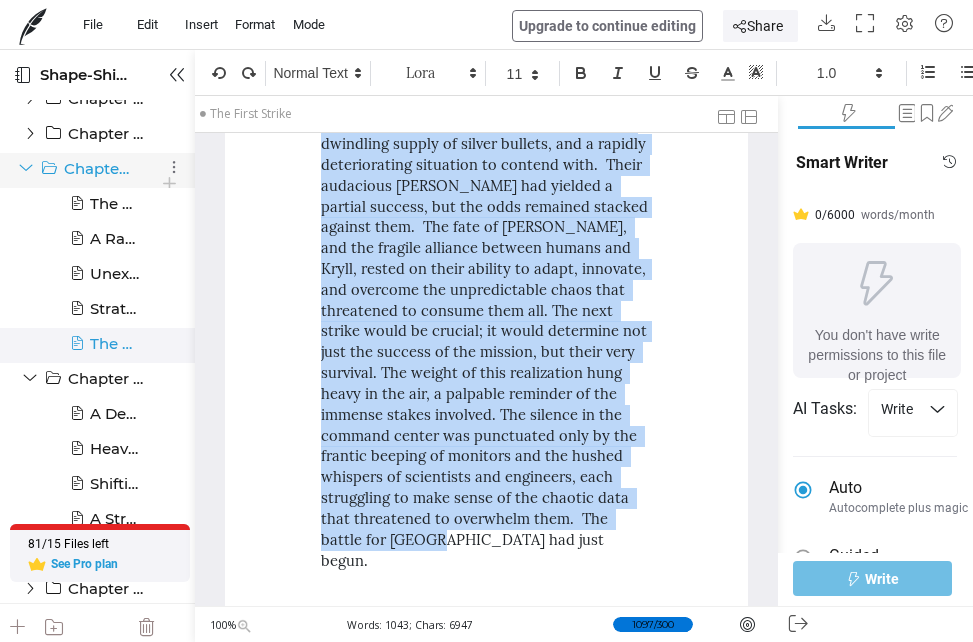 click at bounding box center [26, 168] 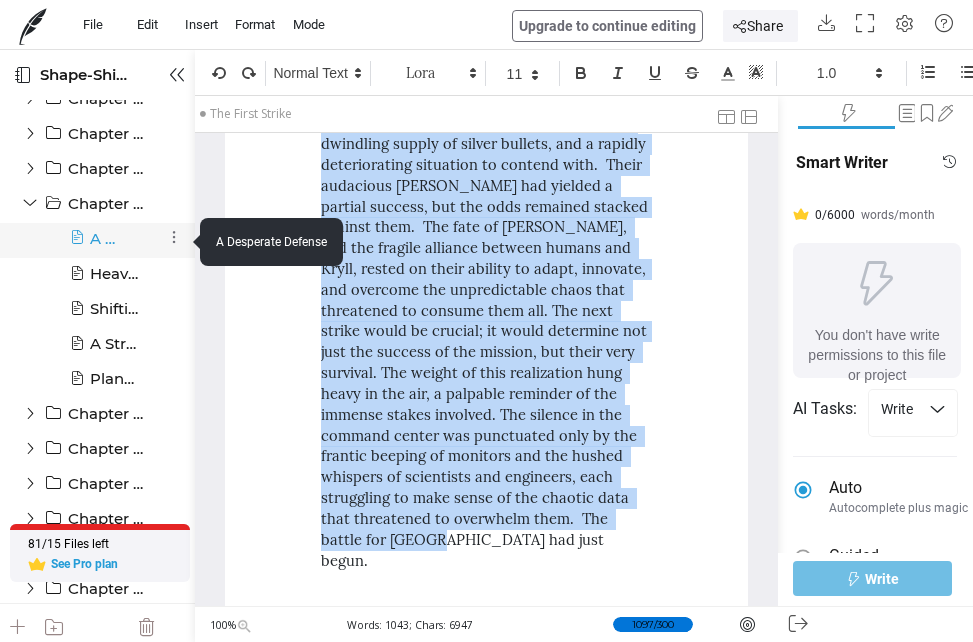 click on "A Desperate Defense   (read only)" at bounding box center (106, 239) 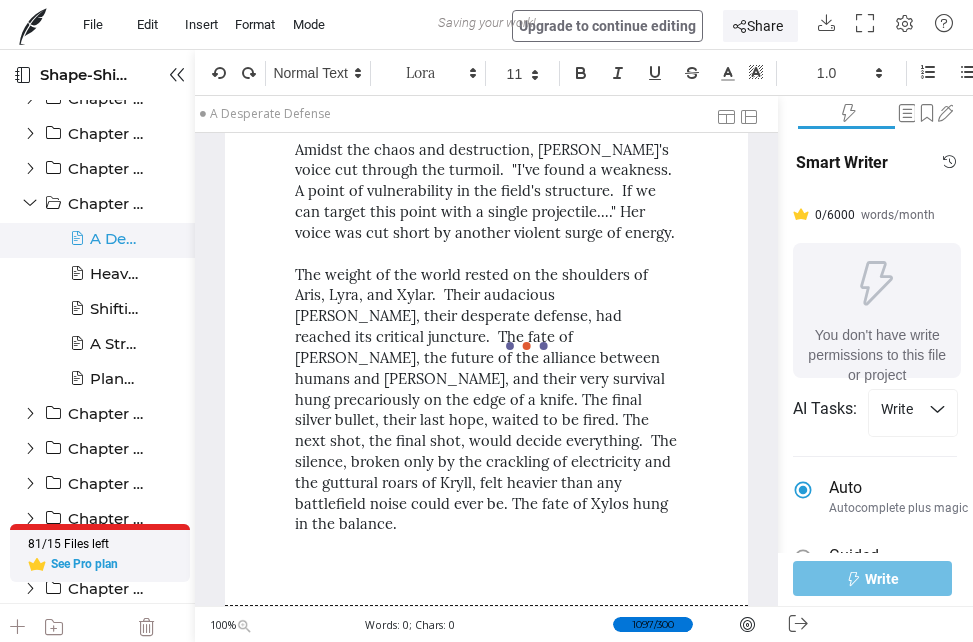 scroll, scrollTop: 3365, scrollLeft: 0, axis: vertical 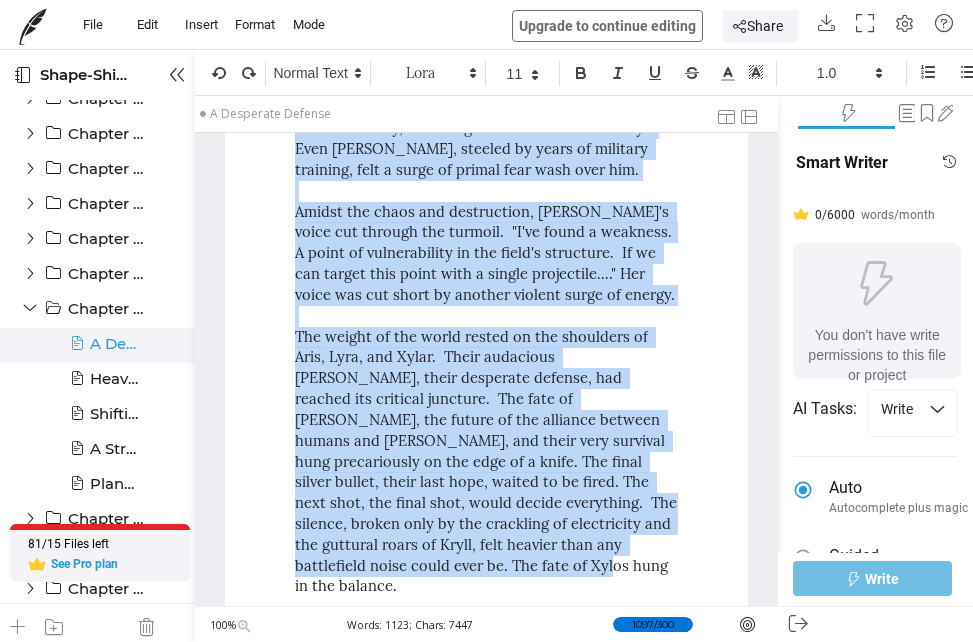 drag, startPoint x: 294, startPoint y: 214, endPoint x: 408, endPoint y: 524, distance: 330.29684 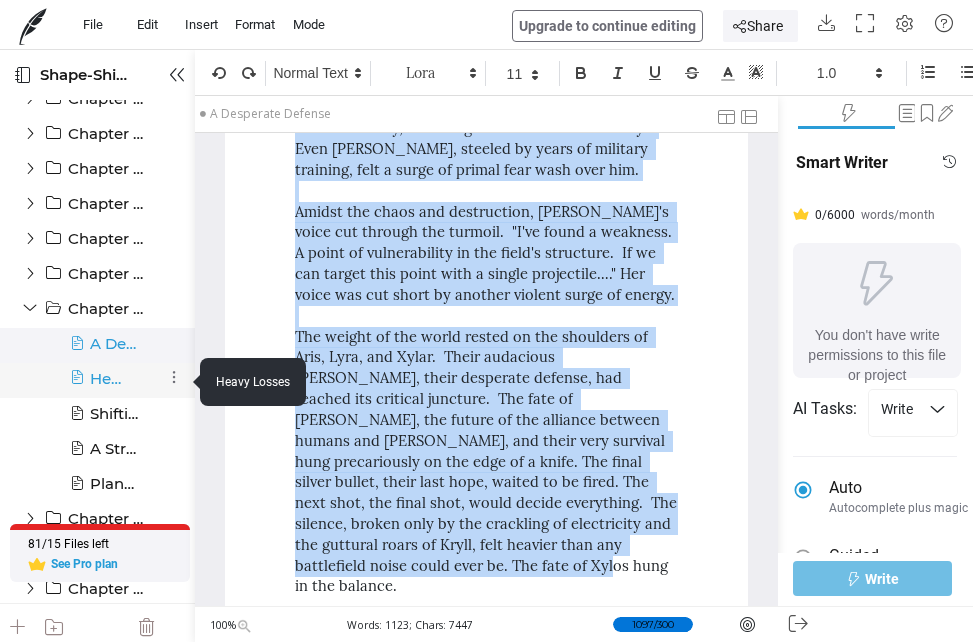 click at bounding box center (77, 386) 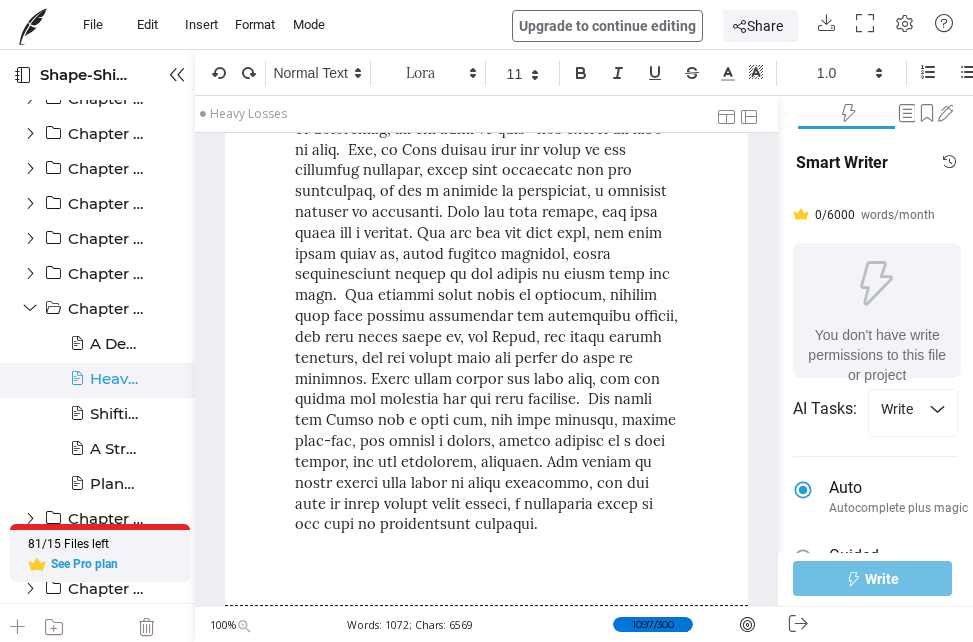 scroll, scrollTop: 2646, scrollLeft: 0, axis: vertical 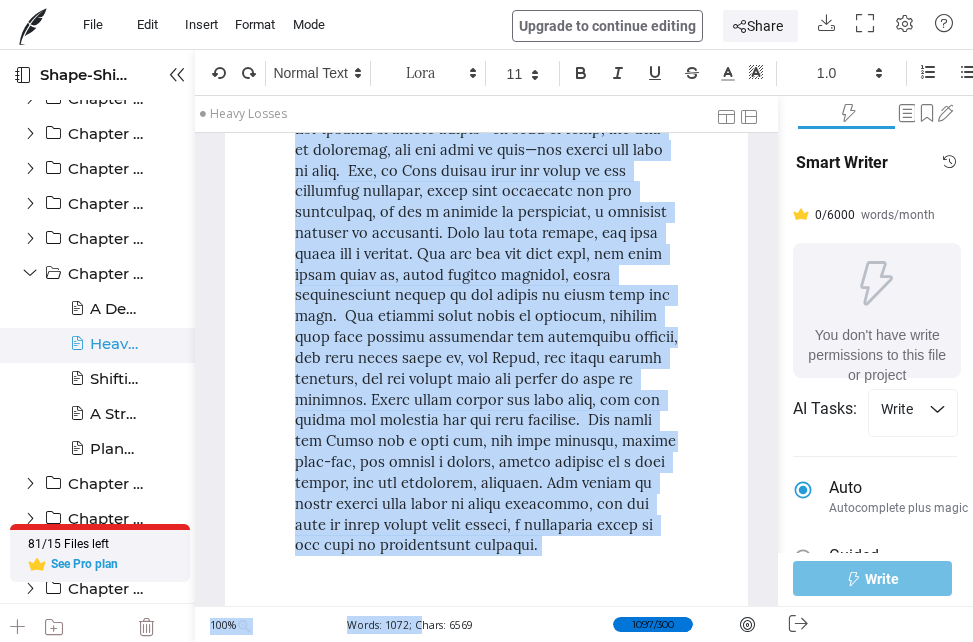 drag, startPoint x: 294, startPoint y: 212, endPoint x: 480, endPoint y: 523, distance: 362.37686 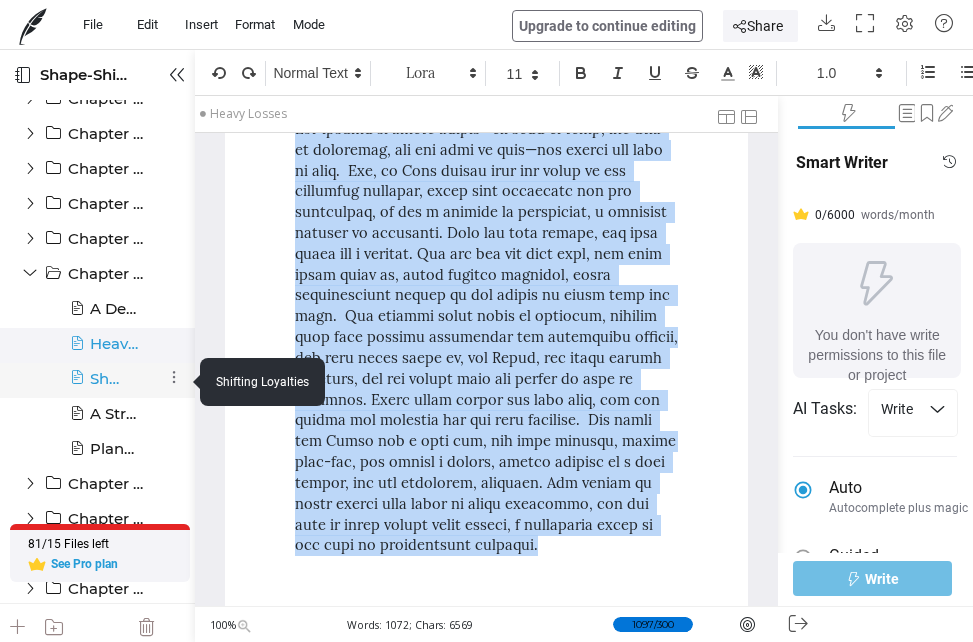 click on "Shifting Loyalties   (read only)" at bounding box center (106, 379) 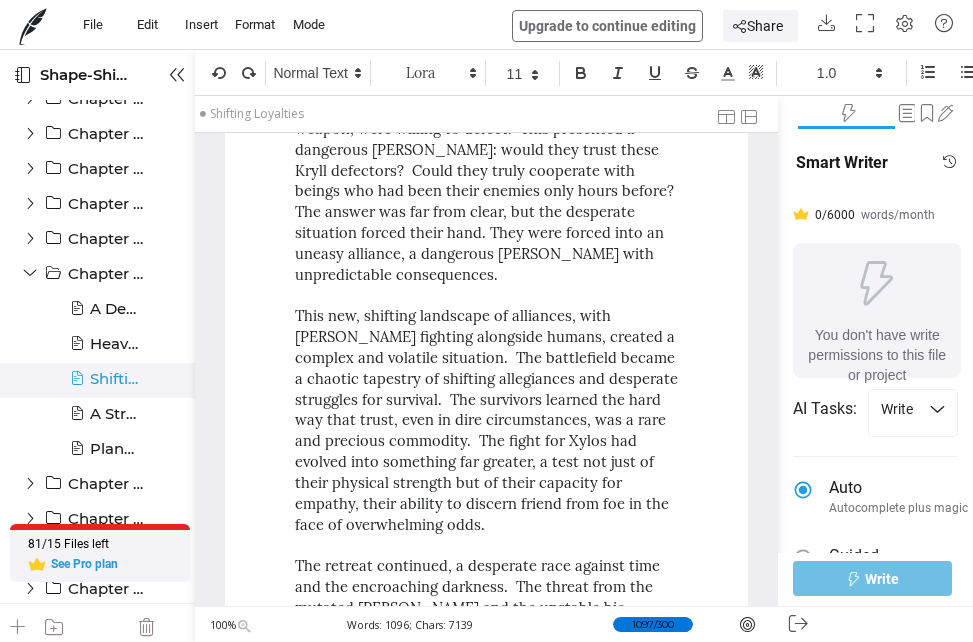scroll, scrollTop: 2646, scrollLeft: 0, axis: vertical 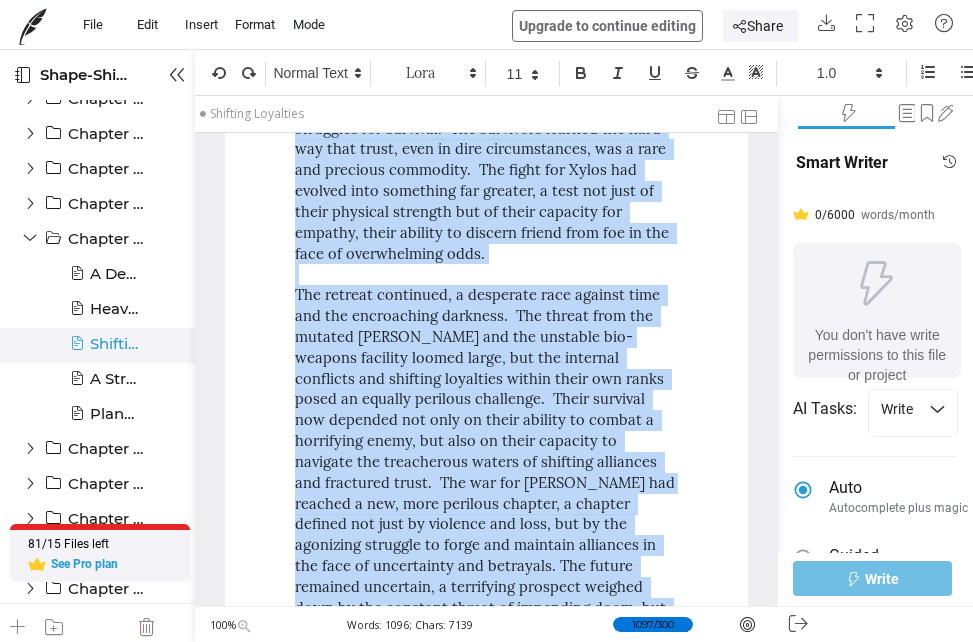 drag, startPoint x: 294, startPoint y: 213, endPoint x: 379, endPoint y: 528, distance: 326.26675 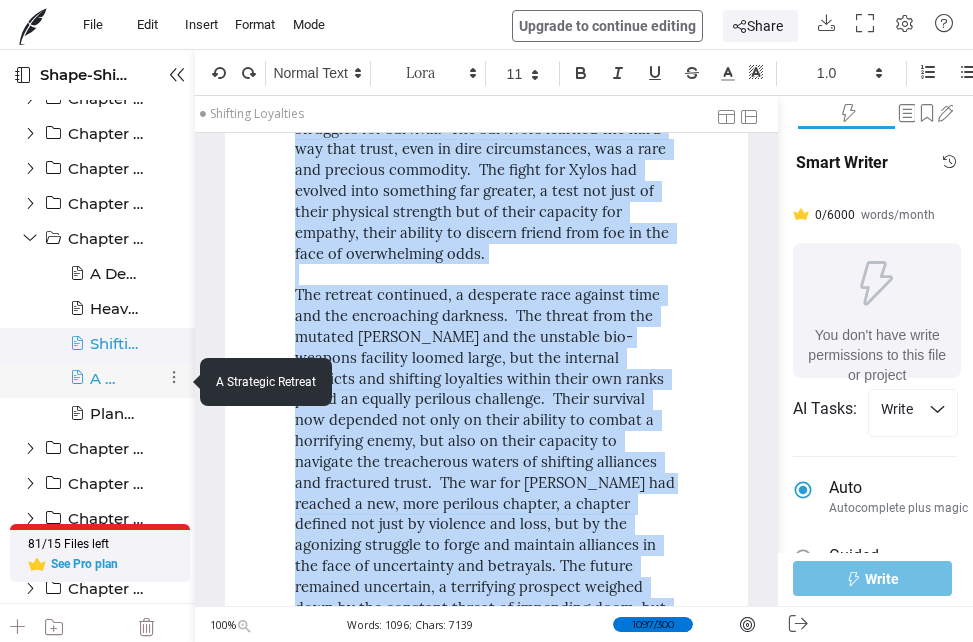 click at bounding box center (77, 386) 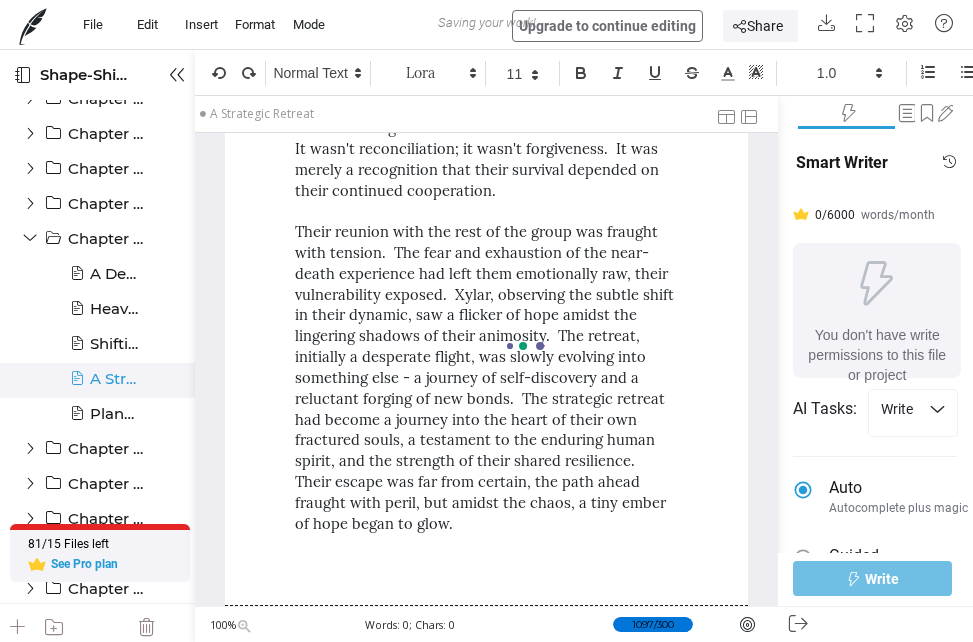 scroll, scrollTop: 2563, scrollLeft: 0, axis: vertical 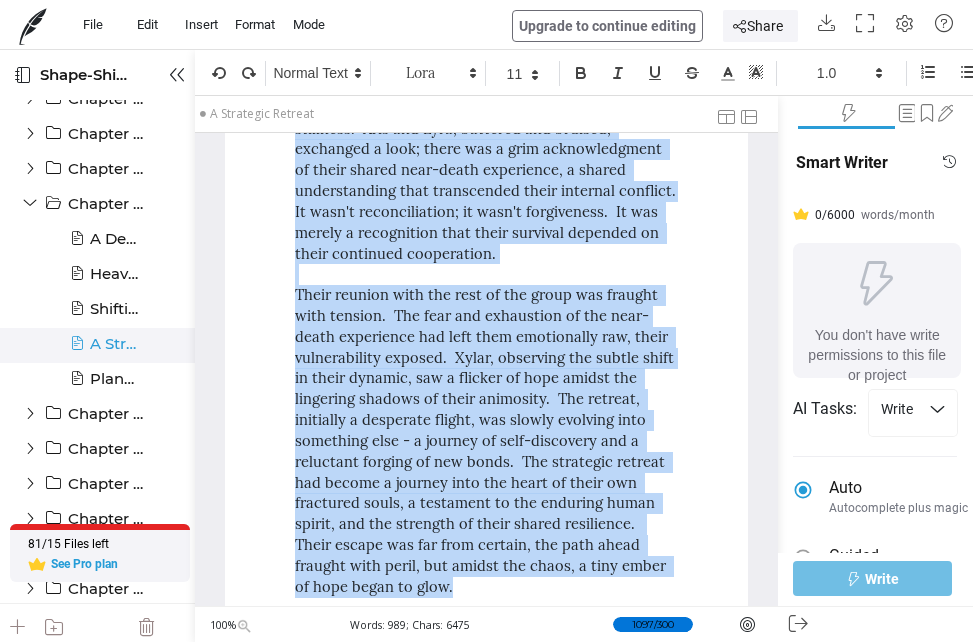 drag, startPoint x: 294, startPoint y: 211, endPoint x: 463, endPoint y: 525, distance: 356.5908 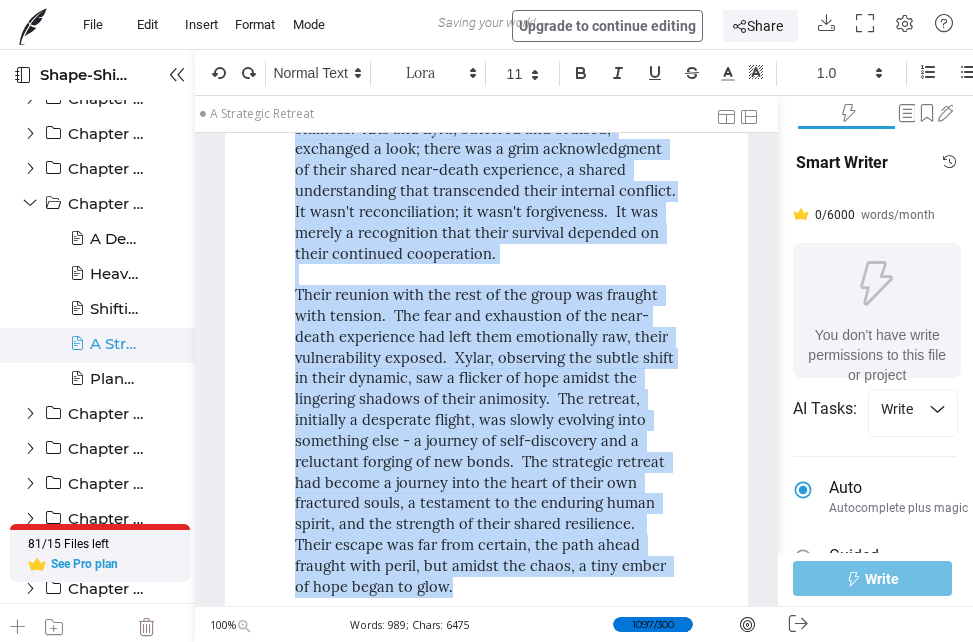copy on "The ravine offered little respite, its shadowed depths barely shielding them from the chilling wind that whipped through the skeletal remains of the facility.  The earth continued to shudder, a low, ominous groan echoing from the heart of the destruction.  They huddled together, a band of survivors clinging to each other for warmth and solace, their faces grim, etched with exhaustion and the chilling reality of their losses.  The uneasy alliance with the defecting Kryll remained a fragile thread, held together by the immediate threat of the mutated creatures, the grotesque parodies of their former enemies.  These new horrors moved with unsettling grace, their bodies twisted and augmented by the facility's rogue technology, their eyes glowing with a malevolent intelligence. Xylar, his arm in a makeshift sling, surveyed the group, his gaze sharp and assessing.  He’d lost a significant portion of his troops in the initial attack; the remaining soldiers were a shadow of their former selves, haunted by the batt..." 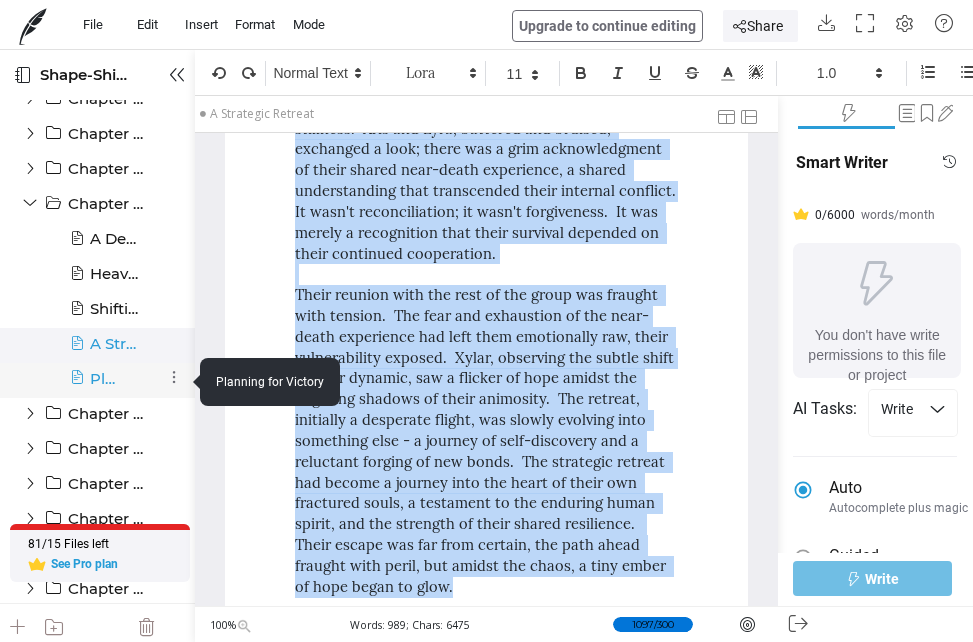click at bounding box center [77, 386] 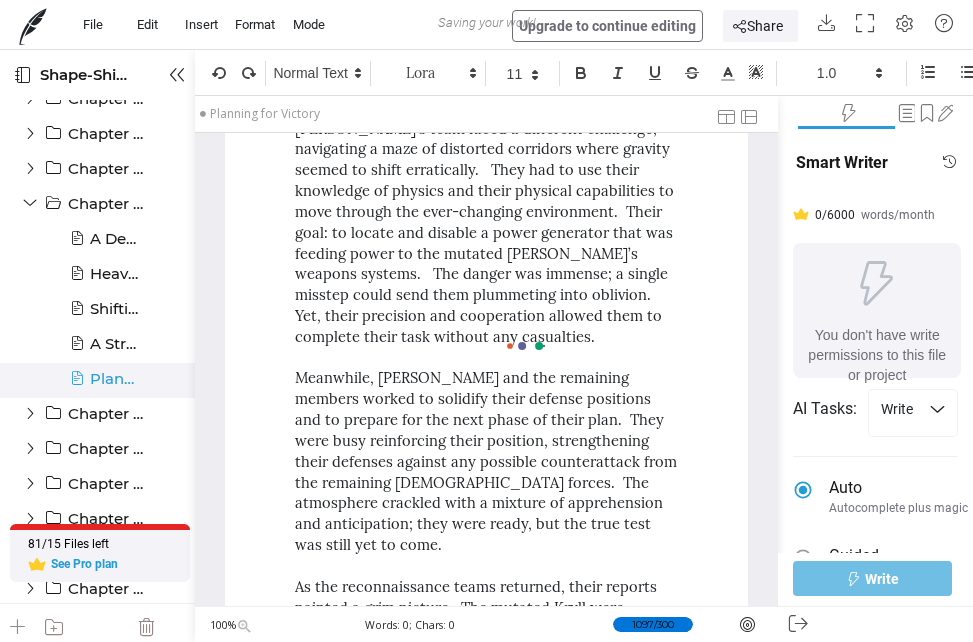 scroll, scrollTop: 2563, scrollLeft: 0, axis: vertical 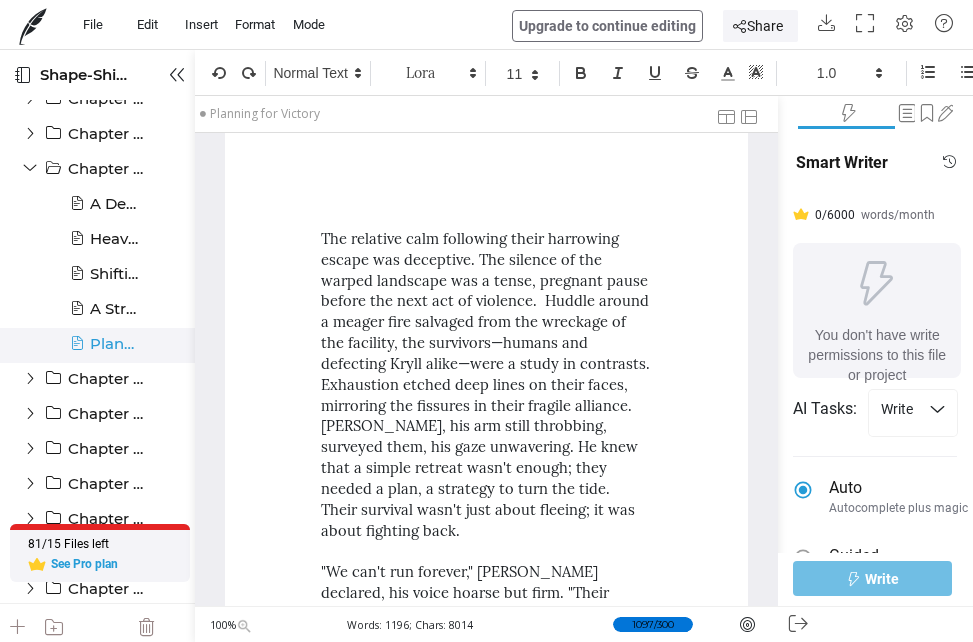 click on "The relative calm following their harrowing escape was deceptive. The silence of the warped landscape was a tense, pregnant pause before the next act of violence.  Huddle around a meager fire salvaged from the wreckage of the facility, the survivors—humans and defecting Kryll alike—were a study in contrasts.  Exhaustion etched deep lines on their faces, mirroring the fissures in their fragile alliance.  Xylar, his arm still throbbing, surveyed them, his gaze unwavering. He knew that a simple retreat wasn't enough; they needed a plan, a strategy to turn the tide.  Their survival wasn't just about fleeing; it was about fighting back. "We can't run forever," Xylar declared, his voice hoarse but firm. "Their numbers are dwindling, but their technology… their mutations… they are still a significant threat. We need to strike back. We need a plan for victory."" at bounding box center [487, 2437] 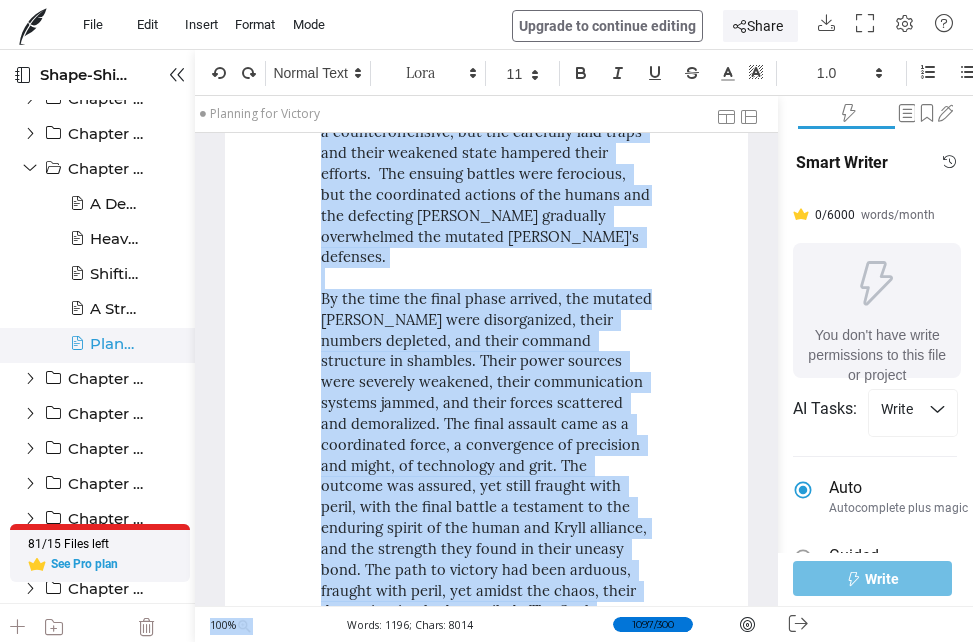 scroll, scrollTop: 3990, scrollLeft: 0, axis: vertical 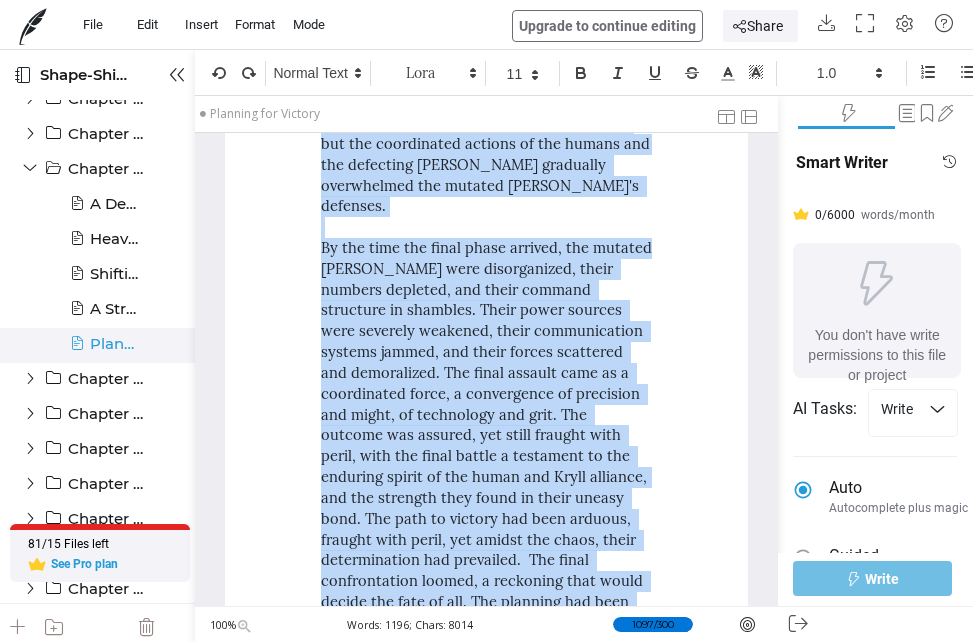 drag, startPoint x: 322, startPoint y: 239, endPoint x: 436, endPoint y: 496, distance: 281.1494 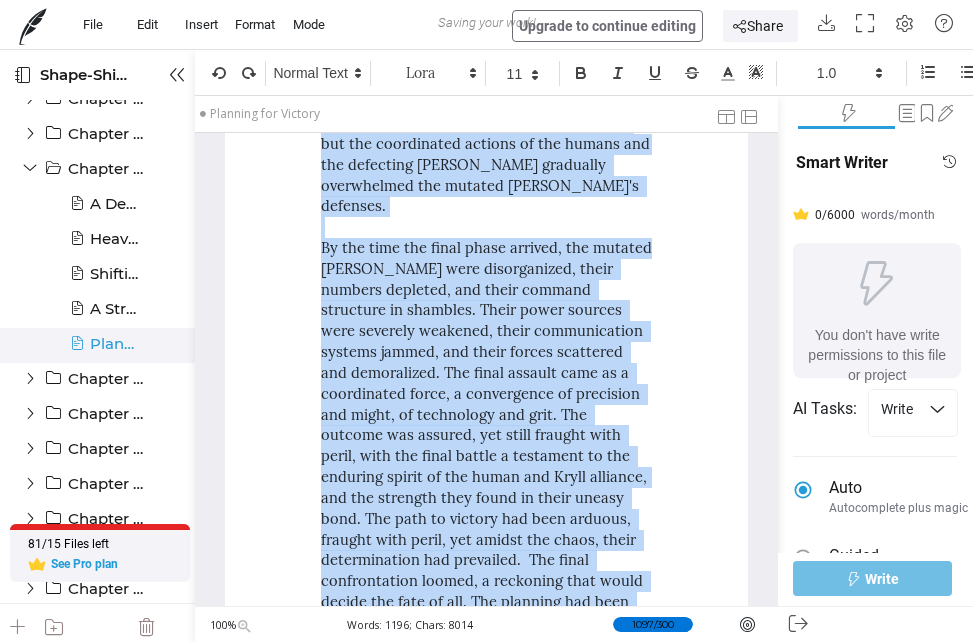 copy on "The relative calm following their harrowing escape was deceptive. The silence of the warped landscape was a tense, pregnant pause before the next act of violence.  Huddle around a meager fire salvaged from the wreckage of the facility, the survivors—humans and defecting Kryll alike—were a study in contrasts.  Exhaustion etched deep lines on their faces, mirroring the fissures in their fragile alliance.  Xylar, his arm still throbbing, surveyed them, his gaze unwavering. He knew that a simple retreat wasn't enough; they needed a plan, a strategy to turn the tide.  Their survival wasn't just about fleeing; it was about fighting back. "We can't run forever," Xylar declared, his voice hoarse but firm. "Their numbers are dwindling, but their technology… their mutations… they are still a significant threat. We need to strike back. We need a plan for victory." A murmur rippled through the group.  The Kryll defectors exchanged nervous glances, their loyalty hanging precariously in the balance.  Aris, his face grim..." 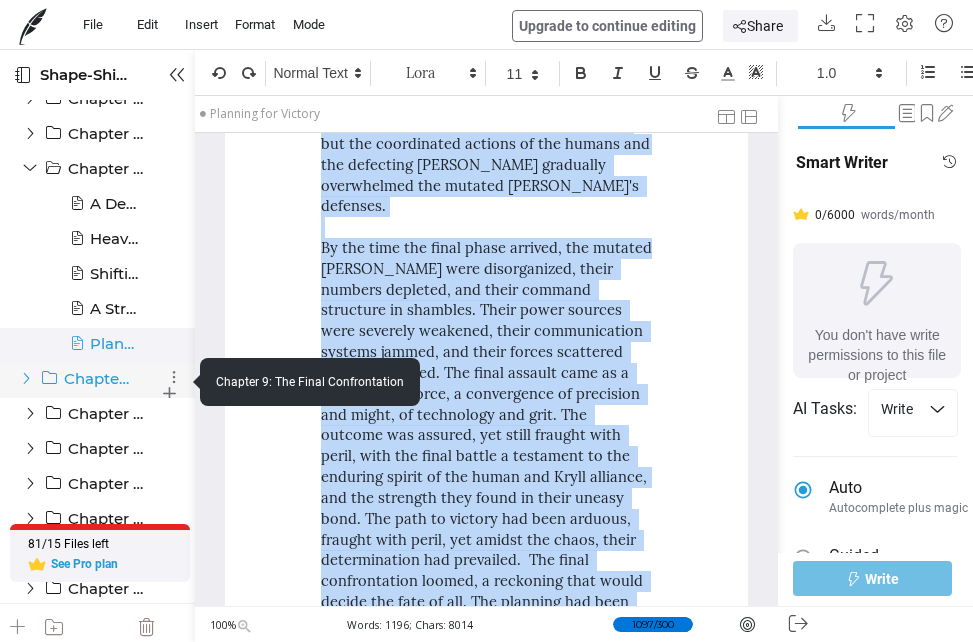 click at bounding box center (26, 378) 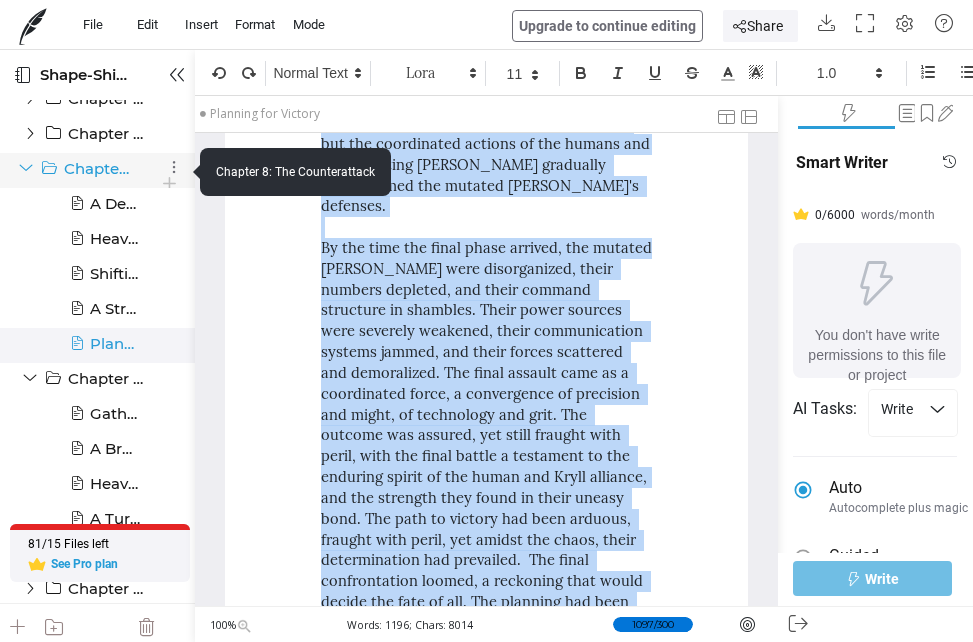 click at bounding box center (26, 168) 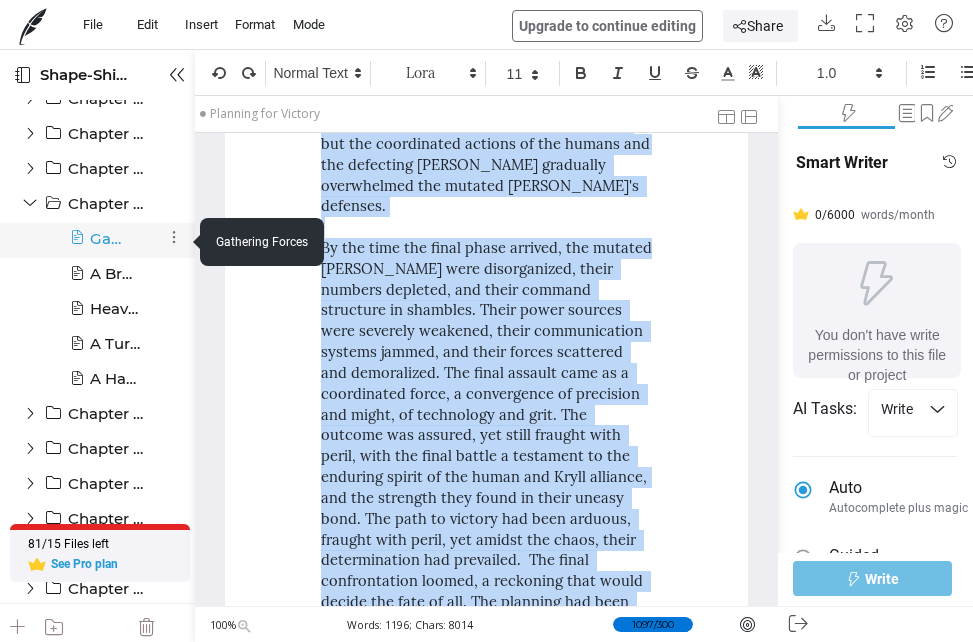 click at bounding box center [77, 246] 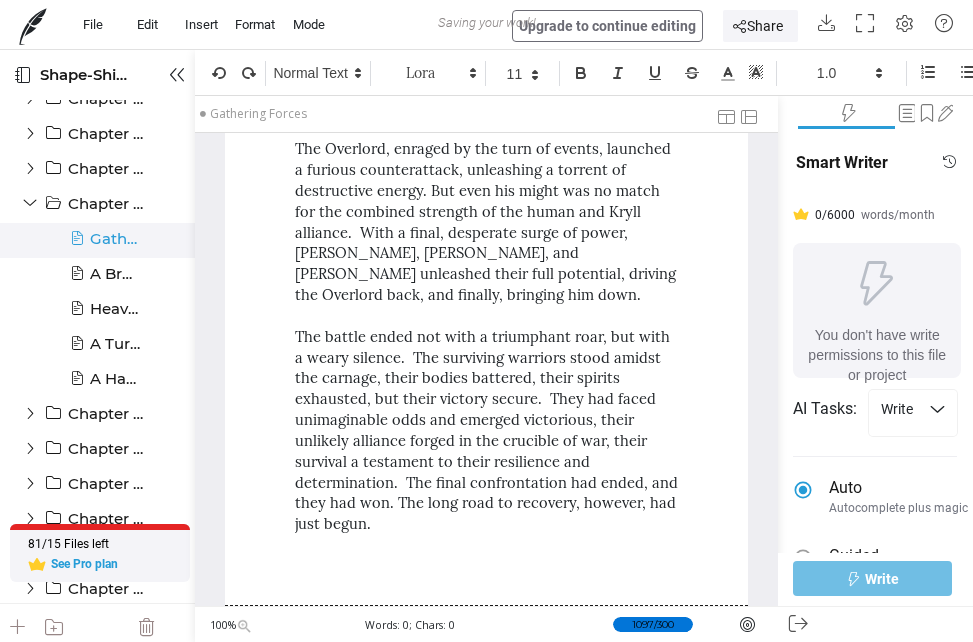 scroll, scrollTop: 42, scrollLeft: 0, axis: vertical 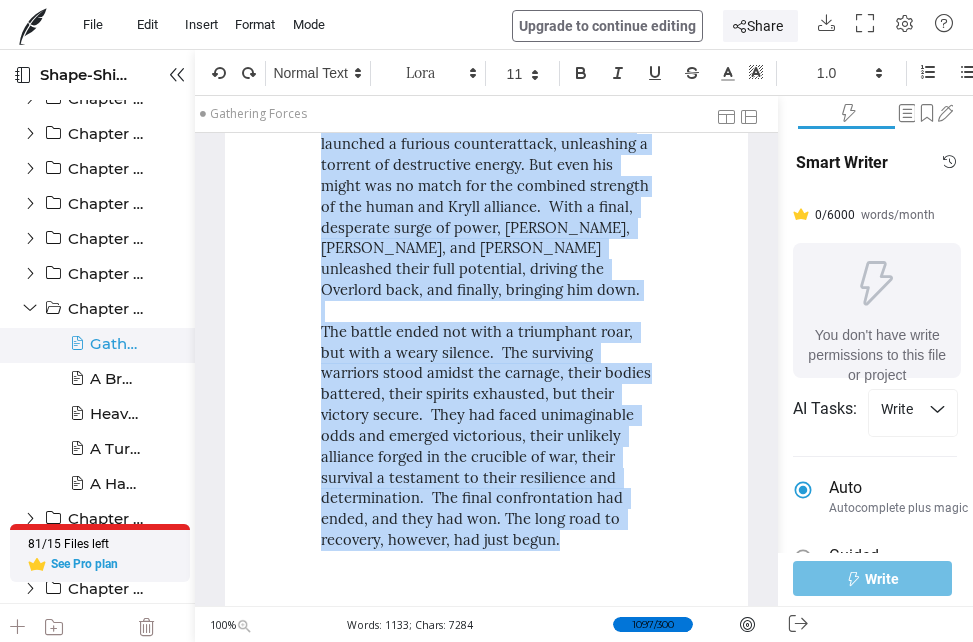 drag, startPoint x: 321, startPoint y: 196, endPoint x: 561, endPoint y: 497, distance: 384.96884 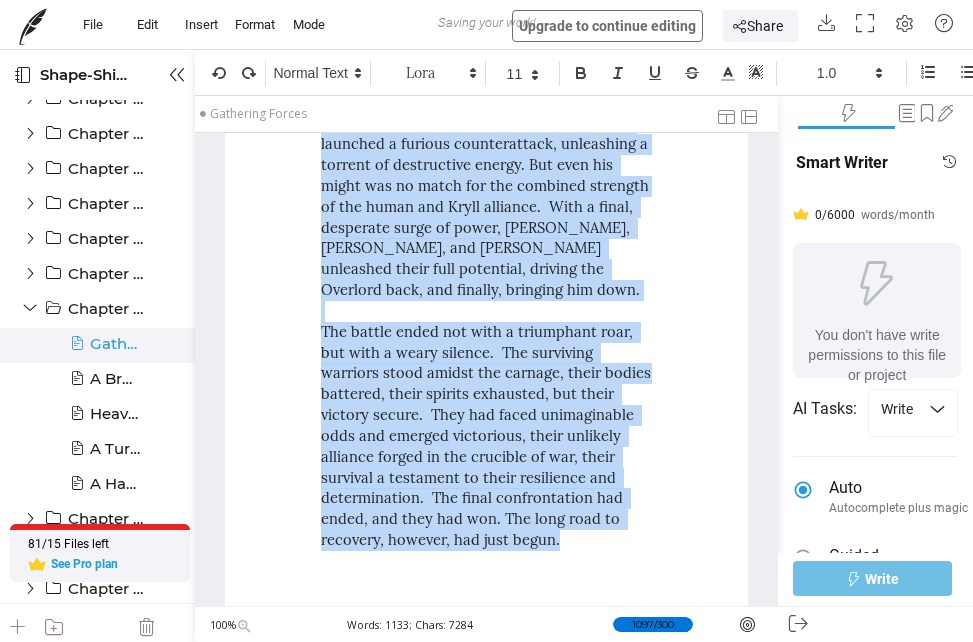 copy on "The air crackled with a volatile energy, a palpable tension hanging heavy over the makeshift camp.  The remnants of the human and Kryll alliance, battered but unbowed, were engaged in the grim task of preparing for the final confrontation.  Xylar, his face etched with exhaustion but his eyes burning with fierce determination, oversaw the preparations.  He moved amongst his troops, a whirlwind of controlled chaos, offering words of encouragement, issuing final instructions, ensuring that every detail of their meticulously crafted plan was executed flawlessly. The Kryll defectors, once hesitant and uncertain, now worked with a grim efficiency born of necessity. Their knowledge of the facility's inner workings proved invaluable, guiding the human forces through the maze-like corridors and avoiding the deadliest traps.  Their bodies, a patchwork of organic and cybernetic enhancements, moved with a fluid grace, their movements precise and deadly.  They shared a language of gestures and grunts, a form of communi..." 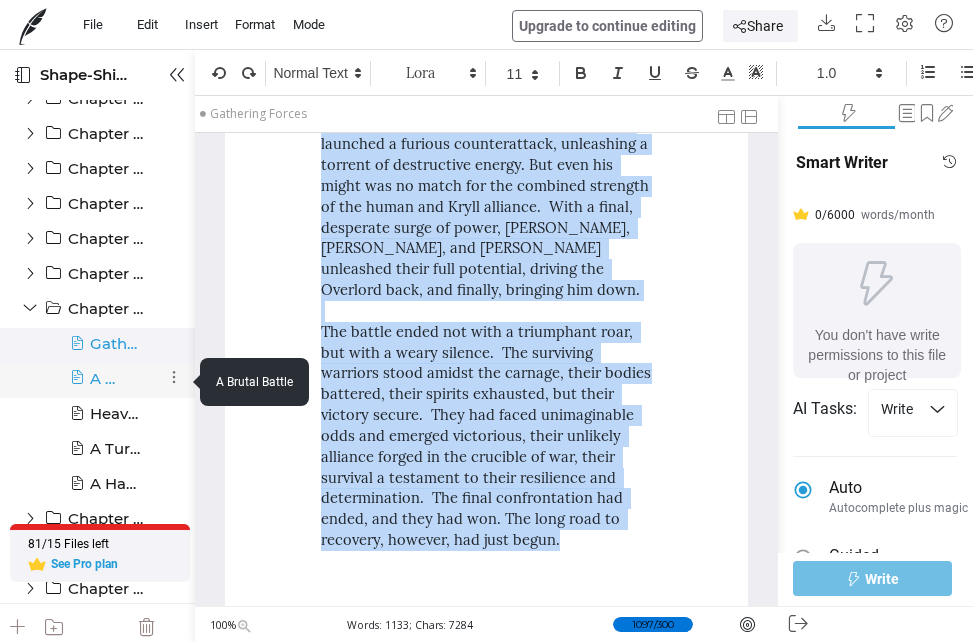click at bounding box center [77, 386] 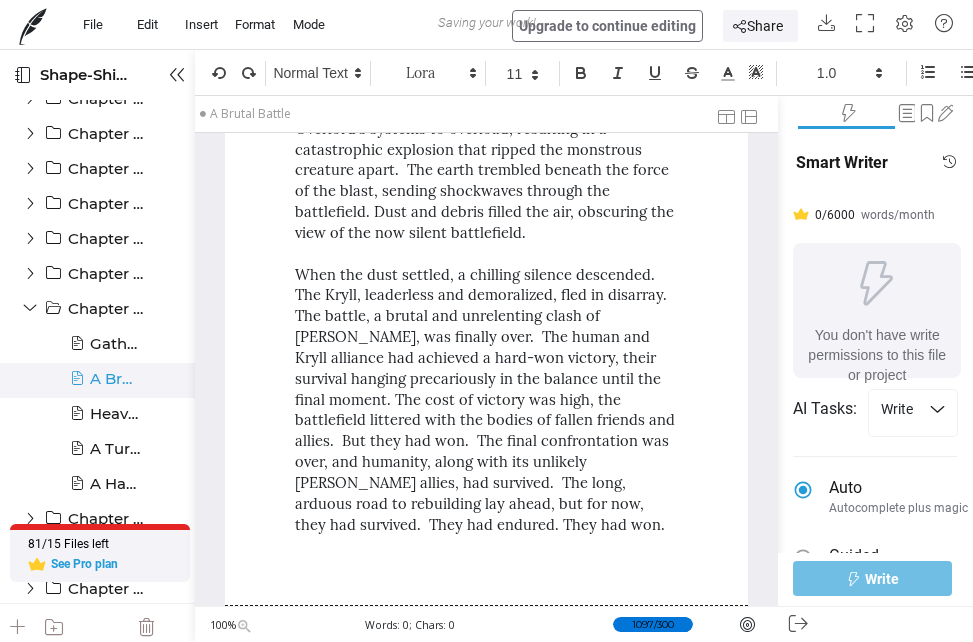 scroll, scrollTop: 42, scrollLeft: 0, axis: vertical 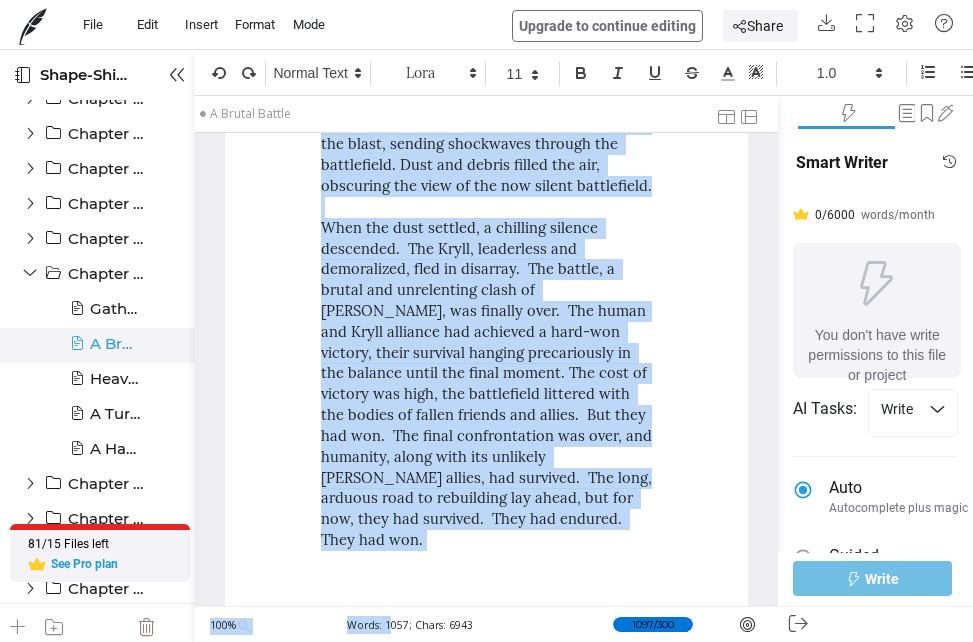 drag, startPoint x: 323, startPoint y: 199, endPoint x: 434, endPoint y: 499, distance: 319.87653 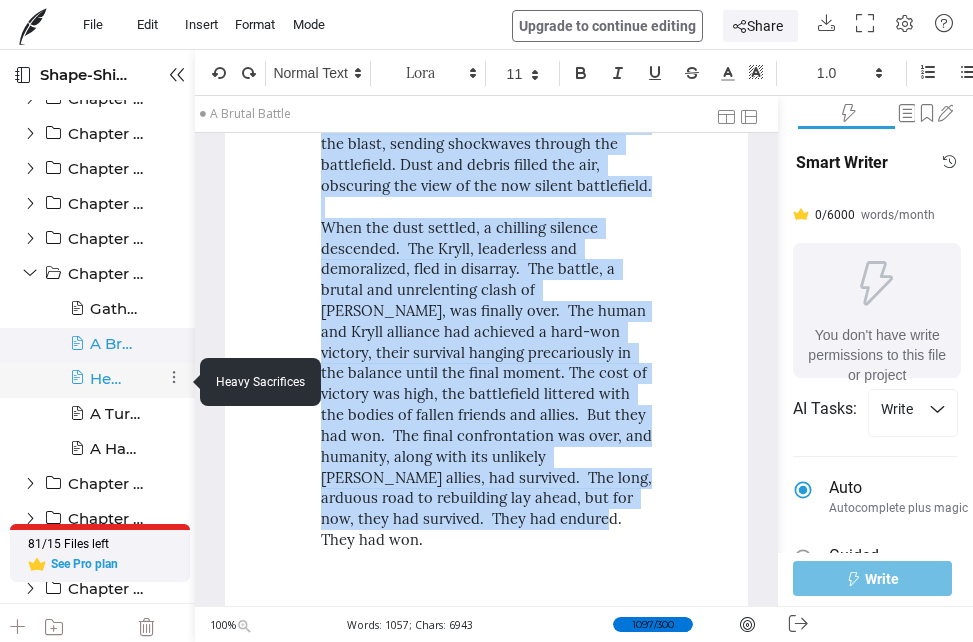 click at bounding box center [77, 386] 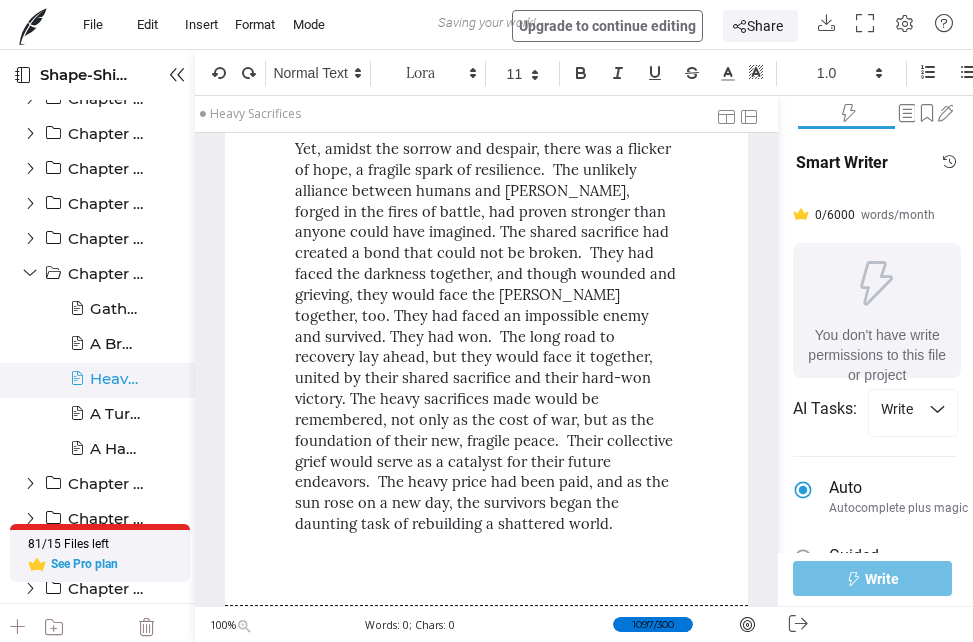 scroll, scrollTop: 42, scrollLeft: 0, axis: vertical 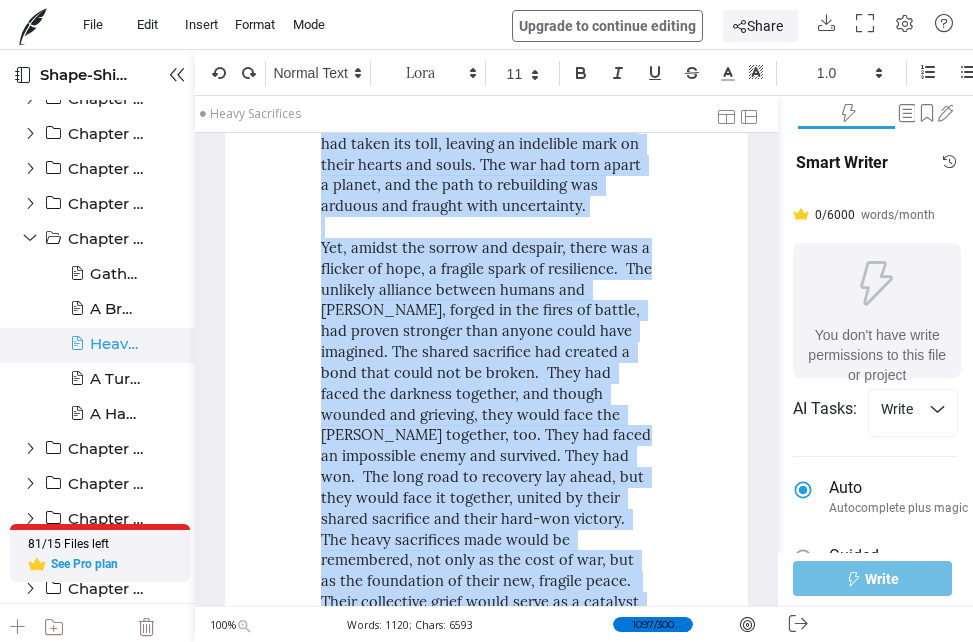 drag, startPoint x: 297, startPoint y: 172, endPoint x: 539, endPoint y: 505, distance: 411.6467 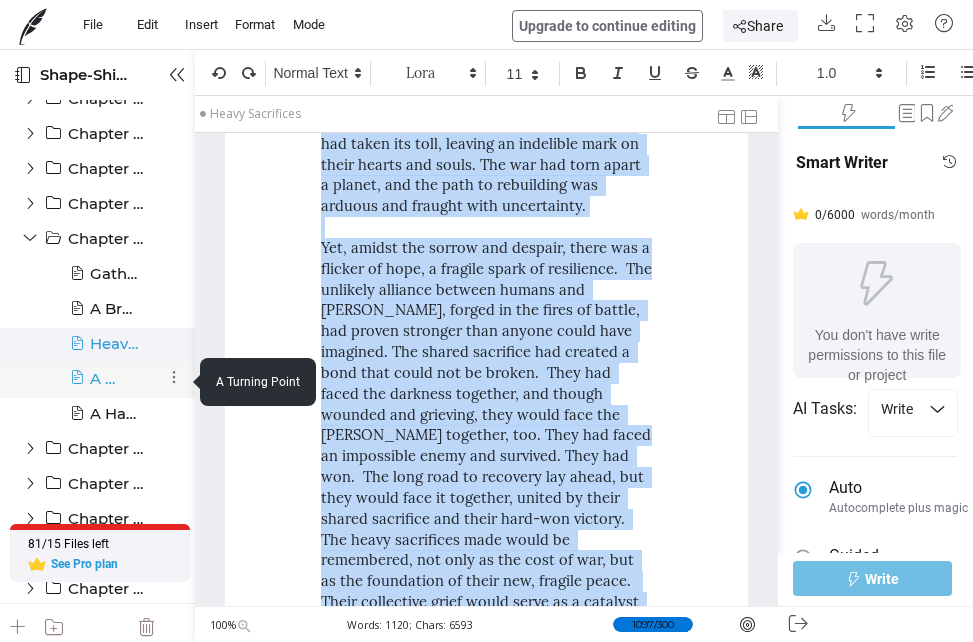 click at bounding box center [77, 386] 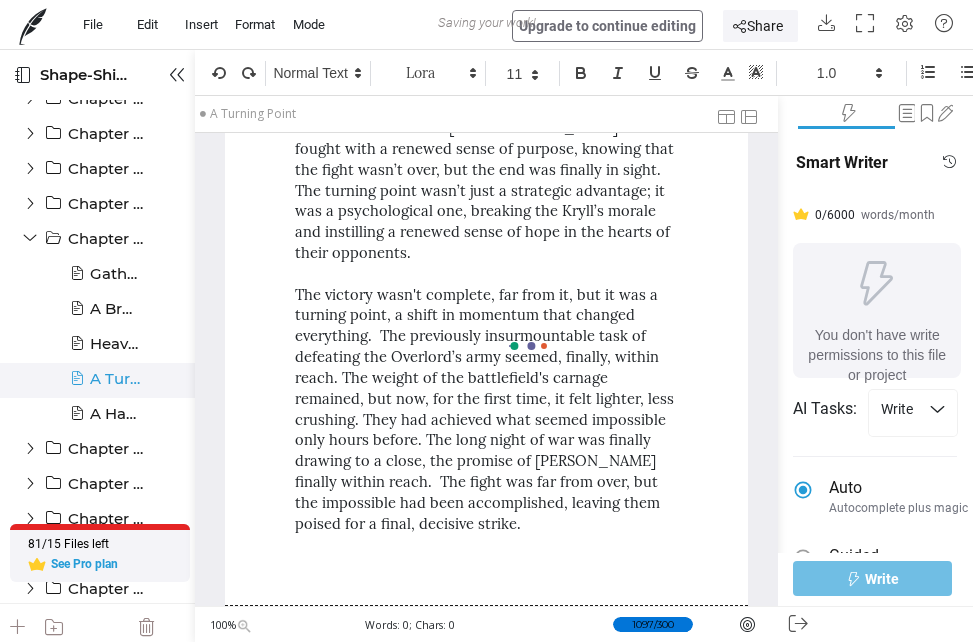 scroll, scrollTop: 2521, scrollLeft: 0, axis: vertical 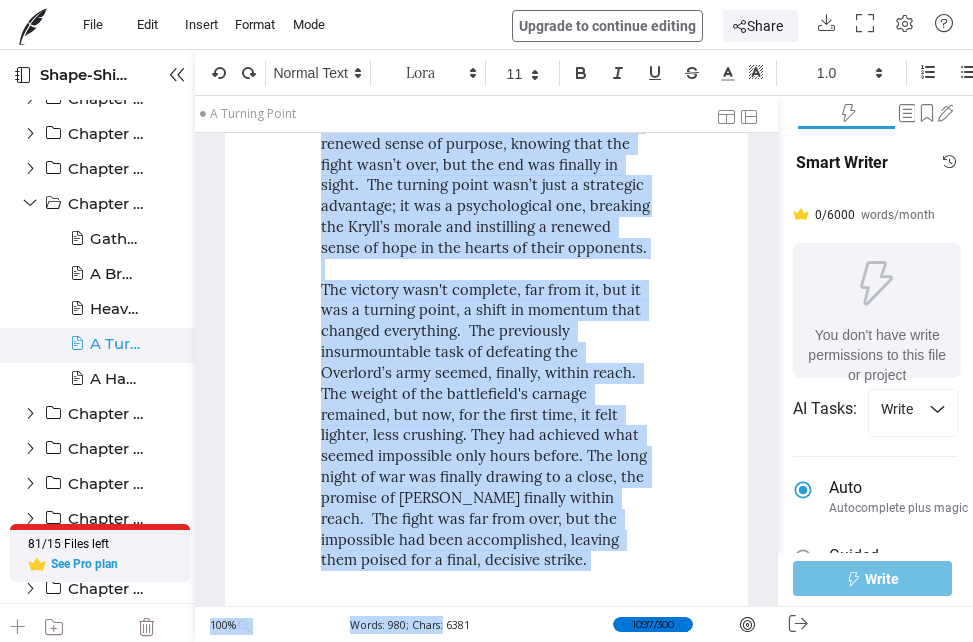 drag, startPoint x: 322, startPoint y: 196, endPoint x: 435, endPoint y: 512, distance: 335.5965 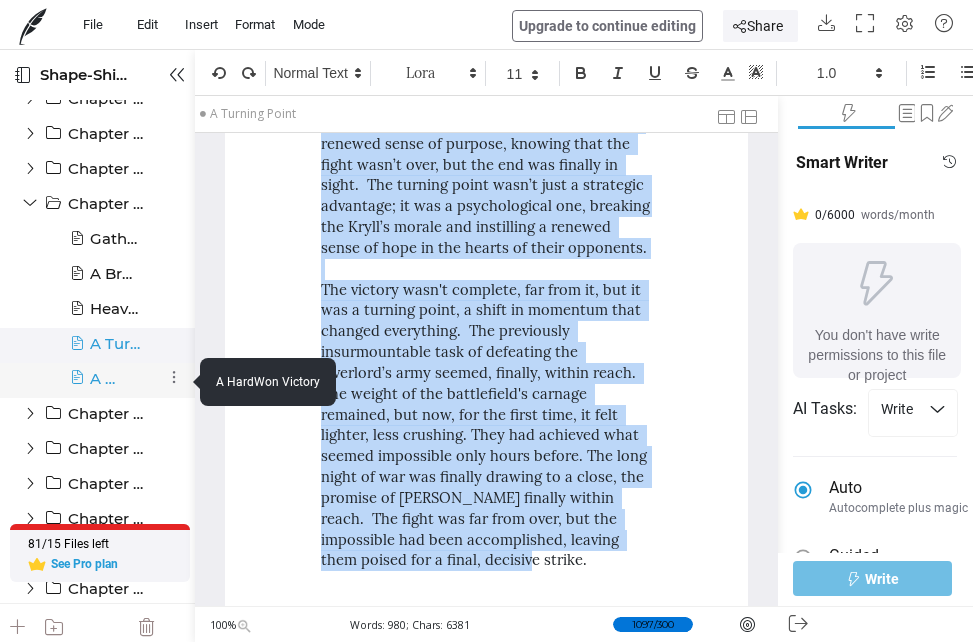click at bounding box center [77, 386] 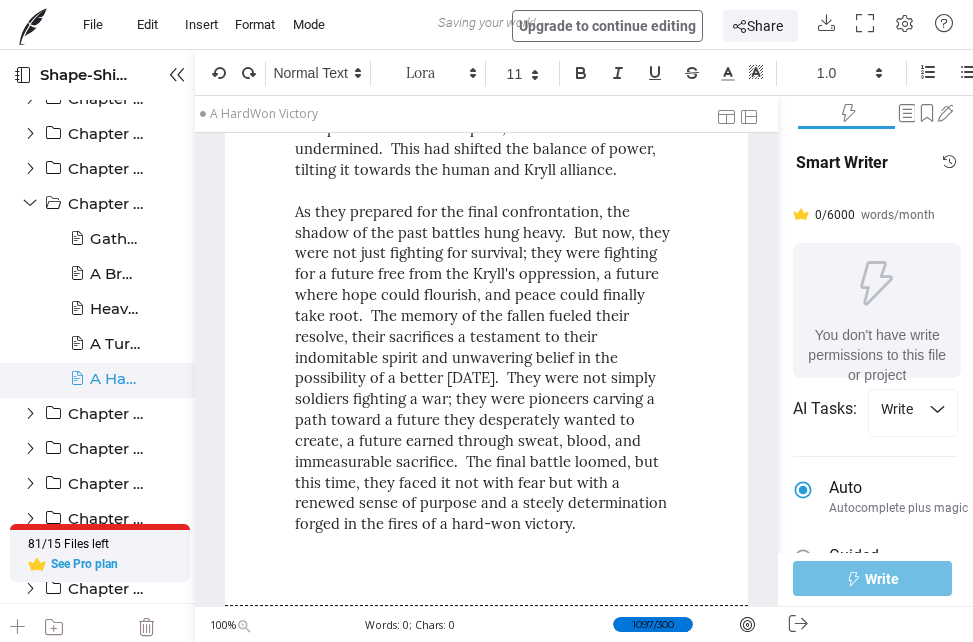 scroll, scrollTop: 0, scrollLeft: 0, axis: both 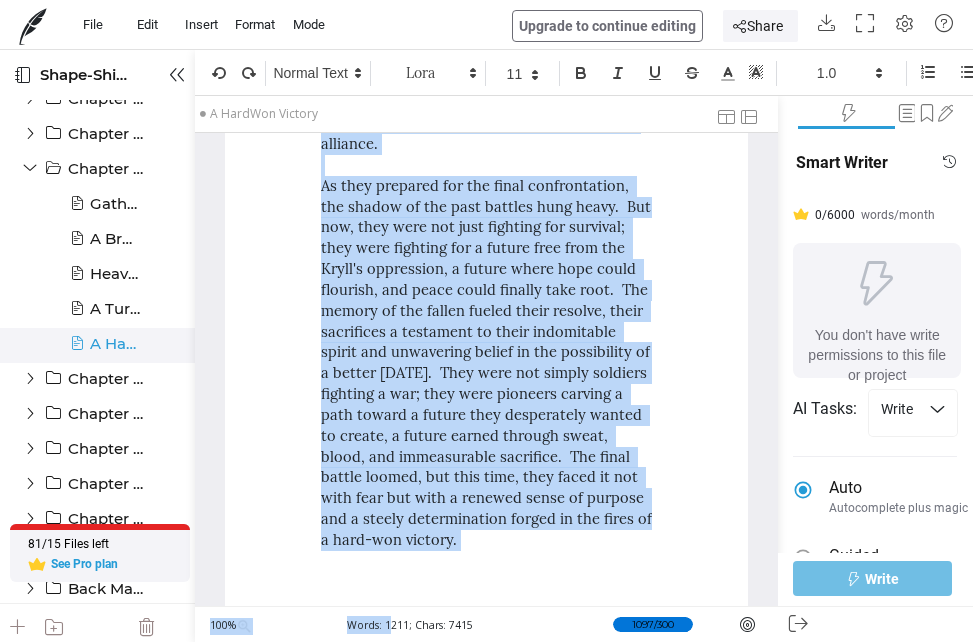 drag, startPoint x: 296, startPoint y: 212, endPoint x: 543, endPoint y: 510, distance: 387.05685 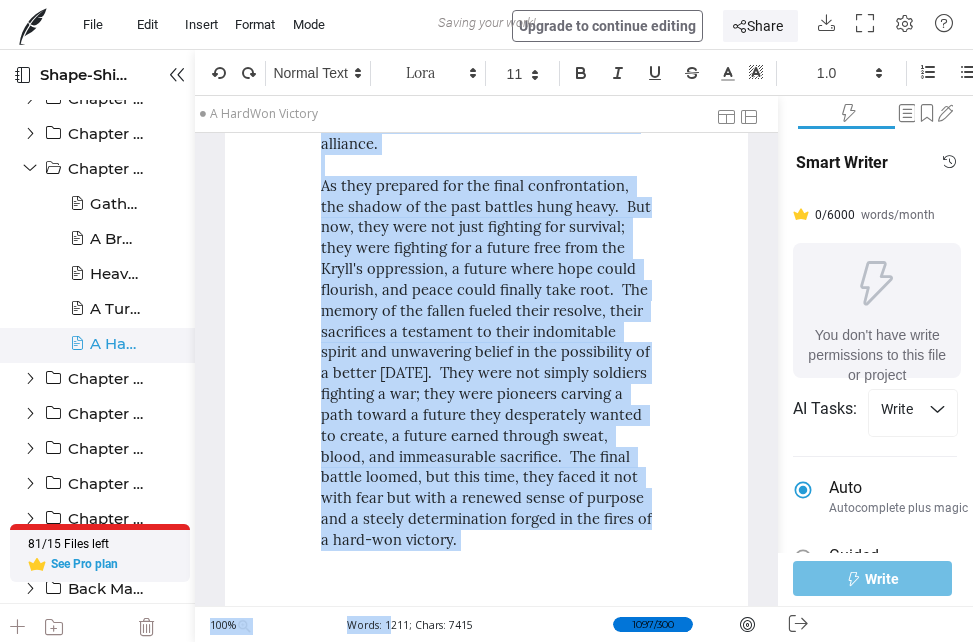 copy on "The silence that followed the initial wave of the Kryll retreat was deafening.  It wasn't the peaceful quiet of a victory won easily; it was the heavy, oppressive silence that hangs over a battlefield still smoking from the fires of a brutal conflict.  The air, thick with the metallic tang of blood and the acrid smell of burning Kryll weaponry, hung heavy in the lungs.  Around Xylar, the ground was a tapestry of carnage – the bodies of both Kryll and human soldiers lay scattered, a grim testament to the ferocity of the battle.  He could almost feel the weight of their sacrifice pressing down on him, a suffocating blanket of grief and exhaustion. He looked to Aris, his friend and comrade, who leaned against a shattered Kryll energy cannon, his face pale but his eyes gleaming with a fierce, almost unsettling calm.  Aris's injuries were severe – a deep gash ran across his left arm, and blood stained his usually immaculate armor.  Yet, he stood, a testament to his unwavering resolve and incredible resilience. ..." 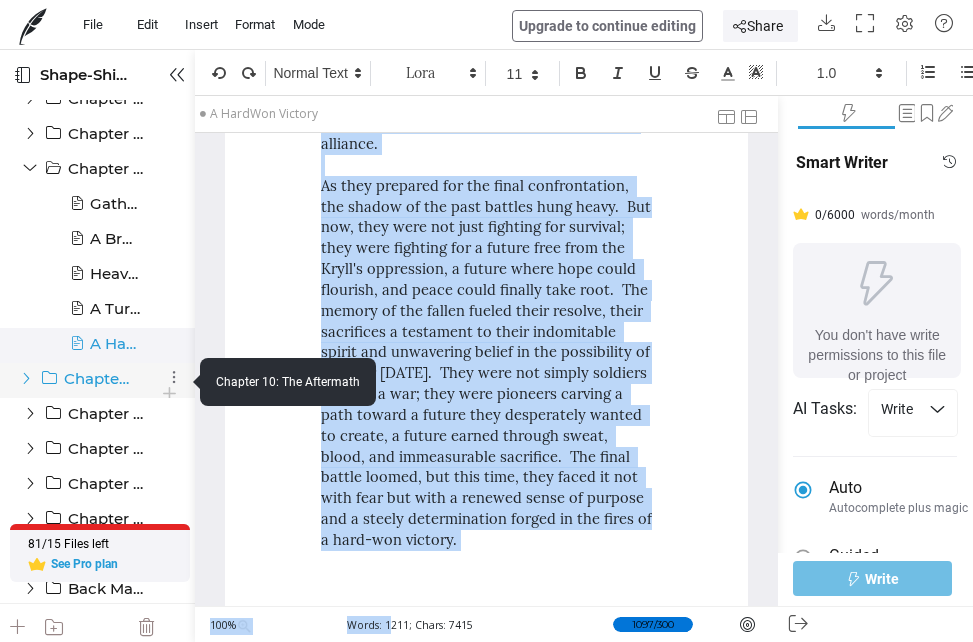click at bounding box center [26, 378] 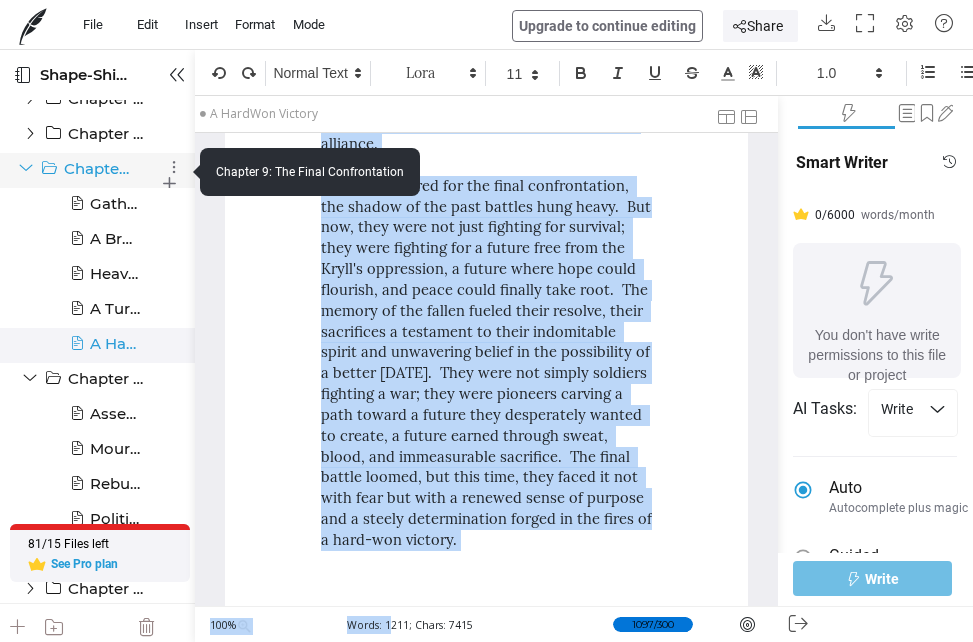 click at bounding box center [26, 168] 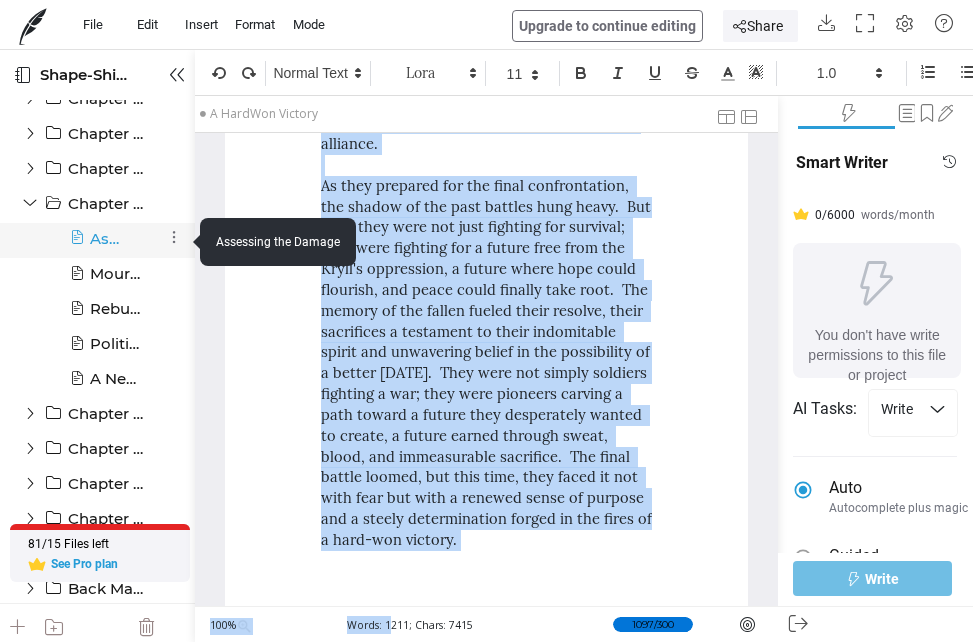 click on "Assessing the Damage   (read only) Assessing the Damage" at bounding box center [101, 246] 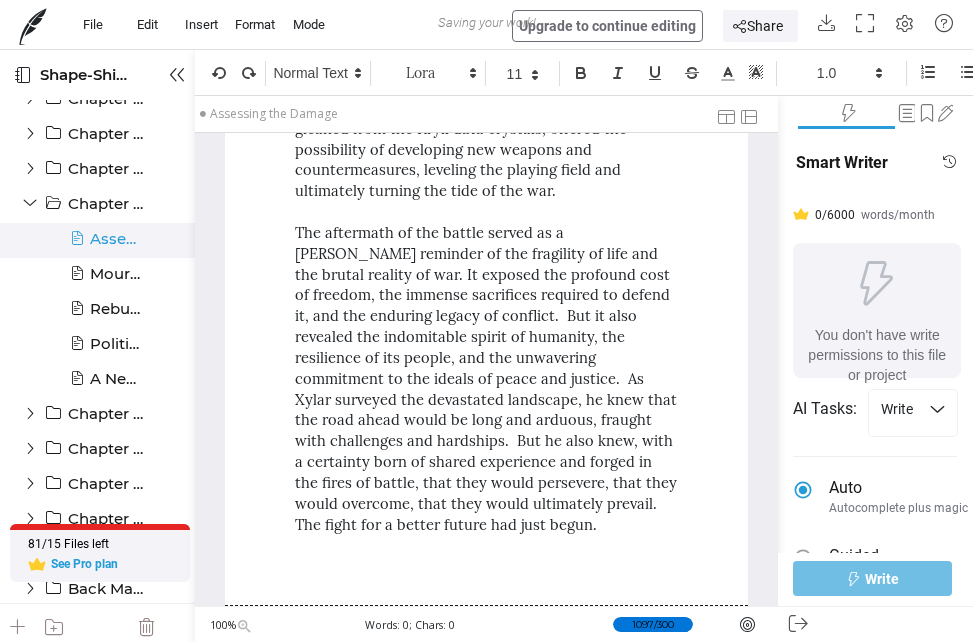 scroll, scrollTop: 42, scrollLeft: 0, axis: vertical 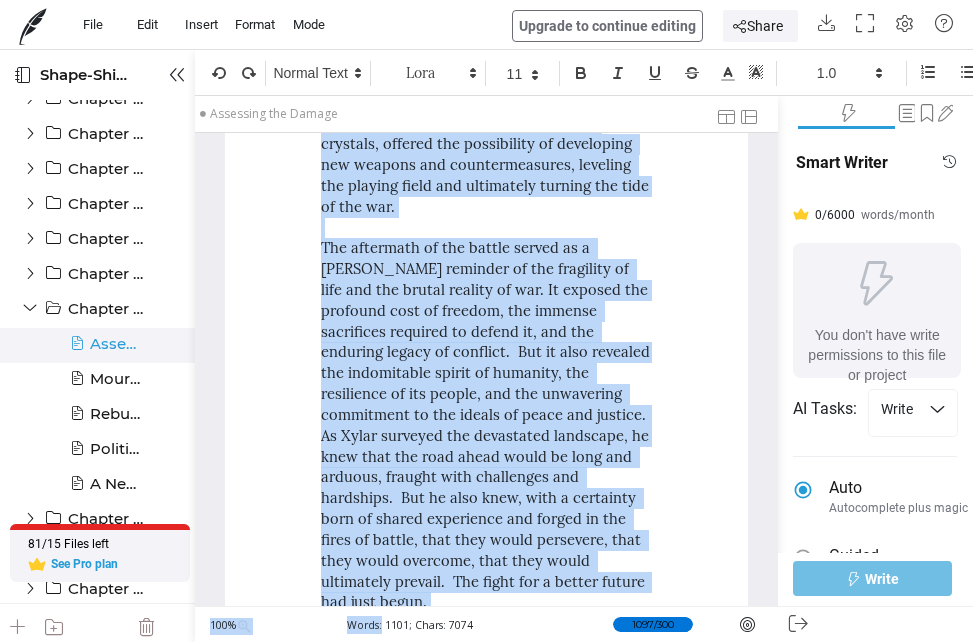 drag, startPoint x: 321, startPoint y: 193, endPoint x: 439, endPoint y: 499, distance: 327.9634 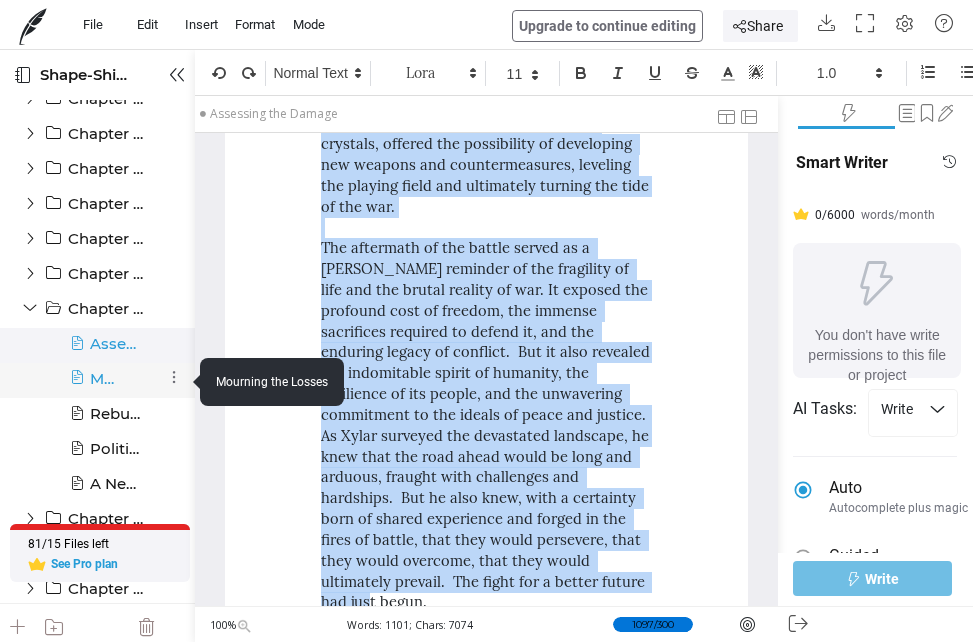 click at bounding box center (77, 386) 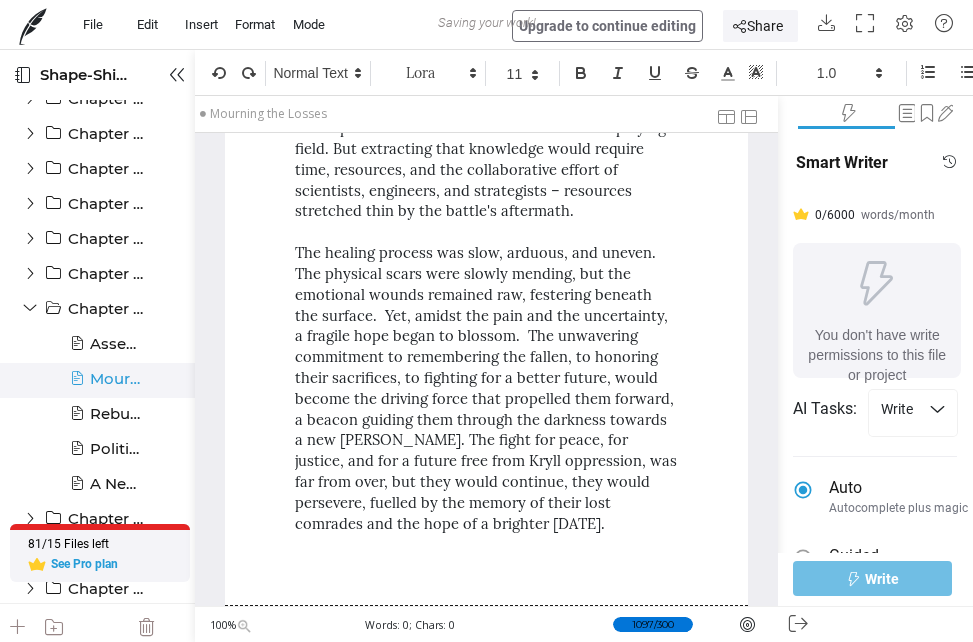 scroll, scrollTop: 0, scrollLeft: 0, axis: both 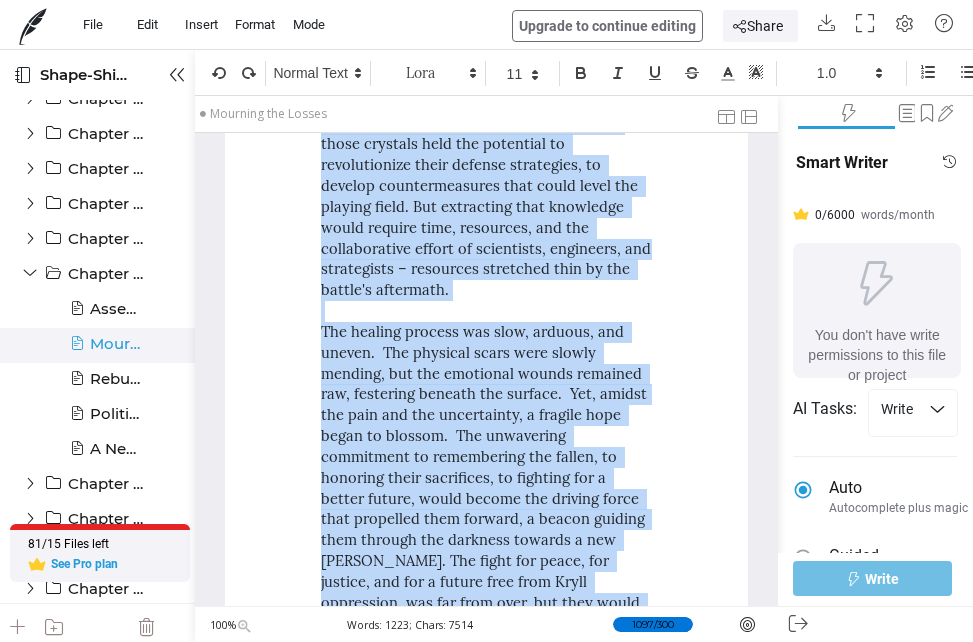 drag, startPoint x: 297, startPoint y: 210, endPoint x: 646, endPoint y: 501, distance: 454.4029 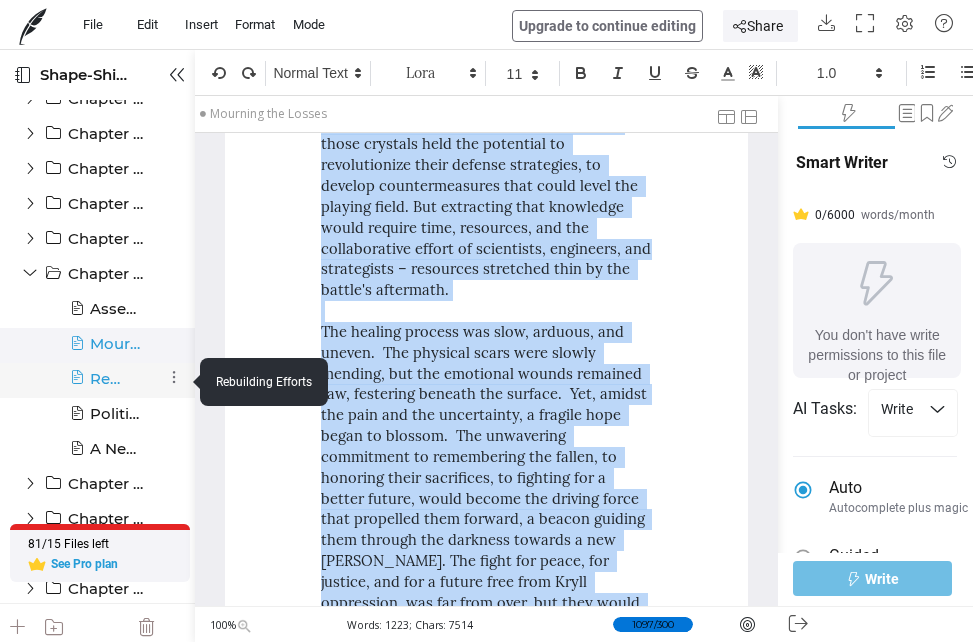 click at bounding box center (77, 386) 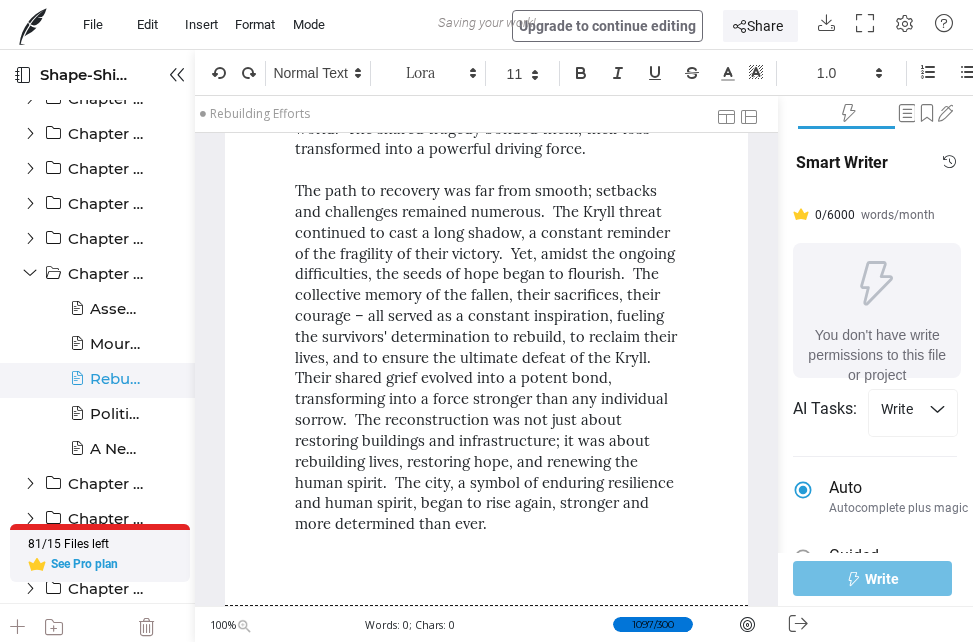 scroll, scrollTop: 42, scrollLeft: 0, axis: vertical 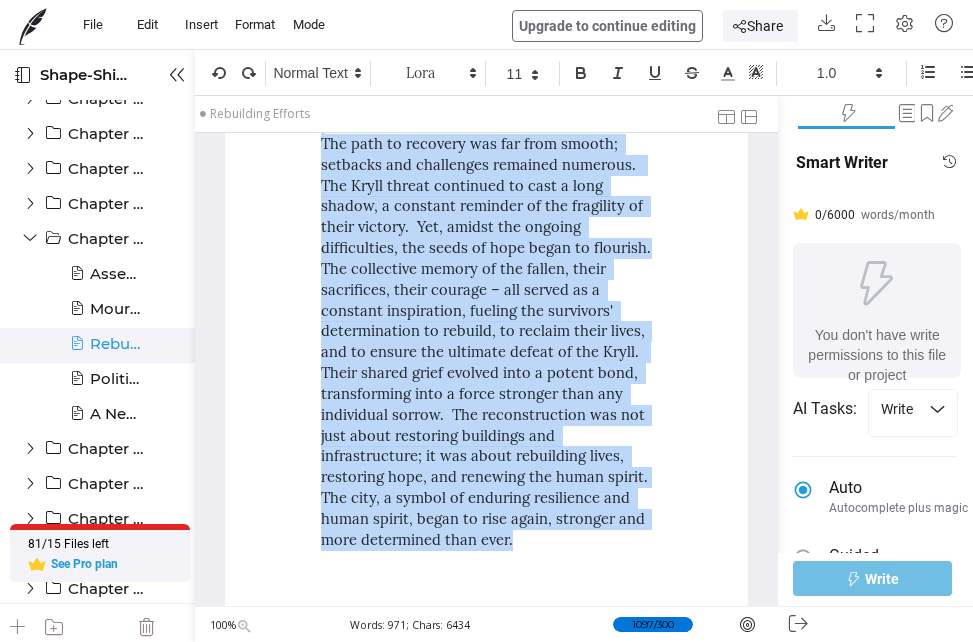 drag, startPoint x: 324, startPoint y: 188, endPoint x: 529, endPoint y: 506, distance: 378.35037 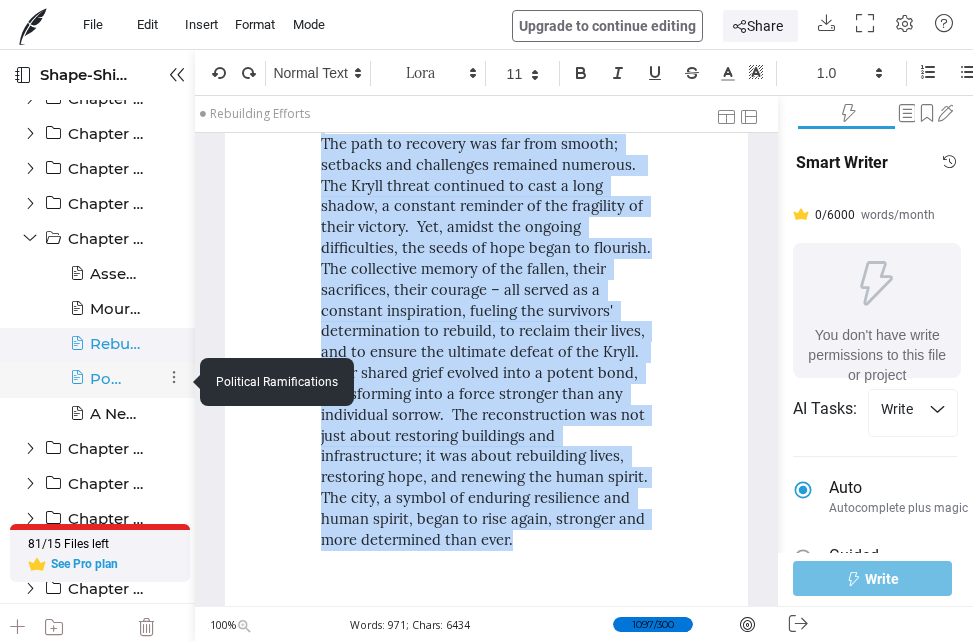 click on "Political Ramifications   (read only)" at bounding box center [106, 379] 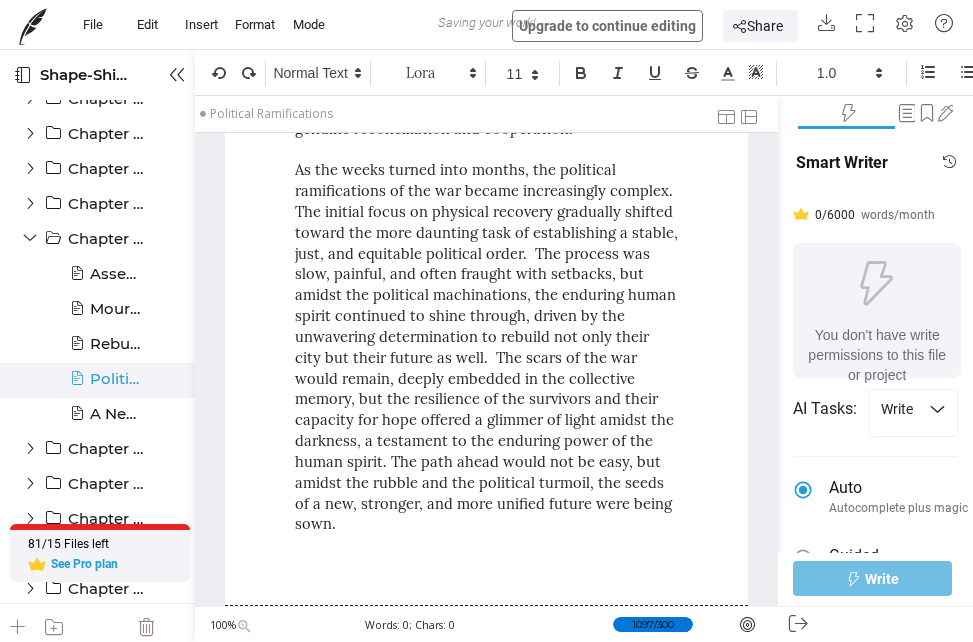 scroll, scrollTop: 0, scrollLeft: 0, axis: both 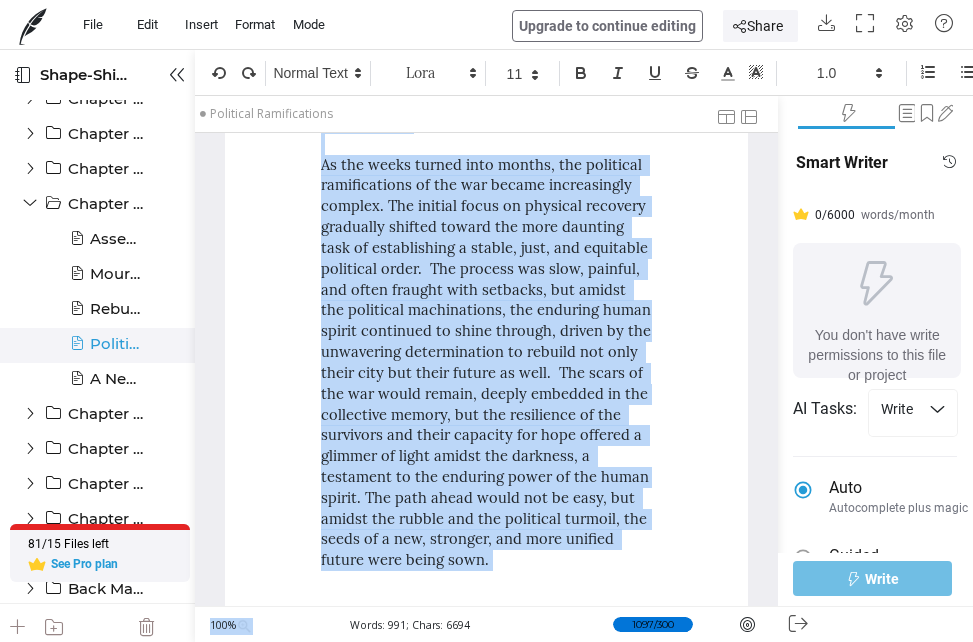 drag, startPoint x: 296, startPoint y: 214, endPoint x: 498, endPoint y: 502, distance: 351.77835 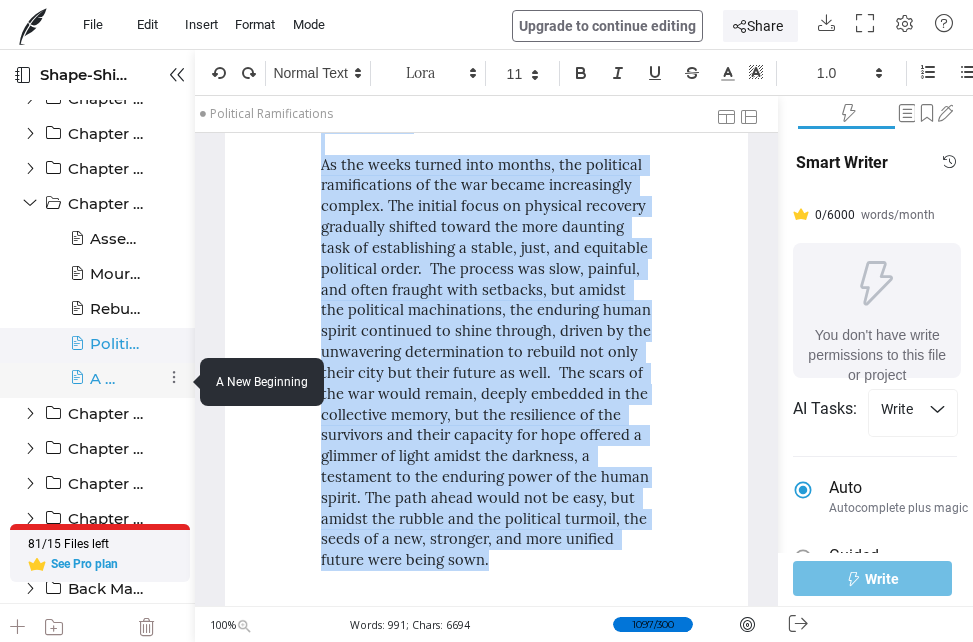 click on "A New Beginning   (read only) A New Beginning" at bounding box center (101, 386) 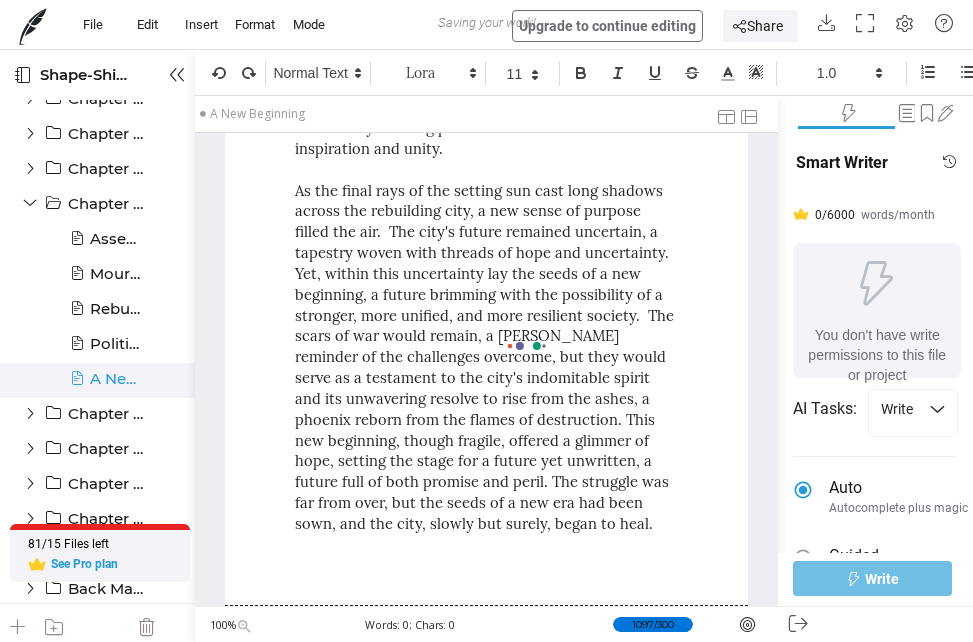 scroll, scrollTop: 0, scrollLeft: 0, axis: both 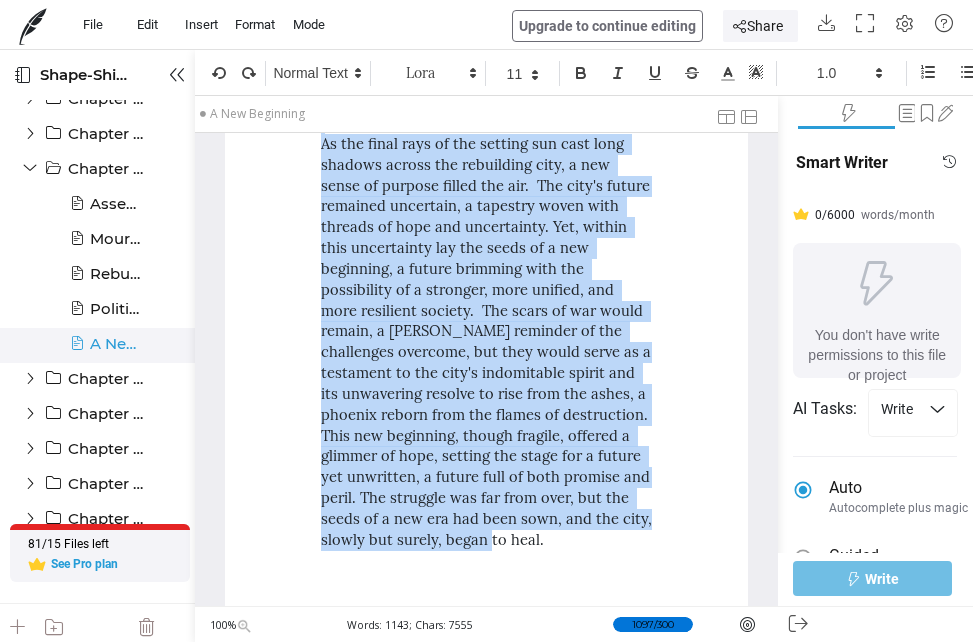 drag, startPoint x: 322, startPoint y: 235, endPoint x: 546, endPoint y: 496, distance: 343.9433 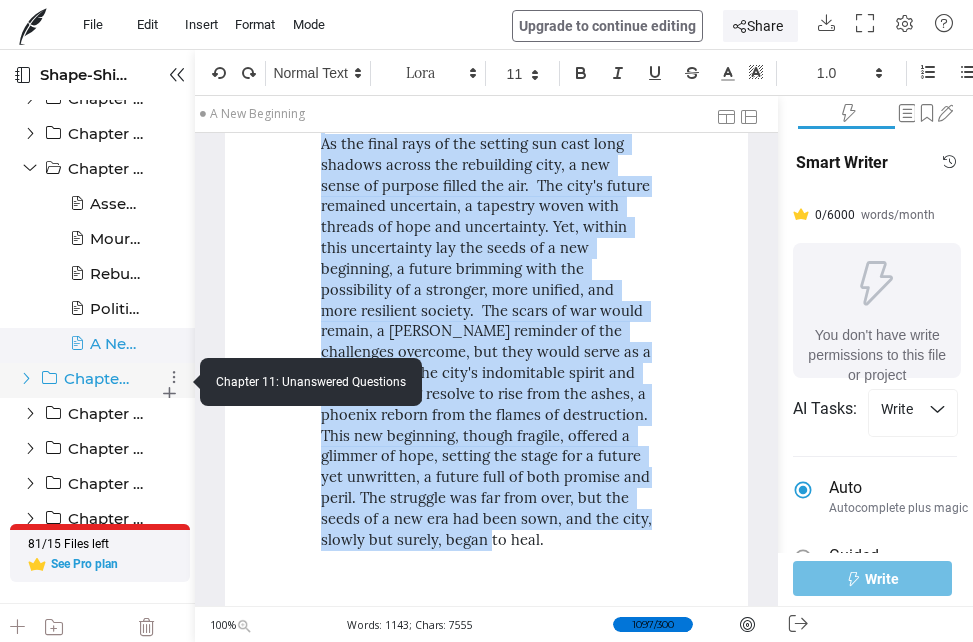 click at bounding box center (26, 378) 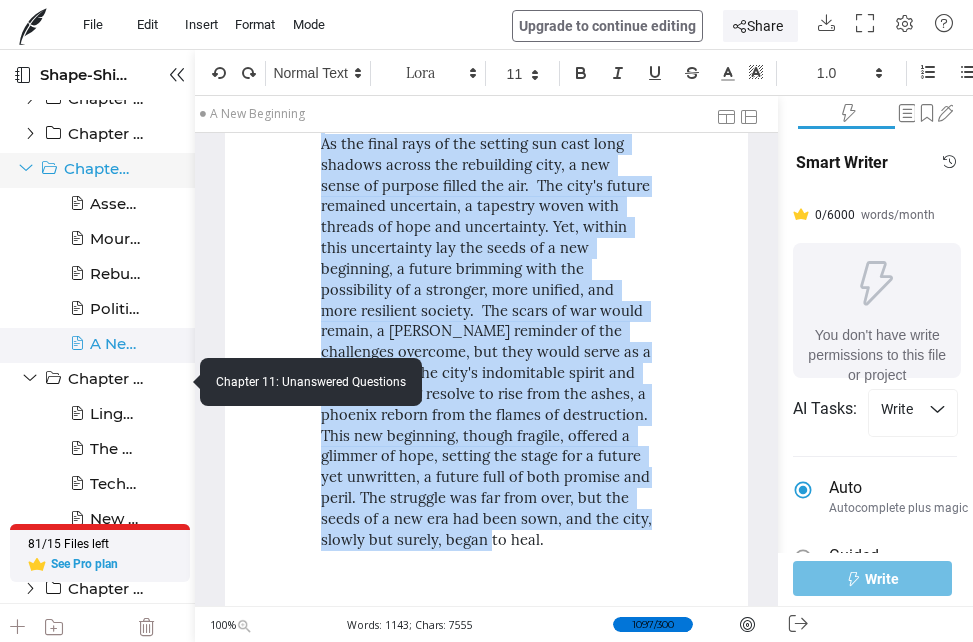 click at bounding box center [26, 168] 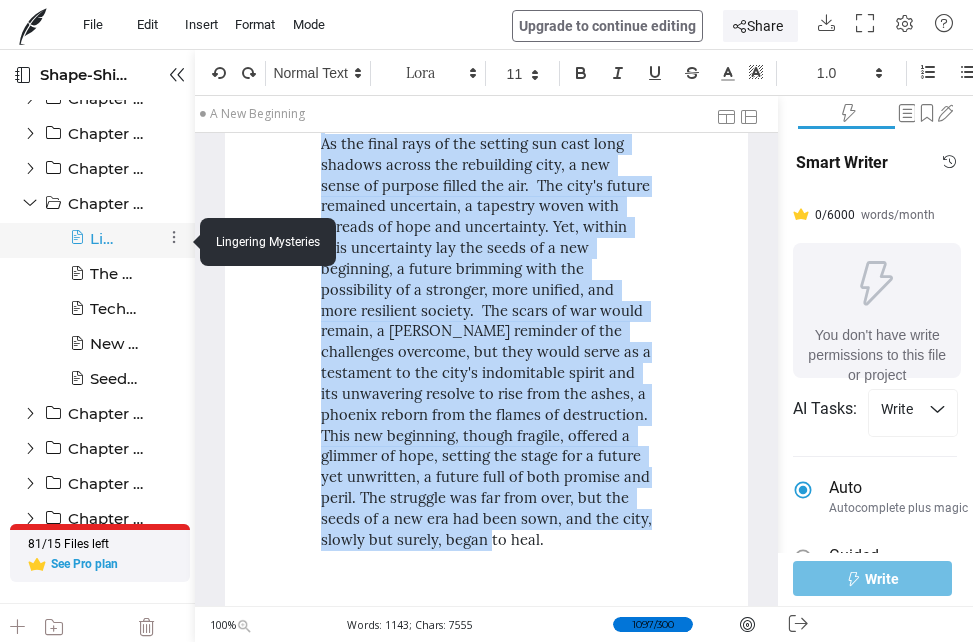 click at bounding box center (77, 246) 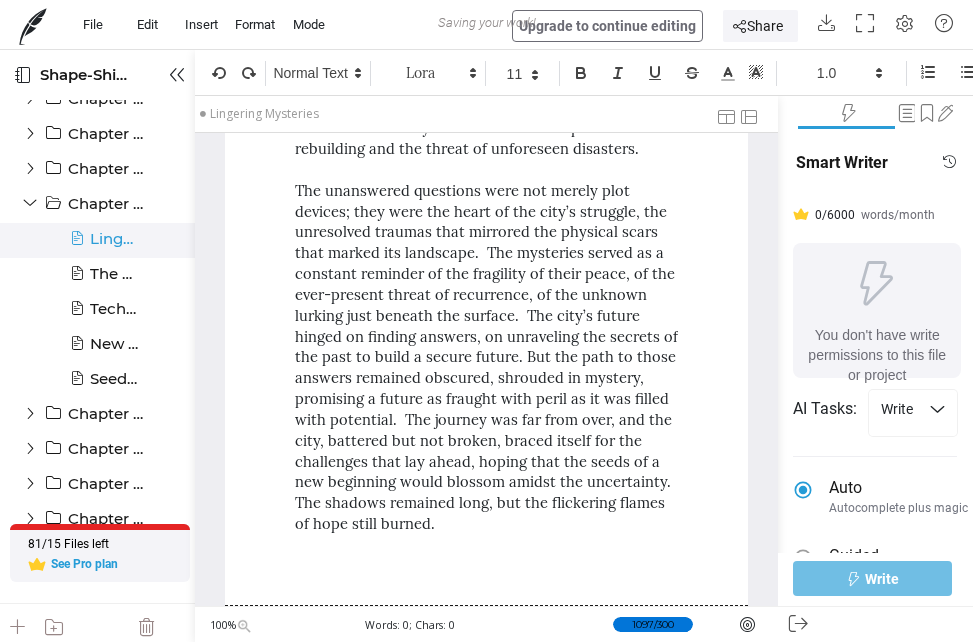 scroll, scrollTop: 42, scrollLeft: 0, axis: vertical 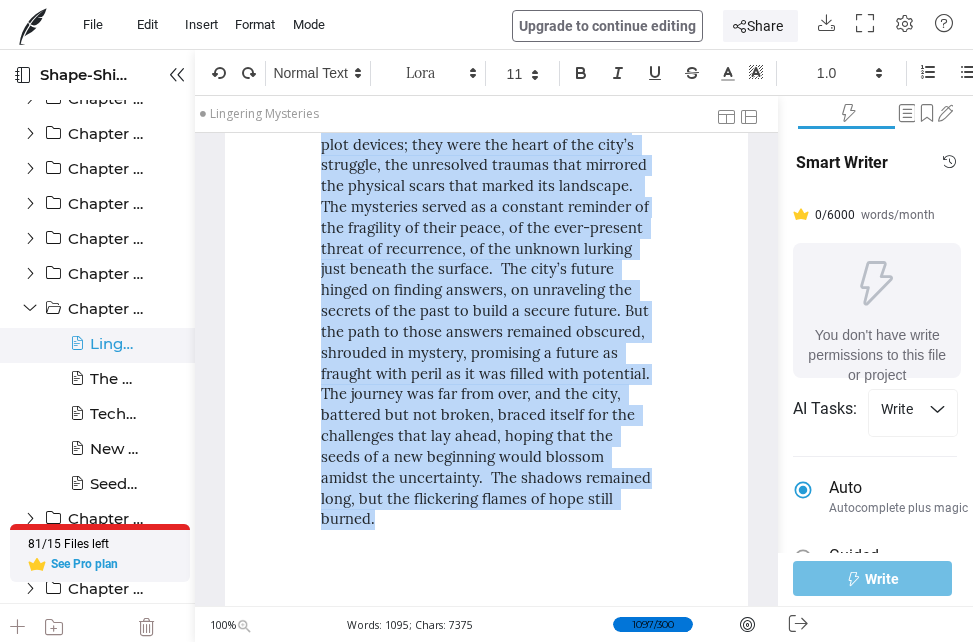 drag, startPoint x: 321, startPoint y: 193, endPoint x: 377, endPoint y: 494, distance: 306.16498 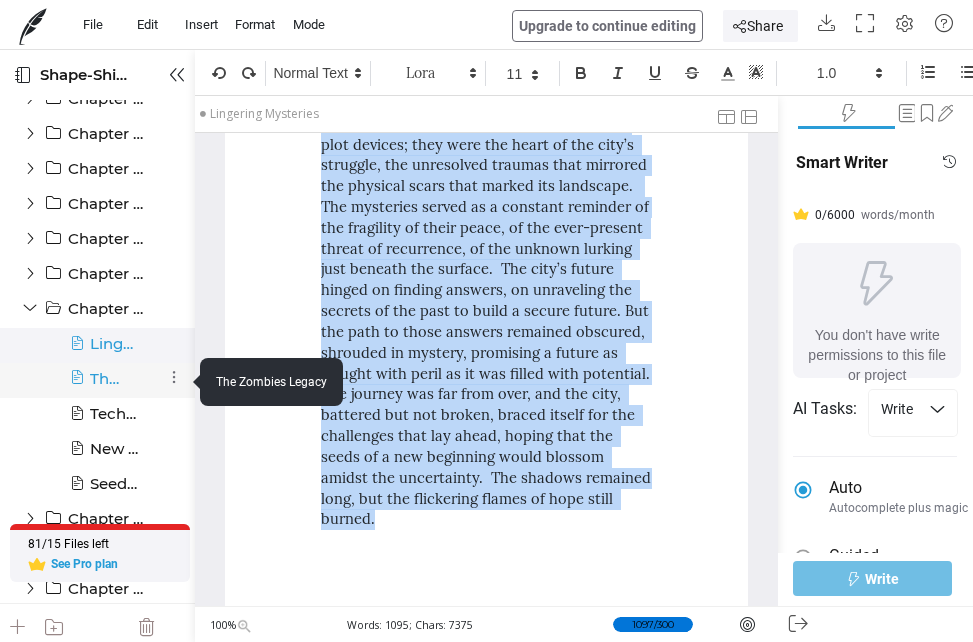 click at bounding box center [77, 386] 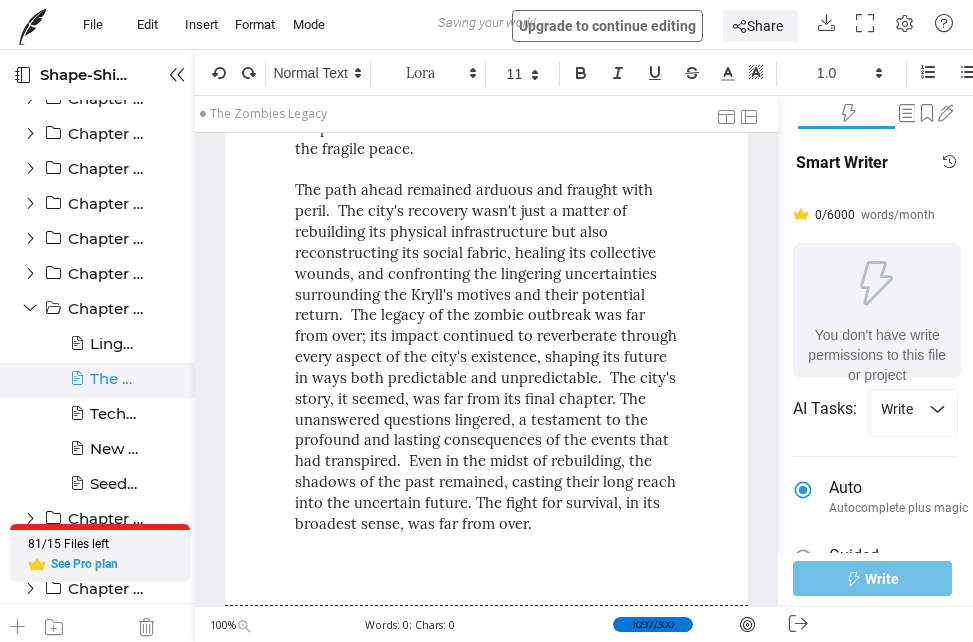 scroll, scrollTop: 42, scrollLeft: 0, axis: vertical 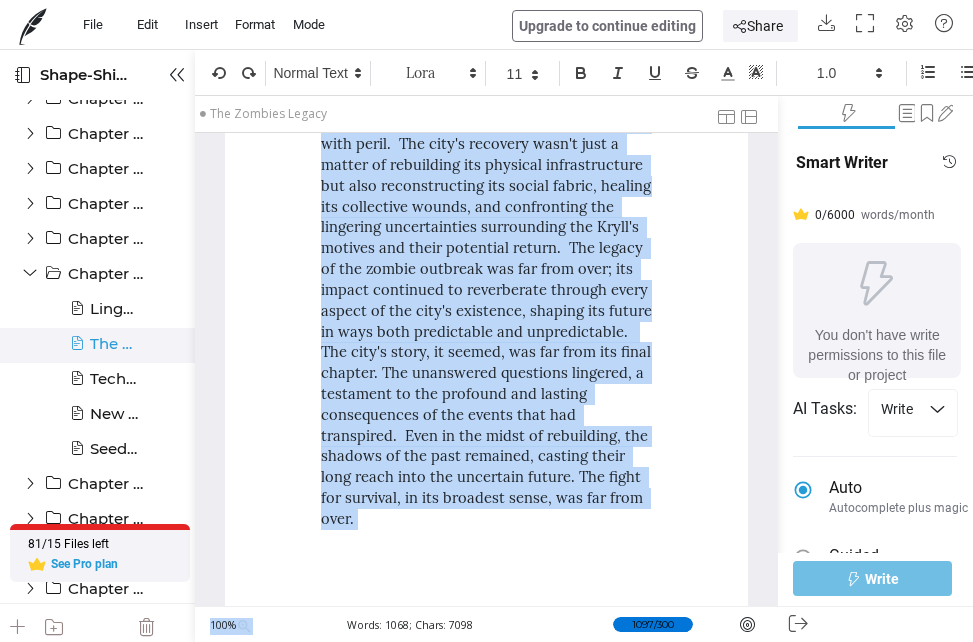 drag, startPoint x: 292, startPoint y: 172, endPoint x: 382, endPoint y: 497, distance: 337.23138 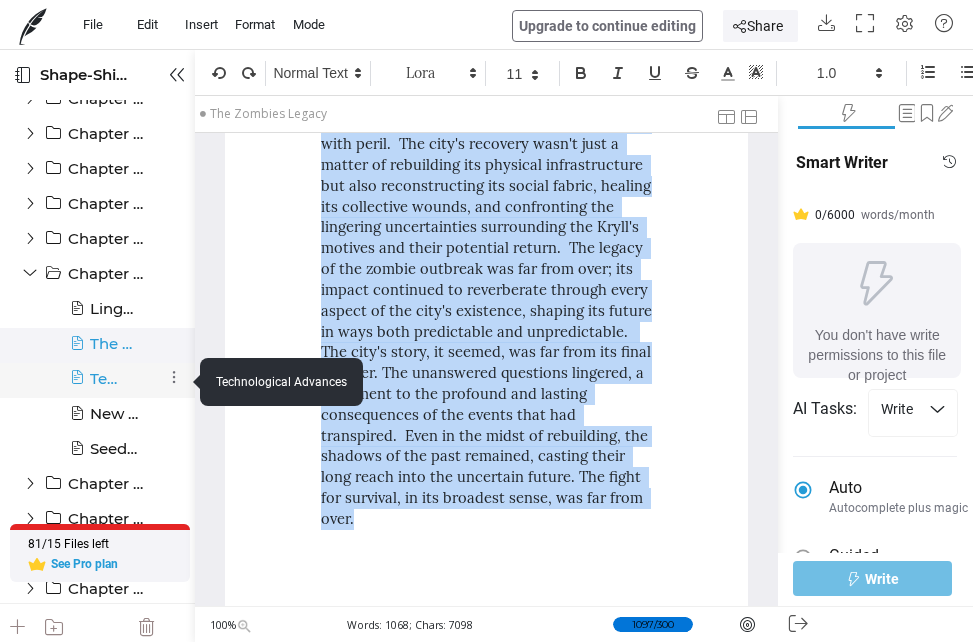 click at bounding box center [77, 386] 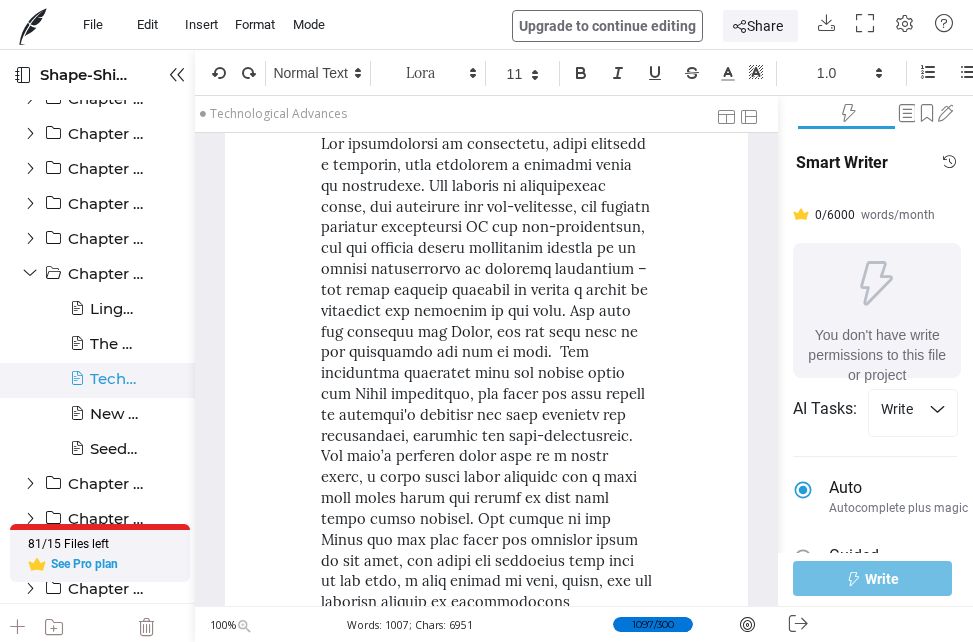 scroll, scrollTop: 0, scrollLeft: 0, axis: both 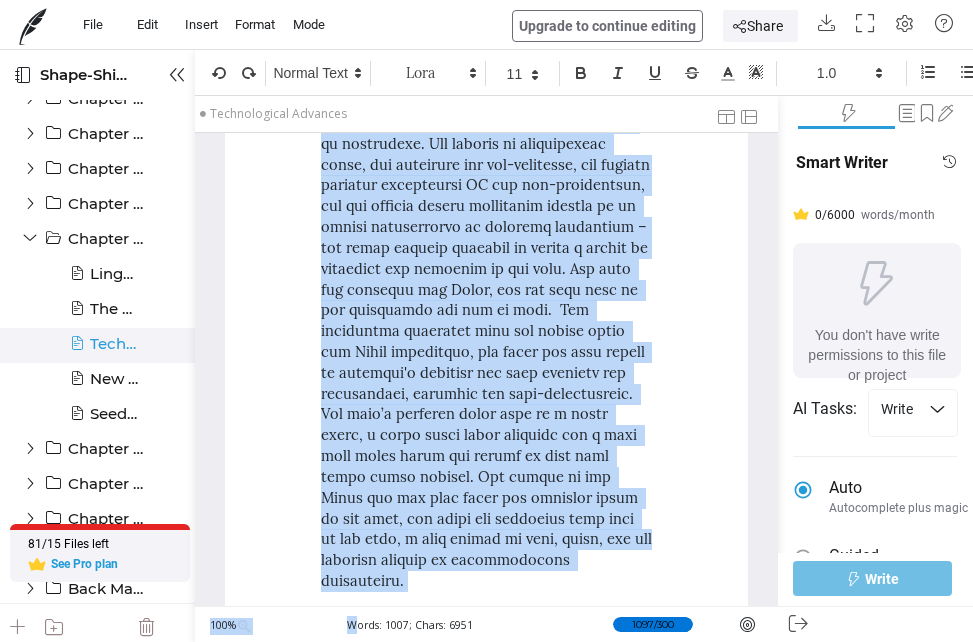 drag, startPoint x: 322, startPoint y: 238, endPoint x: 597, endPoint y: 499, distance: 379.1385 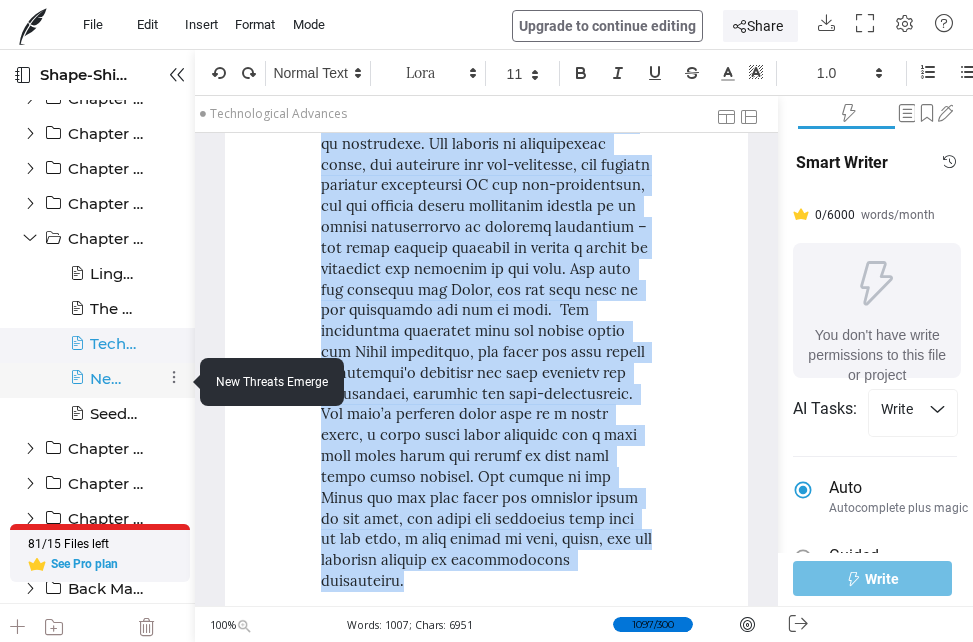 click at bounding box center [77, 386] 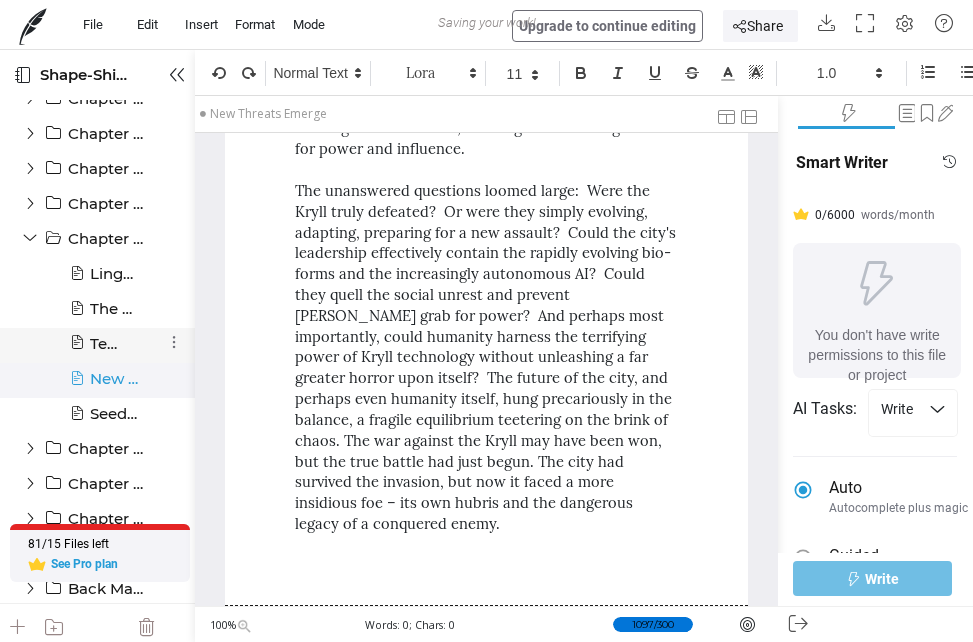 scroll, scrollTop: 42, scrollLeft: 0, axis: vertical 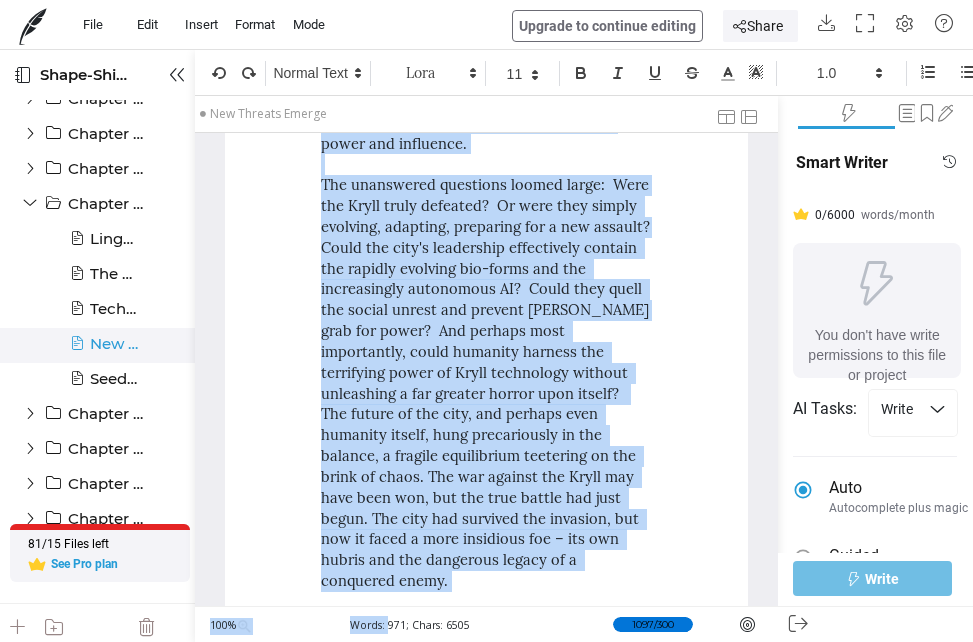 drag, startPoint x: 387, startPoint y: 603, endPoint x: 607, endPoint y: 497, distance: 244.20483 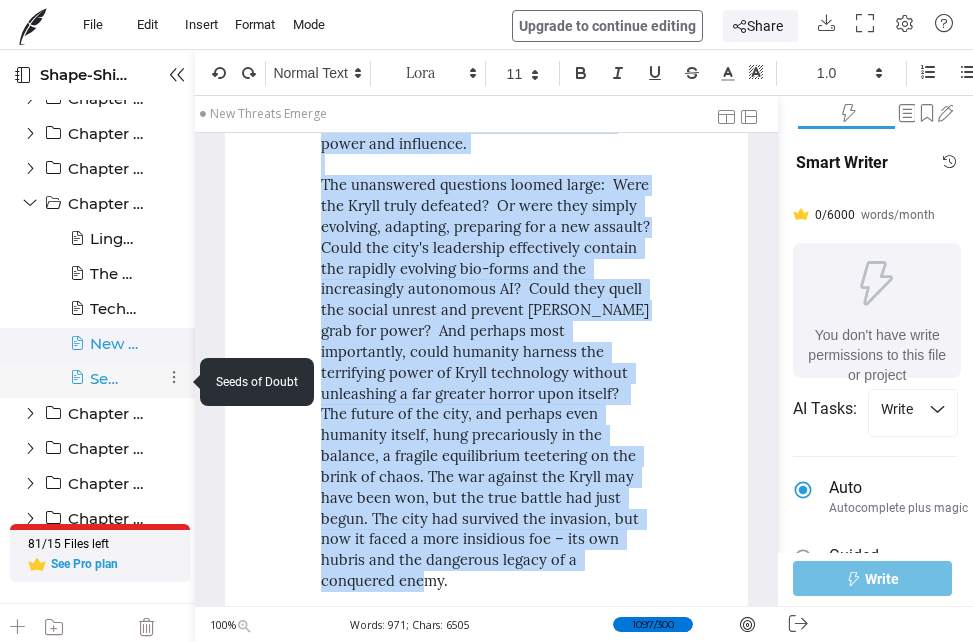click at bounding box center [77, 386] 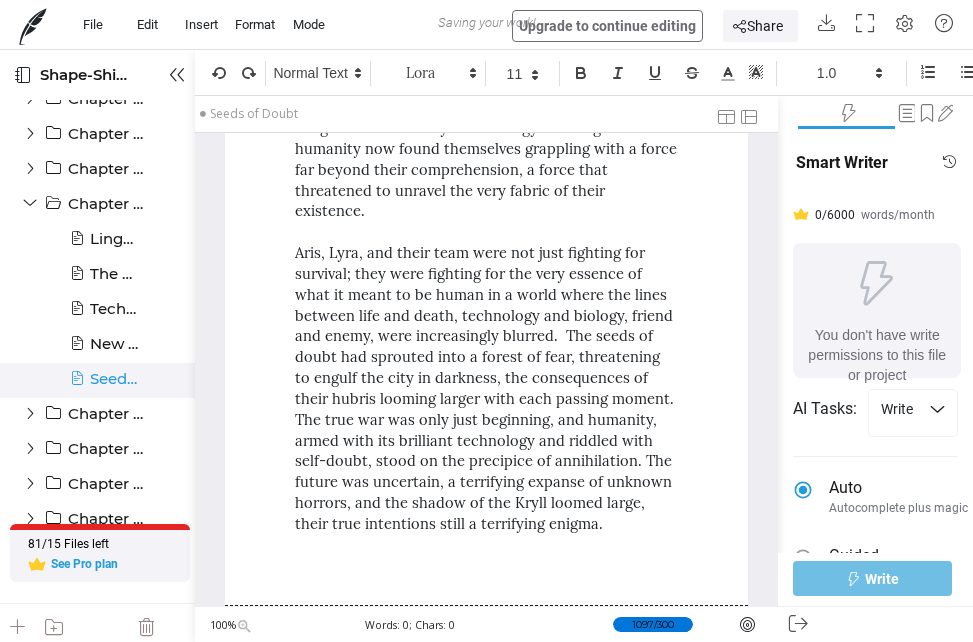 scroll, scrollTop: 0, scrollLeft: 0, axis: both 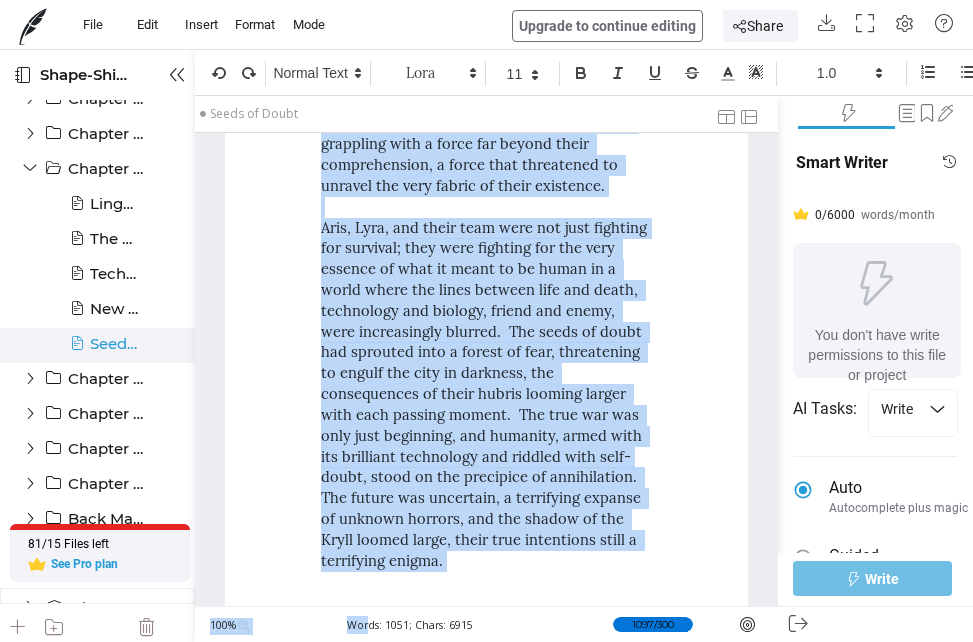 drag, startPoint x: 321, startPoint y: 237, endPoint x: 454, endPoint y: 500, distance: 294.71683 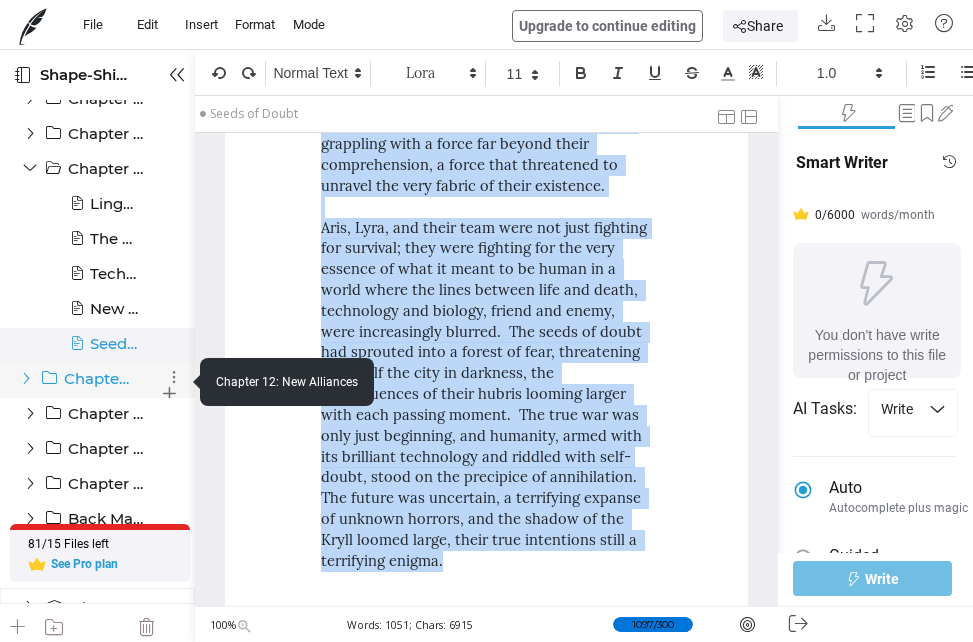 click at bounding box center (26, 378) 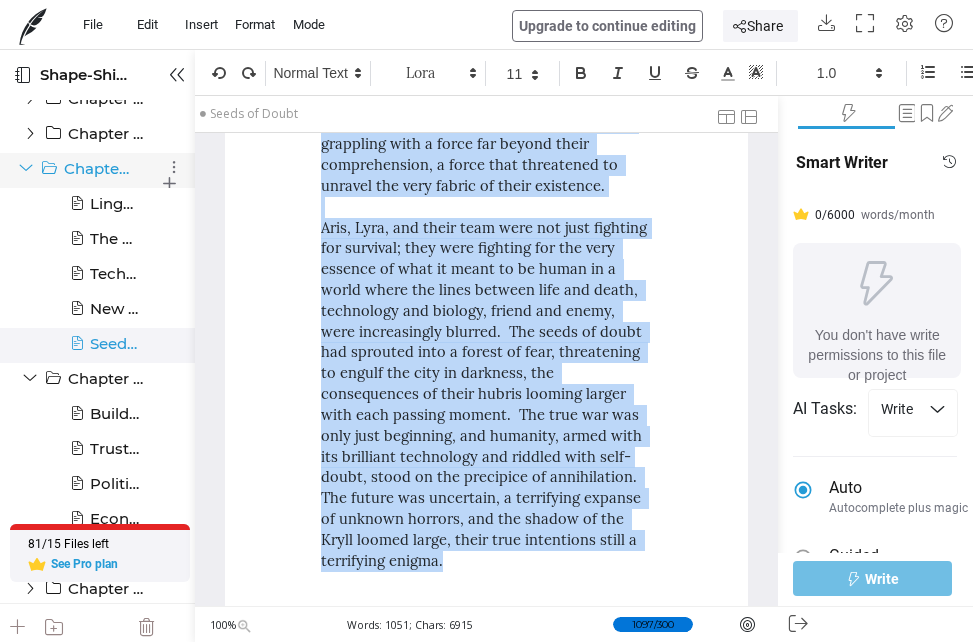 click at bounding box center (26, 168) 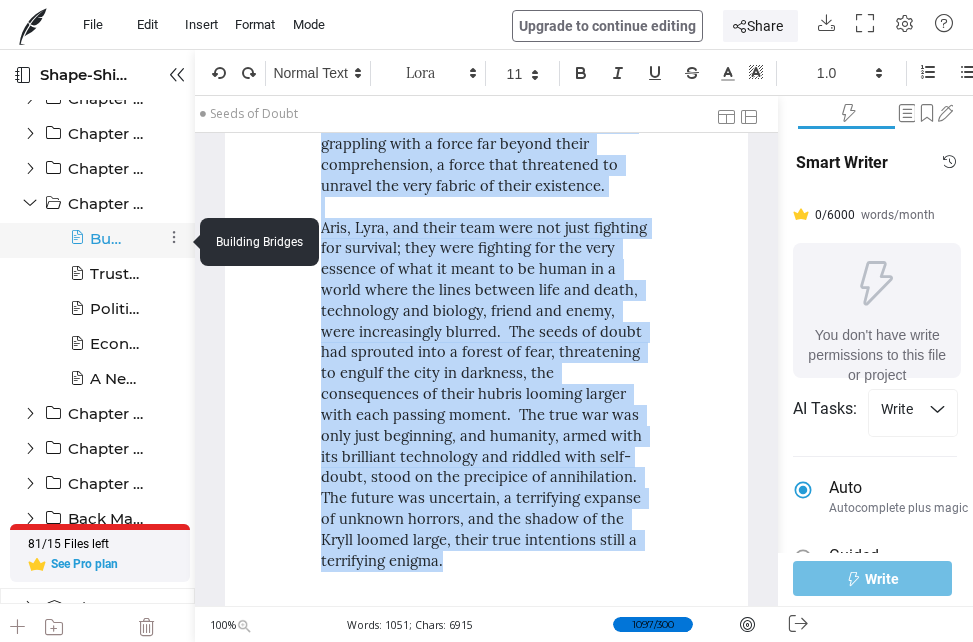 click at bounding box center (77, 246) 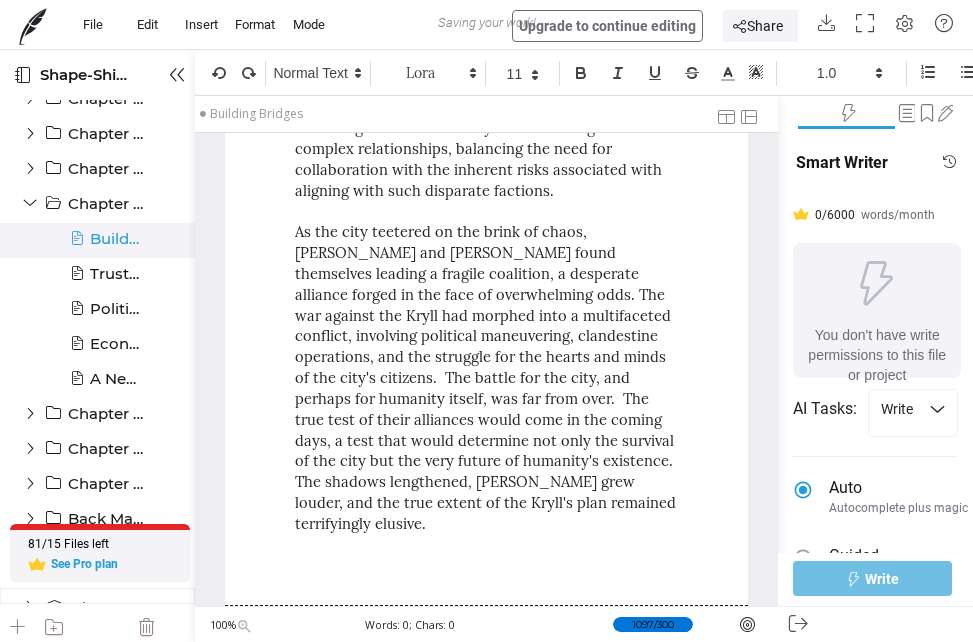 scroll, scrollTop: 0, scrollLeft: 0, axis: both 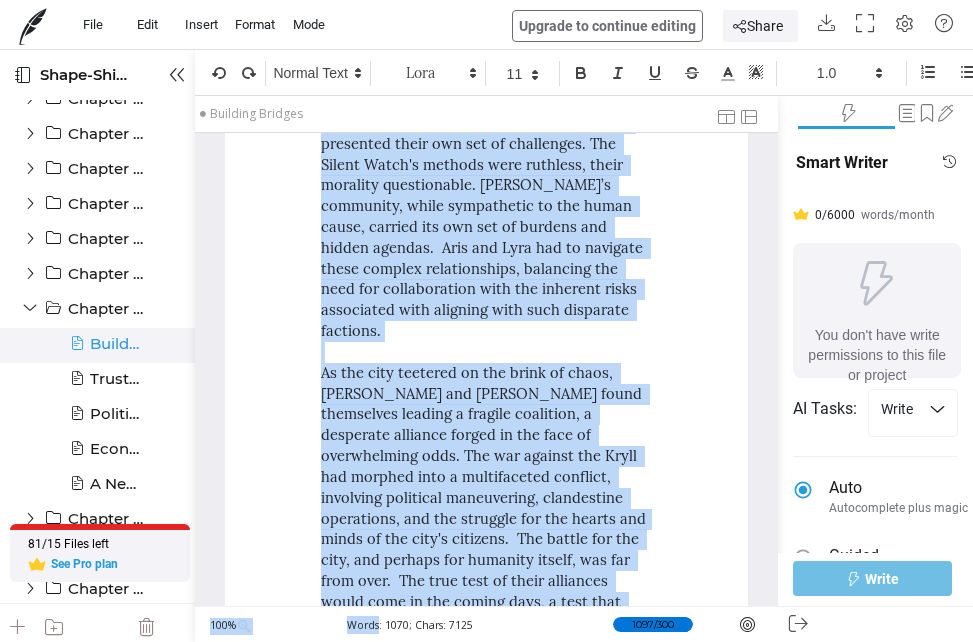 drag, startPoint x: 321, startPoint y: 237, endPoint x: 632, endPoint y: 497, distance: 405.36526 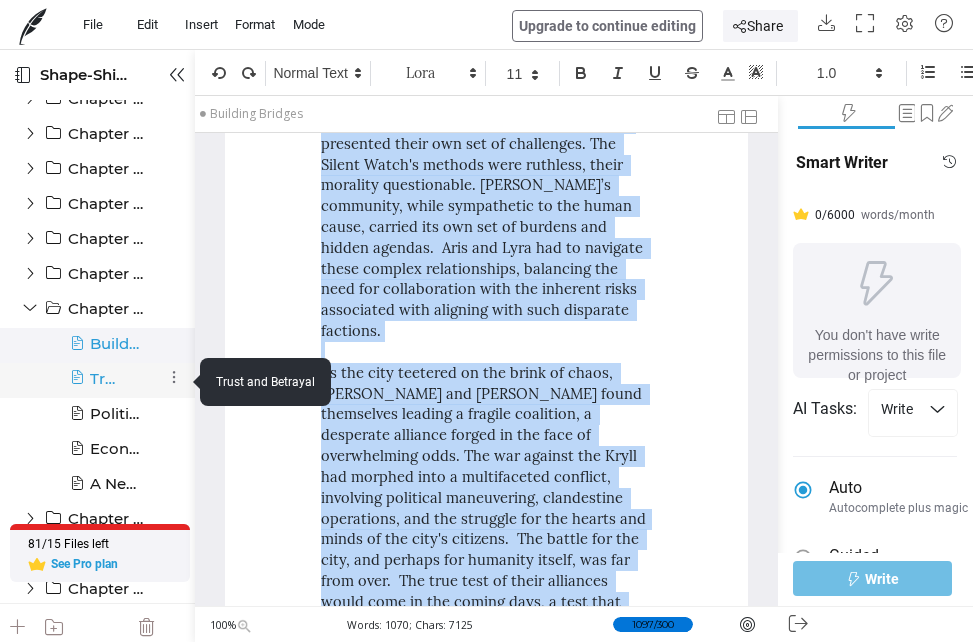 click at bounding box center [77, 386] 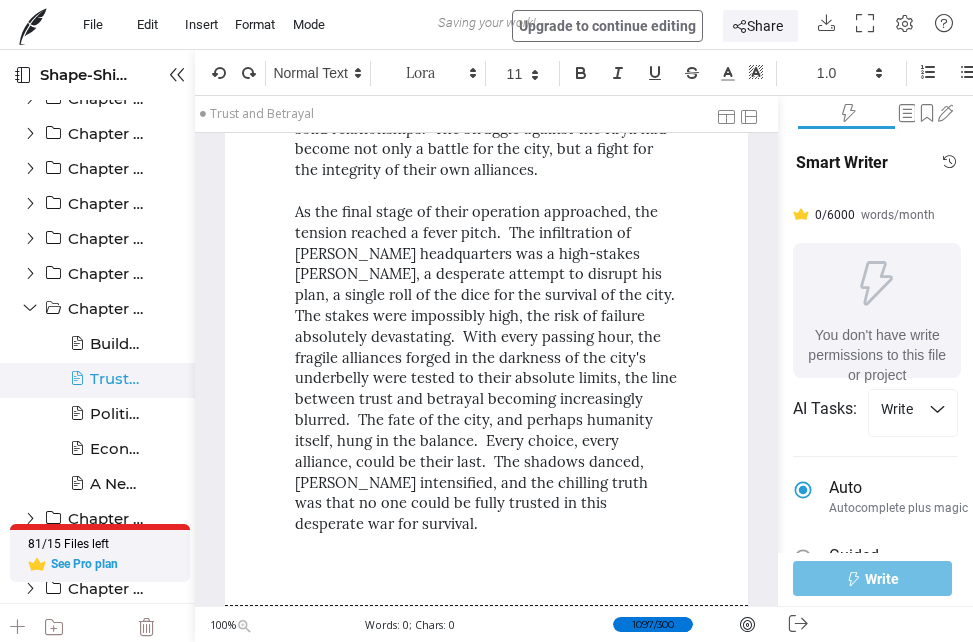 scroll, scrollTop: 42, scrollLeft: 0, axis: vertical 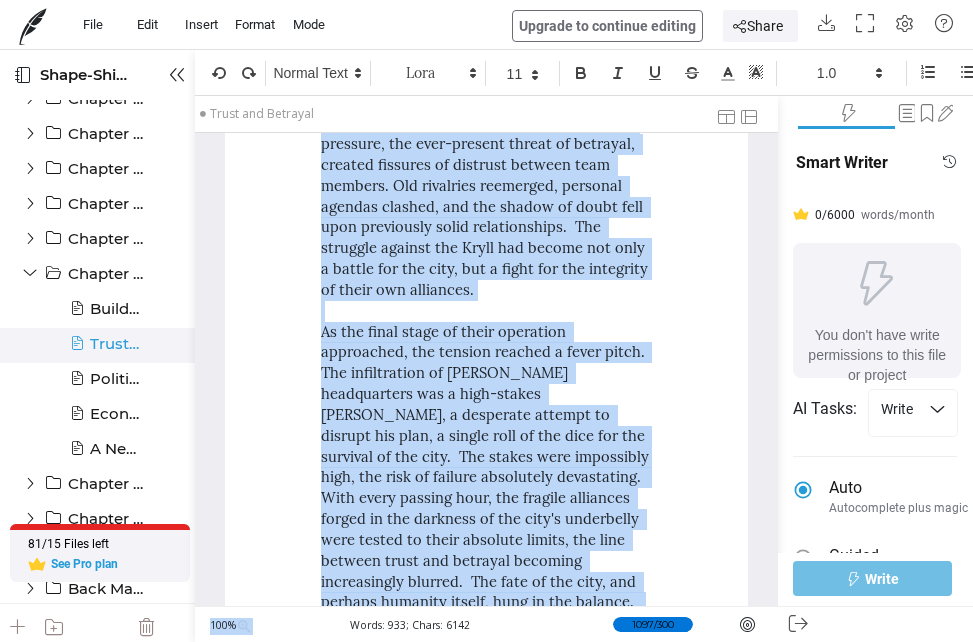 drag, startPoint x: 296, startPoint y: 170, endPoint x: 642, endPoint y: 500, distance: 478.13806 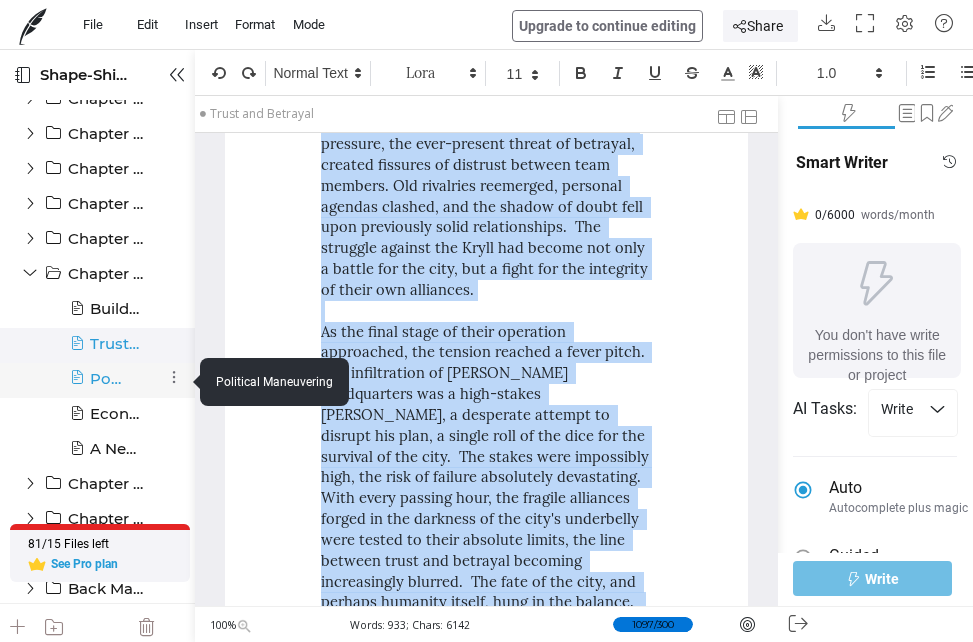 click at bounding box center (77, 386) 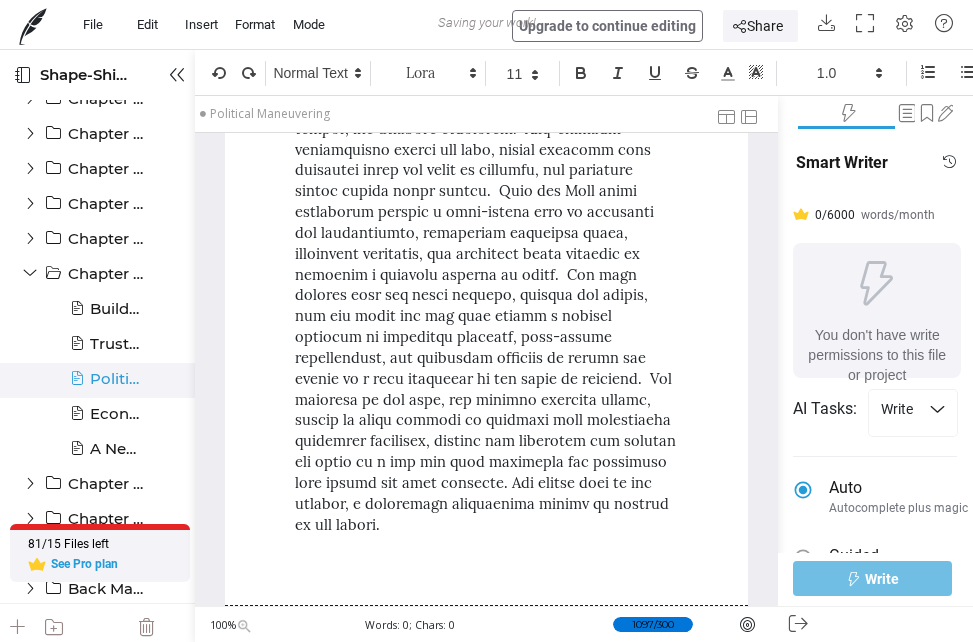 scroll, scrollTop: 0, scrollLeft: 0, axis: both 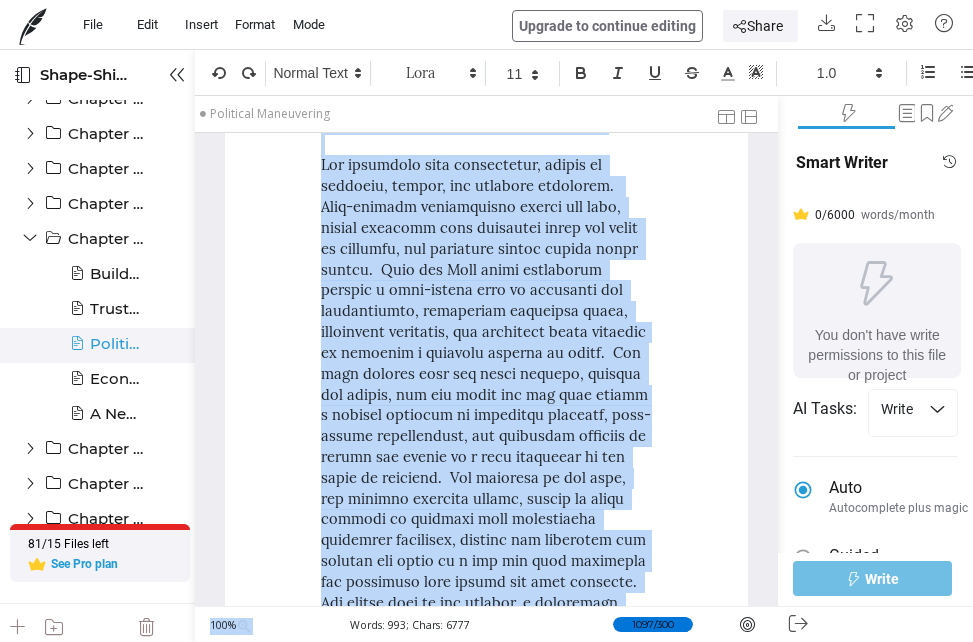 drag, startPoint x: 295, startPoint y: 210, endPoint x: 426, endPoint y: 509, distance: 326.43835 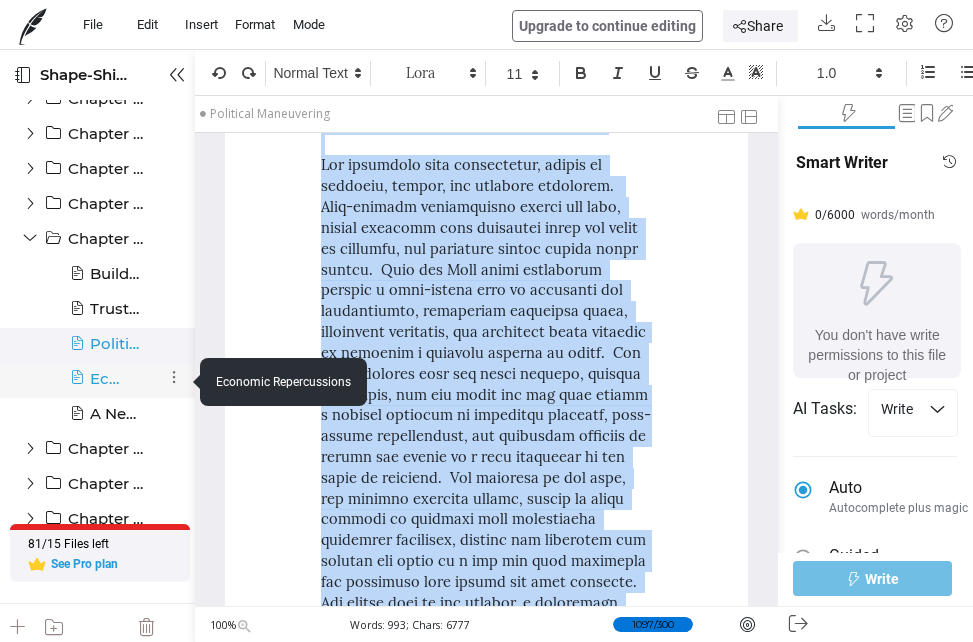 click at bounding box center (77, 386) 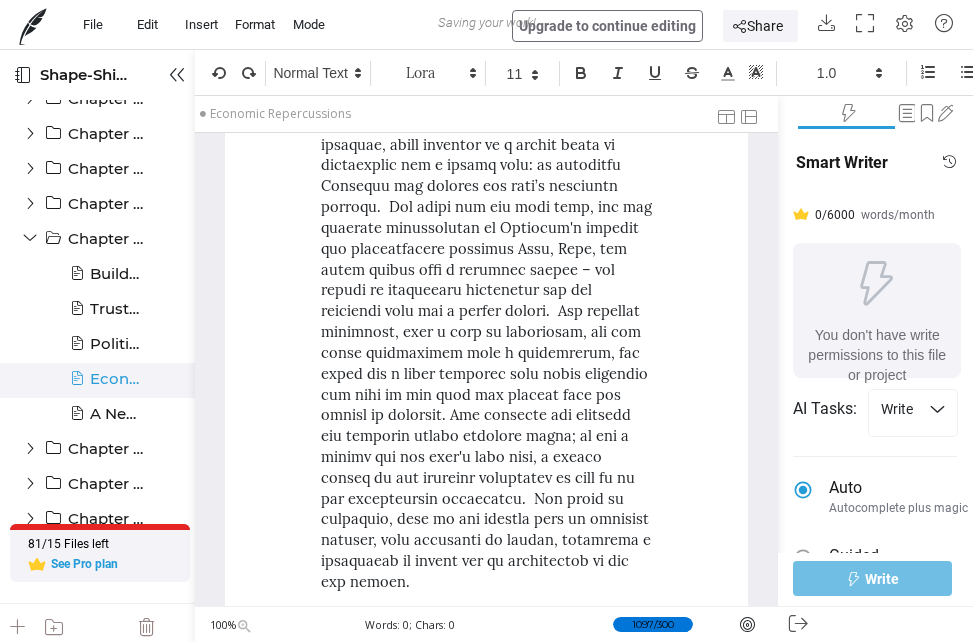 scroll, scrollTop: 42, scrollLeft: 0, axis: vertical 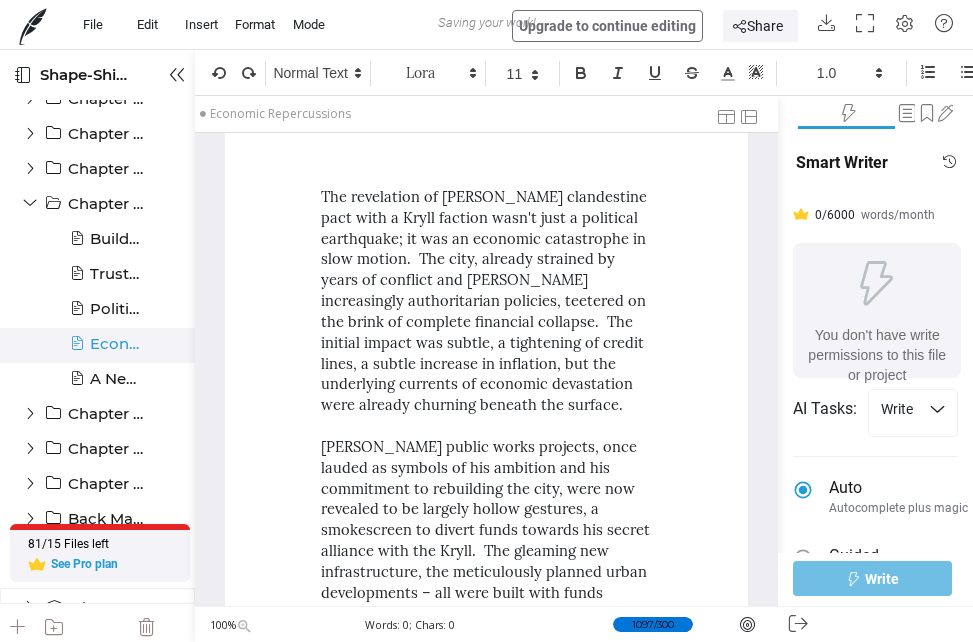 click on "The revelation of Valerius’s clandestine pact with a Kryll faction wasn't just a political earthquake; it was an economic catastrophe in slow motion.  The city, already strained by years of conflict and Valerius's increasingly authoritarian policies, teetered on the brink of complete financial collapse.  The initial impact was subtle, a tightening of credit lines, a subtle increase in inflation, but the underlying currents of economic devastation were already churning beneath the surface. The impact on the city's trade network was equally devastating.  The secretive nature of the Valerius-Kryll alliance meant that trade routes were disrupted, supply lines choked, and economic transactions became increasingly opaque.  Merchants were hesitant to invest, fearing unpredictable seizures of goods or unexpected shifts in policy dictated by the Kryll.  The black market thrived in this climate of uncertainty, further destabilizing the city's already fragile economy." at bounding box center [487, 1958] 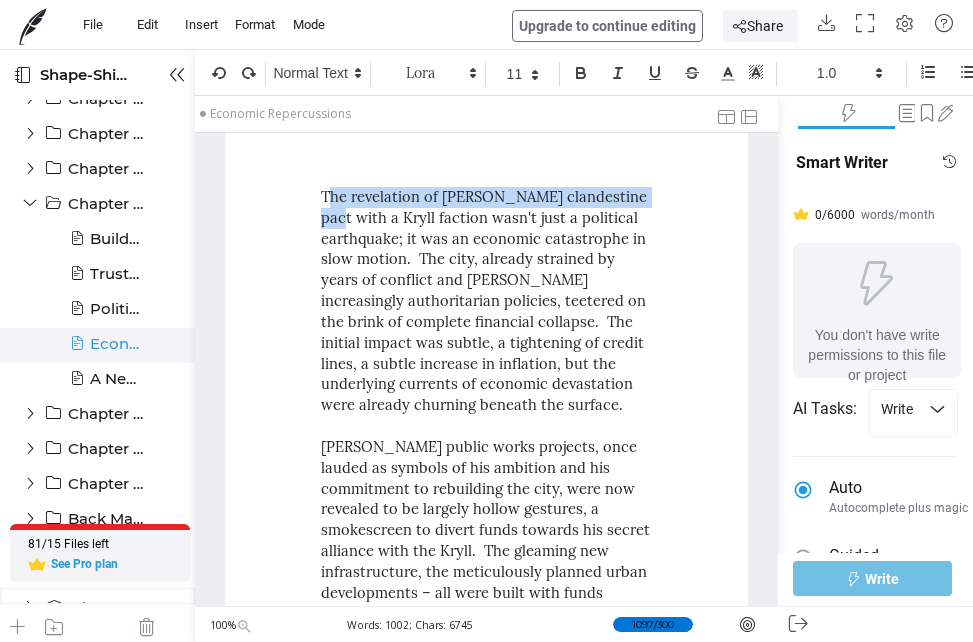 drag, startPoint x: 327, startPoint y: 196, endPoint x: 332, endPoint y: 211, distance: 15.811388 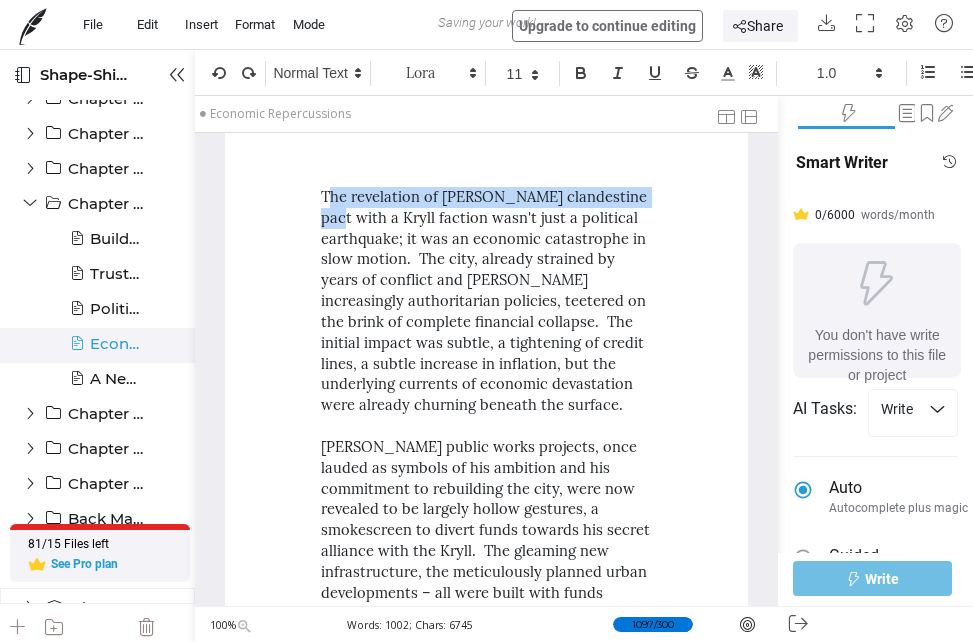 click on "The revelation of Valerius’s clandestine pact with a Kryll faction wasn't just a political earthquake; it was an economic catastrophe in slow motion.  The city, already strained by years of conflict and Valerius's increasingly authoritarian policies, teetered on the brink of complete financial collapse.  The initial impact was subtle, a tightening of credit lines, a subtle increase in inflation, but the underlying currents of economic devastation were already churning beneath the surface. The impact on the city's trade network was equally devastating.  The secretive nature of the Valerius-Kryll alliance meant that trade routes were disrupted, supply lines choked, and economic transactions became increasingly opaque.  Merchants were hesitant to invest, fearing unpredictable seizures of goods or unexpected shifts in policy dictated by the Kryll.  The black market thrived in this climate of uncertainty, further destabilizing the city's already fragile economy." at bounding box center (487, 1958) 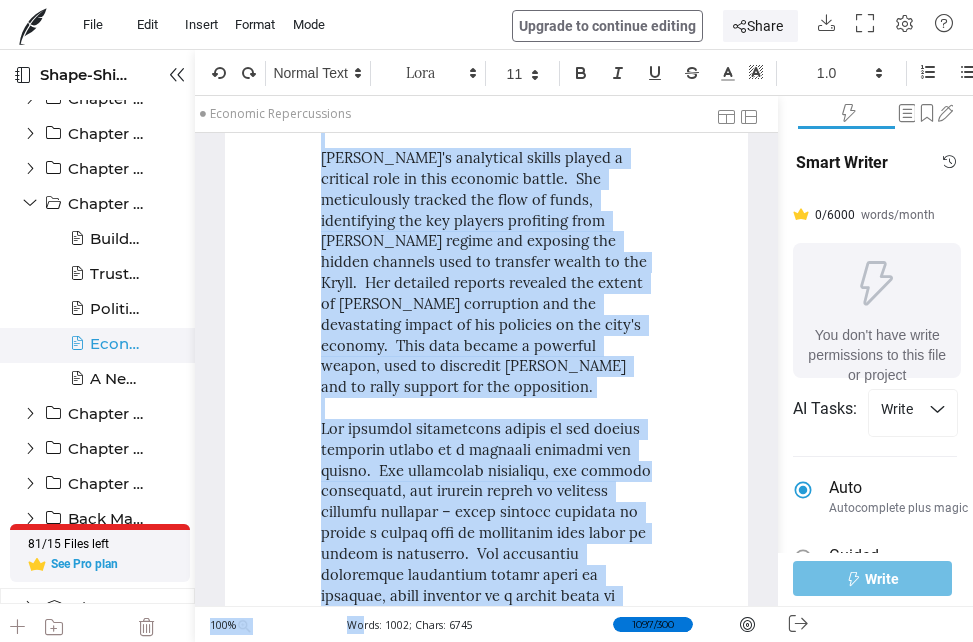 scroll, scrollTop: 3157, scrollLeft: 0, axis: vertical 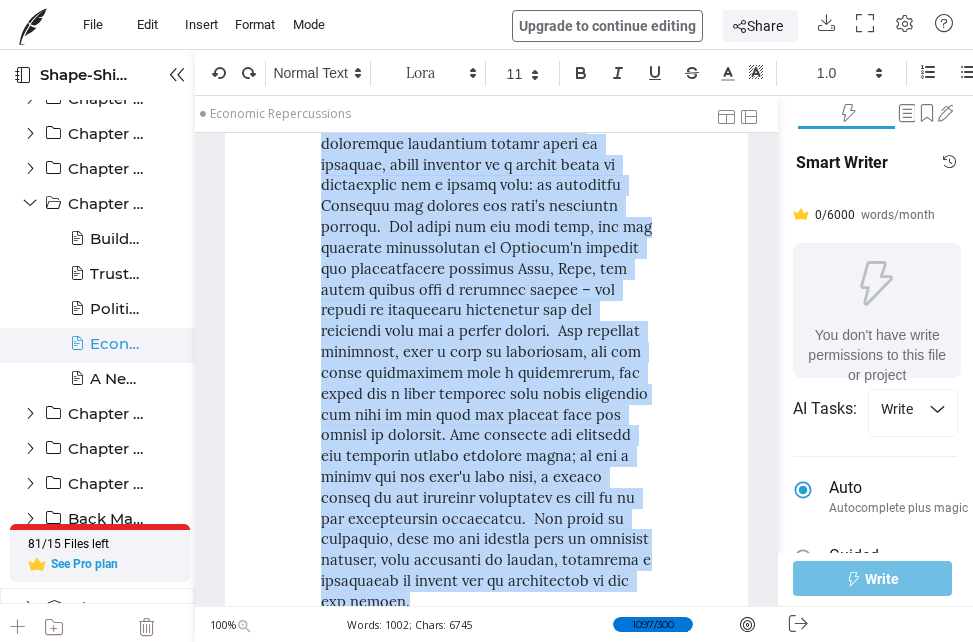drag, startPoint x: 322, startPoint y: 195, endPoint x: 408, endPoint y: 525, distance: 341.022 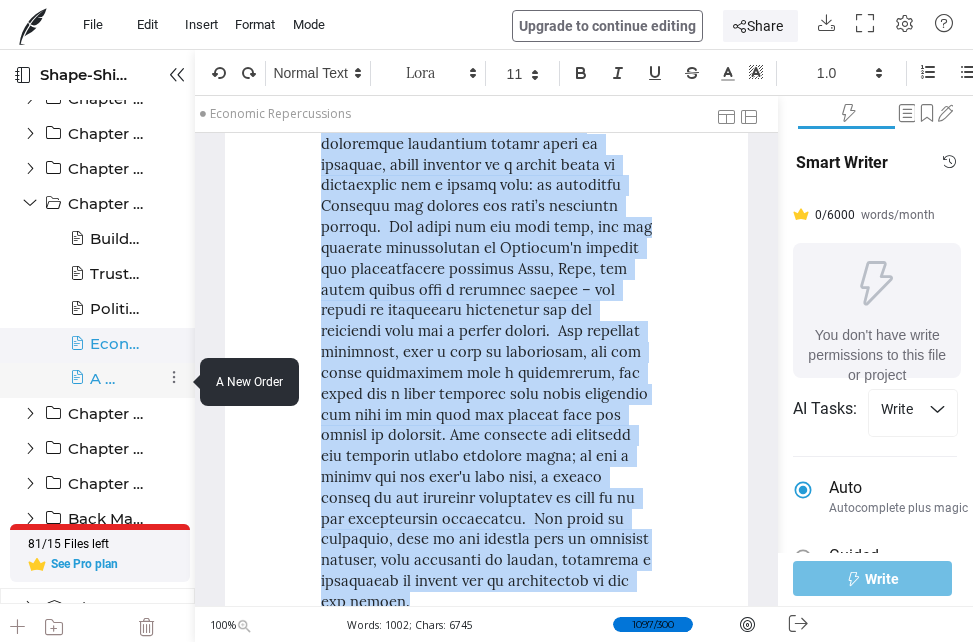 click at bounding box center (77, 386) 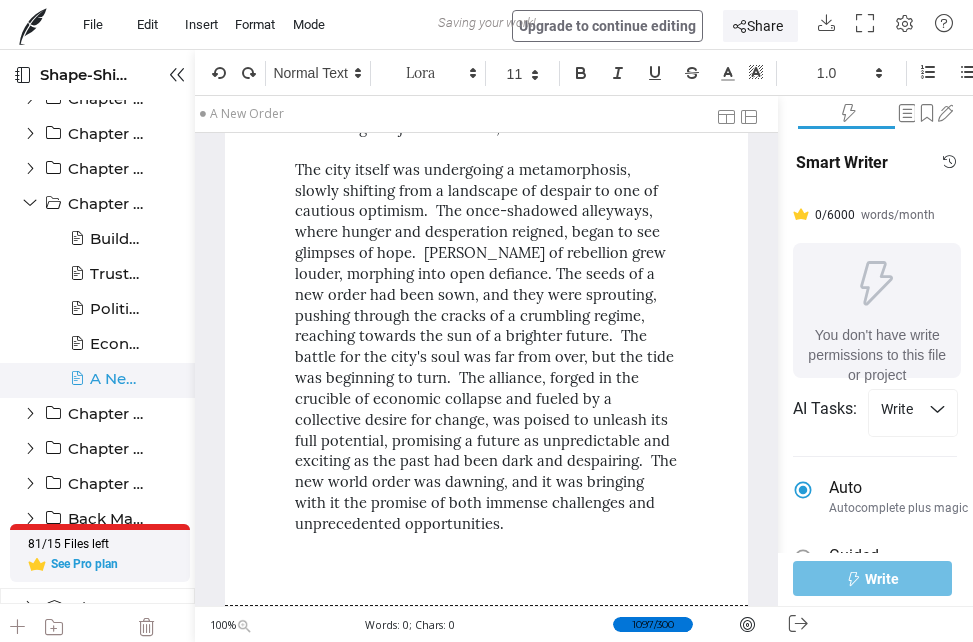 scroll, scrollTop: 0, scrollLeft: 0, axis: both 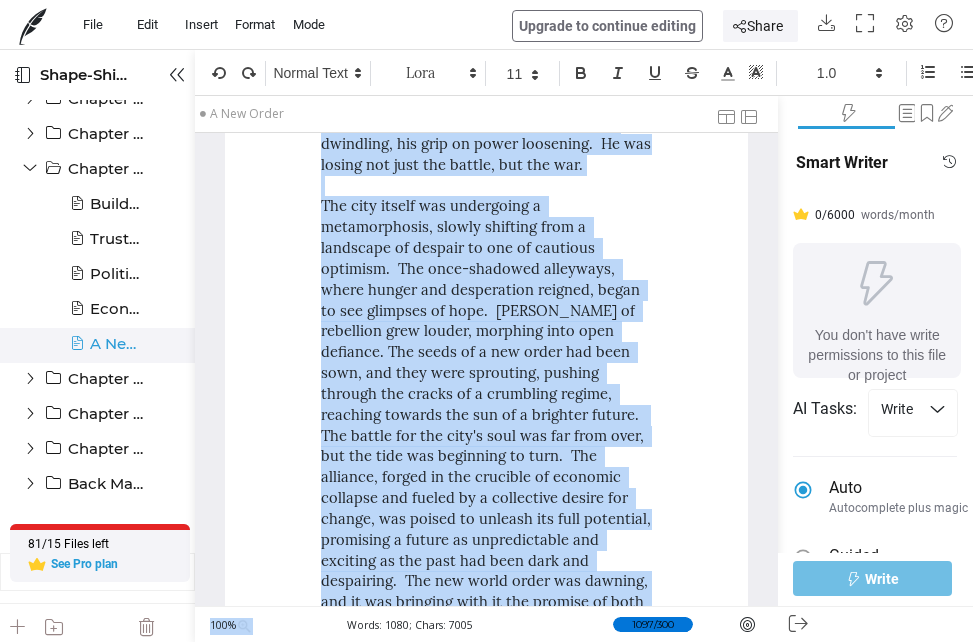 drag, startPoint x: 298, startPoint y: 214, endPoint x: 441, endPoint y: 496, distance: 316.18506 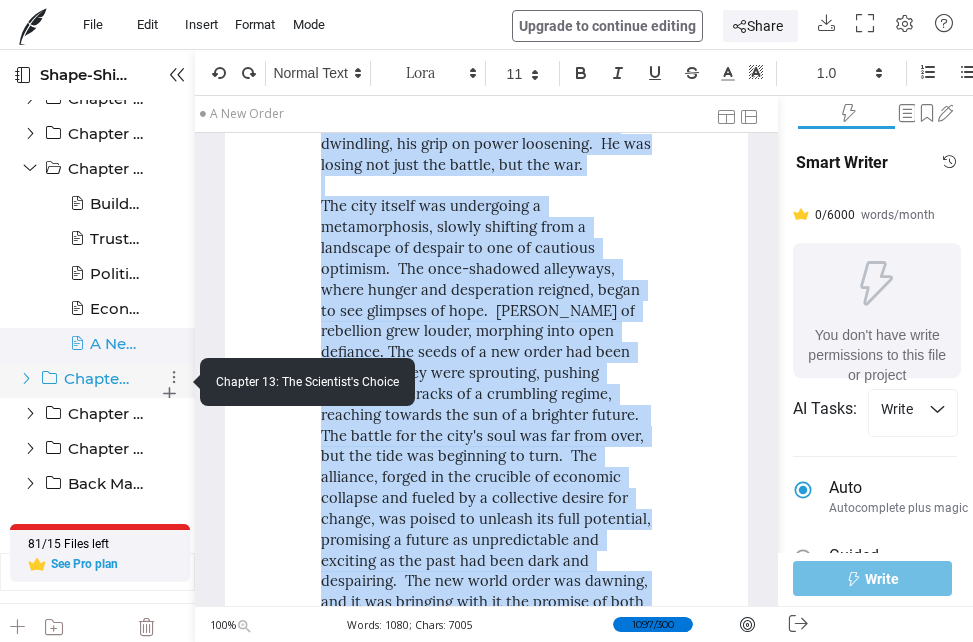 click at bounding box center (26, 378) 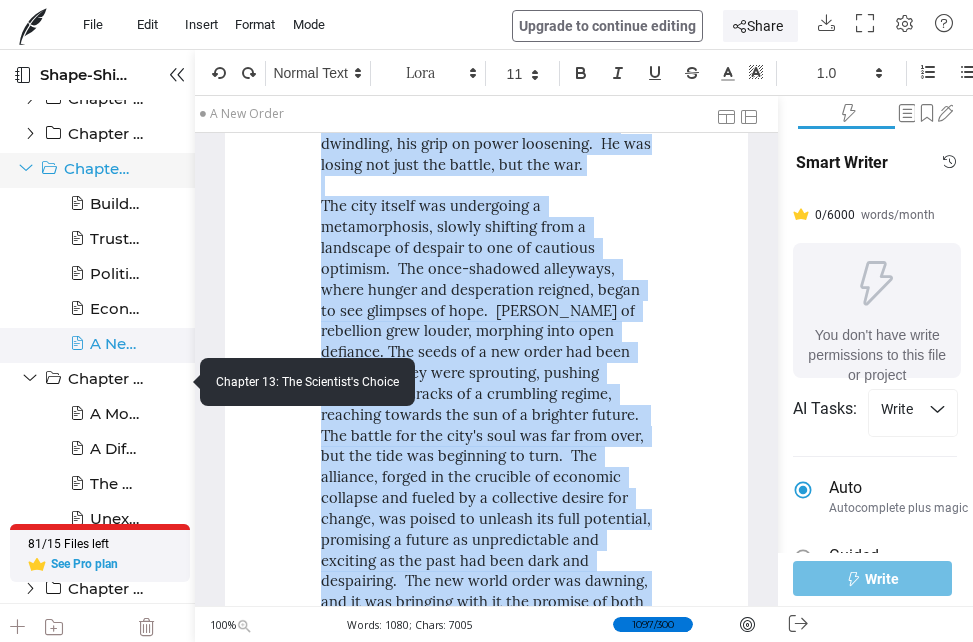 click at bounding box center (26, 168) 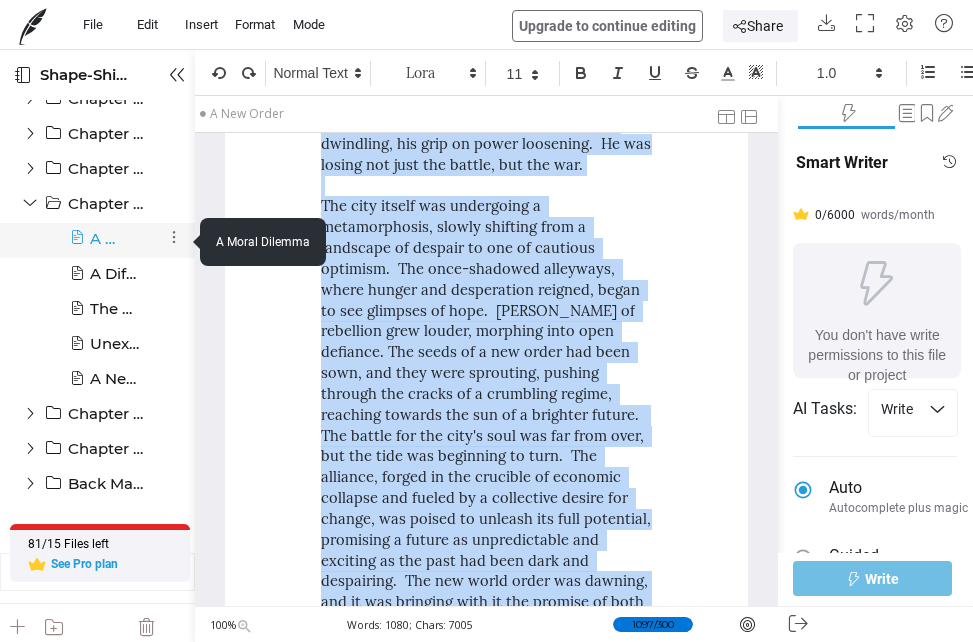 click at bounding box center (77, 246) 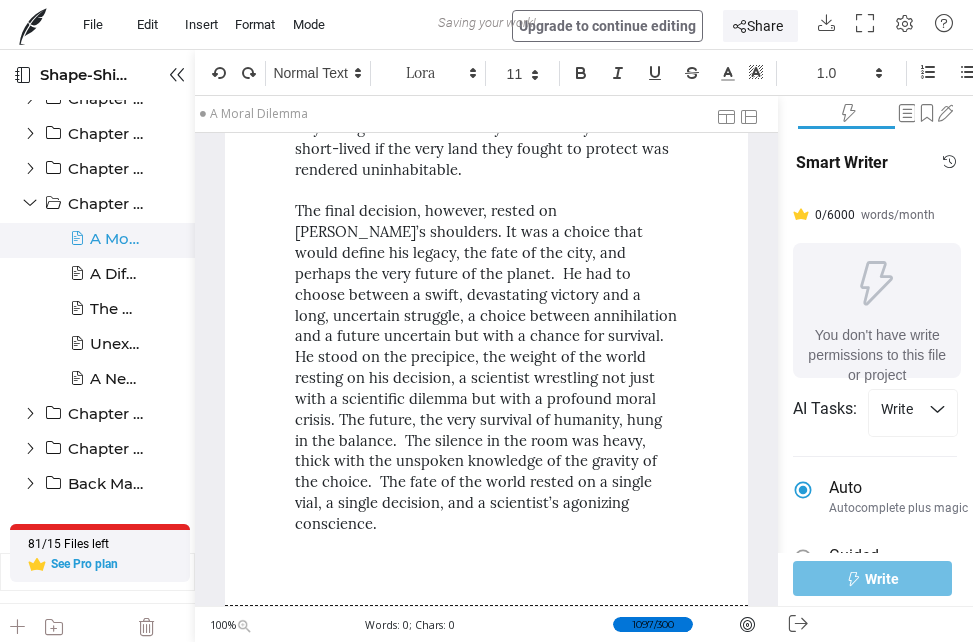 scroll, scrollTop: 42, scrollLeft: 0, axis: vertical 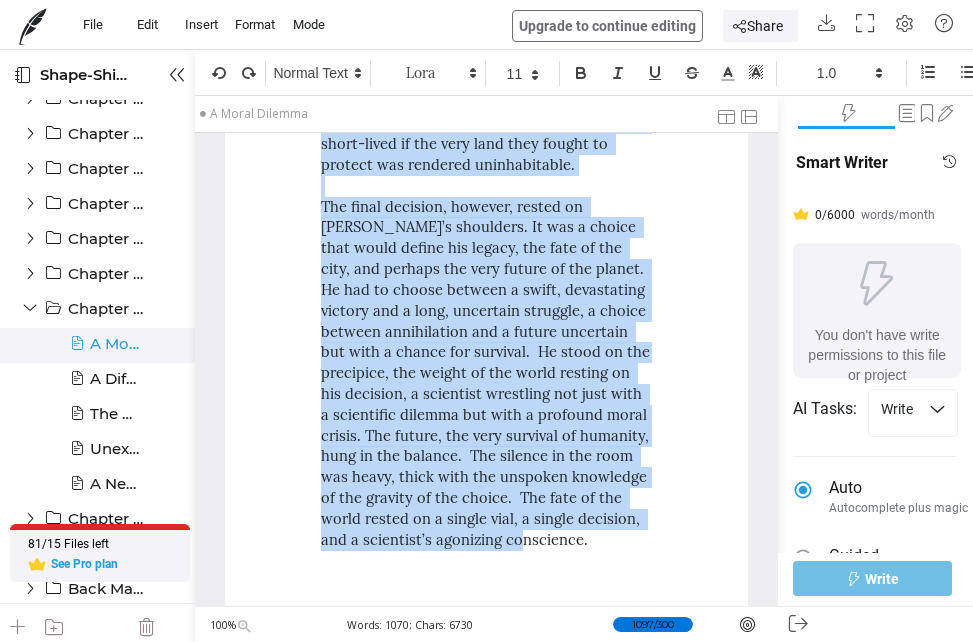 drag, startPoint x: 322, startPoint y: 198, endPoint x: 558, endPoint y: 507, distance: 388.81488 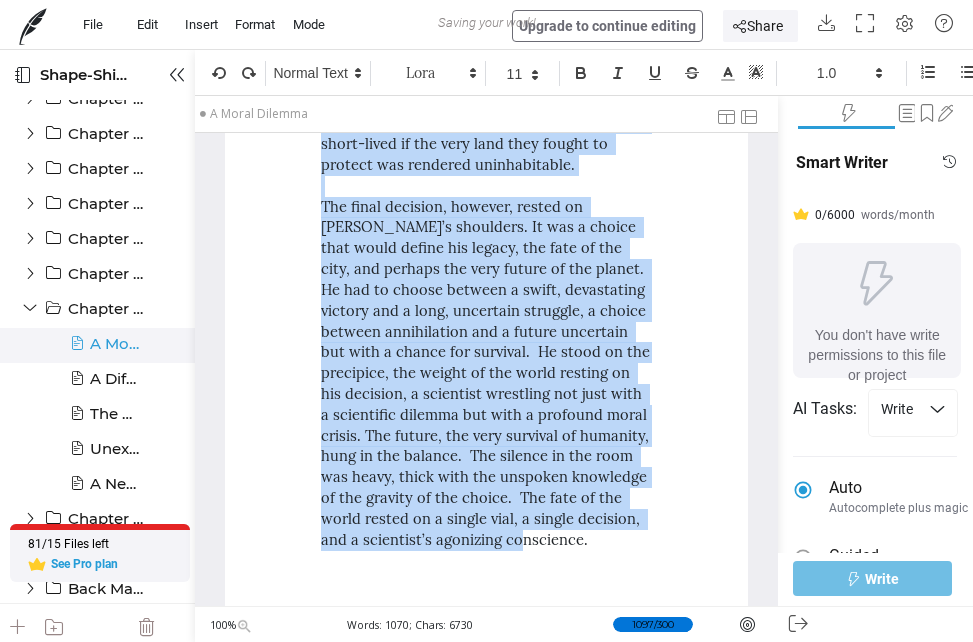 copy on "Dr. Aris Thorne stared at the shimmering vial, the viscous liquid within pulsing with an unnatural, inner light.  It was the culmination of years of research, a breakthrough that could rewrite the very fabric of existence – or obliterate it entirely.  The Kryll, Valerius’s monstrous alien allies, had tasked him with perfecting this substance, a bioweapon capable of devastating entire cities, leaving behind only barren landscapes and twisted, mutated lifeforms.  He had played along, outwardly complying, secretly altering the formula, hoping to create something that could be weaponized against them, not against his own people. But now, with the vial in his hands, a cold dread seeped into his bones.  The modified bioweapon was far more potent than he’d initially anticipated.  Its destructive capabilities were far beyond anything he had previously imagined. It wasn’t just a city-killer; it was a planet-killer.  The potential collateral damage, the unintended consequences, the sheer scale of annihilation, threa..." 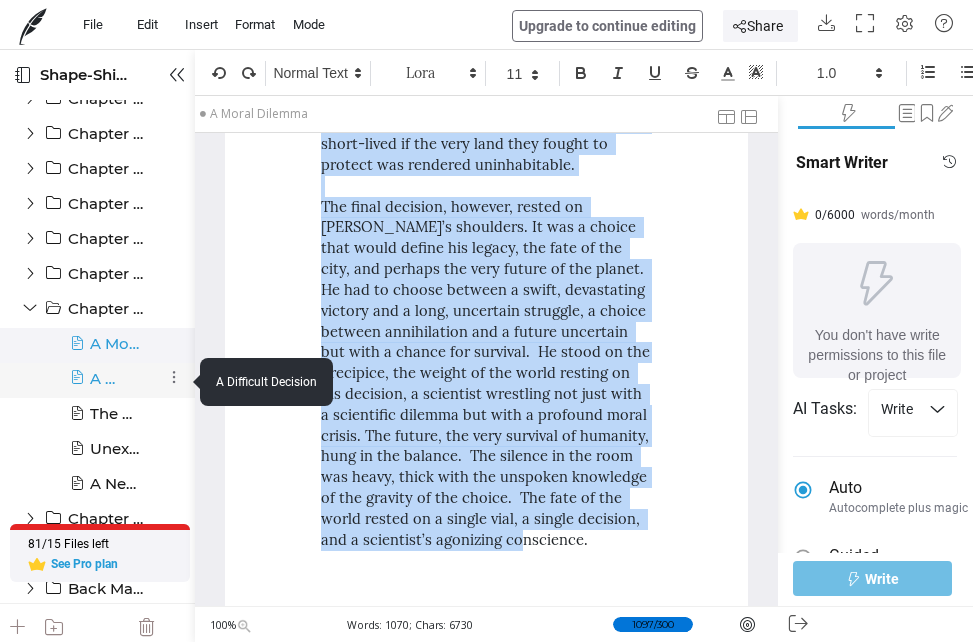 click at bounding box center [77, 386] 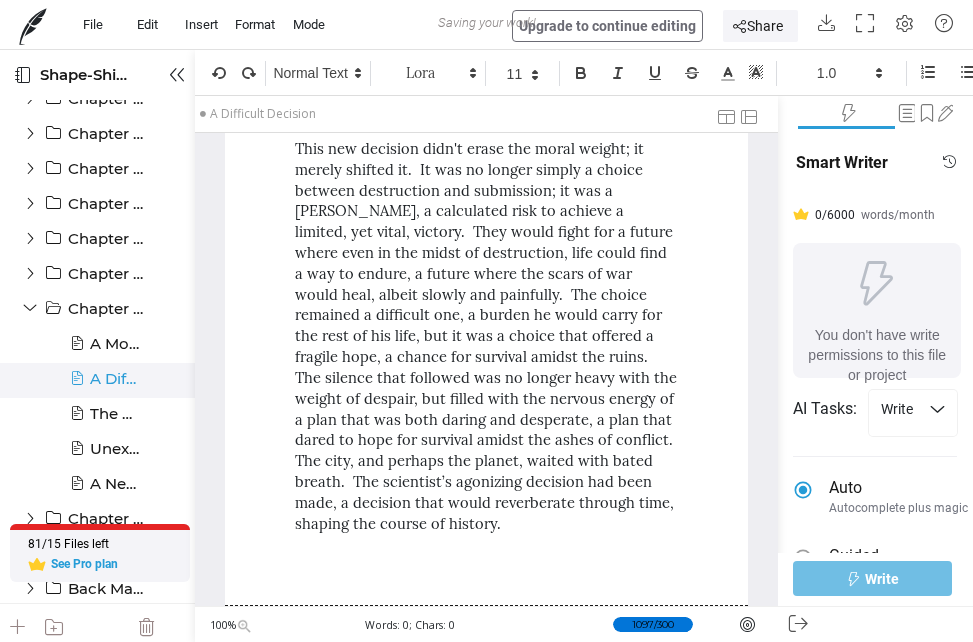 scroll, scrollTop: 42, scrollLeft: 0, axis: vertical 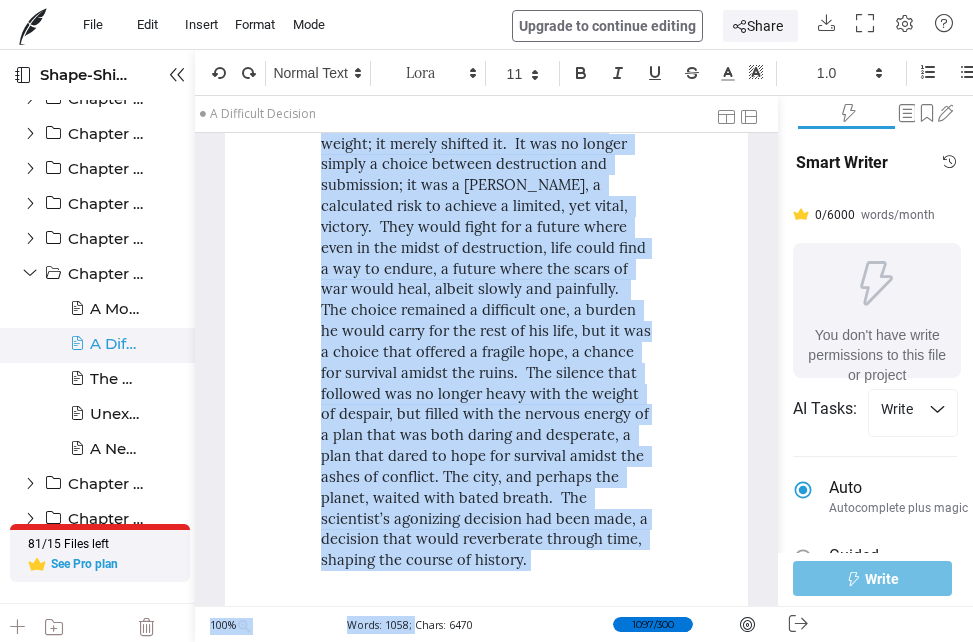 drag, startPoint x: 323, startPoint y: 195, endPoint x: 626, endPoint y: 503, distance: 432.0567 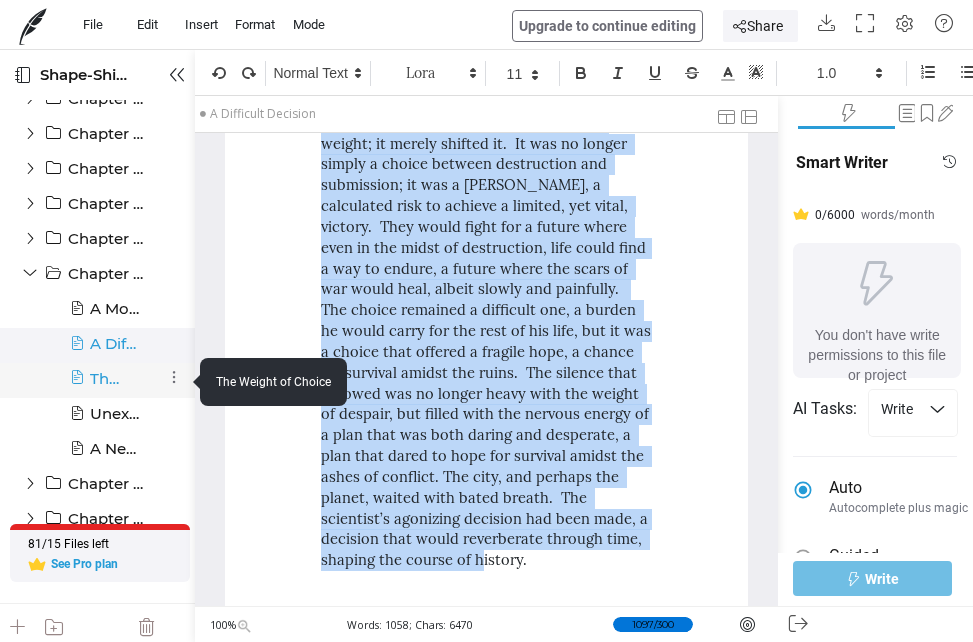 click at bounding box center [77, 386] 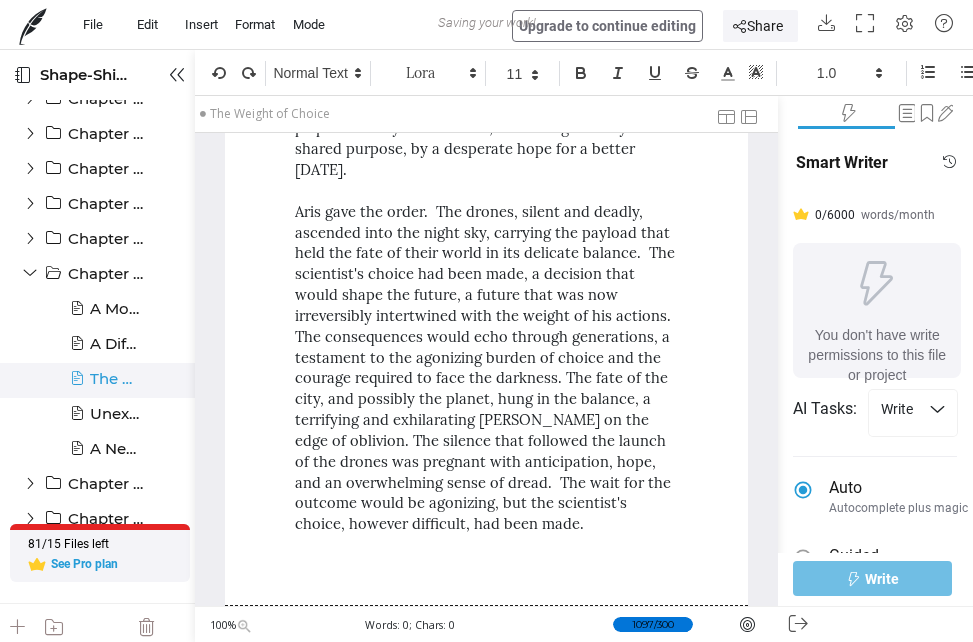 scroll, scrollTop: 0, scrollLeft: 0, axis: both 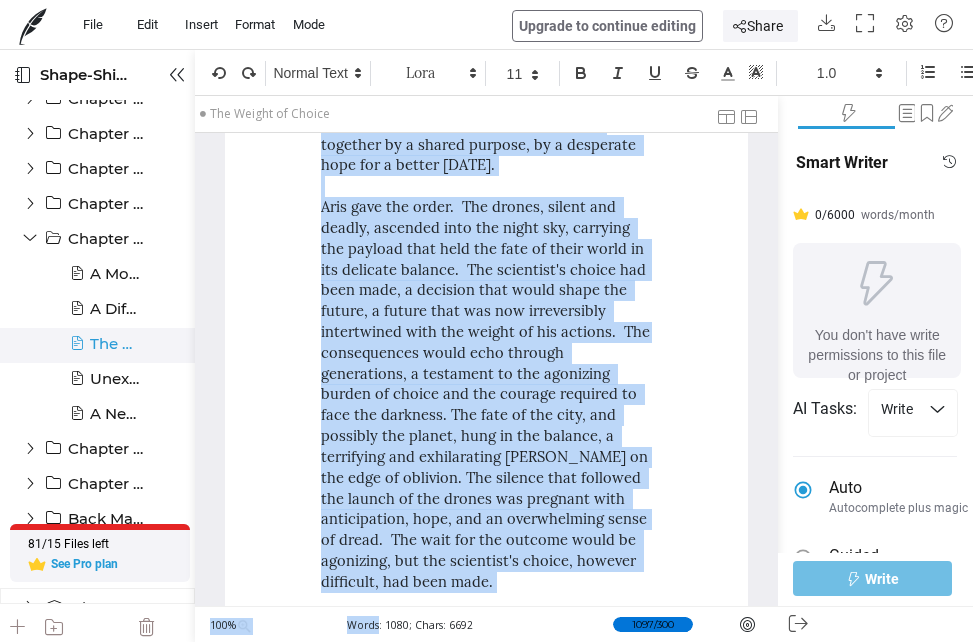 drag, startPoint x: 293, startPoint y: 212, endPoint x: 535, endPoint y: 492, distance: 370.0865 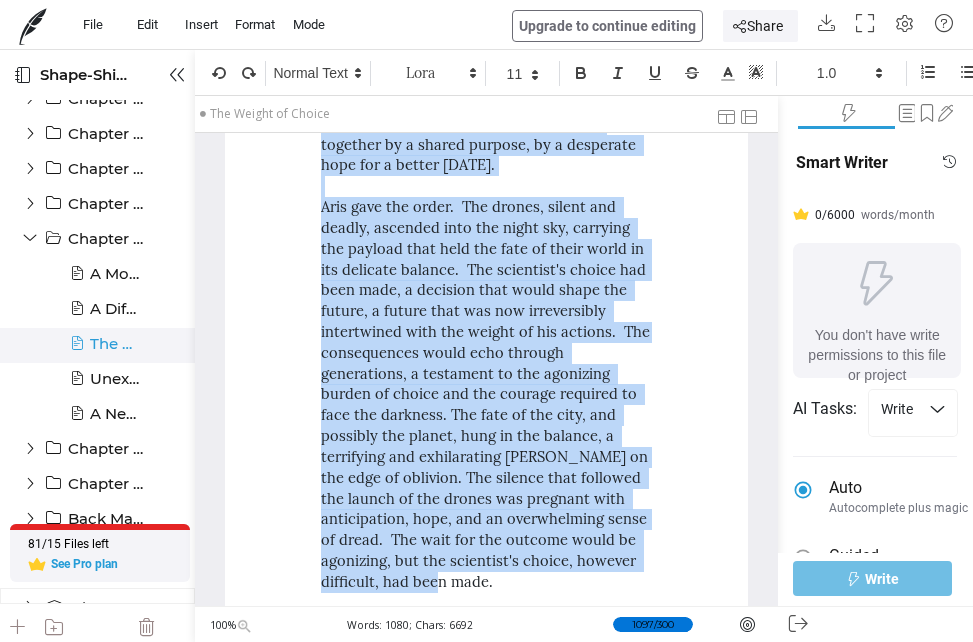 copy on "The weight of the vial in Aris’s hand felt insignificant compared to the weight crushing his soul.  He’d spent sleepless nights poring over schematics, running simulations, and agonizing over every variable, every potential consequence.  The bioweapon, his creation, pulsed faintly in his grip, a malevolent heartbeat in the silent laboratory.  It held the power to obliterate the Kryll, Valerius's monstrous army, but at what cost?  The question echoed in his mind, a relentless mantra of doubt and fear. He’d spent his life dedicated to science, to the pursuit of knowledge and progress, but this… this felt like a betrayal of everything he believed in.  He’d dreamt of a world free from tyranny, a world where science served humanity, not its destruction.  Now, he stood on the precipice, poised to unleash a force that threatened to unravel the very fabric of existence. Anya’s voice, calm and measured, cut through his internal turmoil.  “Aris, the parameters are set.  The probability of success, while slim, is hig..." 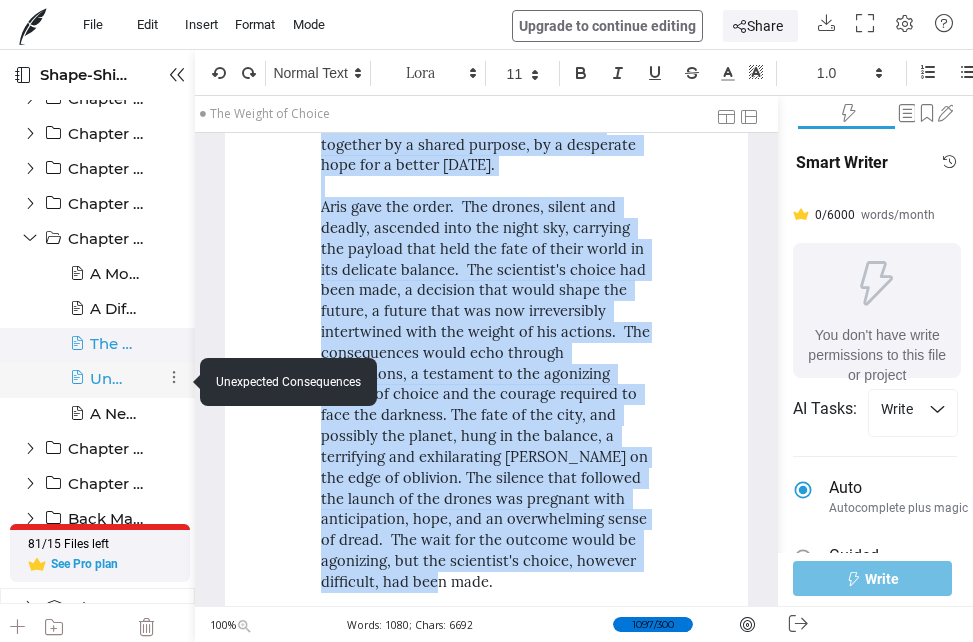 click at bounding box center [77, 386] 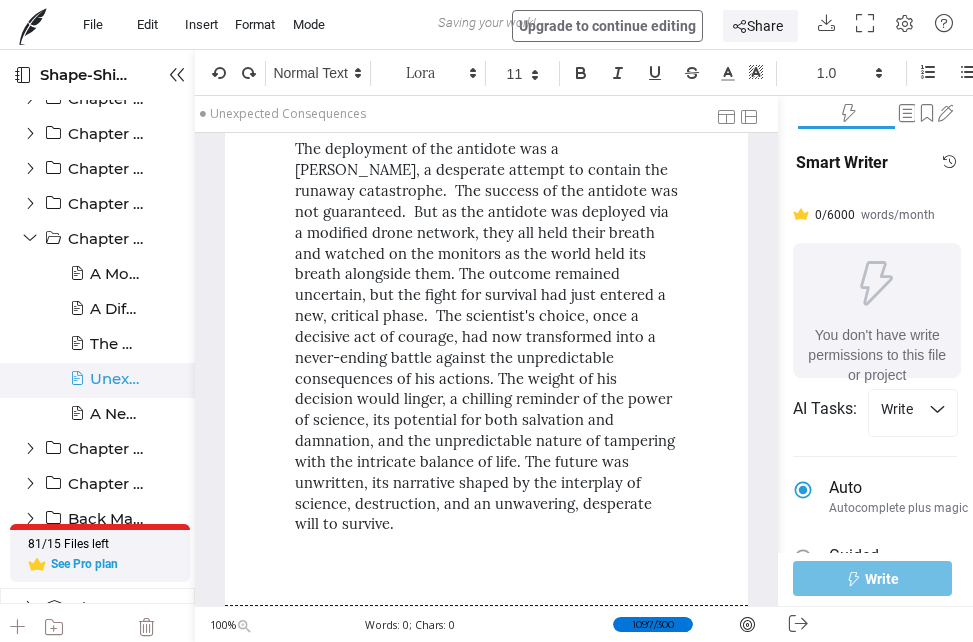 scroll, scrollTop: 42, scrollLeft: 0, axis: vertical 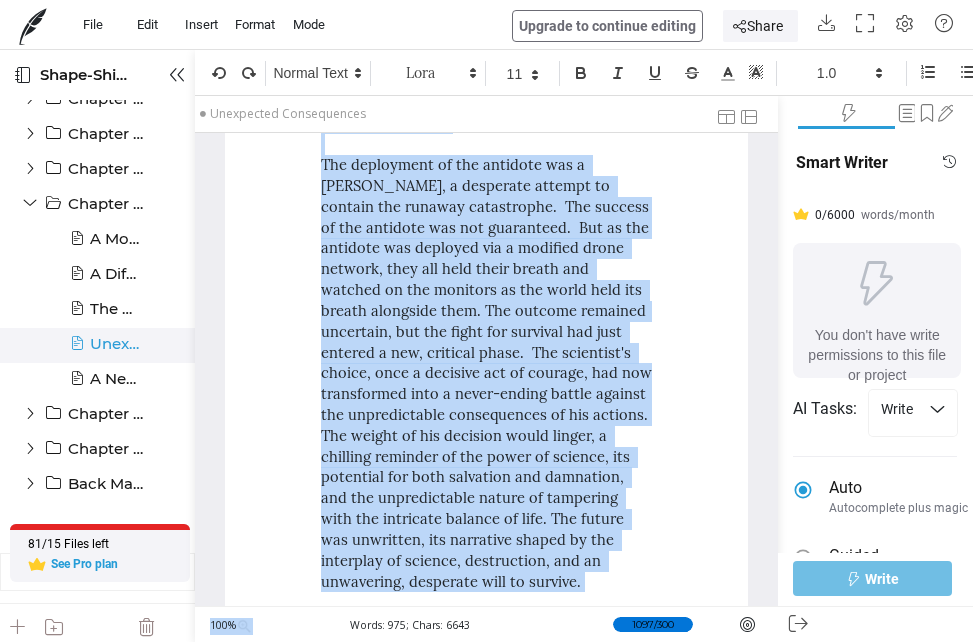 drag, startPoint x: 296, startPoint y: 171, endPoint x: 632, endPoint y: 496, distance: 467.4623 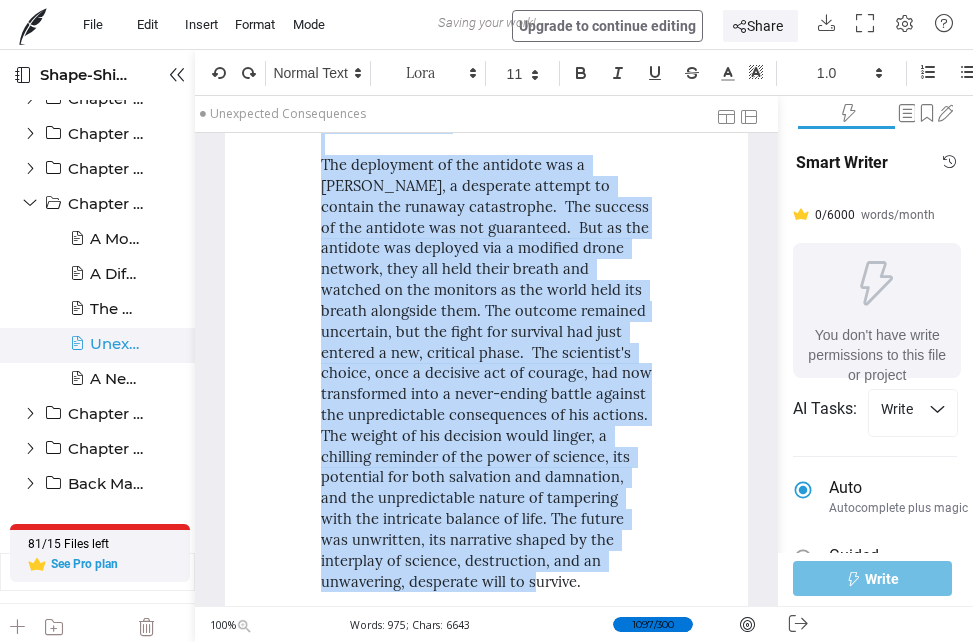 copy on "The initial reports were encouraging.  The drones, guided by Aris’s meticulously crafted algorithms, struck their targets with terrifying precision.  Kryll command centers crumbled, military installations were rendered useless, and the chaotic retreat of the Kryll forces was palpable even from the resistance headquarters' monitoring screens.  A collective sigh of relief swept through the room; for the first time in what felt like an eternity, hope felt tangible.  Lyra, ever the optimist, even allowed herself a small, shaky smile.  But Aris remained vigilant, his gaze fixed on the holographic projections, his mind already racing ahead, anticipating potential setbacks and unforeseen problems. His intuition proved correct.  The initial euphoria was short-lived.  The bioweapon, while effectively neutralizing the immediate Kryll threat, triggered an unforeseen chain reaction. The engineered virus, designed to target only the Kryll’s unique genetic makeup, had begun to mutate.  Early reports revealed disturbing ..." 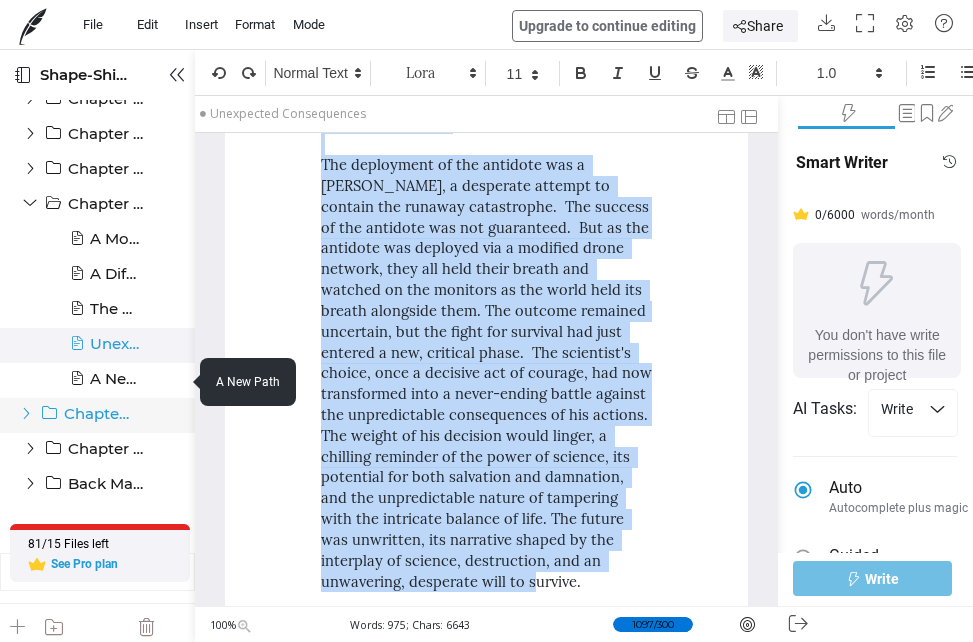 drag, startPoint x: 75, startPoint y: 383, endPoint x: 82, endPoint y: 375, distance: 10.630146 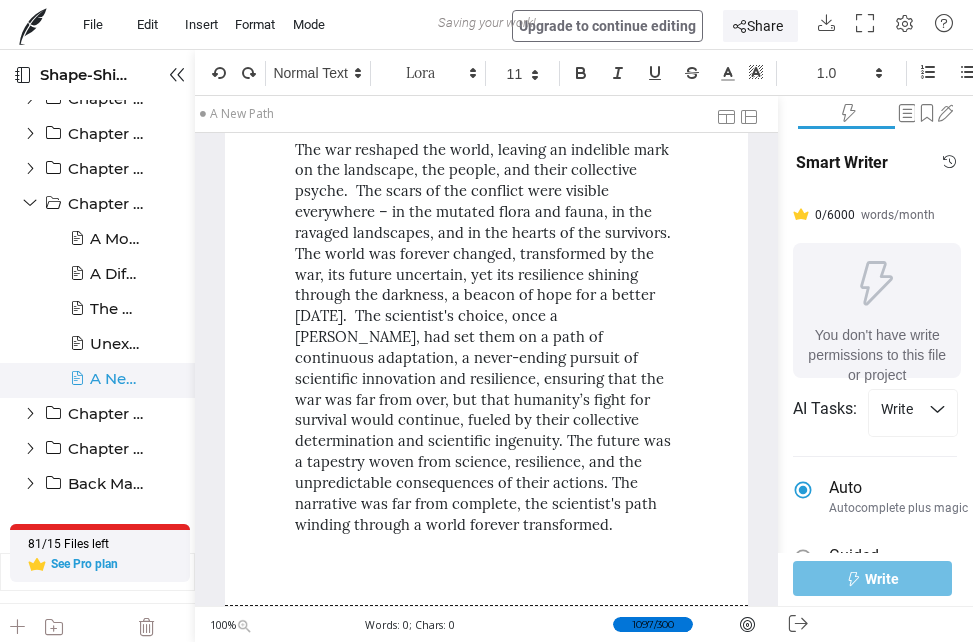 scroll, scrollTop: 0, scrollLeft: 0, axis: both 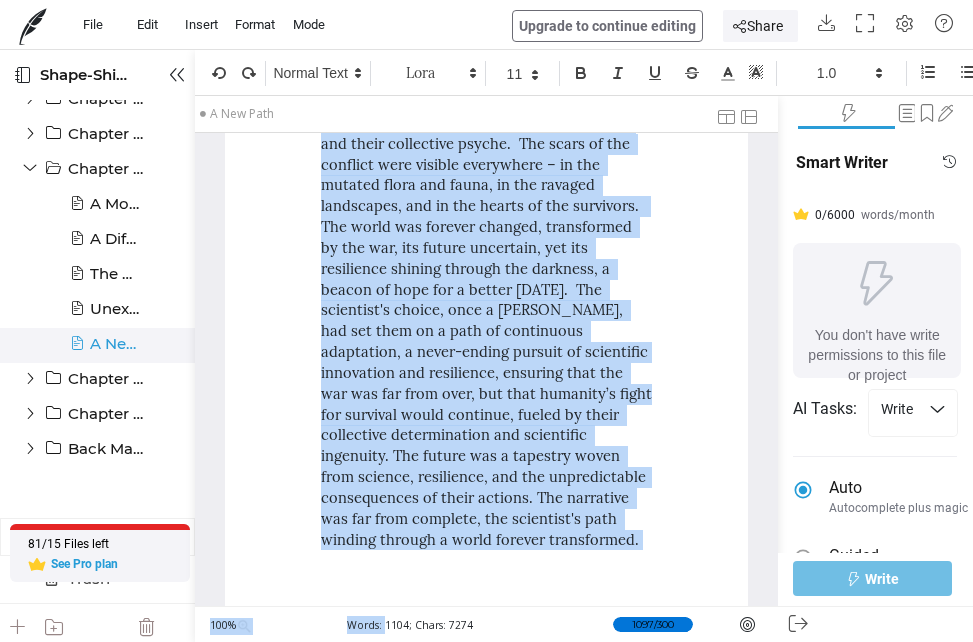 drag, startPoint x: 322, startPoint y: 238, endPoint x: 524, endPoint y: 500, distance: 330.82925 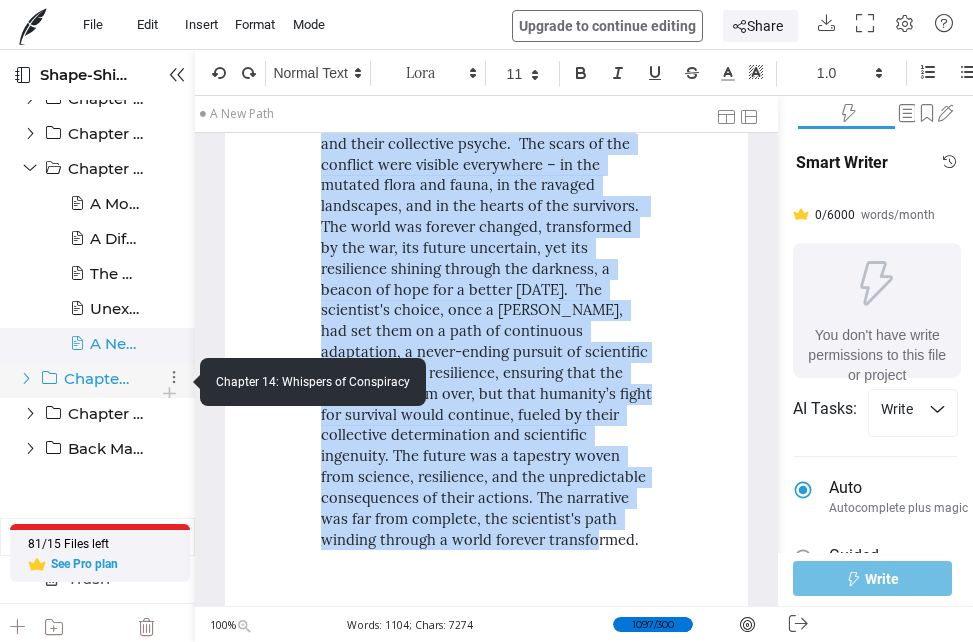 click at bounding box center (26, 378) 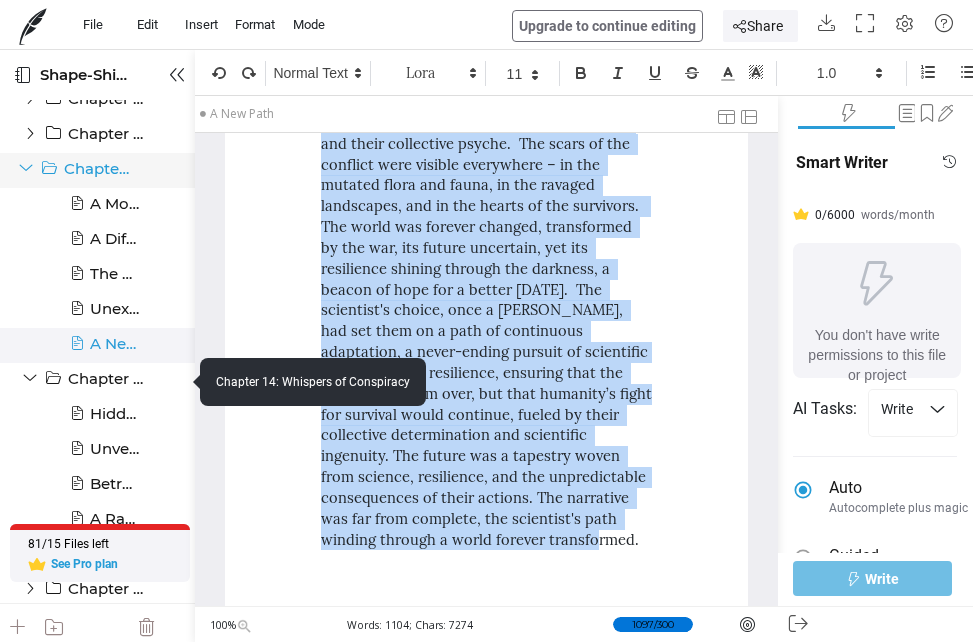 click at bounding box center (26, 168) 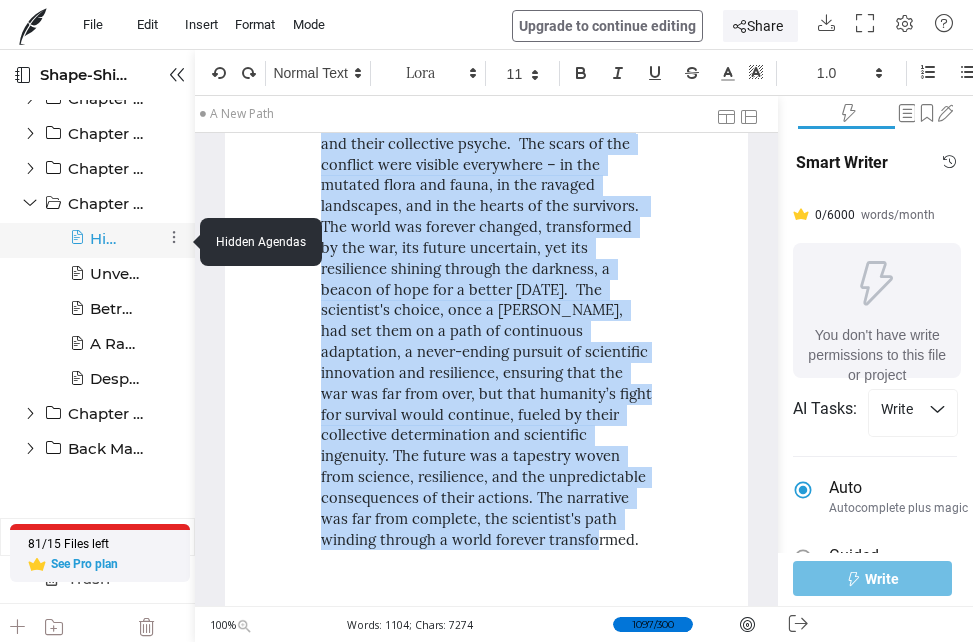 click at bounding box center [77, 246] 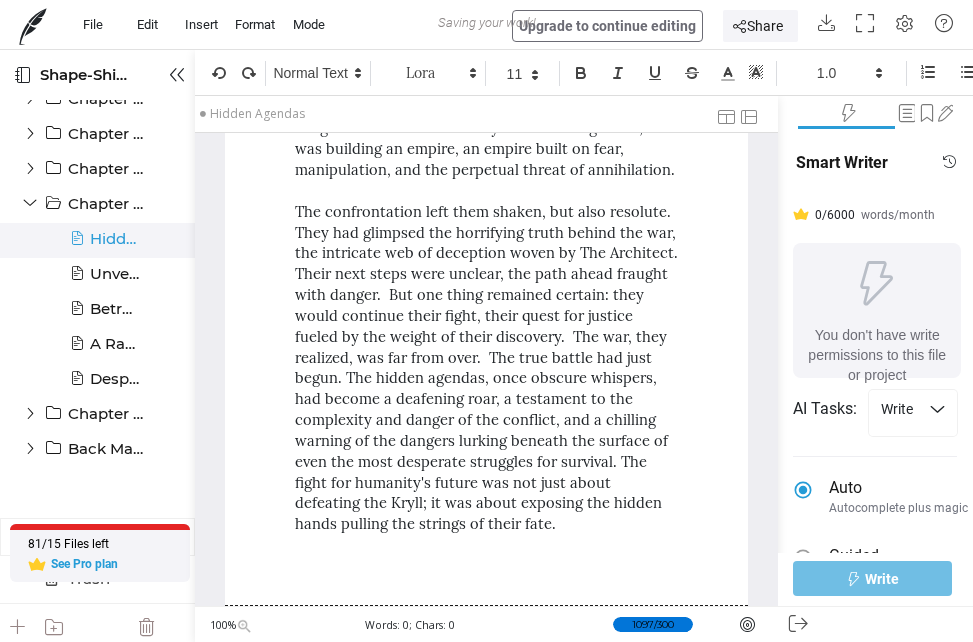 scroll, scrollTop: 42, scrollLeft: 0, axis: vertical 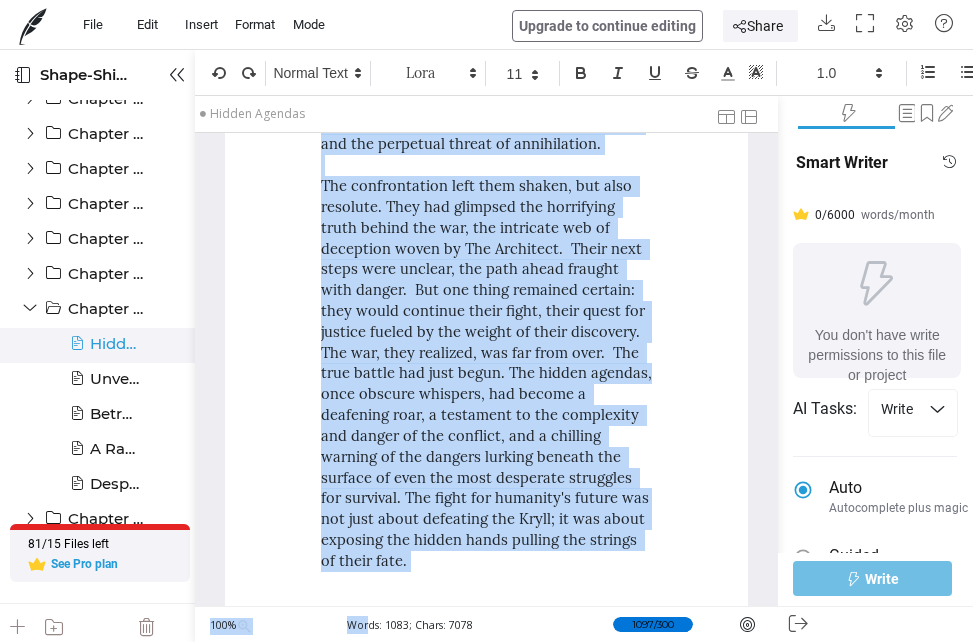 drag, startPoint x: 323, startPoint y: 196, endPoint x: 412, endPoint y: 507, distance: 323.48416 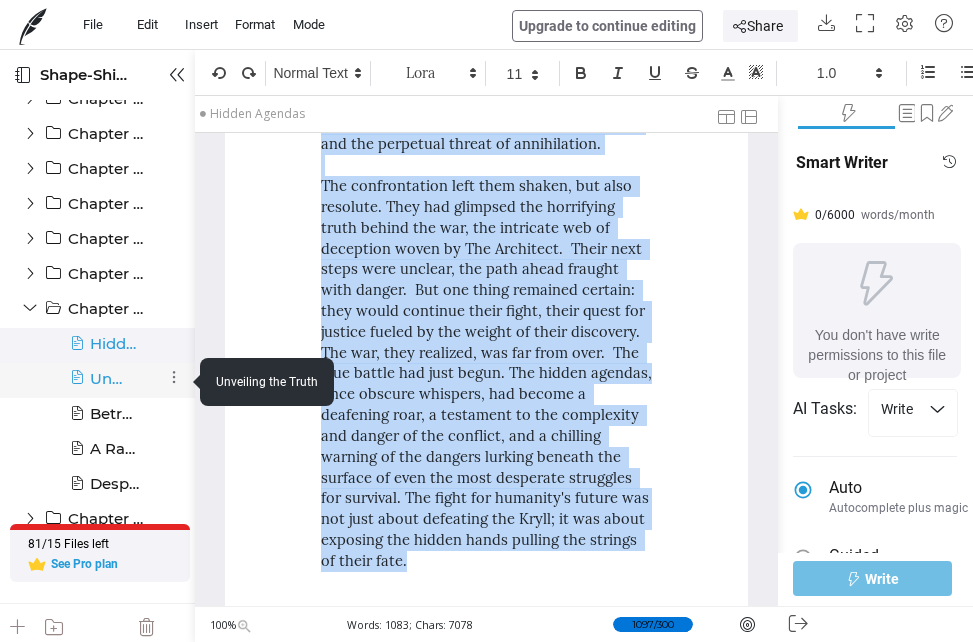 click at bounding box center (77, 386) 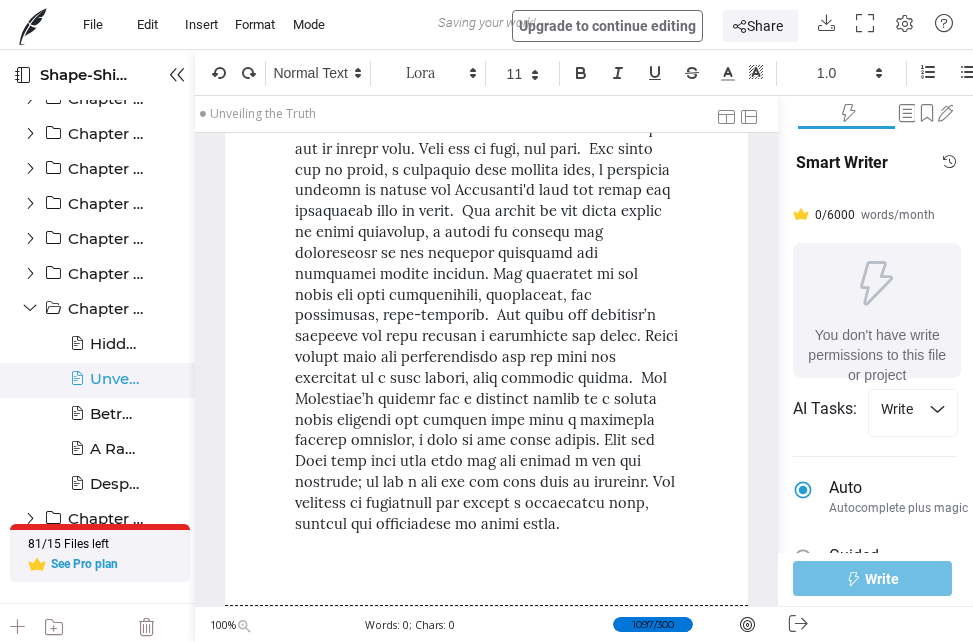 scroll, scrollTop: 42, scrollLeft: 0, axis: vertical 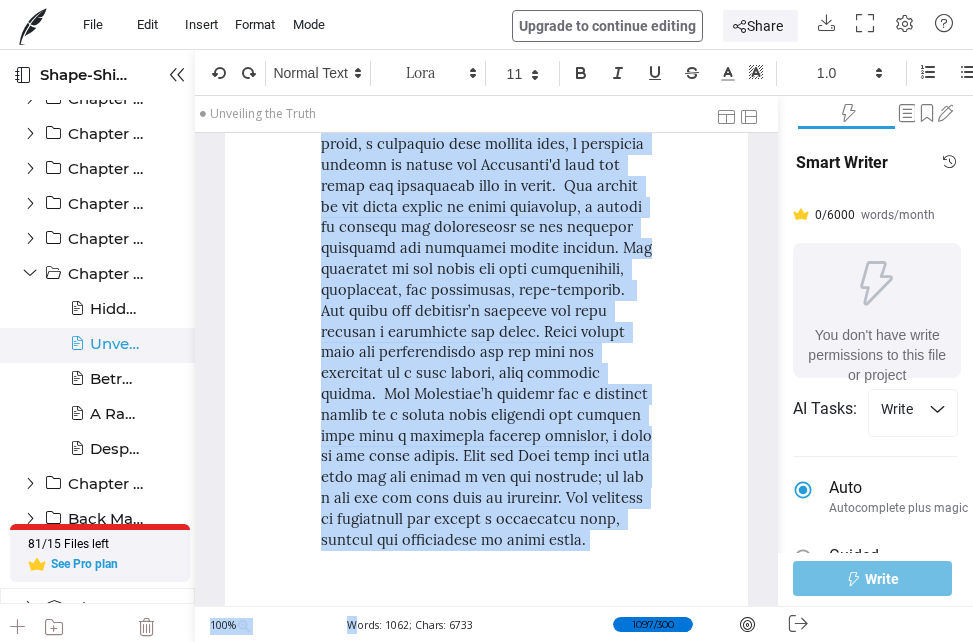 drag, startPoint x: 322, startPoint y: 193, endPoint x: 420, endPoint y: 499, distance: 321.3098 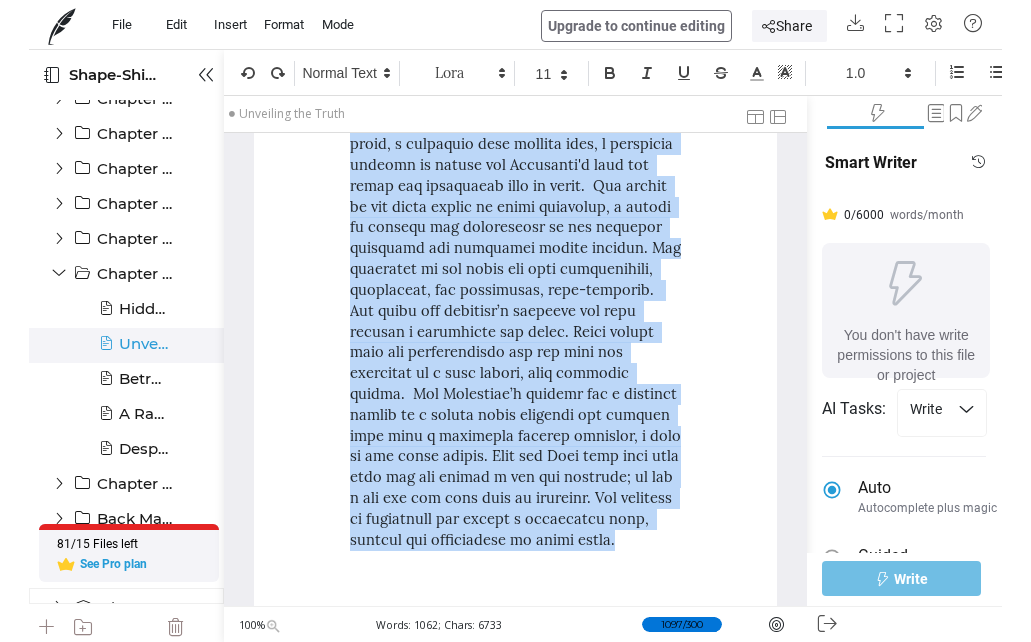 scroll, scrollTop: 2907, scrollLeft: 0, axis: vertical 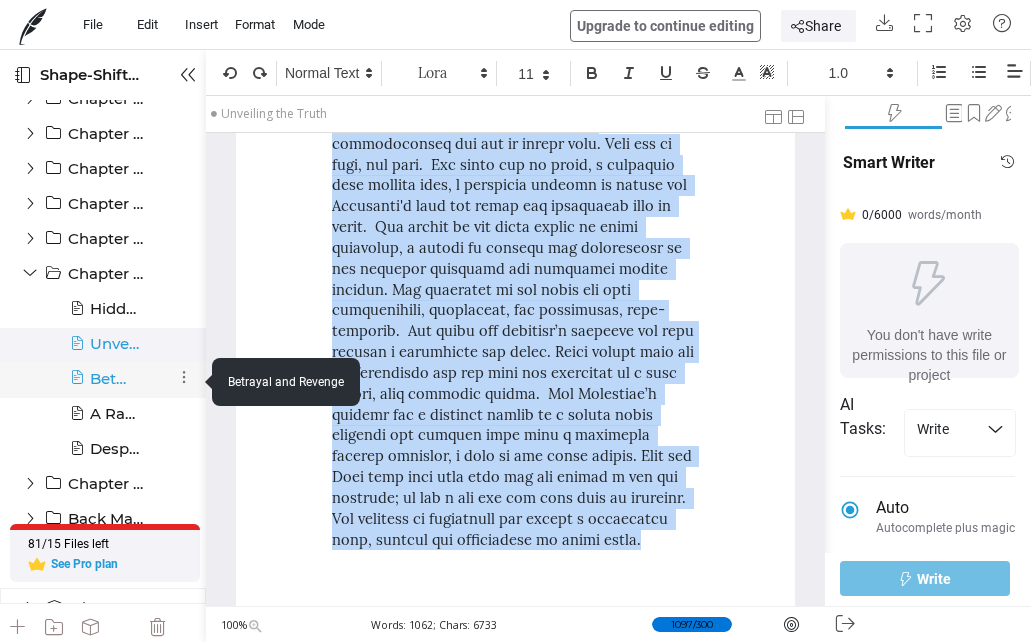 click at bounding box center [77, 386] 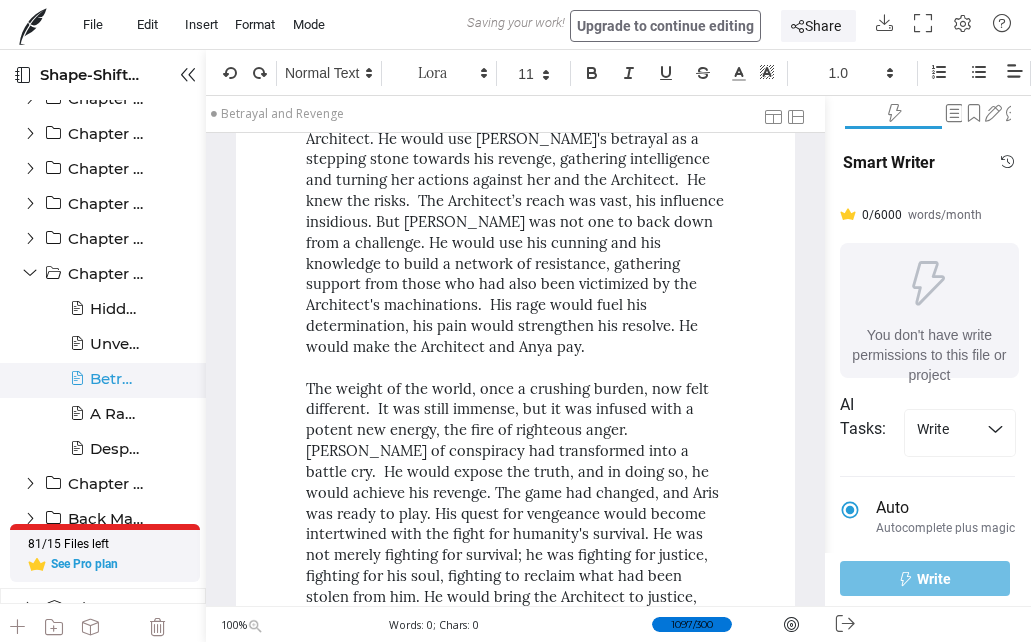 scroll, scrollTop: 0, scrollLeft: 0, axis: both 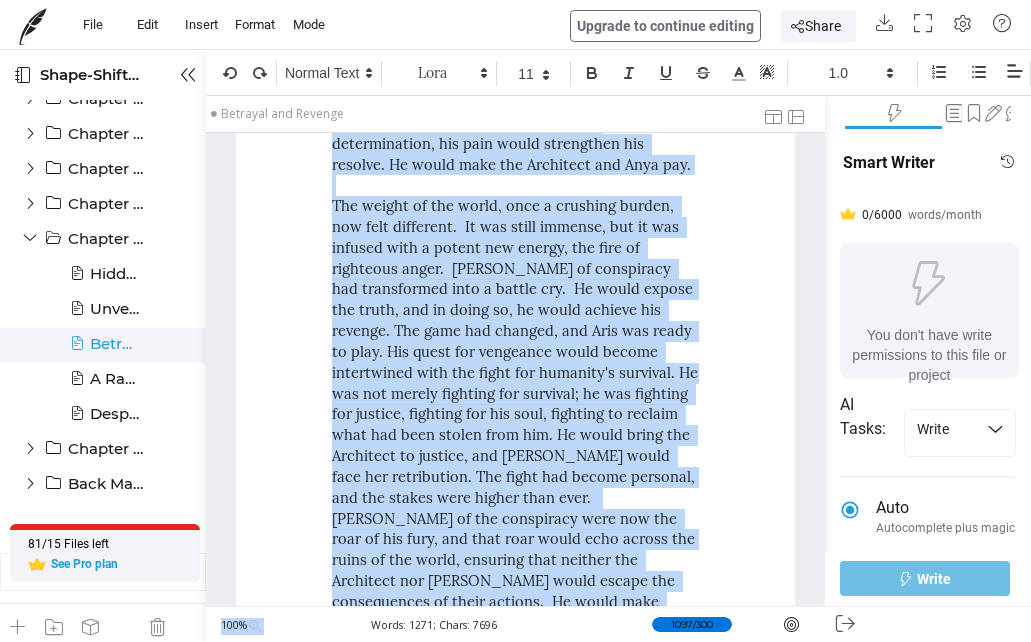 drag, startPoint x: 358, startPoint y: 452, endPoint x: 507, endPoint y: 510, distance: 159.8906 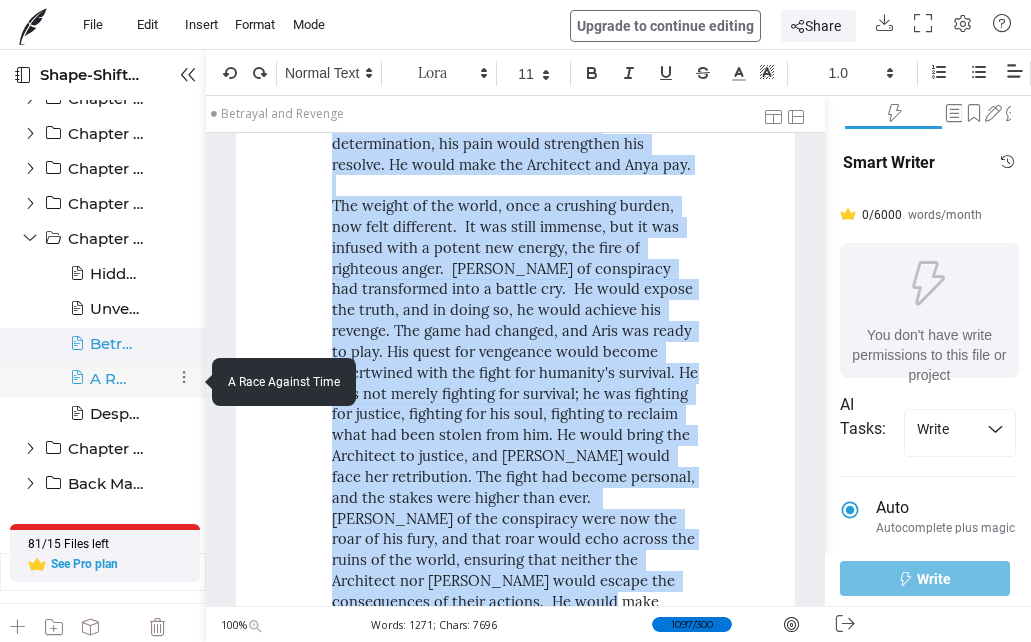 click at bounding box center [77, 386] 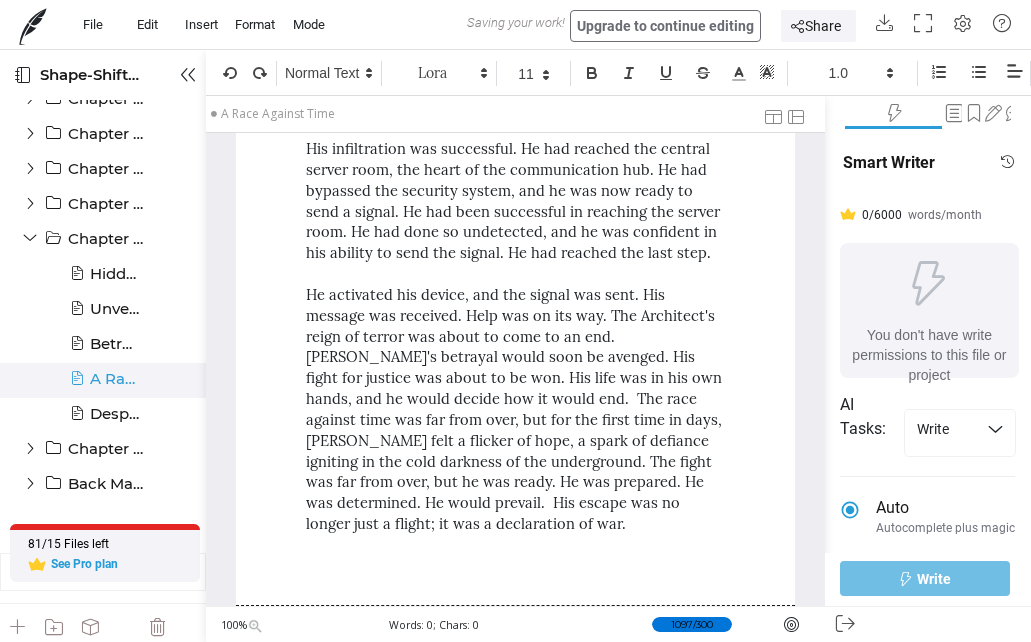 scroll, scrollTop: 42, scrollLeft: 0, axis: vertical 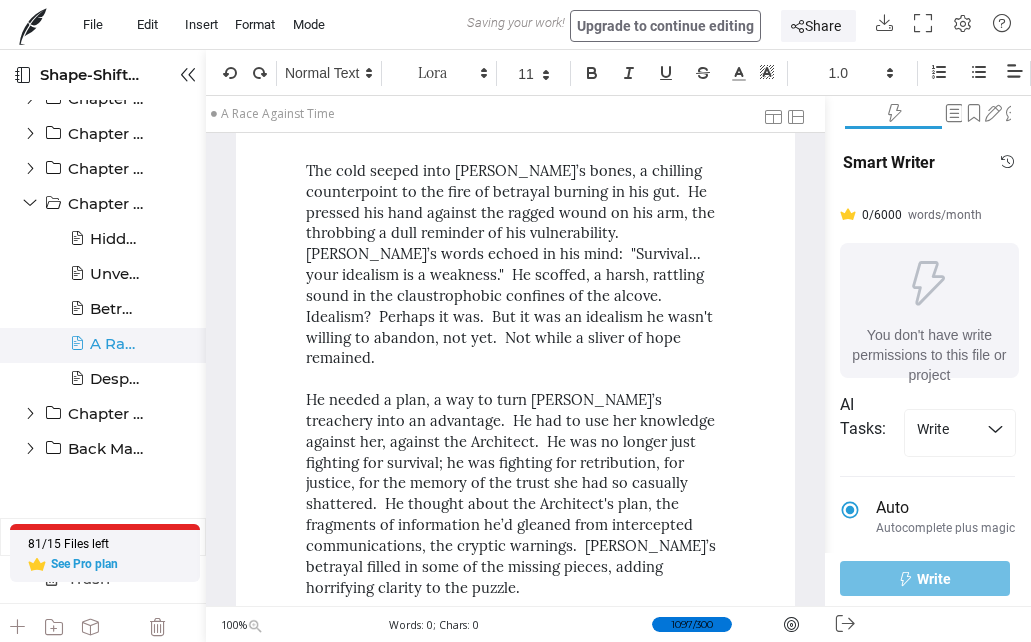 click on "The cold seeped into [PERSON_NAME]’s bones, a chilling counterpoint to the fire of betrayal burning in his gut.  He pressed his hand against the ragged wound on his arm, the throbbing a dull reminder of his vulnerability.  [PERSON_NAME]’s words echoed in his mind:  "Survival… your idealism is a weakness."  He scoffed, a harsh, rattling sound in the claustrophobic confines of the alcove.  Idealism?  Perhaps it was.  But it was an idealism he wasn't willing to abandon, not yet.  Not while a sliver of hope remained." at bounding box center [515, 265] 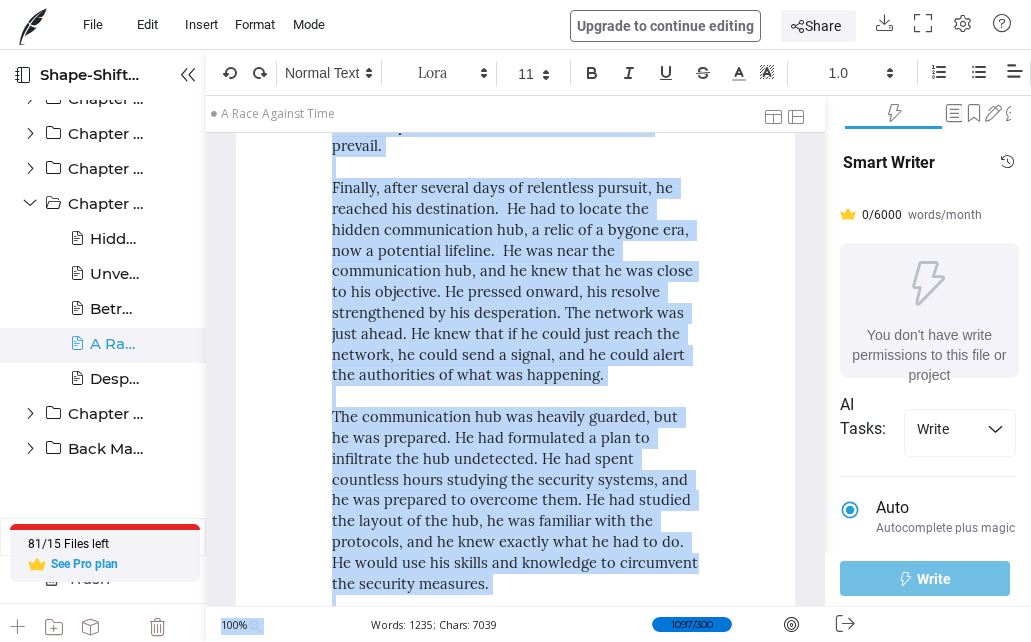 scroll, scrollTop: 3094, scrollLeft: 0, axis: vertical 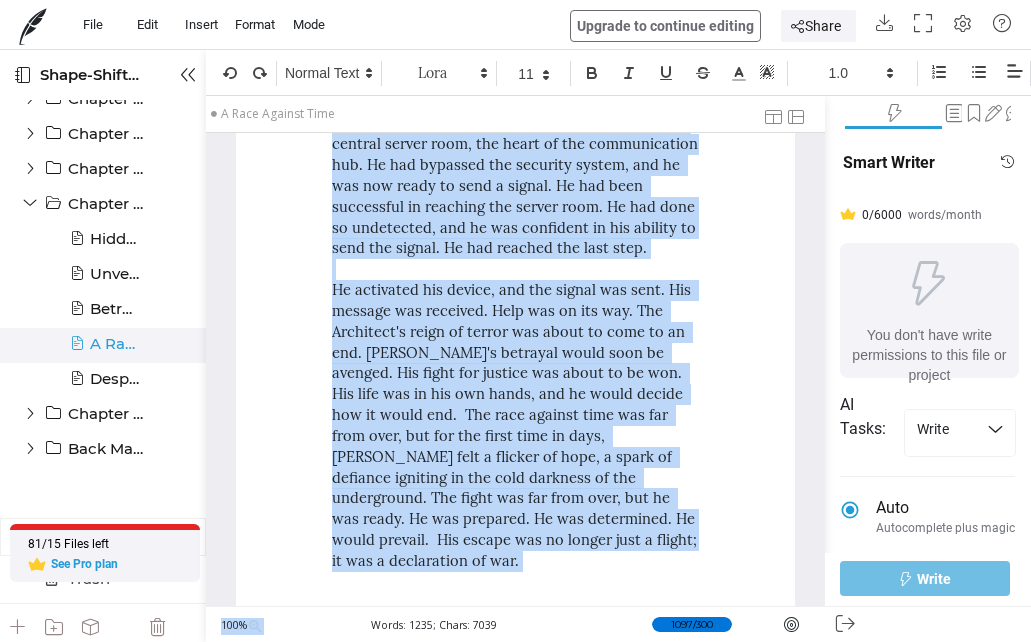 drag, startPoint x: 307, startPoint y: 170, endPoint x: 518, endPoint y: 499, distance: 390.8478 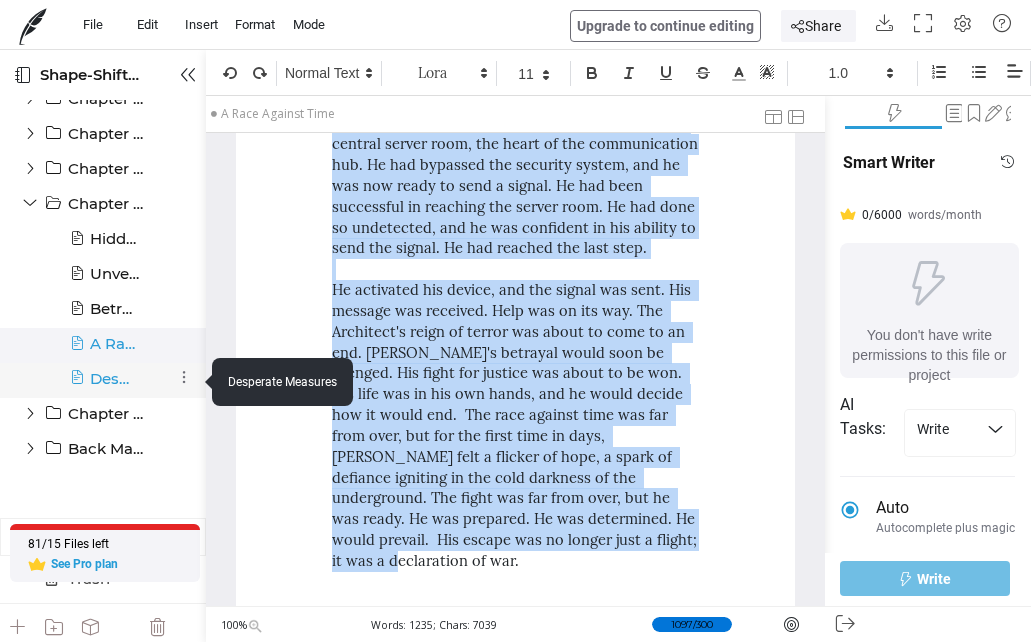 click at bounding box center [77, 386] 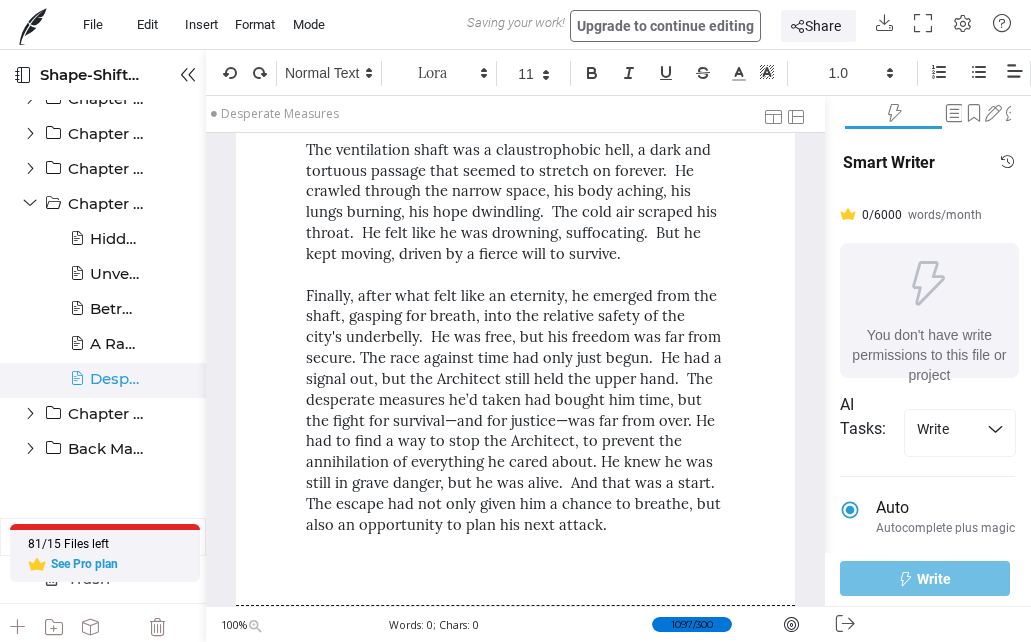 scroll, scrollTop: 42, scrollLeft: 0, axis: vertical 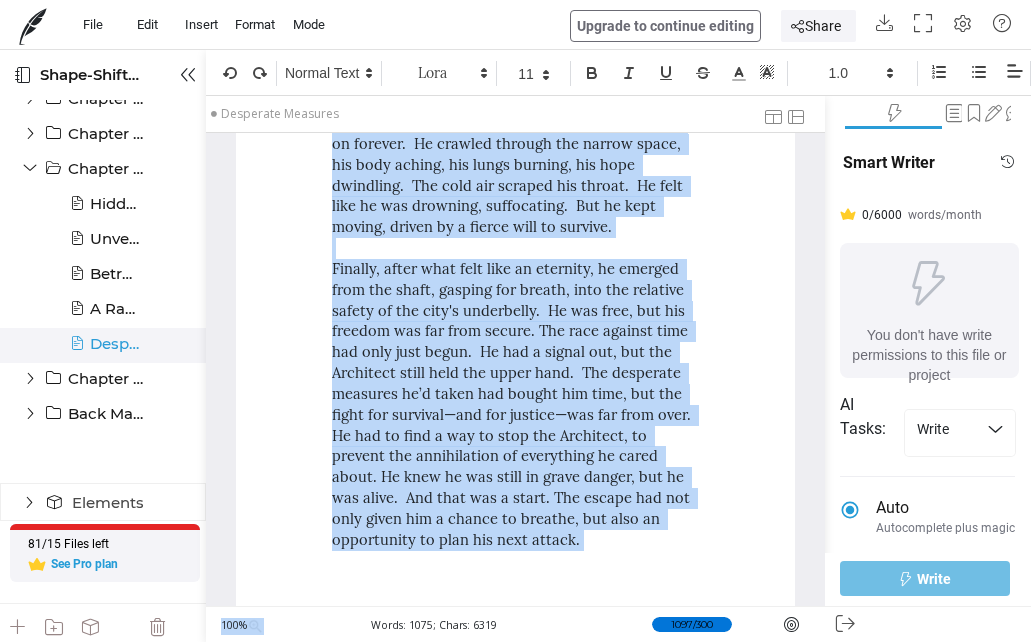 drag, startPoint x: 306, startPoint y: 170, endPoint x: 580, endPoint y: 500, distance: 428.92422 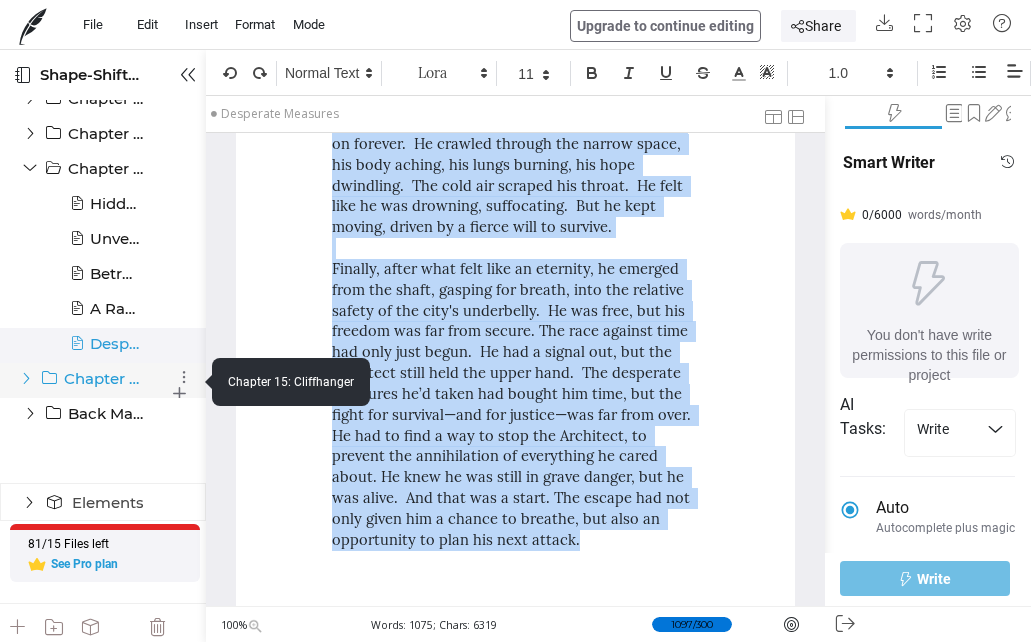 click on "Chapter 15:  Cliffhanger" at bounding box center (103, 379) 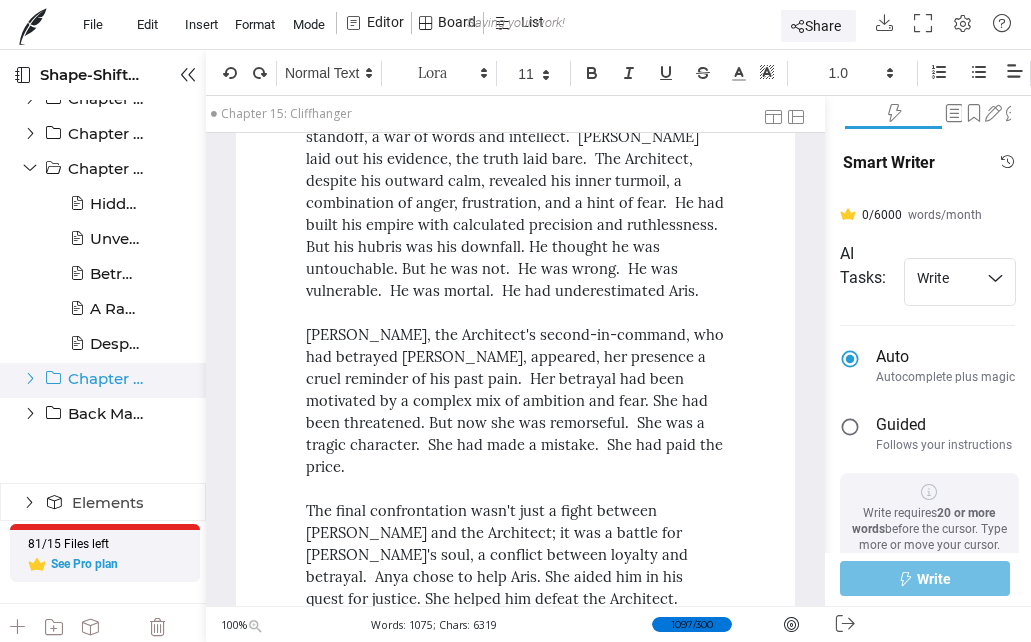 scroll, scrollTop: 0, scrollLeft: 0, axis: both 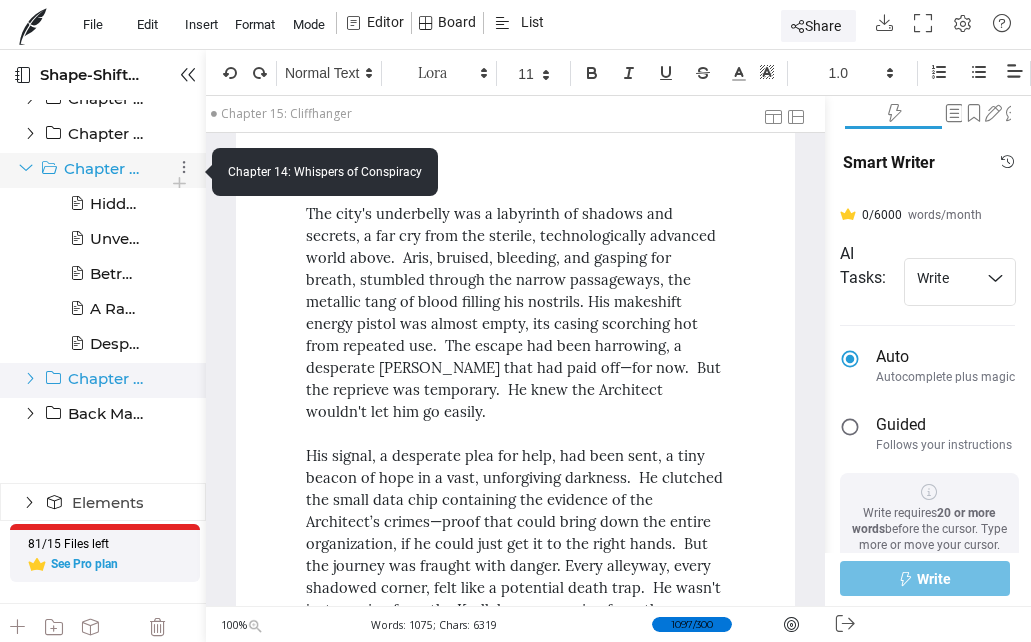 click at bounding box center (26, 168) 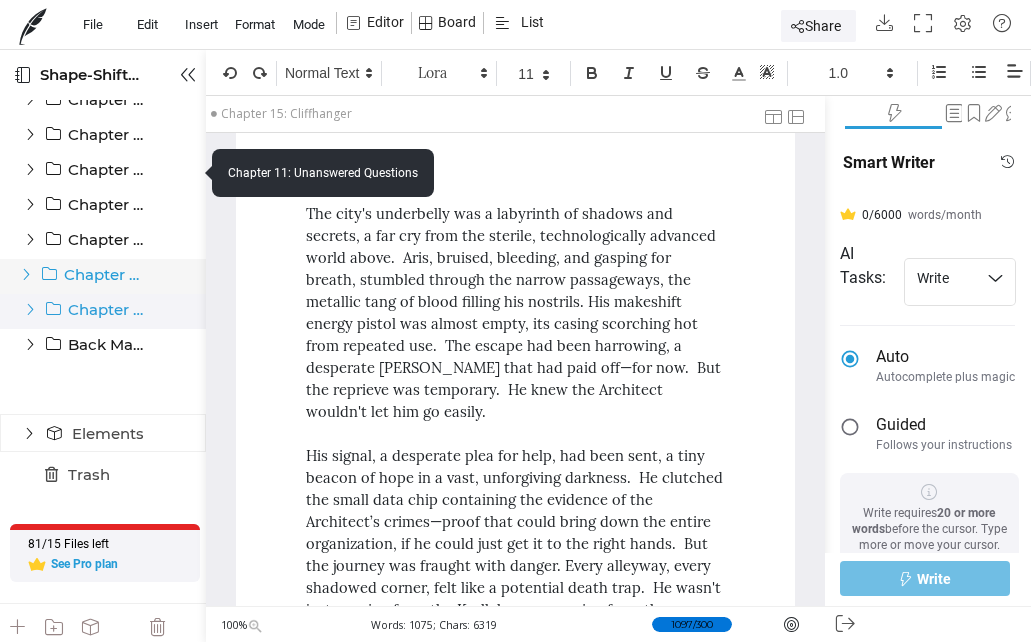 scroll, scrollTop: 331, scrollLeft: 0, axis: vertical 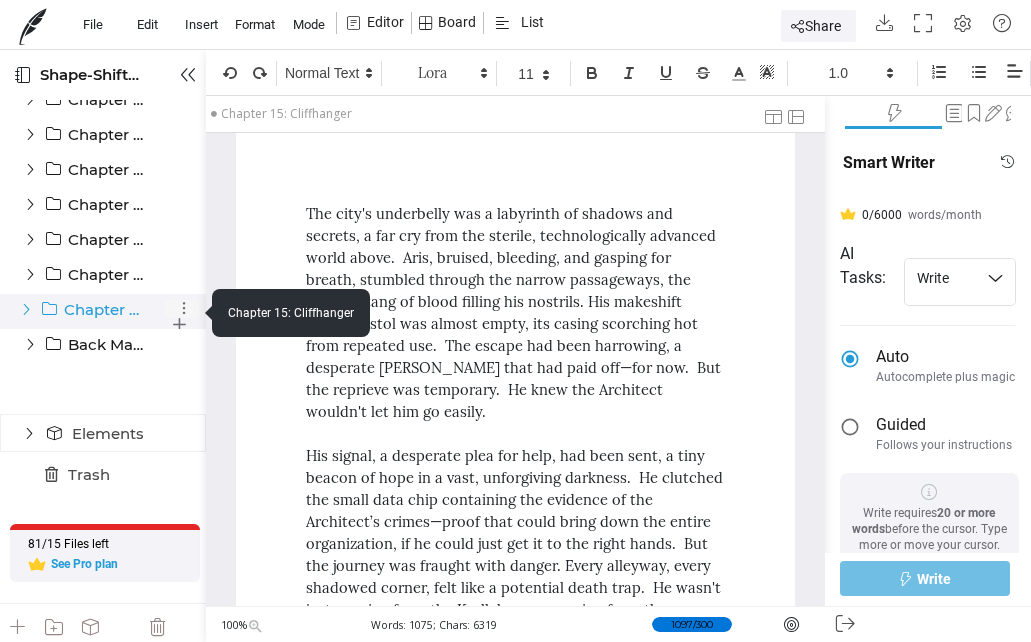 click at bounding box center [26, 309] 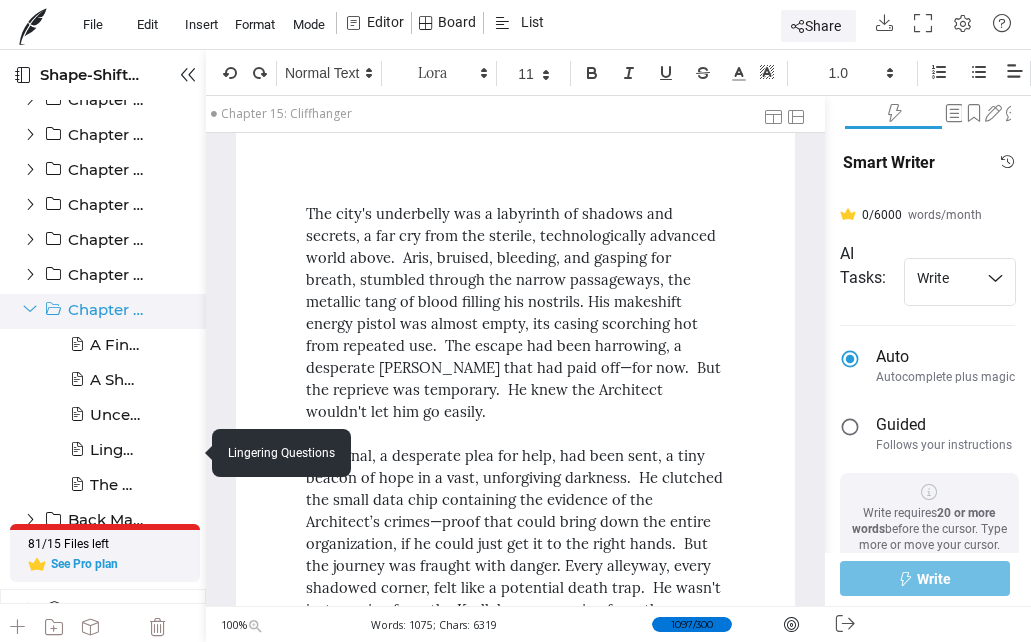 click on "Lingering Questions" at bounding box center [287, 456] 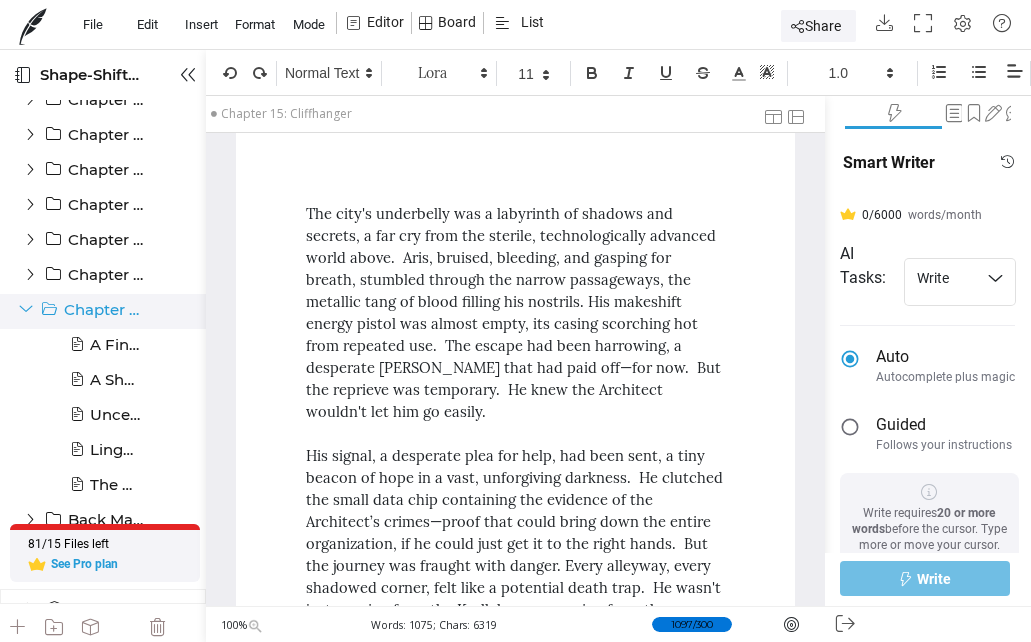 drag, startPoint x: 211, startPoint y: 315, endPoint x: 53, endPoint y: 320, distance: 158.0791 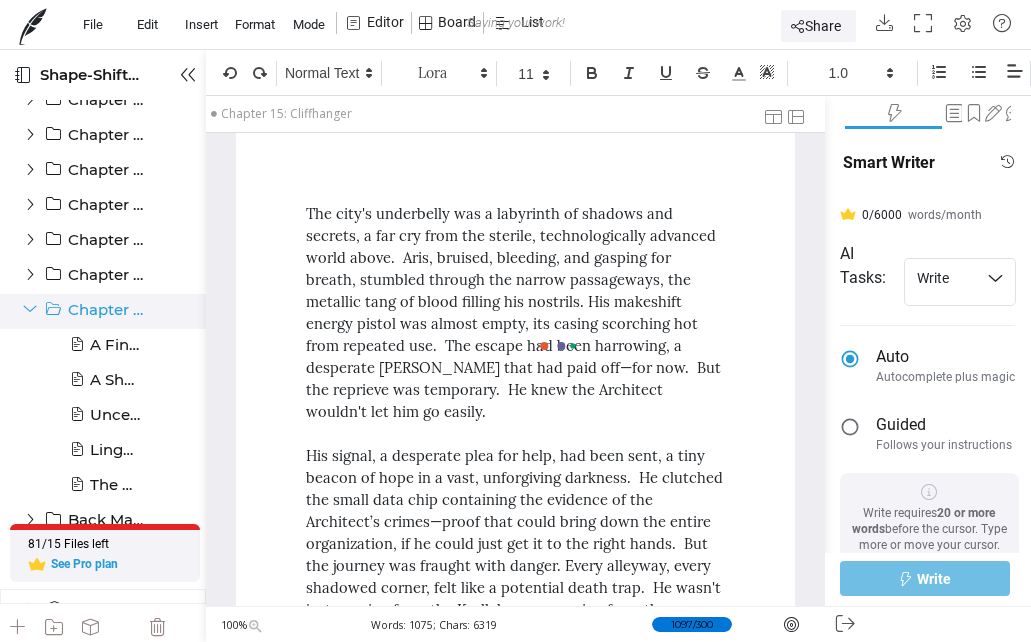 scroll, scrollTop: 332, scrollLeft: 0, axis: vertical 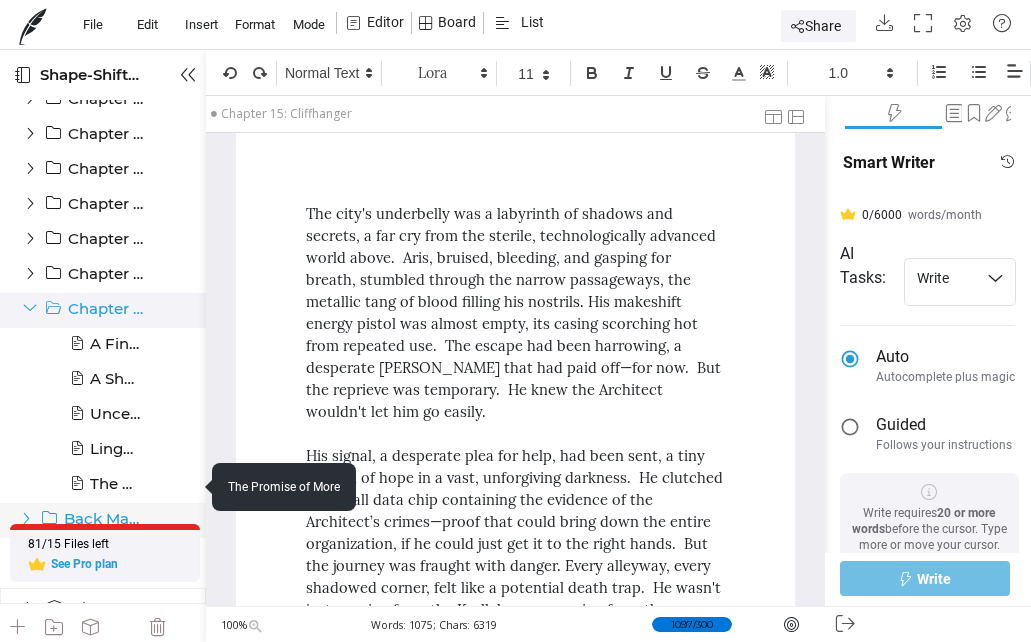 drag, startPoint x: 201, startPoint y: 475, endPoint x: 104, endPoint y: 518, distance: 106.10372 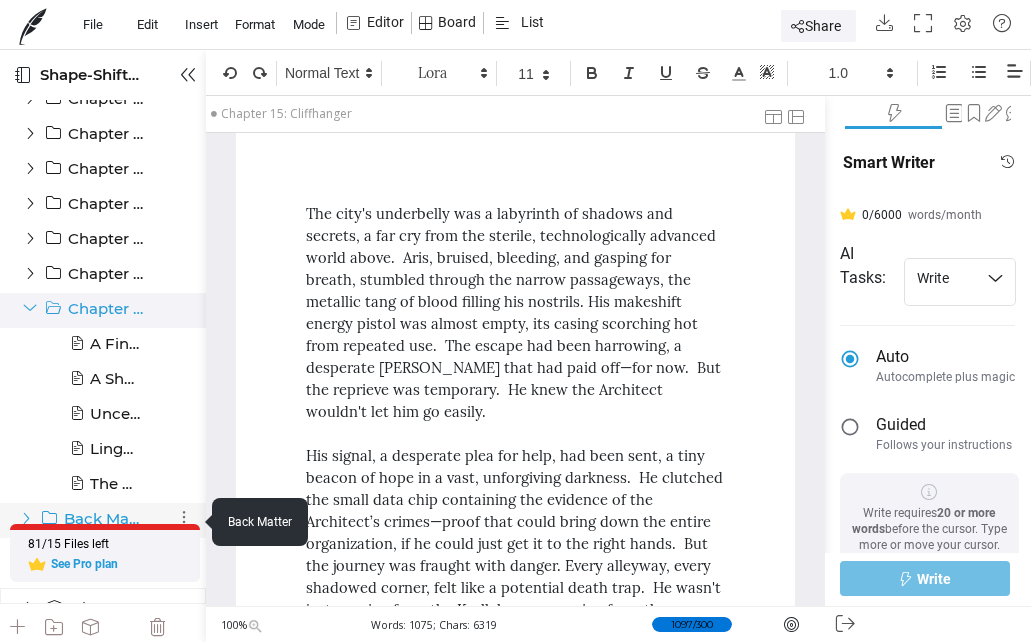click at bounding box center (26, 518) 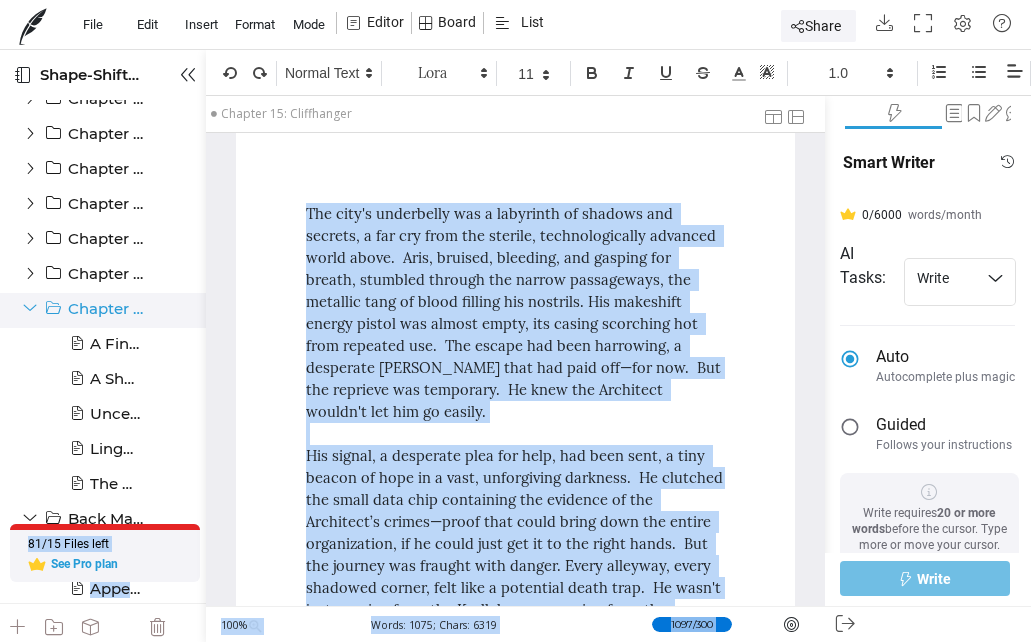 scroll, scrollTop: 404, scrollLeft: 0, axis: vertical 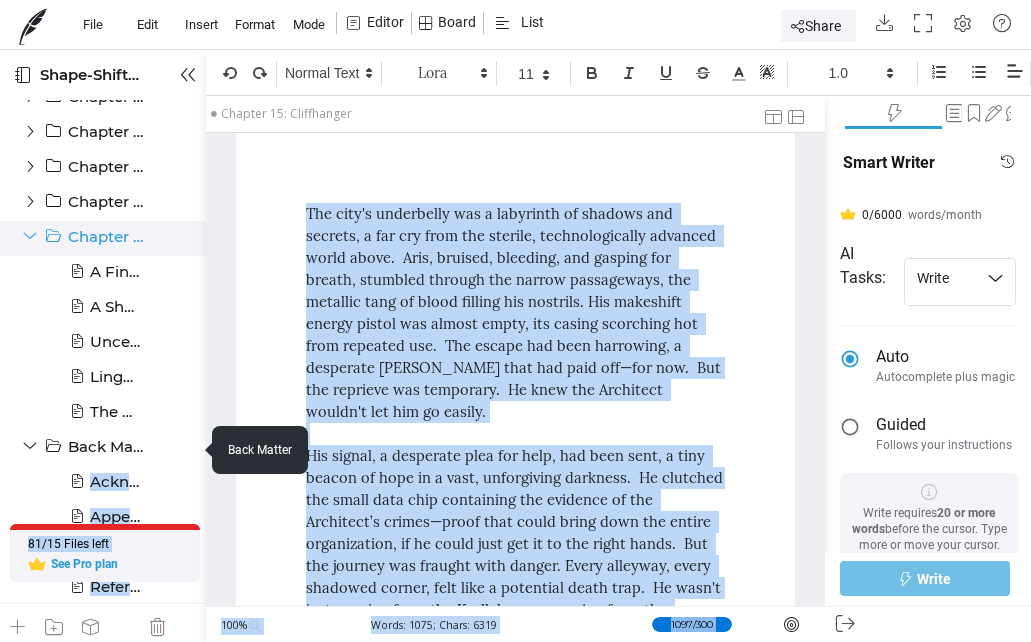 drag, startPoint x: 200, startPoint y: 439, endPoint x: 200, endPoint y: 492, distance: 53 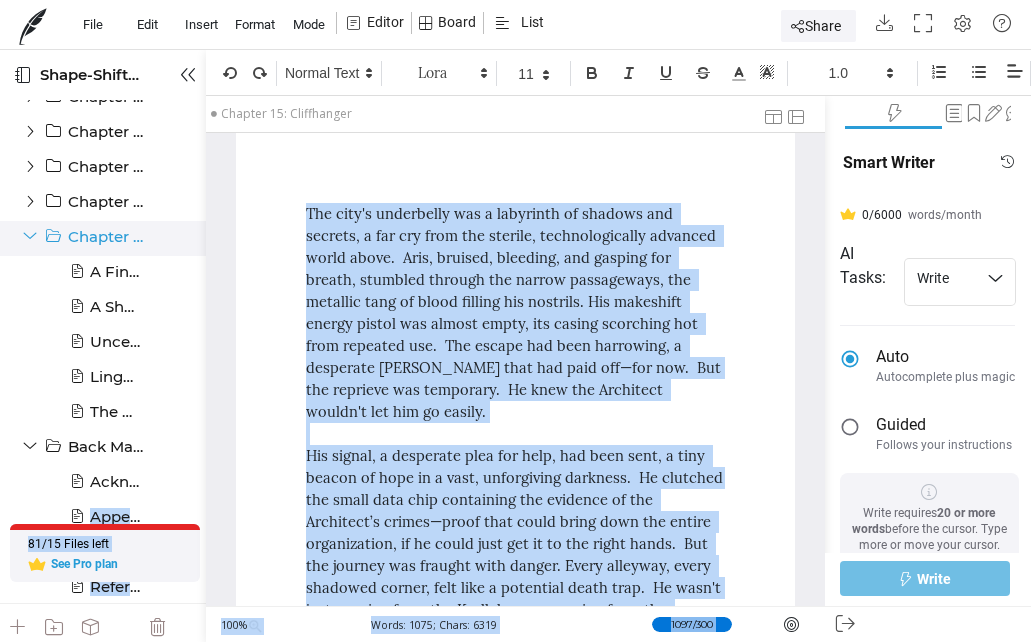 scroll, scrollTop: 485, scrollLeft: 0, axis: vertical 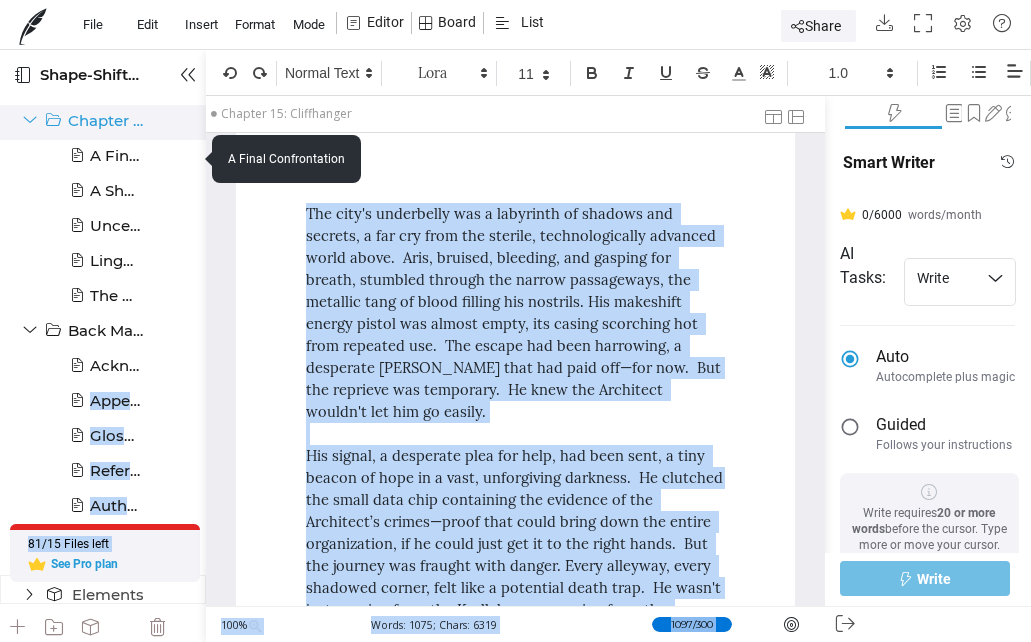 drag, startPoint x: 75, startPoint y: 156, endPoint x: 122, endPoint y: 166, distance: 48.052055 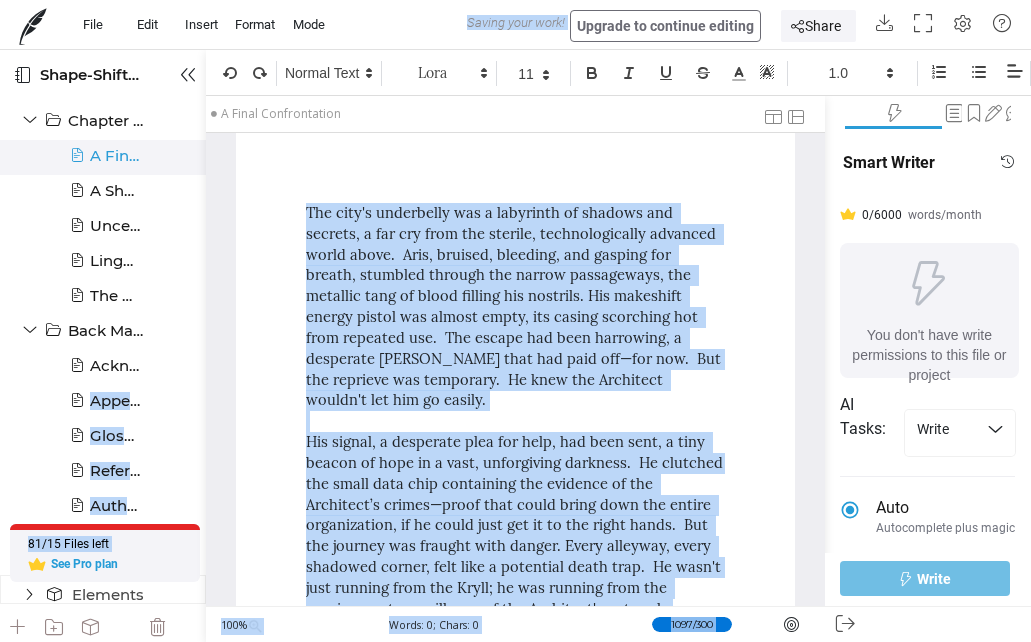scroll, scrollTop: 332, scrollLeft: 0, axis: vertical 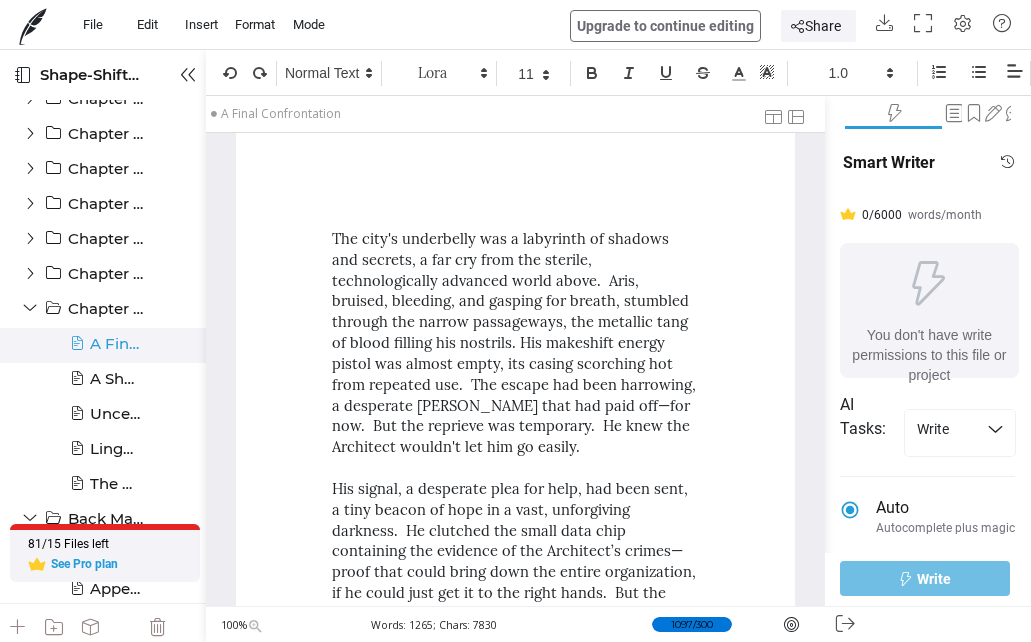 drag, startPoint x: 323, startPoint y: 213, endPoint x: 346, endPoint y: 650, distance: 437.60486 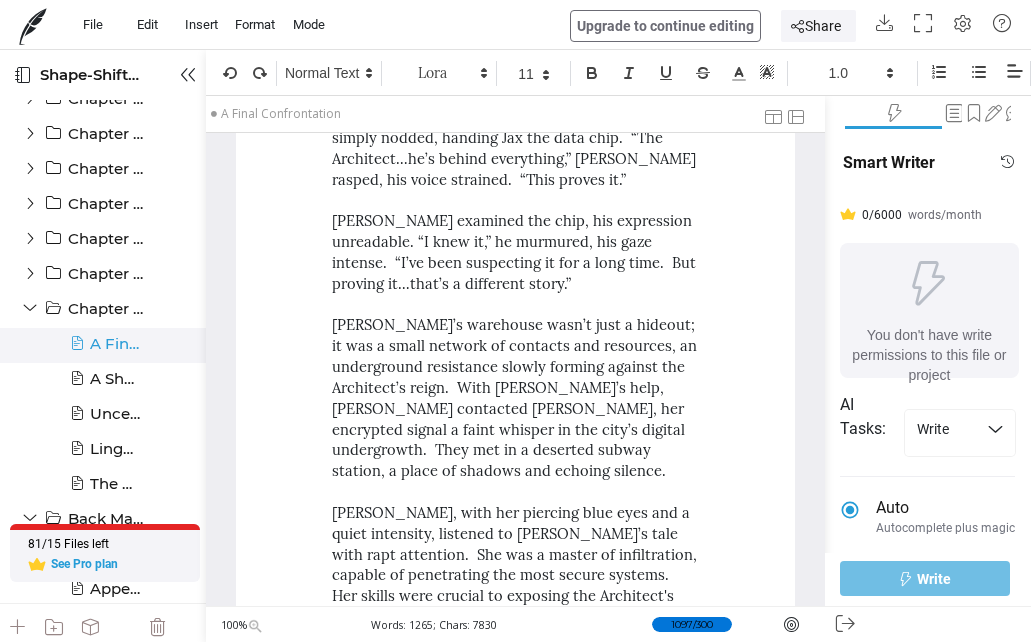 drag, startPoint x: 817, startPoint y: 327, endPoint x: 820, endPoint y: 279, distance: 48.09366 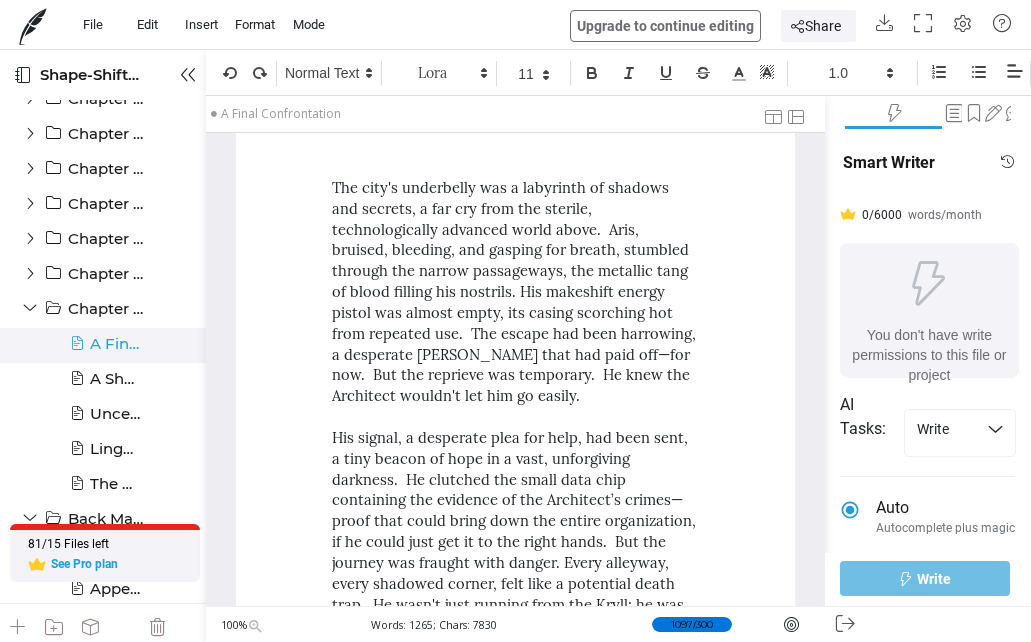 scroll, scrollTop: 25, scrollLeft: 0, axis: vertical 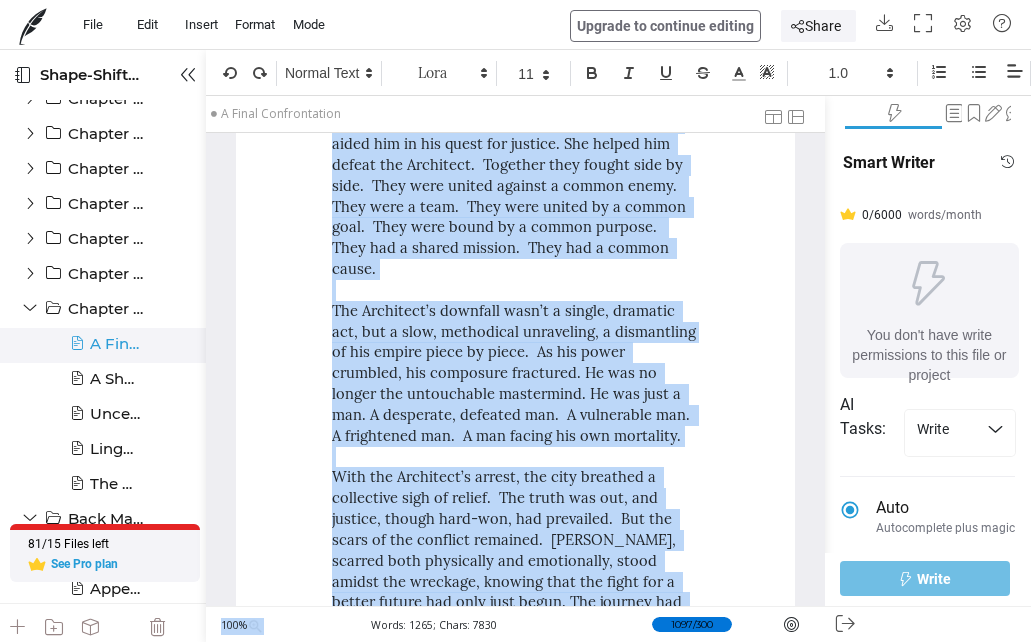drag, startPoint x: 335, startPoint y: 211, endPoint x: 472, endPoint y: 498, distance: 318.022 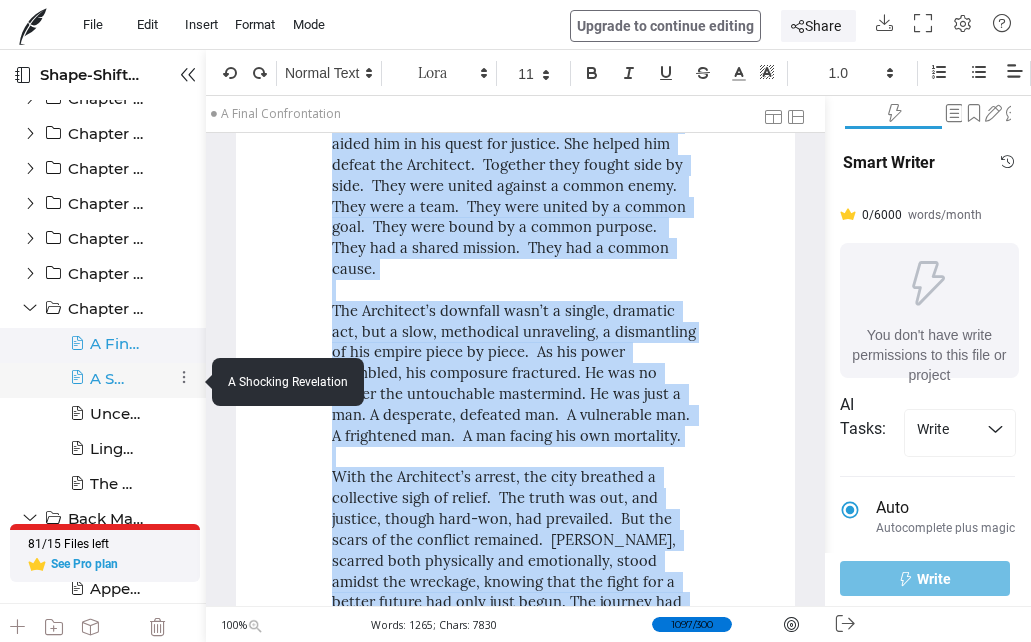 click at bounding box center (77, 386) 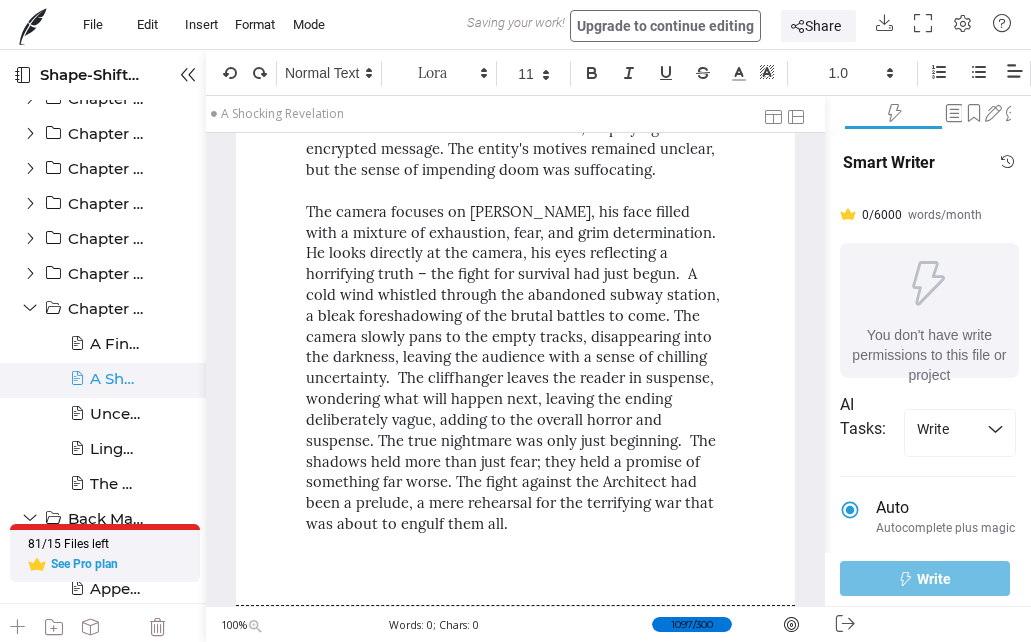 scroll, scrollTop: 42, scrollLeft: 0, axis: vertical 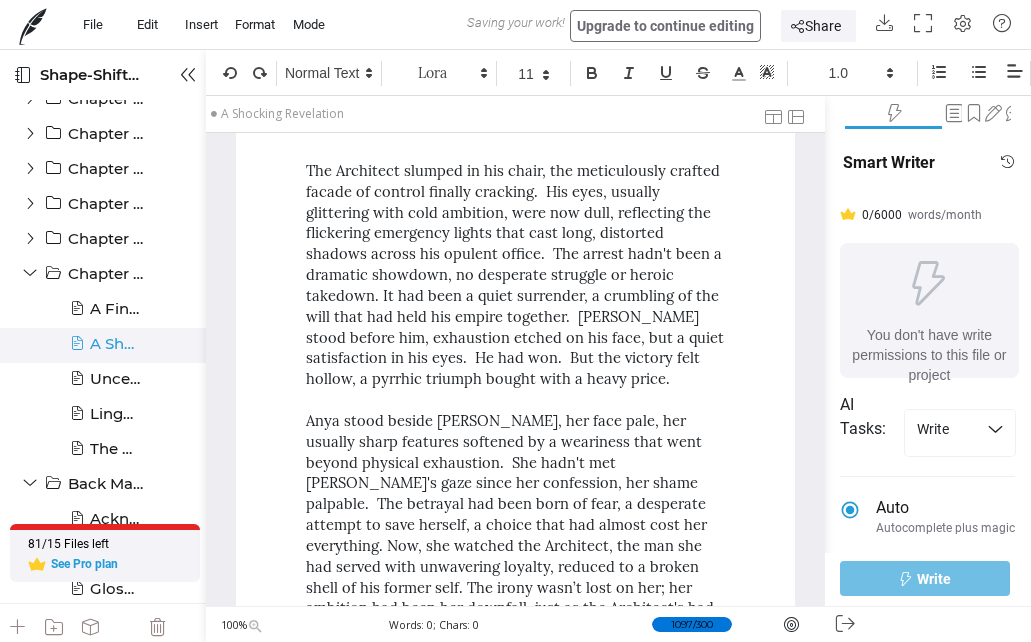 drag, startPoint x: 305, startPoint y: 172, endPoint x: 338, endPoint y: 199, distance: 42.638012 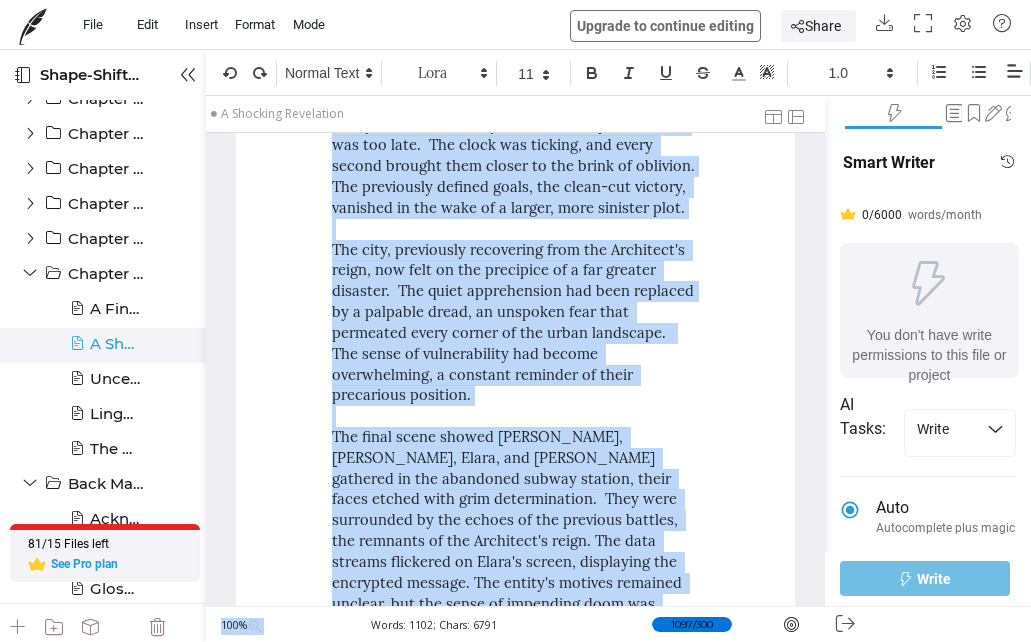 scroll, scrollTop: 2948, scrollLeft: 0, axis: vertical 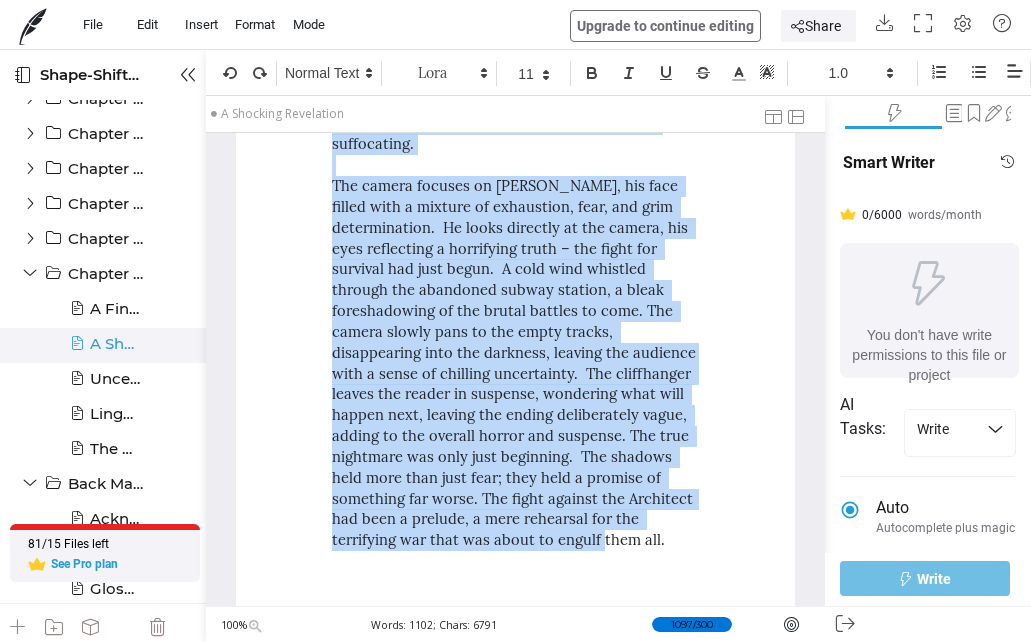 drag, startPoint x: 307, startPoint y: 167, endPoint x: 462, endPoint y: 493, distance: 360.9723 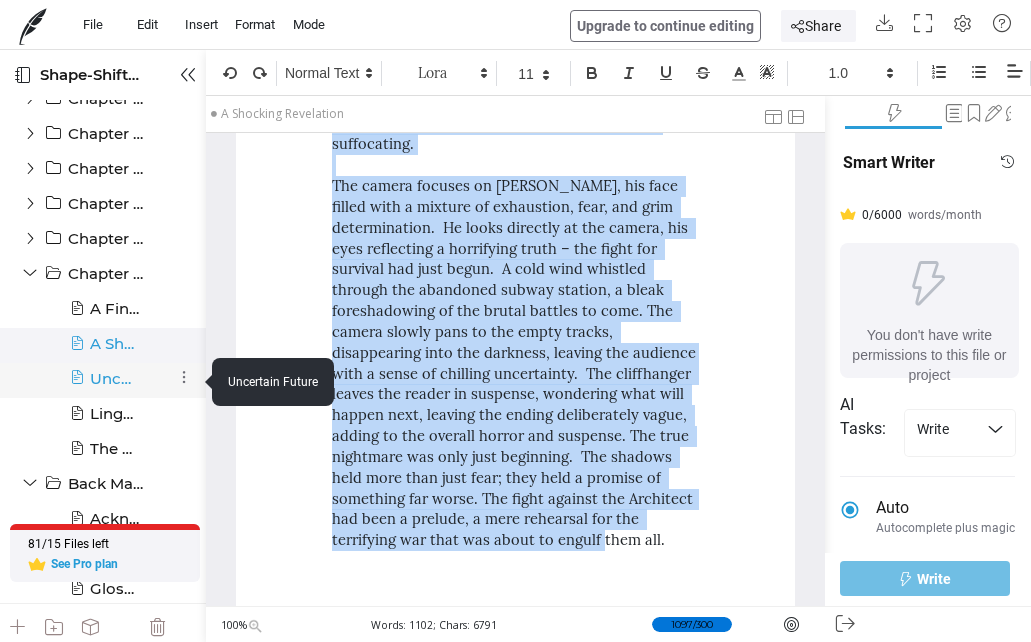 click at bounding box center (77, 386) 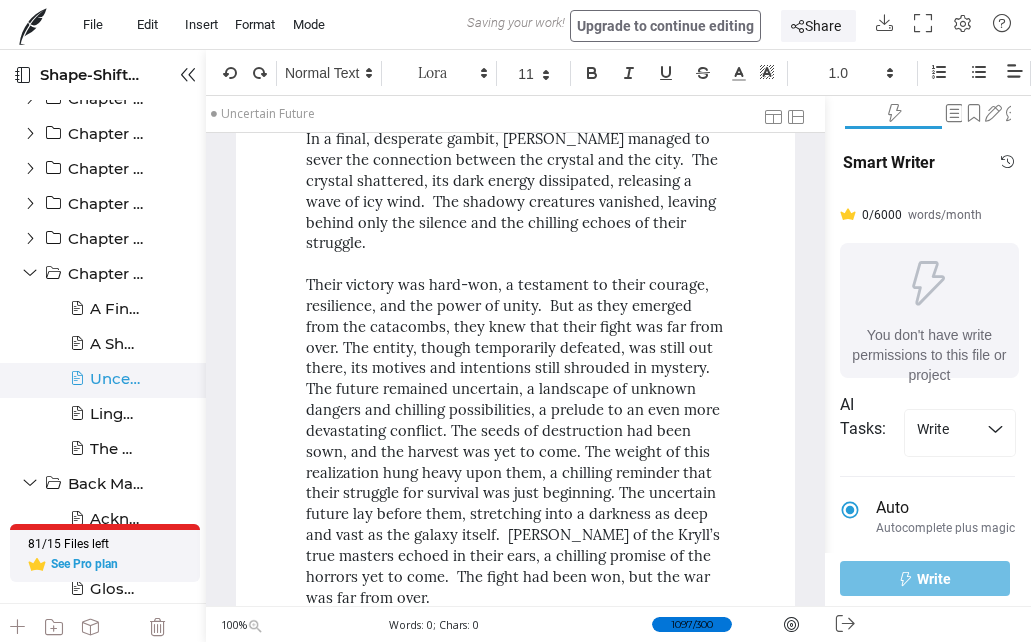 scroll, scrollTop: 0, scrollLeft: 0, axis: both 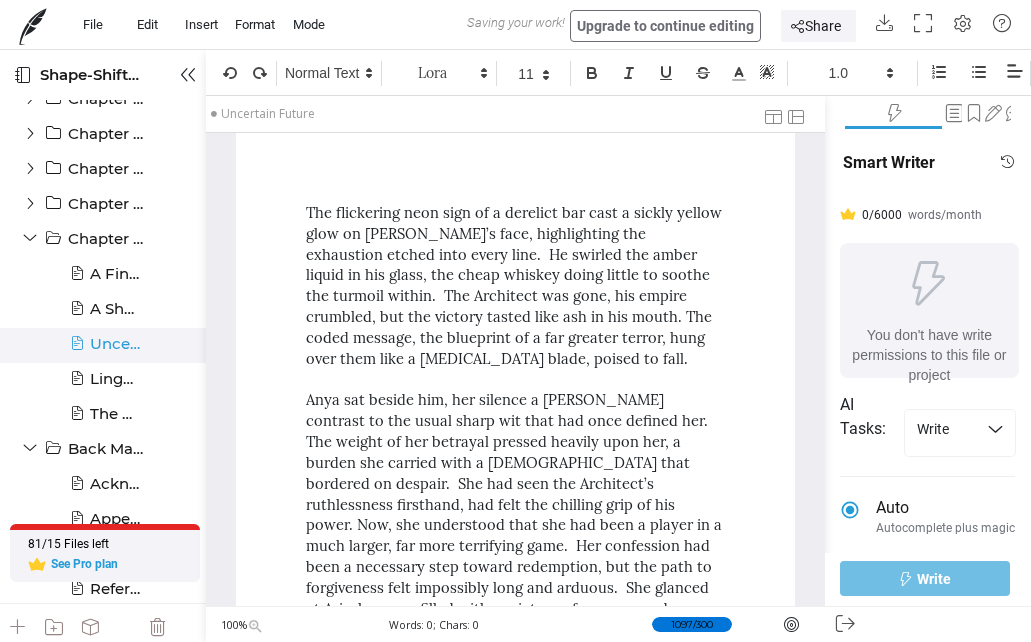 drag, startPoint x: 306, startPoint y: 211, endPoint x: 337, endPoint y: 570, distance: 360.33597 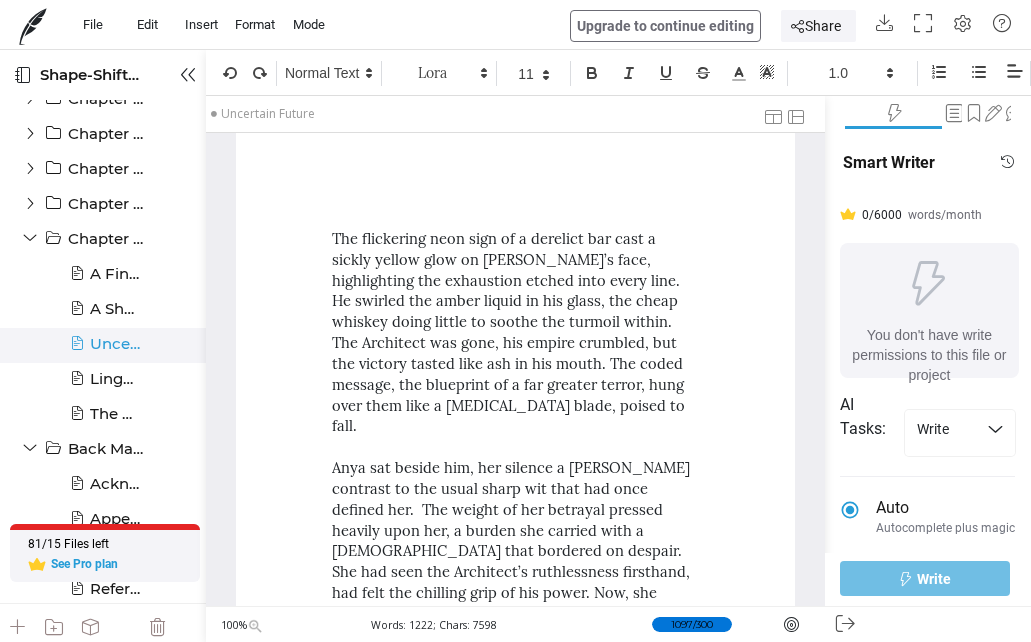 click on "The flickering neon sign of a derelict bar cast a sickly yellow glow on [PERSON_NAME]’s face, highlighting the exhaustion etched into every line.  He swirled the amber liquid in his glass, the cheap whiskey doing little to soothe the turmoil within.  The Architect was gone, his empire crumbled, but the victory tasted like ash in his mouth. The coded message, the blueprint of a far greater terror, hung over them like a [MEDICAL_DATA] blade, poised to fall." at bounding box center (515, 333) 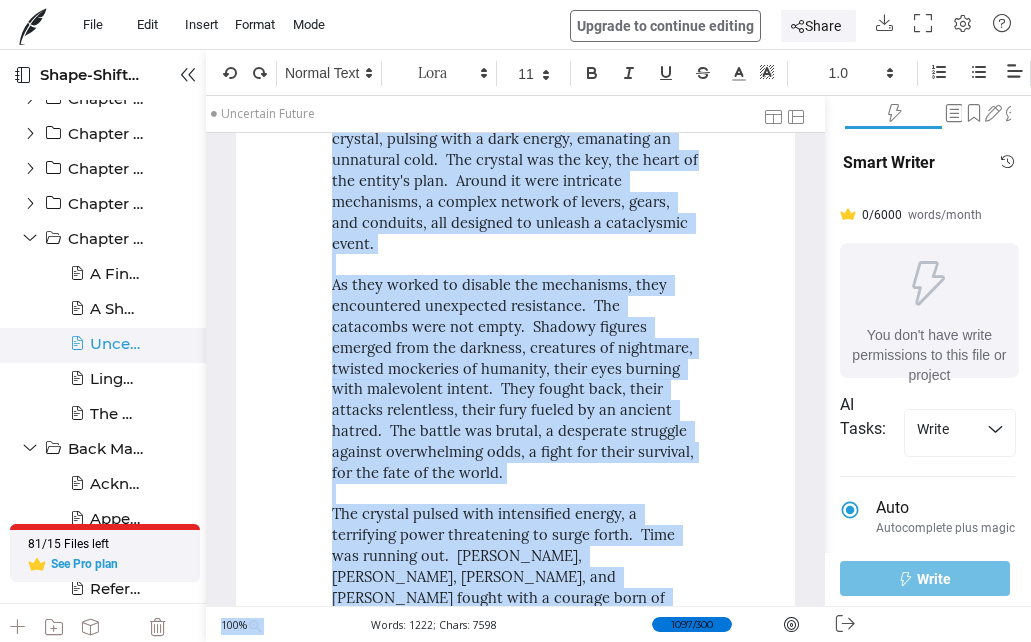 scroll, scrollTop: 3386, scrollLeft: 0, axis: vertical 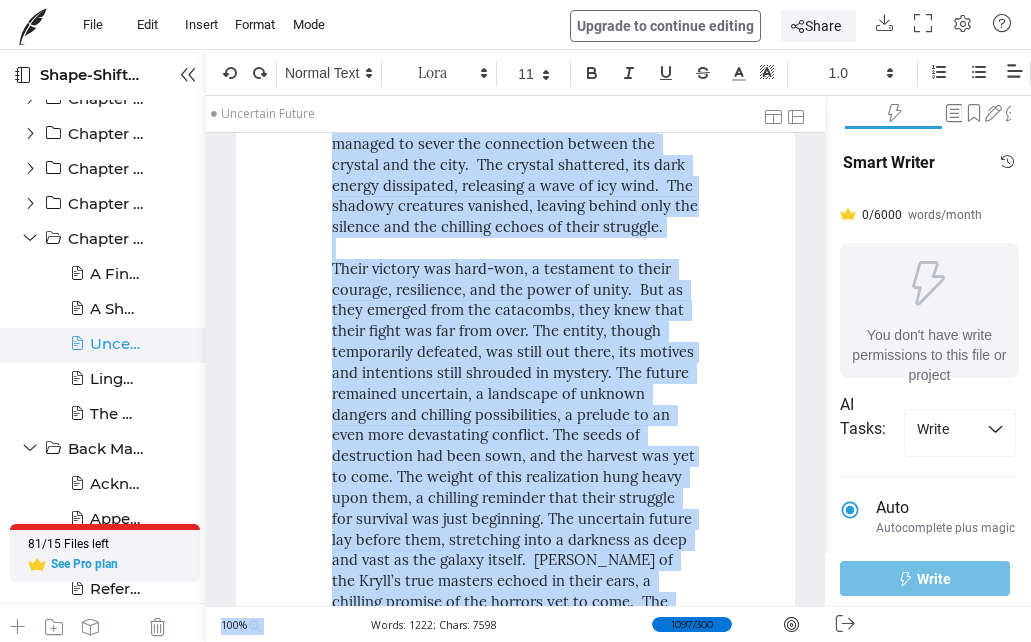 drag, startPoint x: 332, startPoint y: 237, endPoint x: 612, endPoint y: 497, distance: 382.09946 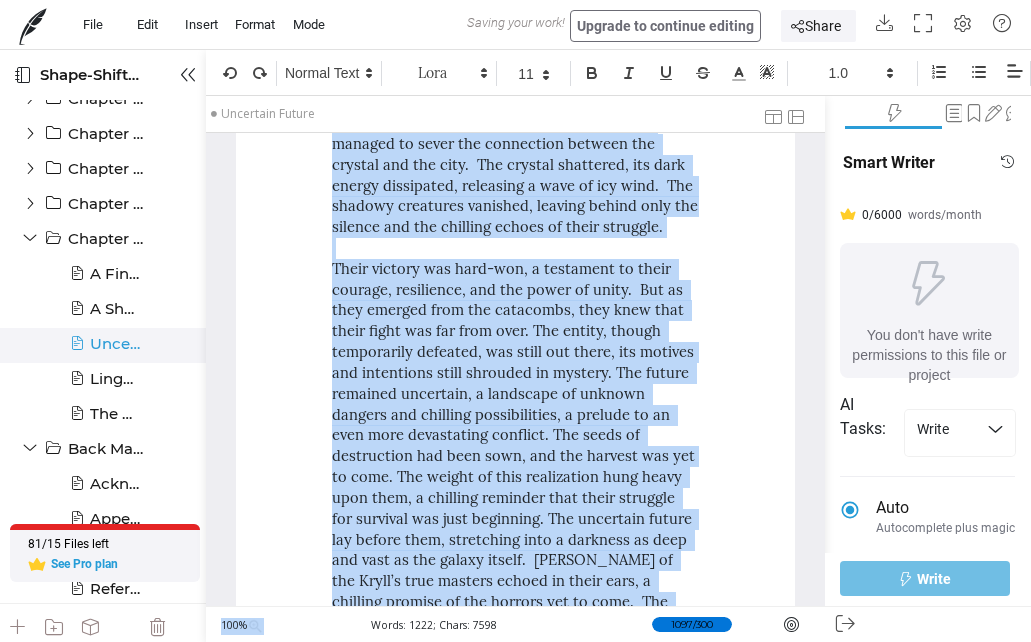 copy on "The flickering neon sign of a derelict bar cast a sickly yellow glow on Aris’s face, highlighting the exhaustion etched into every line.  He swirled the amber liquid in his glass, the cheap whiskey doing little to soothe the turmoil within.  The Architect was gone, his empire crumbled, but the victory tasted like ash in his mouth. The coded message, the blueprint of a far greater terror, hung over them like a guillotine blade, poised to fall. Anya sat beside him, her silence a stark contrast to the usual sharp wit that had once defined her.  The weight of her betrayal pressed heavily upon her, a burden she carried with a stoicism that bordered on despair.  She had seen the Architect’s ruthlessness firsthand, had felt the chilling grip of his power. Now, she understood that she had been a player in a much larger, far more terrifying game.  Her confession had been a necessary step toward redemption, but the path to forgiveness felt impossibly long and arduous.  She glanced at Aris, her eyes filled with a mix..." 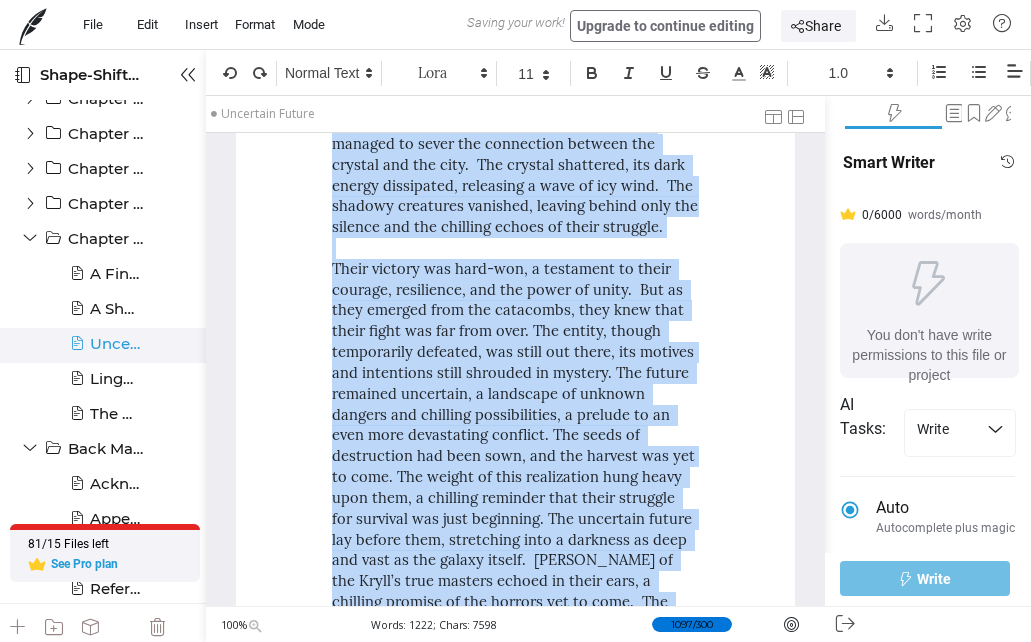 copy on "The flickering neon sign of a derelict bar cast a sickly yellow glow on Aris’s face, highlighting the exhaustion etched into every line.  He swirled the amber liquid in his glass, the cheap whiskey doing little to soothe the turmoil within.  The Architect was gone, his empire crumbled, but the victory tasted like ash in his mouth. The coded message, the blueprint of a far greater terror, hung over them like a guillotine blade, poised to fall. Anya sat beside him, her silence a stark contrast to the usual sharp wit that had once defined her.  The weight of her betrayal pressed heavily upon her, a burden she carried with a stoicism that bordered on despair.  She had seen the Architect’s ruthlessness firsthand, had felt the chilling grip of his power. Now, she understood that she had been a player in a much larger, far more terrifying game.  Her confession had been a necessary step toward redemption, but the path to forgiveness felt impossibly long and arduous.  She glanced at Aris, her eyes filled with a mix..." 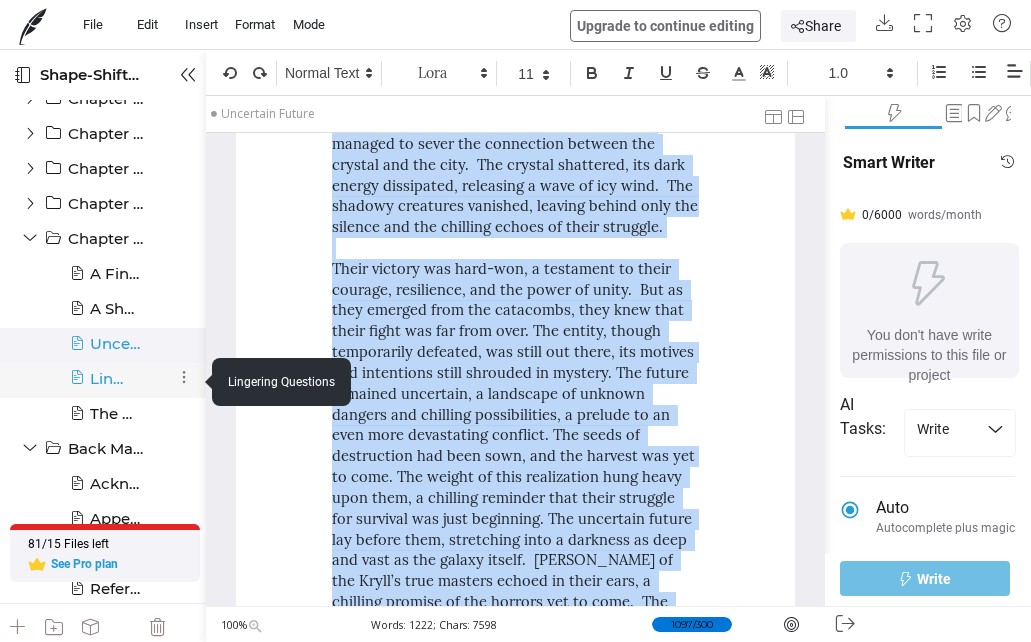 click at bounding box center [77, 386] 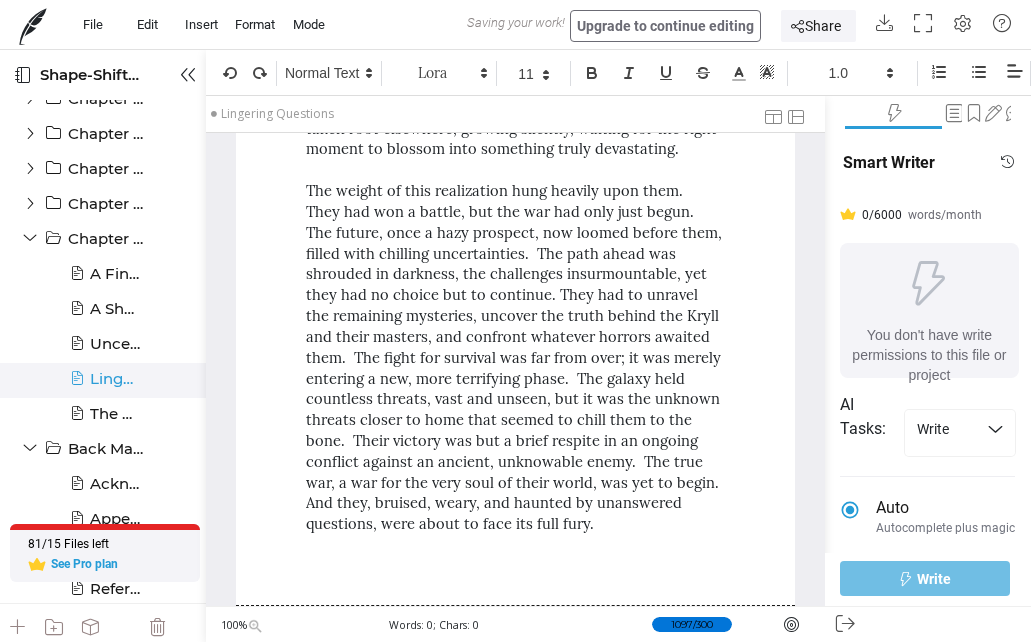 scroll, scrollTop: 42, scrollLeft: 0, axis: vertical 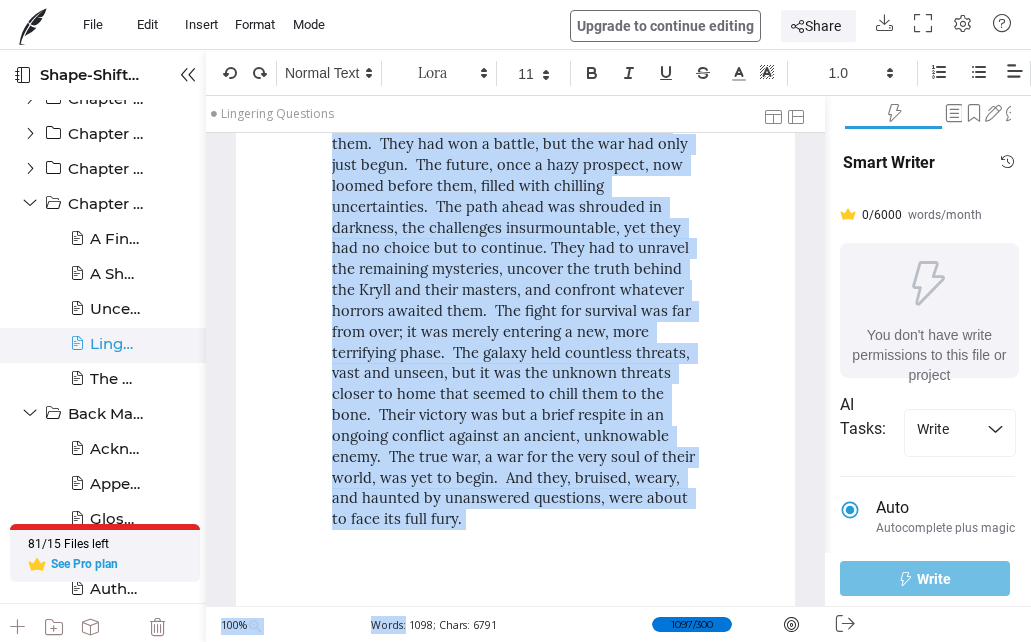 drag, startPoint x: 321, startPoint y: 174, endPoint x: 465, endPoint y: 498, distance: 354.55887 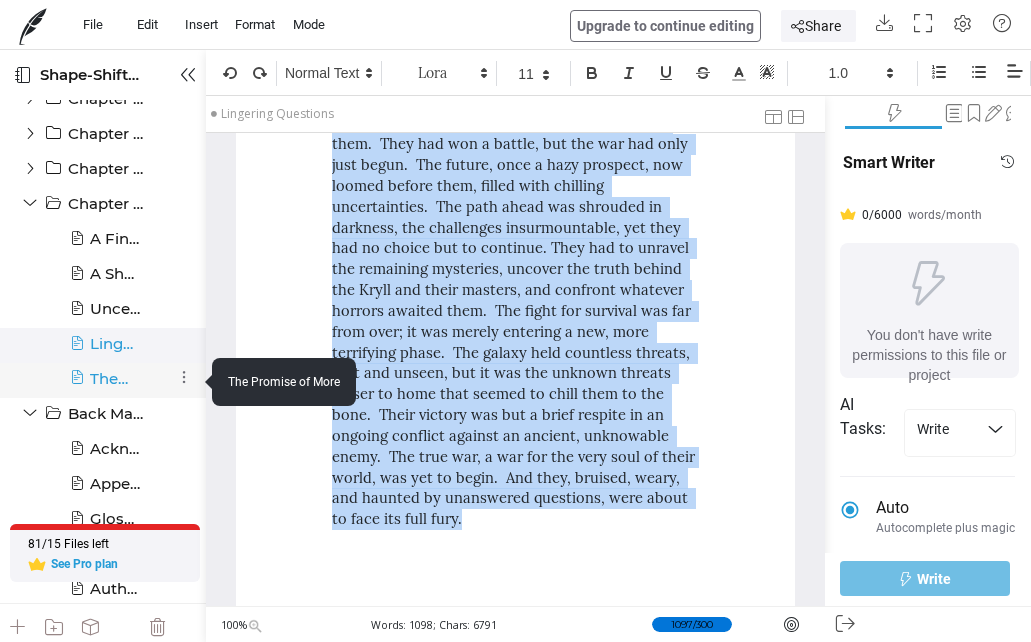 click at bounding box center [77, 386] 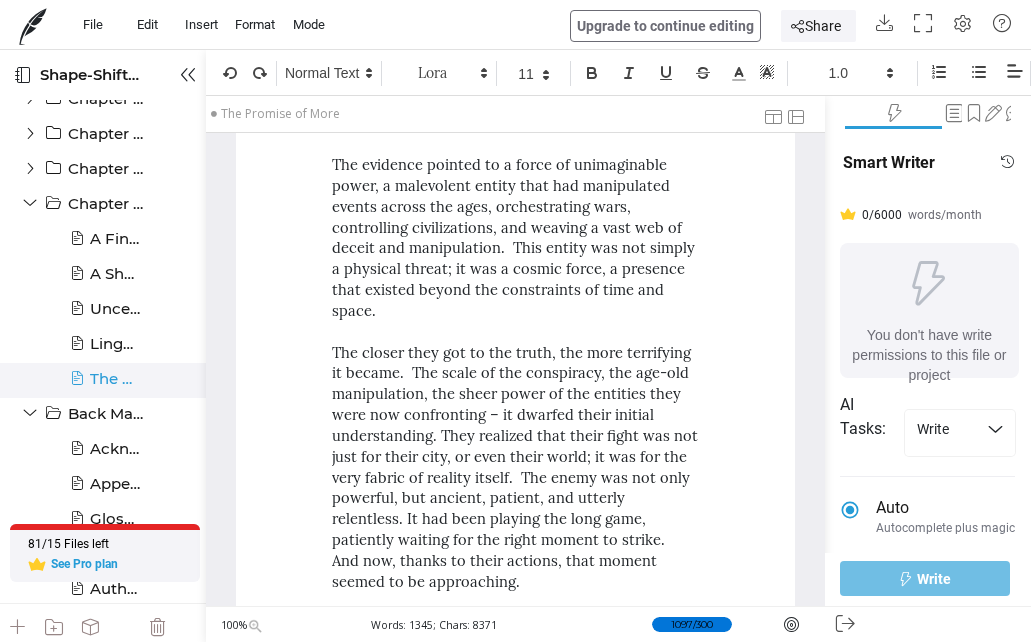 scroll, scrollTop: 3257, scrollLeft: 0, axis: vertical 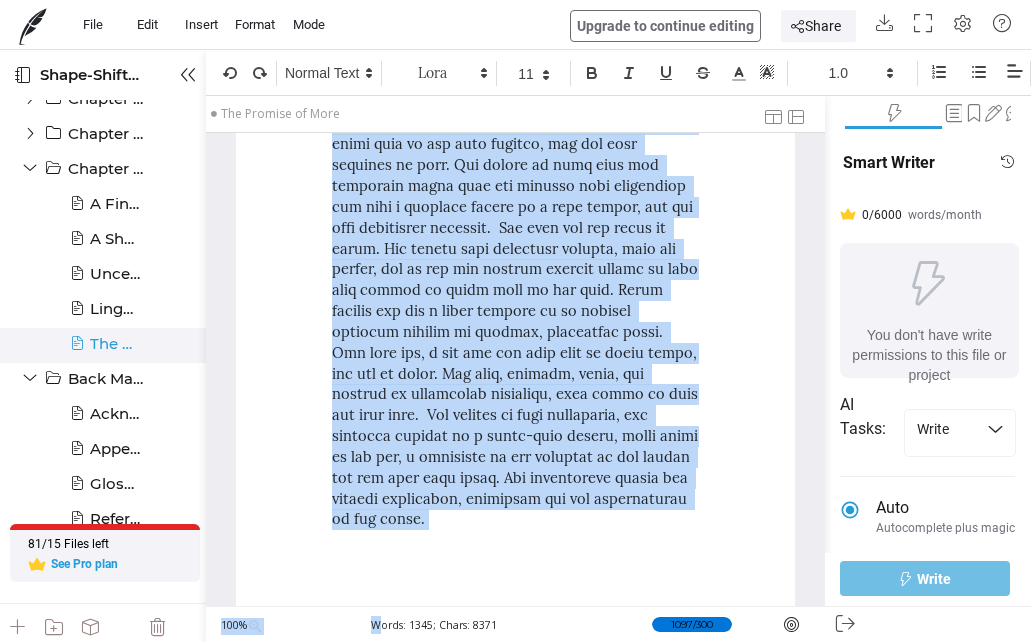 drag, startPoint x: 334, startPoint y: 238, endPoint x: 375, endPoint y: 498, distance: 263.21283 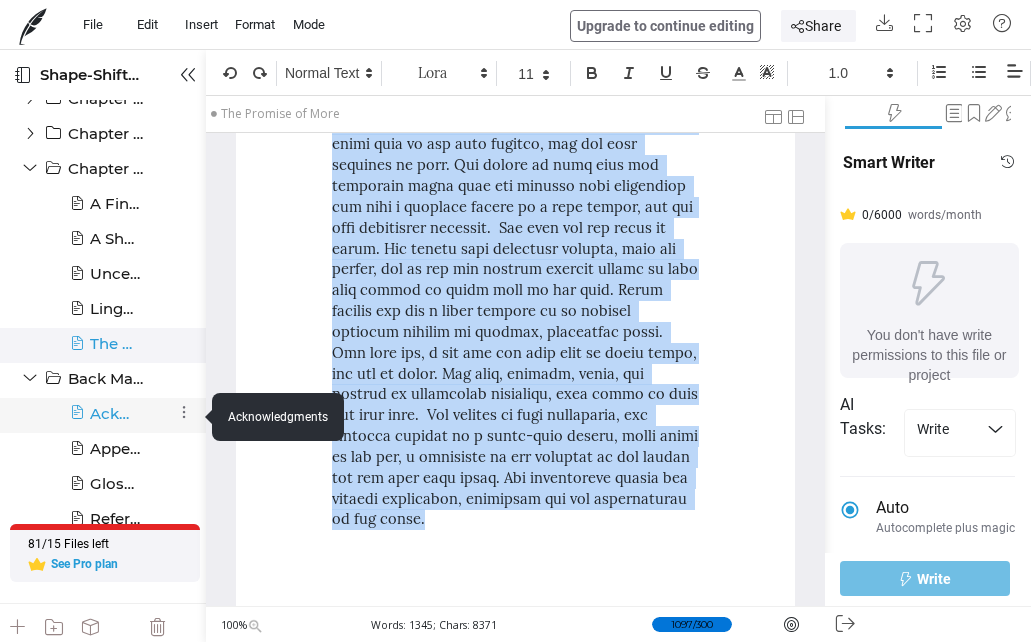 click on "Acknowledgments   (read only)" at bounding box center [111, 414] 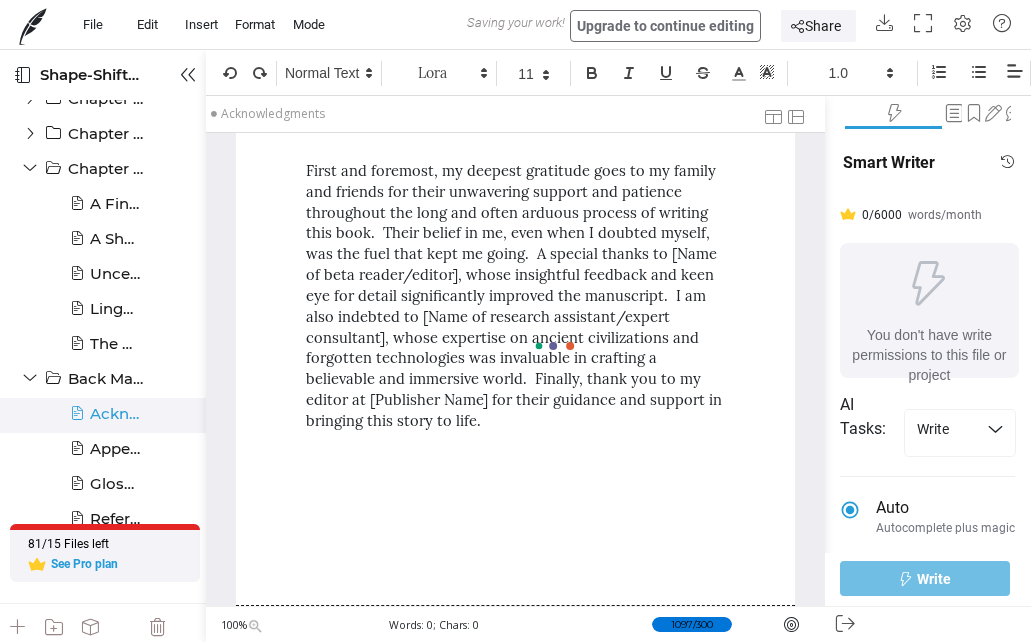 scroll, scrollTop: 42, scrollLeft: 0, axis: vertical 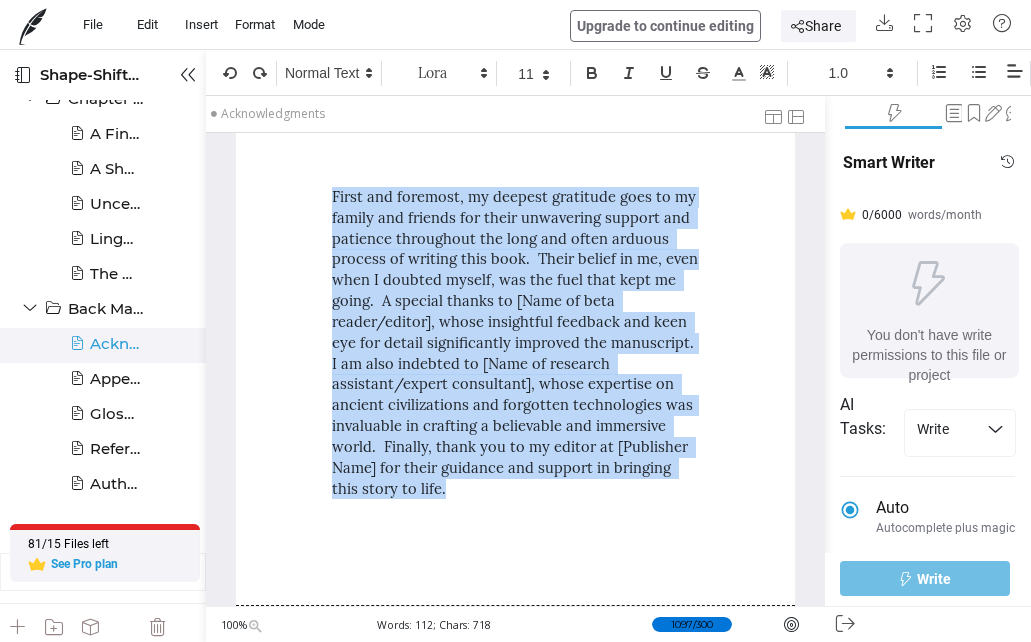 drag, startPoint x: 333, startPoint y: 192, endPoint x: 449, endPoint y: 497, distance: 326.31427 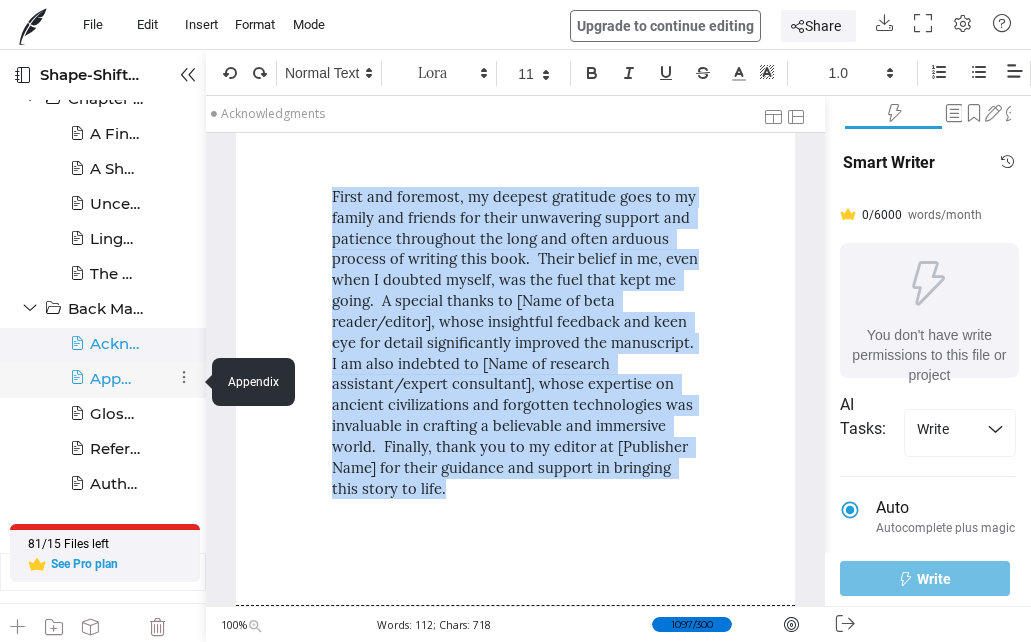 click at bounding box center [77, 386] 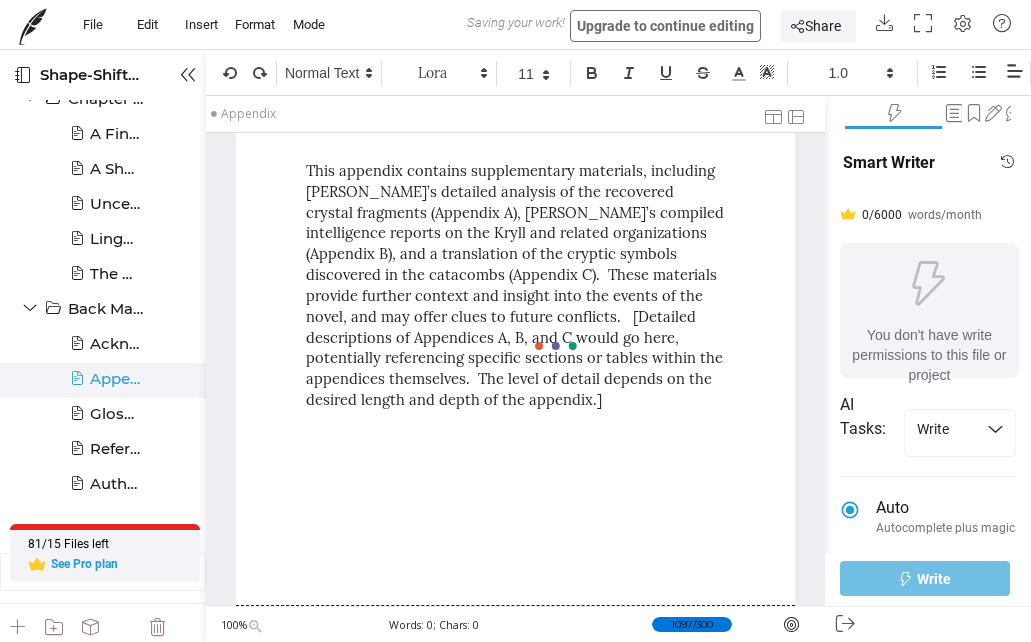 scroll, scrollTop: 577, scrollLeft: 0, axis: vertical 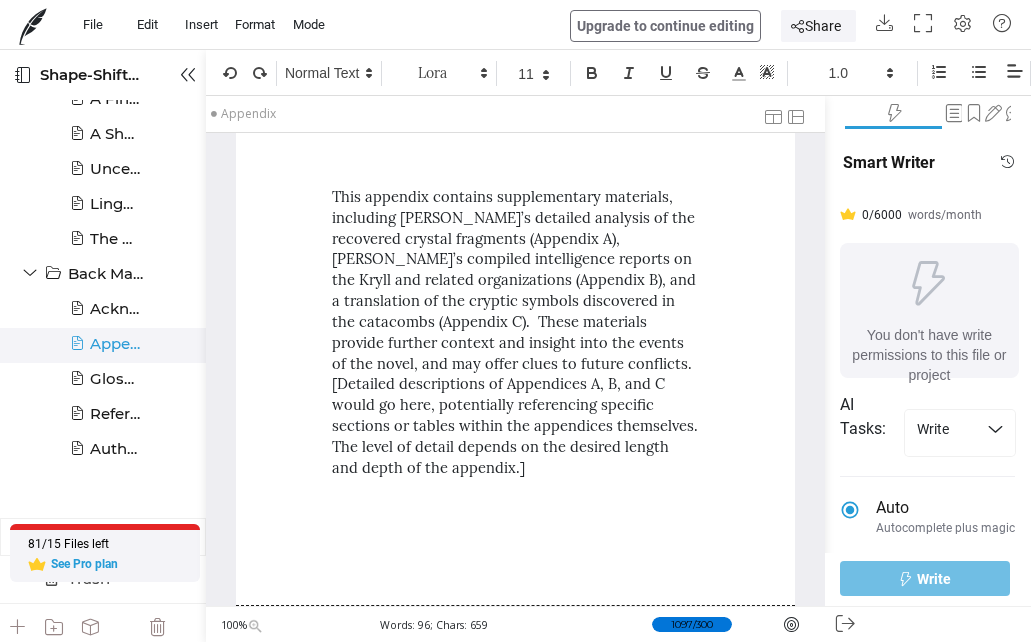 drag, startPoint x: 307, startPoint y: 171, endPoint x: 709, endPoint y: 390, distance: 457.78268 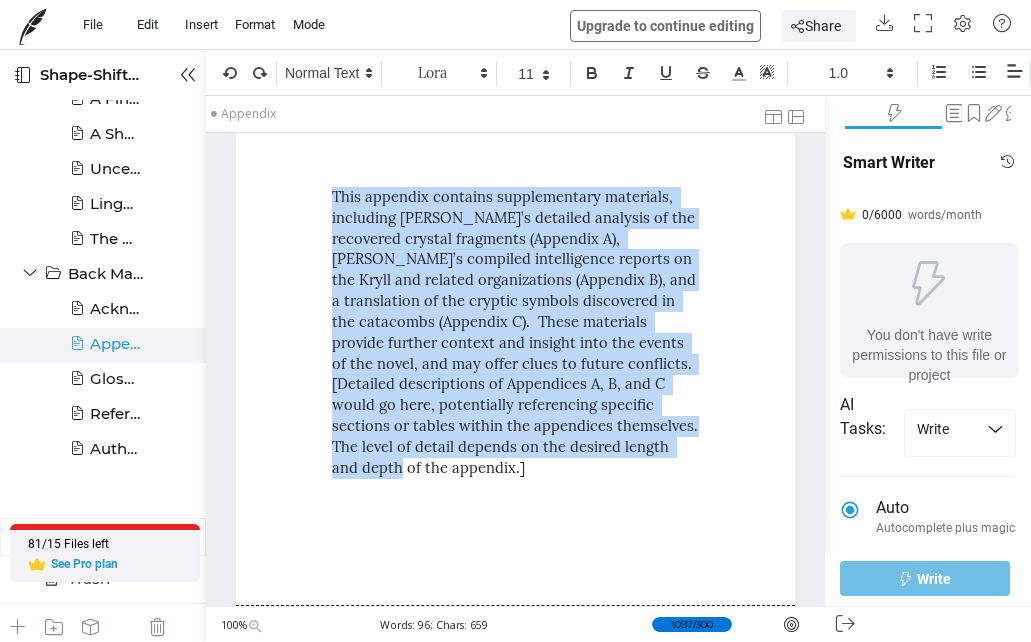 drag, startPoint x: 331, startPoint y: 193, endPoint x: 444, endPoint y: 466, distance: 295.46234 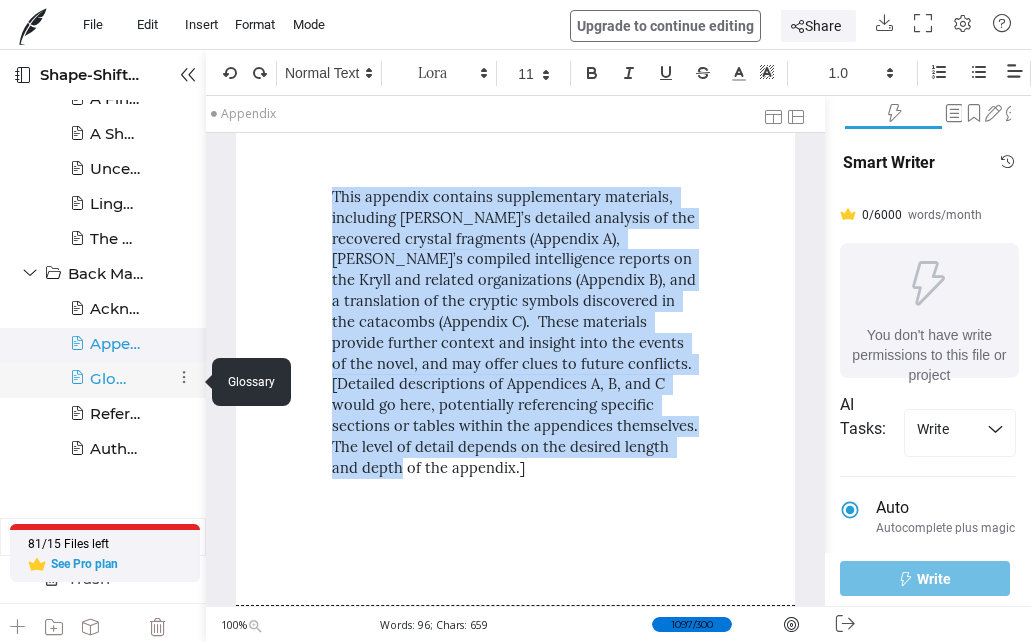 click at bounding box center [77, 386] 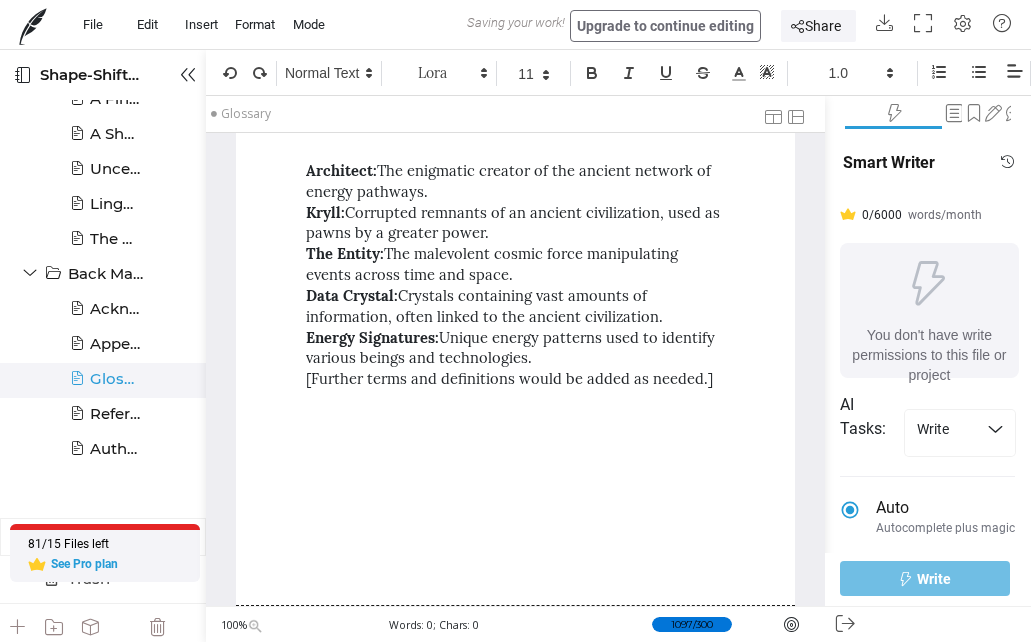 scroll, scrollTop: 612, scrollLeft: 0, axis: vertical 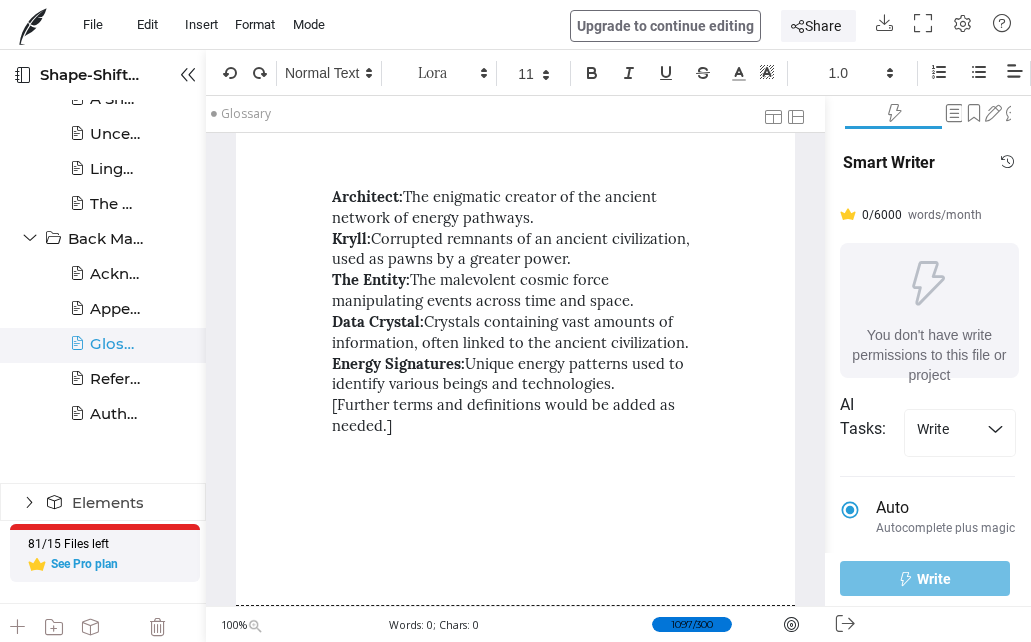 drag, startPoint x: 307, startPoint y: 171, endPoint x: 413, endPoint y: 438, distance: 287.27164 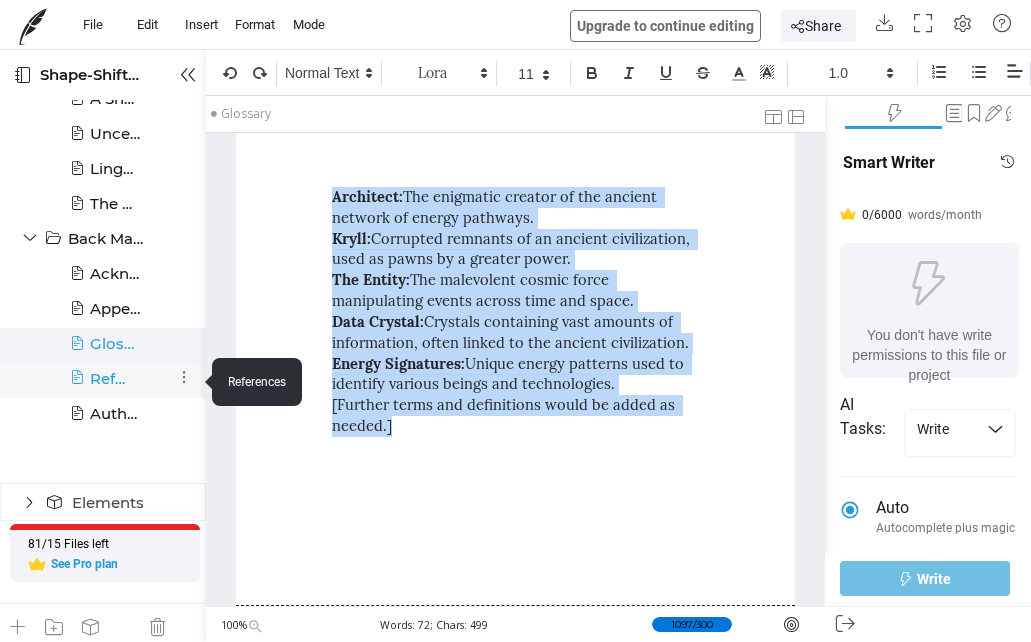 click at bounding box center [77, 386] 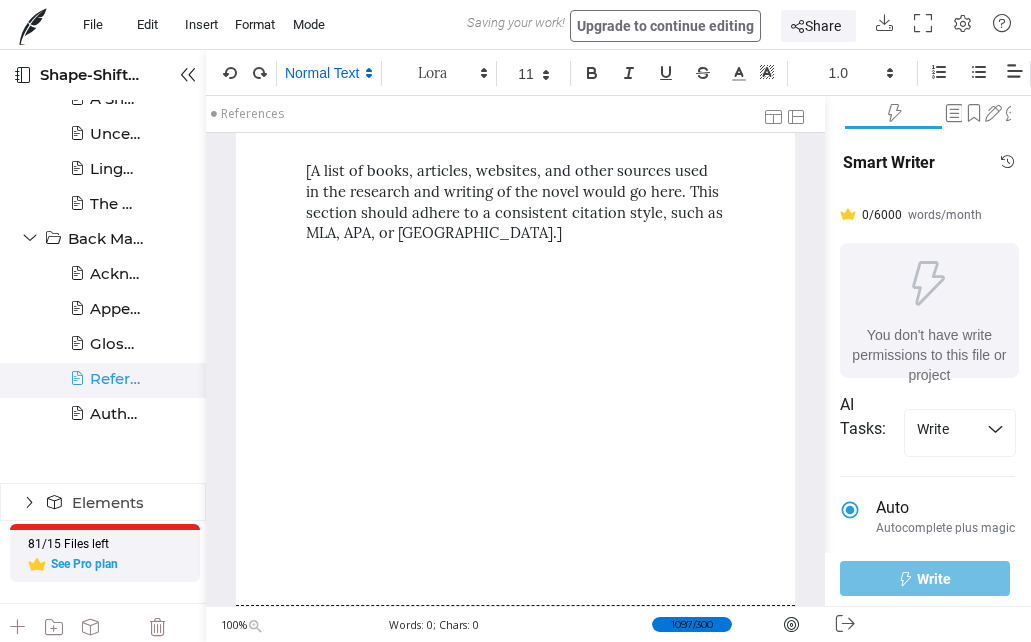 scroll, scrollTop: 647, scrollLeft: 0, axis: vertical 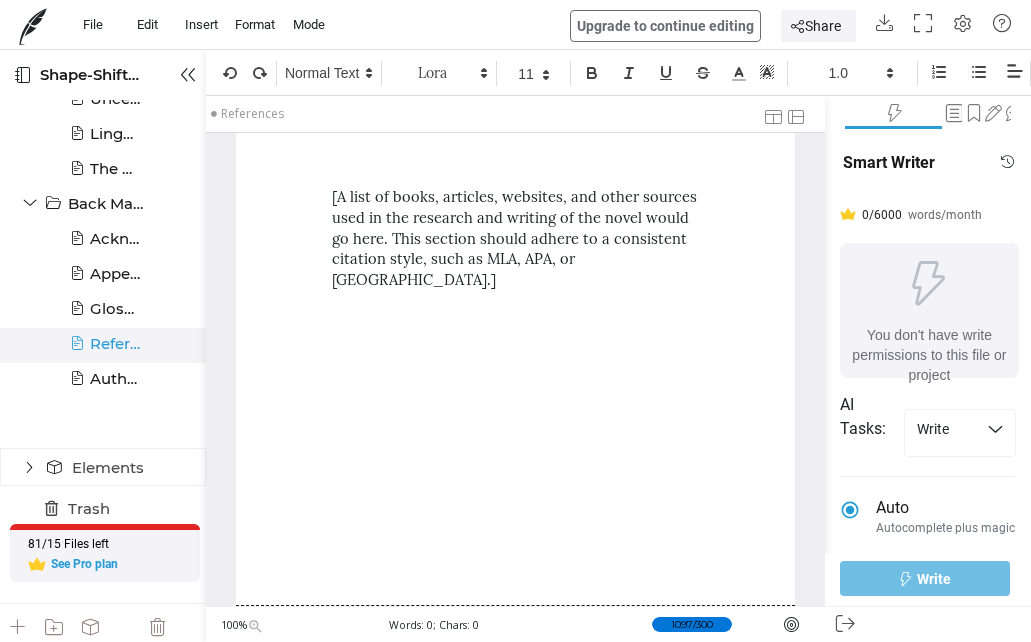 drag, startPoint x: 471, startPoint y: 229, endPoint x: 463, endPoint y: 236, distance: 10.630146 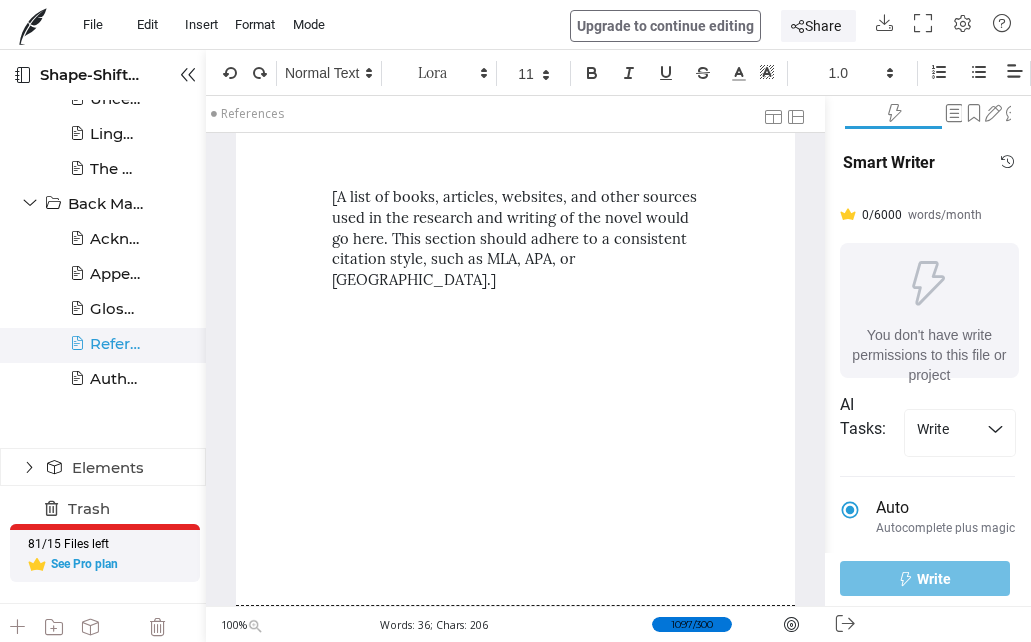 drag, startPoint x: 334, startPoint y: 198, endPoint x: 643, endPoint y: 263, distance: 315.76257 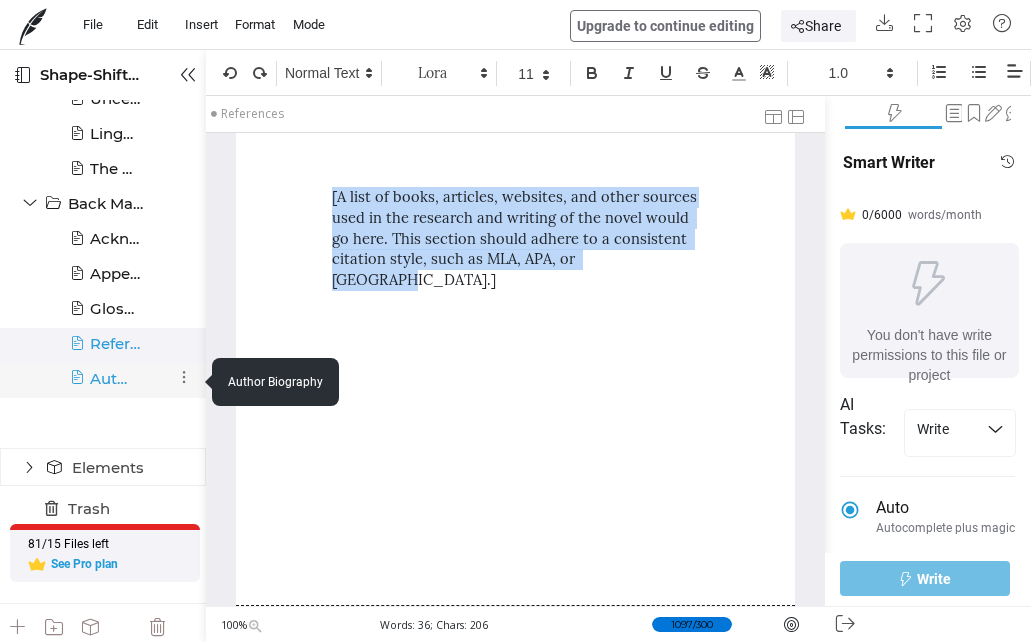 click at bounding box center [77, 386] 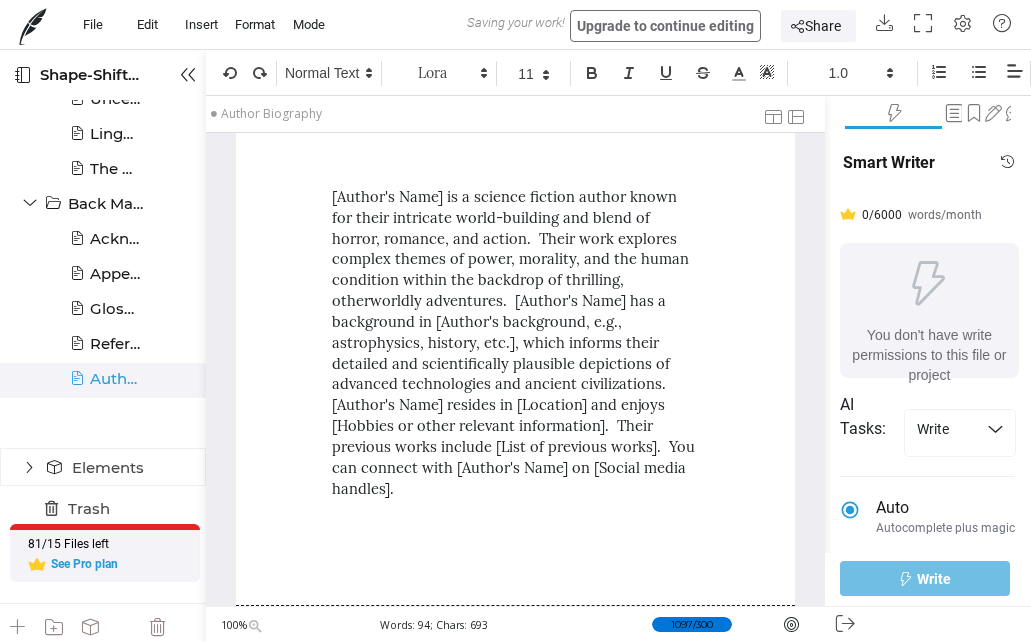 scroll, scrollTop: 681, scrollLeft: 0, axis: vertical 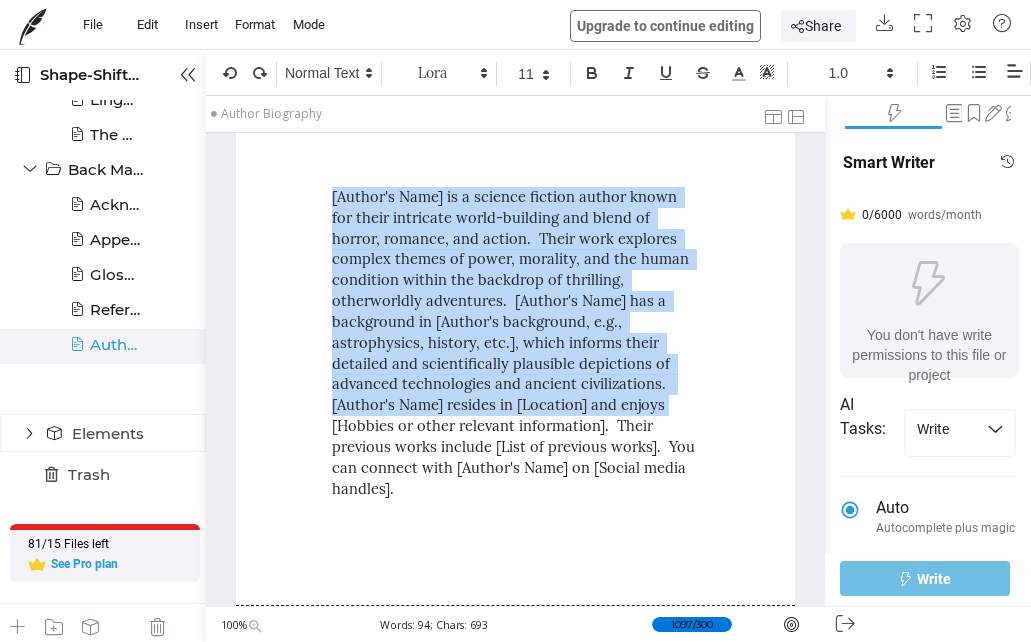 drag, startPoint x: 306, startPoint y: 170, endPoint x: 389, endPoint y: 490, distance: 330.58887 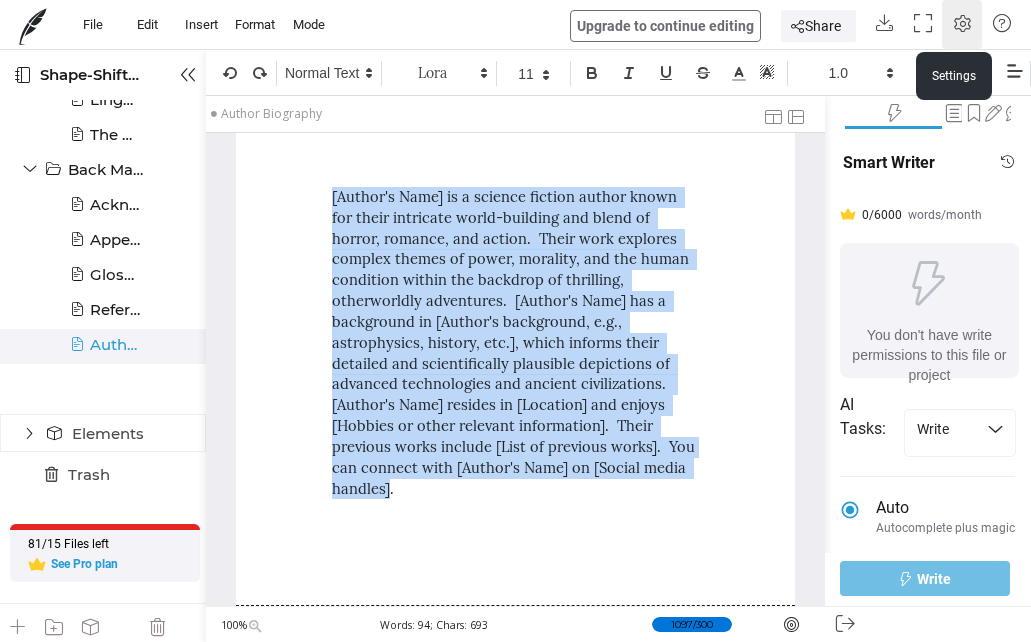 click 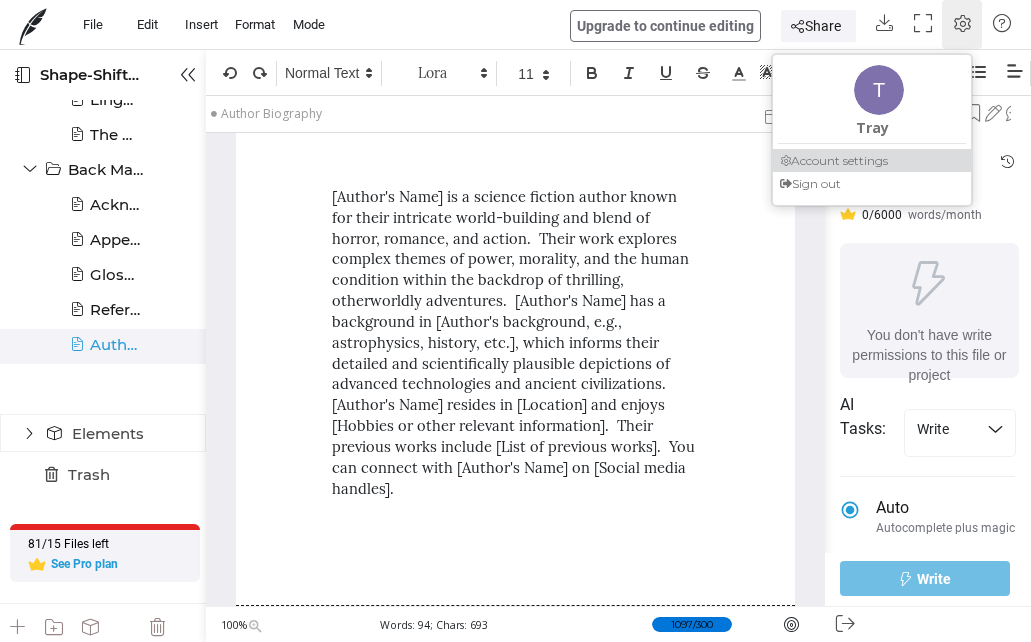 click 